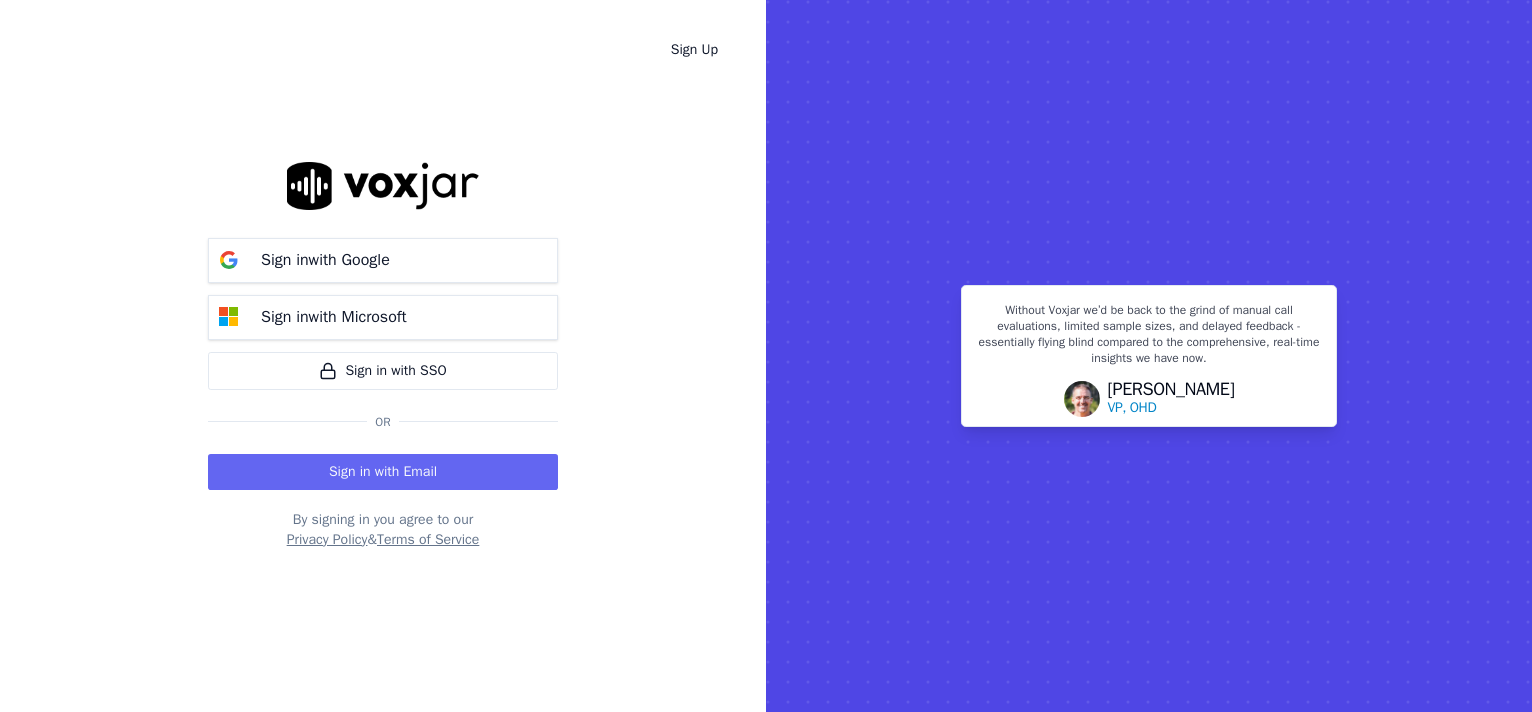 scroll, scrollTop: 0, scrollLeft: 0, axis: both 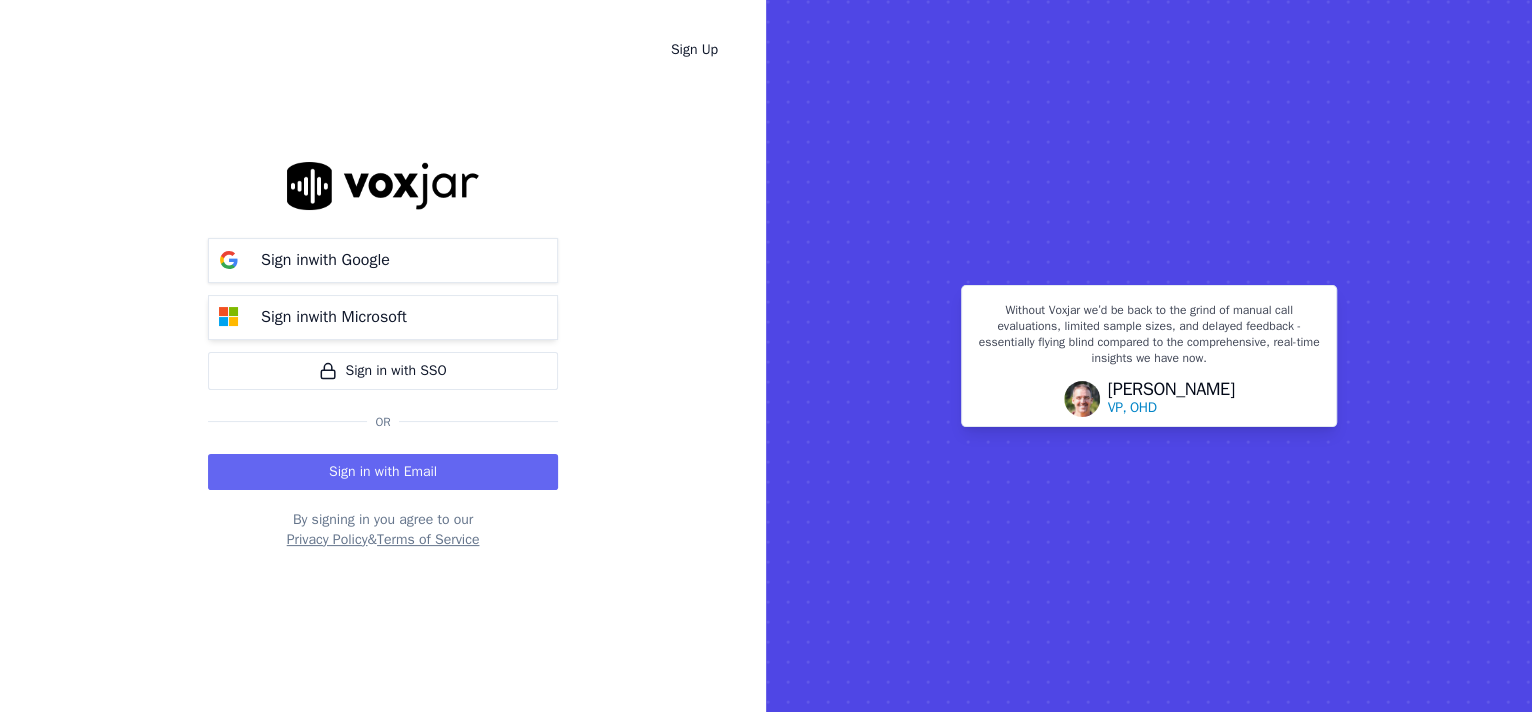 click on "Sign in  with Microsoft" at bounding box center (383, 317) 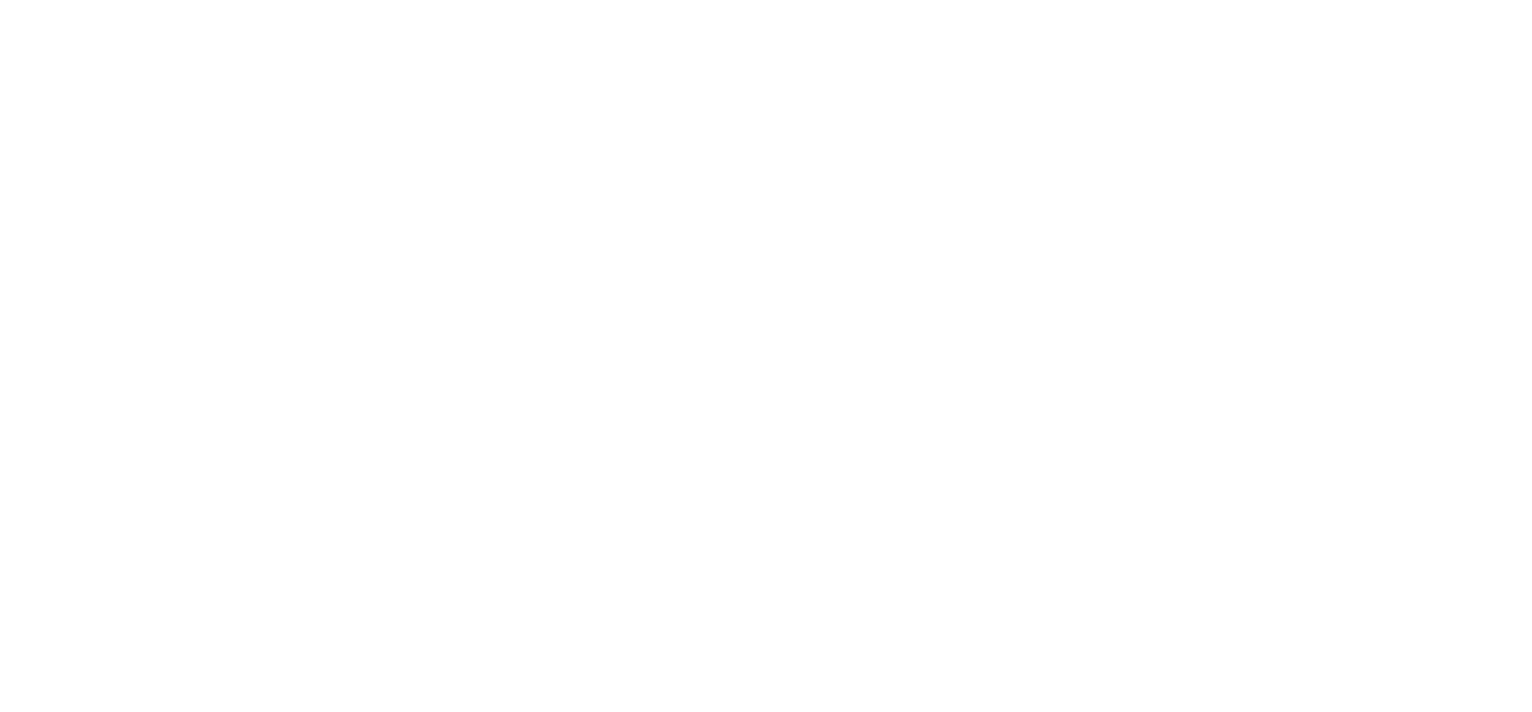 scroll, scrollTop: 0, scrollLeft: 0, axis: both 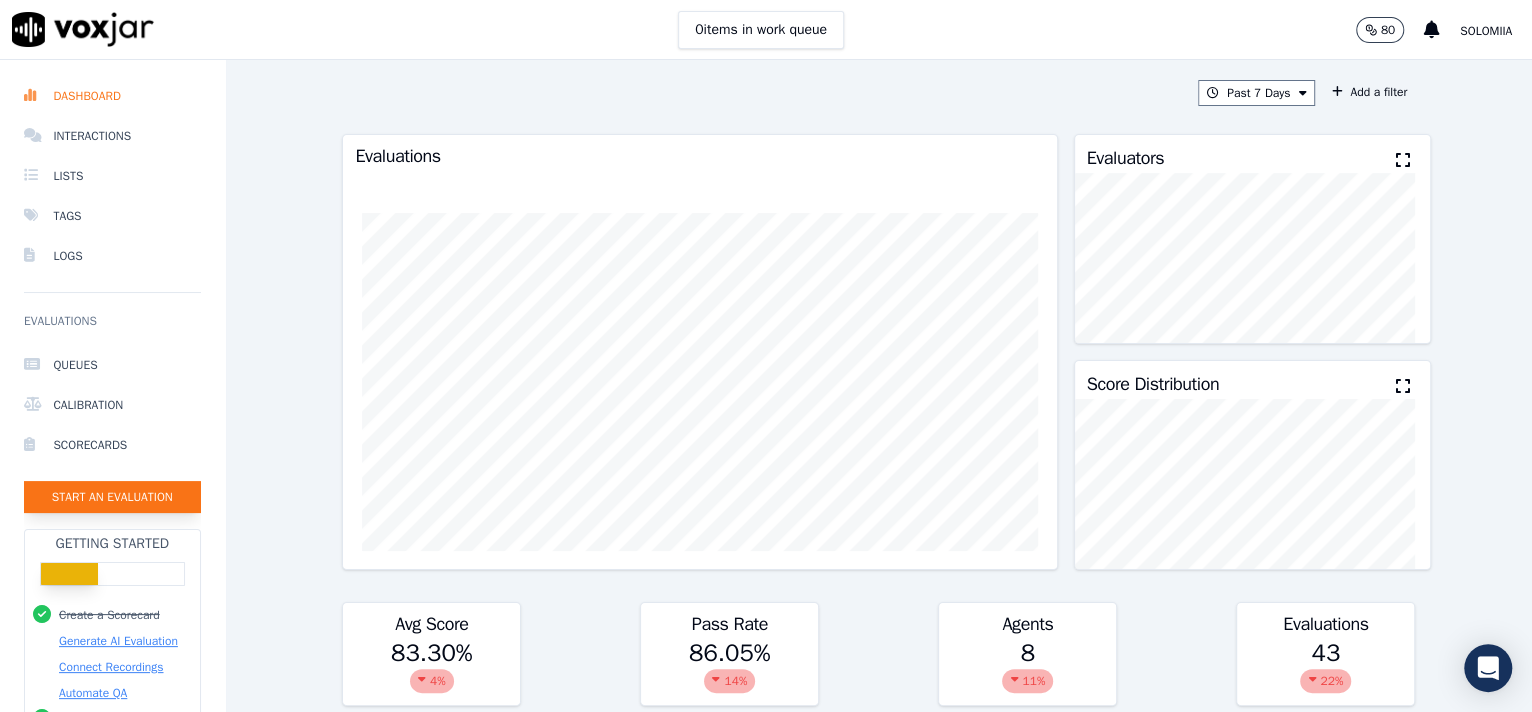 click on "Start an Evaluation" 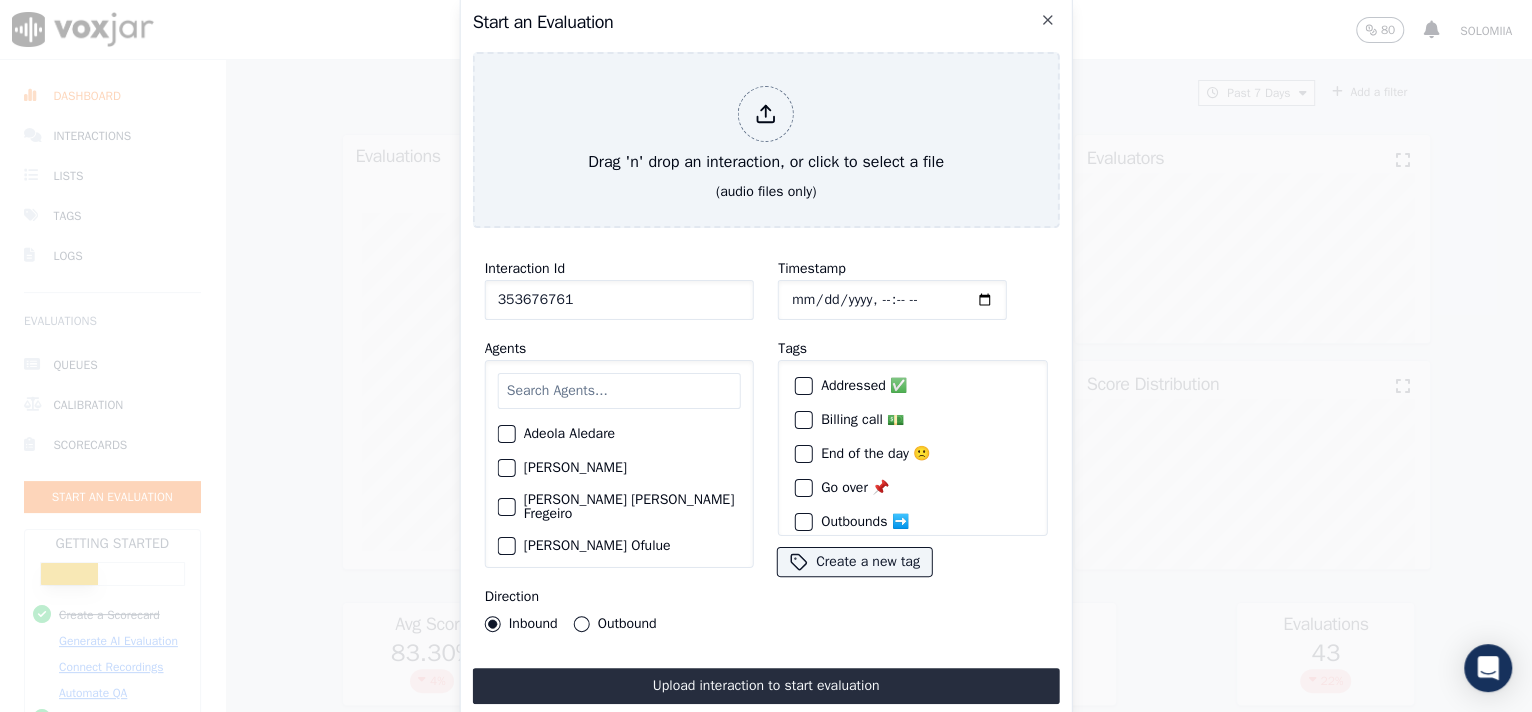 type on "353676761" 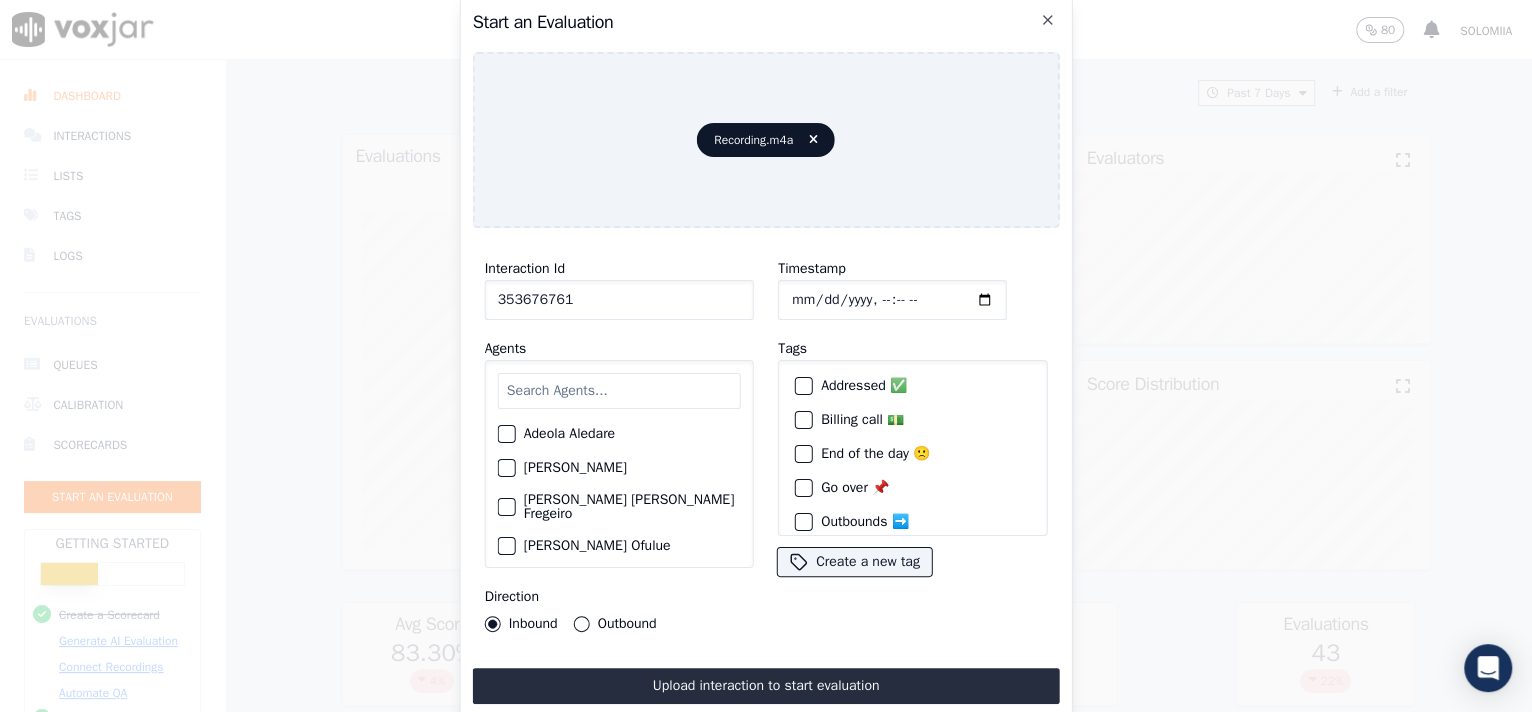 click on "Timestamp" 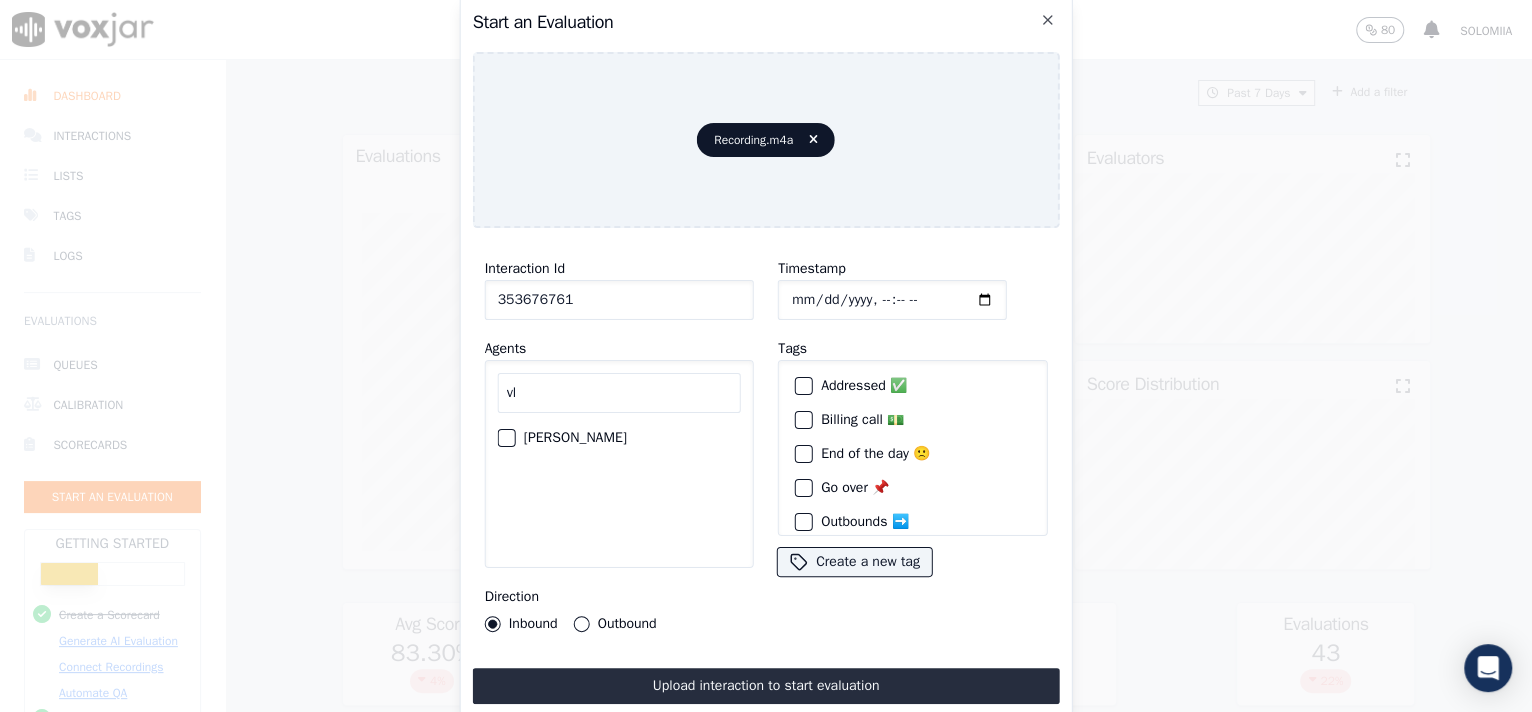 type on "vl" 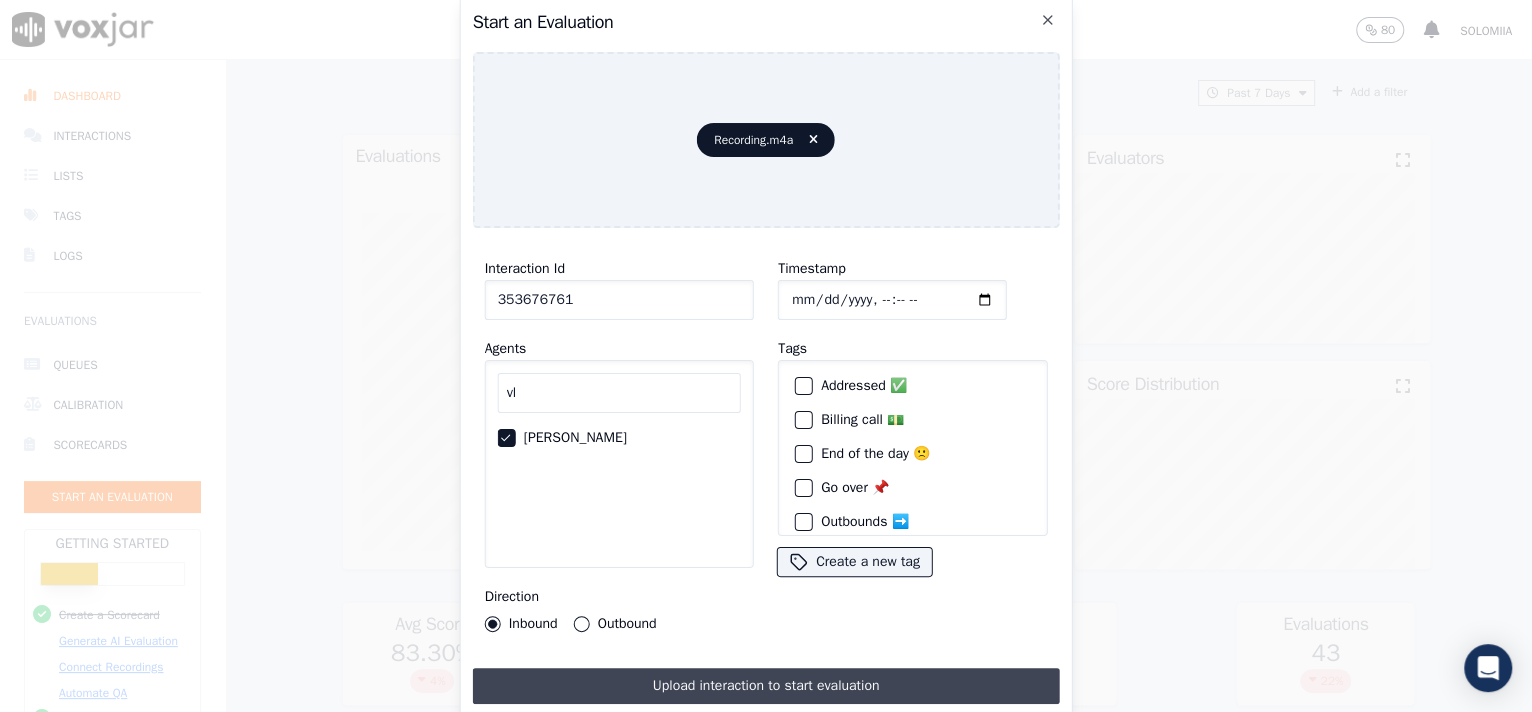 click on "Upload interaction to start evaluation" at bounding box center [766, 686] 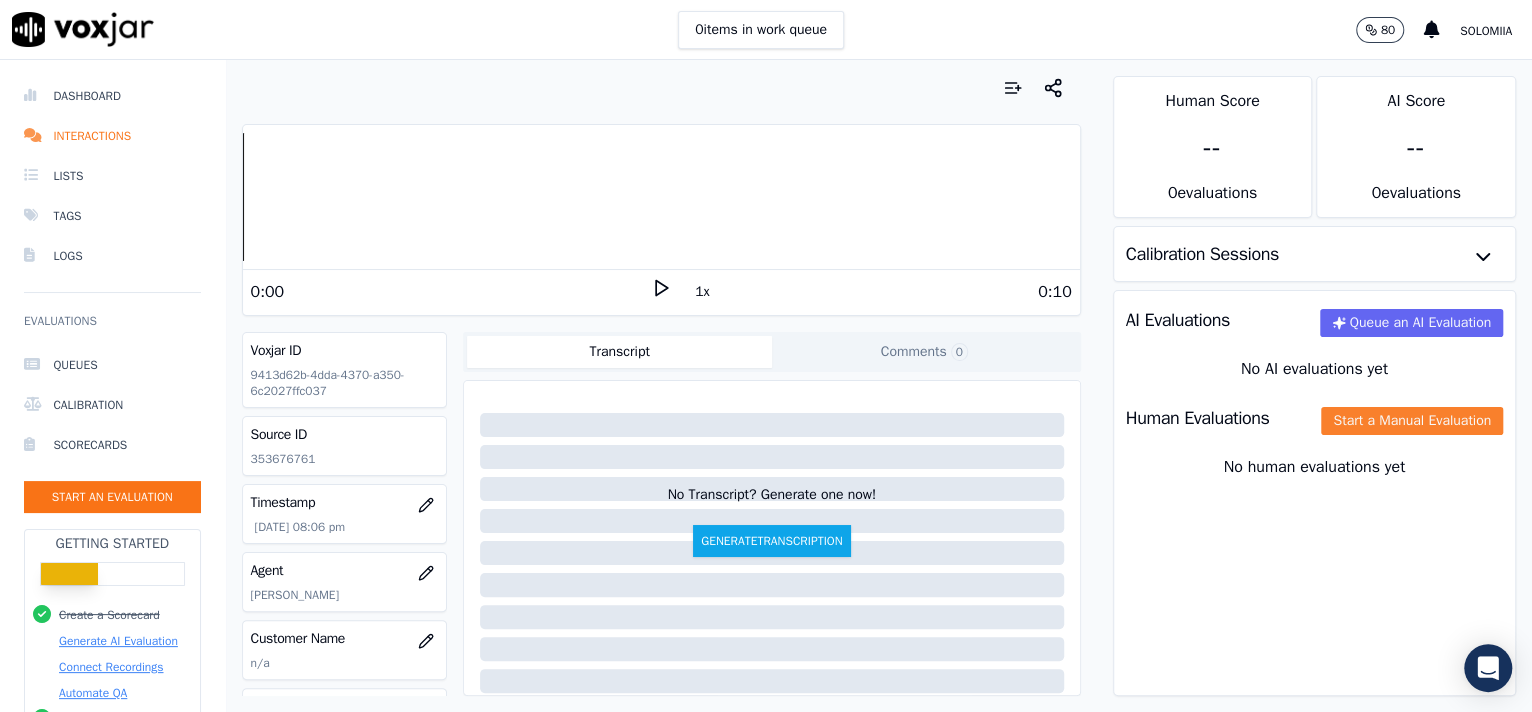 click on "Start a Manual Evaluation" 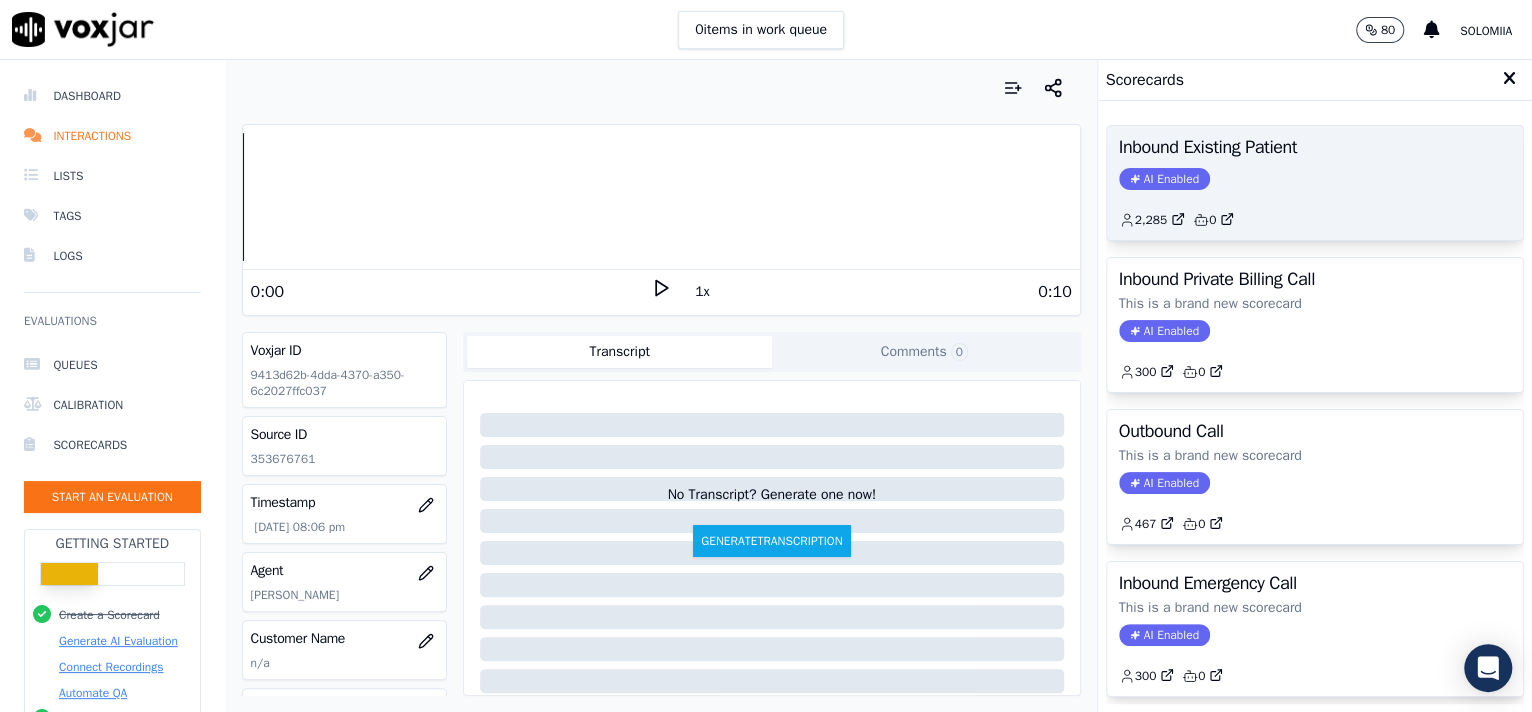 click on "Inbound Existing Patient" at bounding box center (1315, 147) 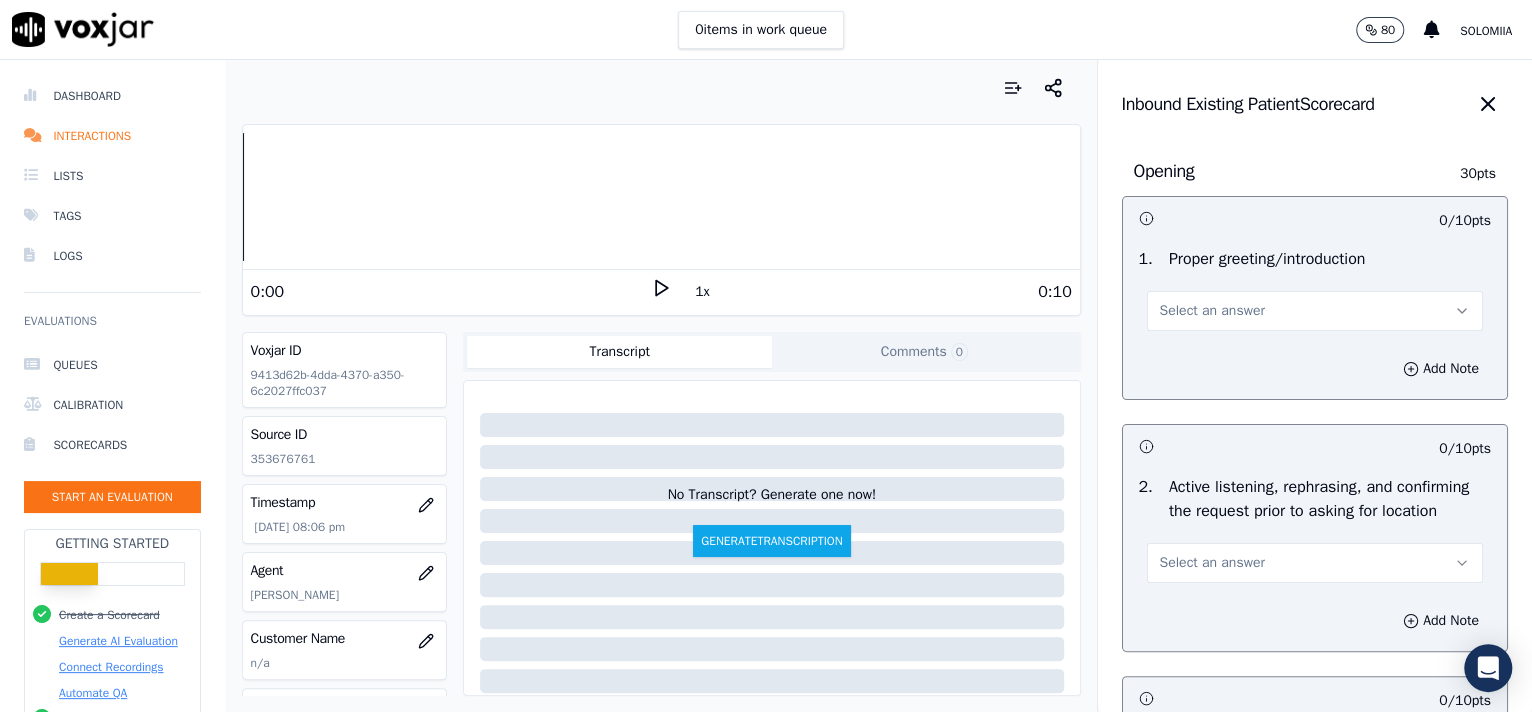 click on "Select an answer" at bounding box center [1212, 311] 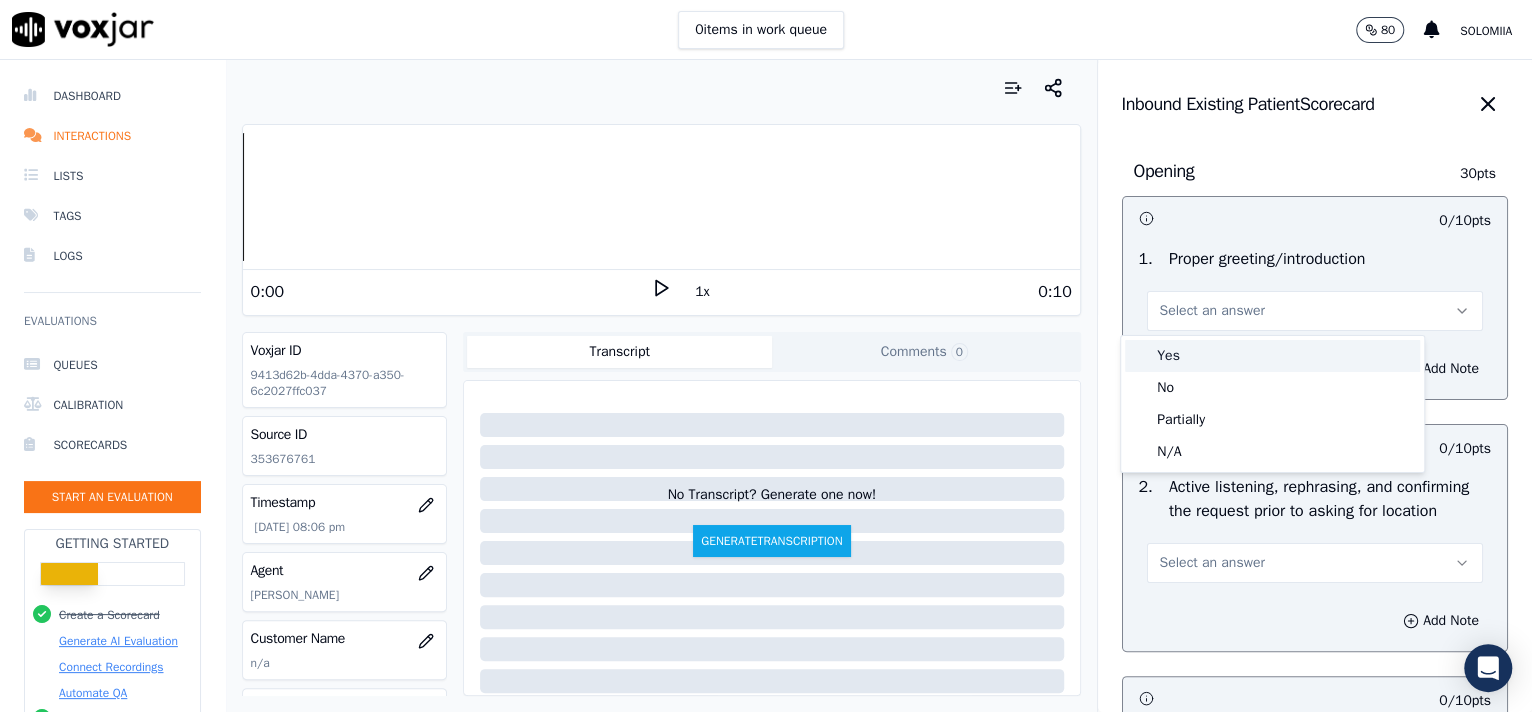 click on "Yes" at bounding box center [1272, 356] 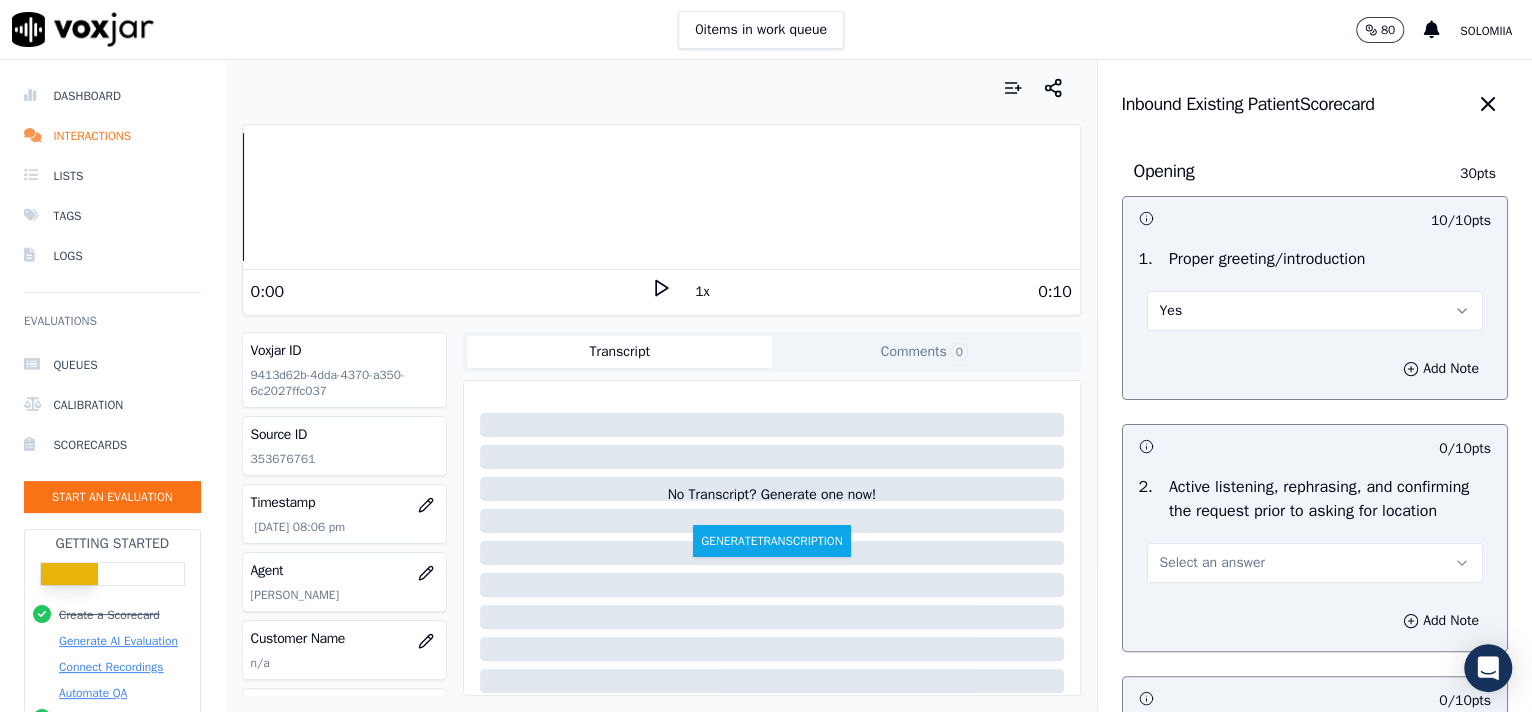 click on "Select an answer" at bounding box center [1315, 563] 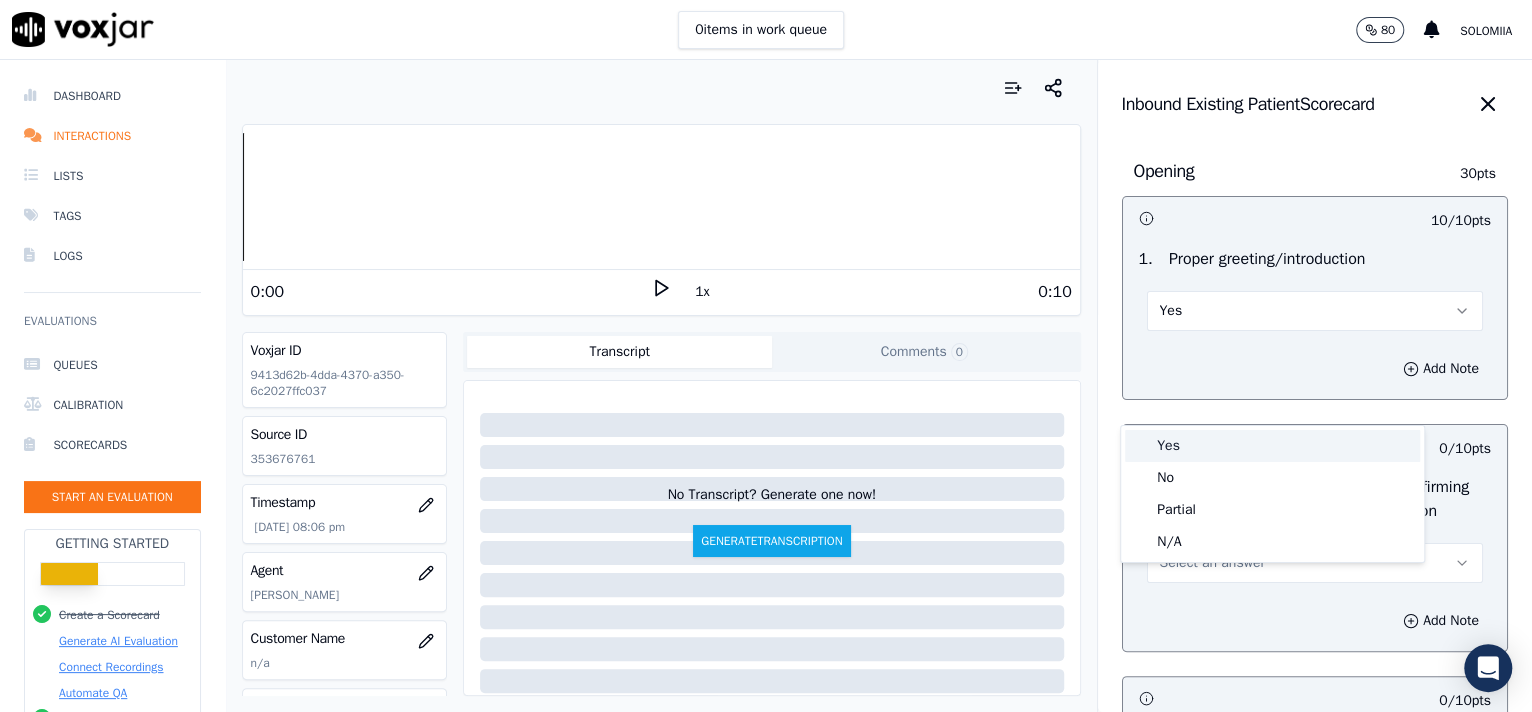 click on "Yes" at bounding box center (1272, 446) 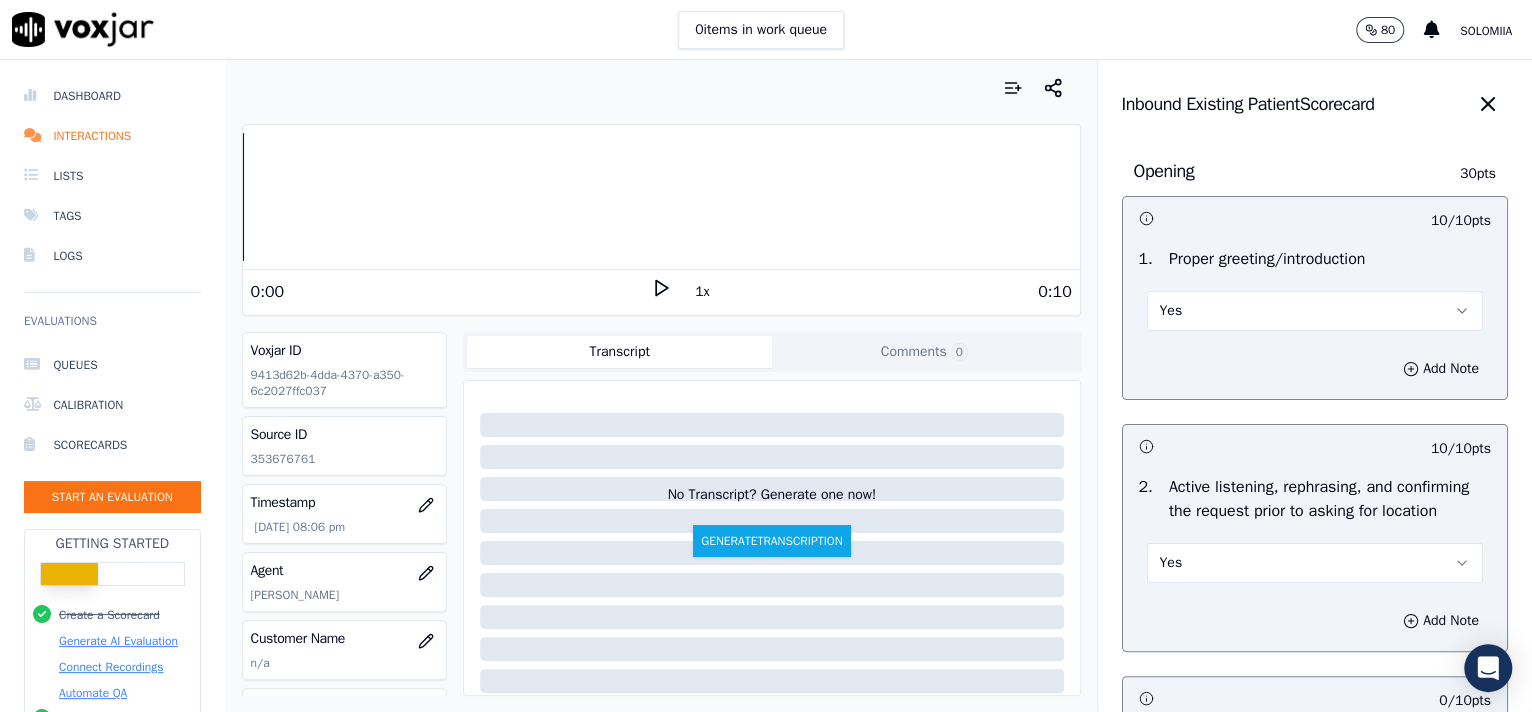scroll, scrollTop: 3057, scrollLeft: 0, axis: vertical 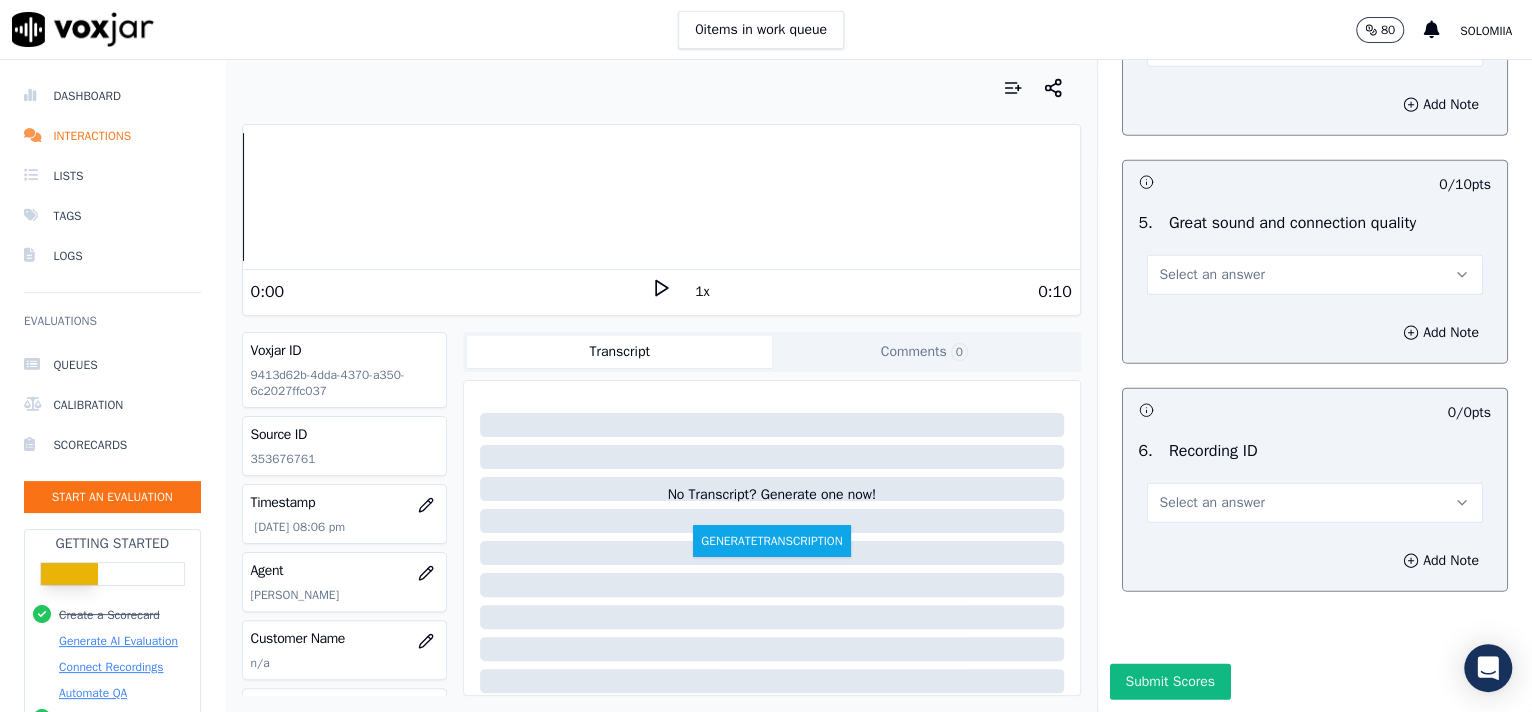 click on "Select an answer" at bounding box center (1315, 503) 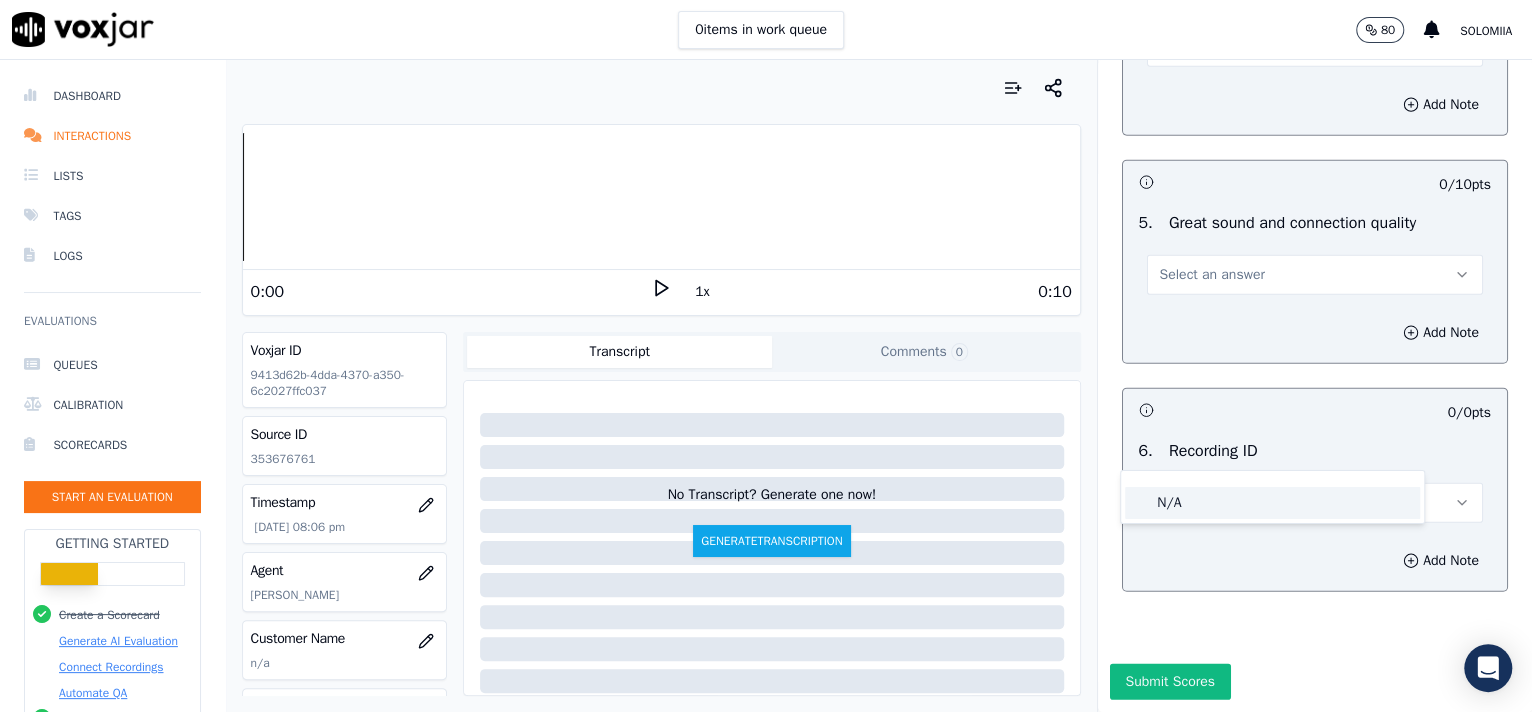 click on "N/A" 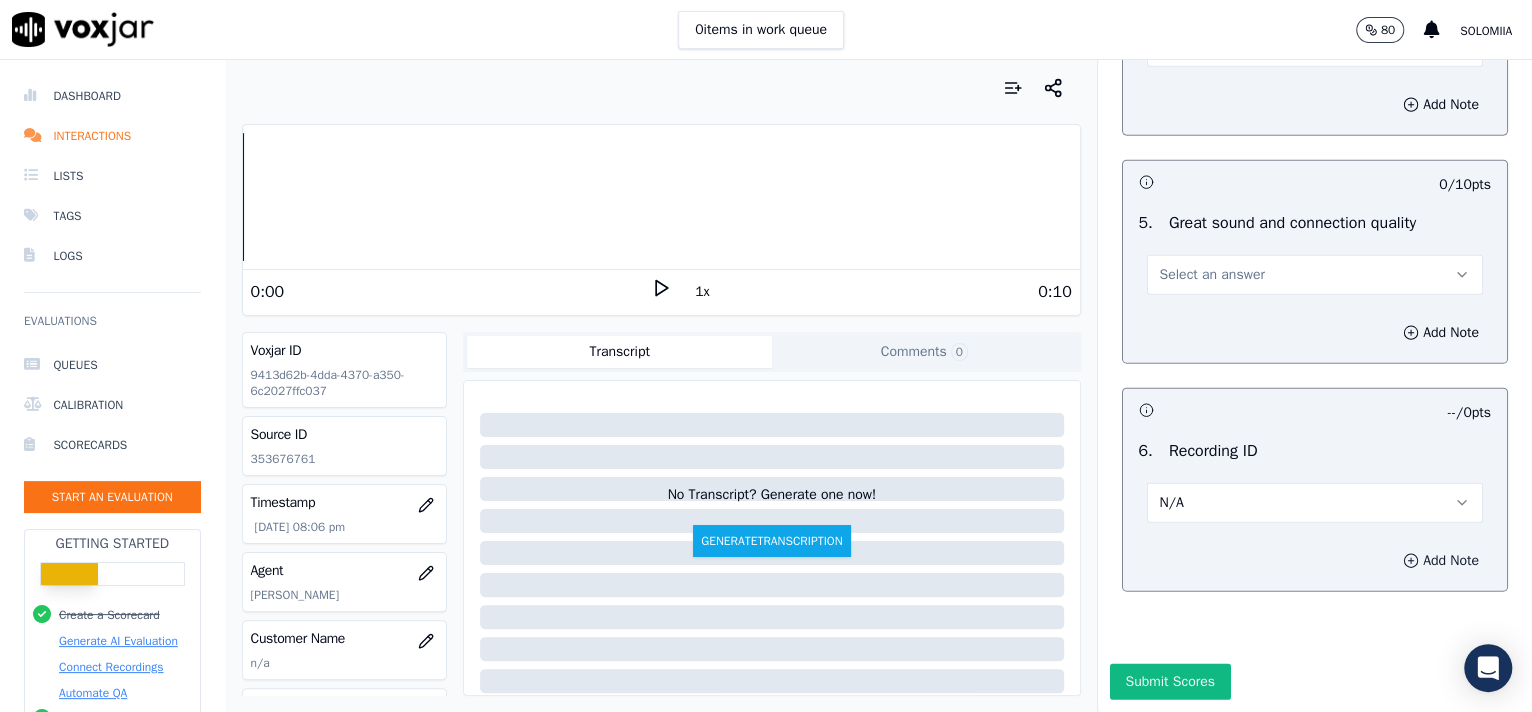 click on "Add Note" at bounding box center (1441, 561) 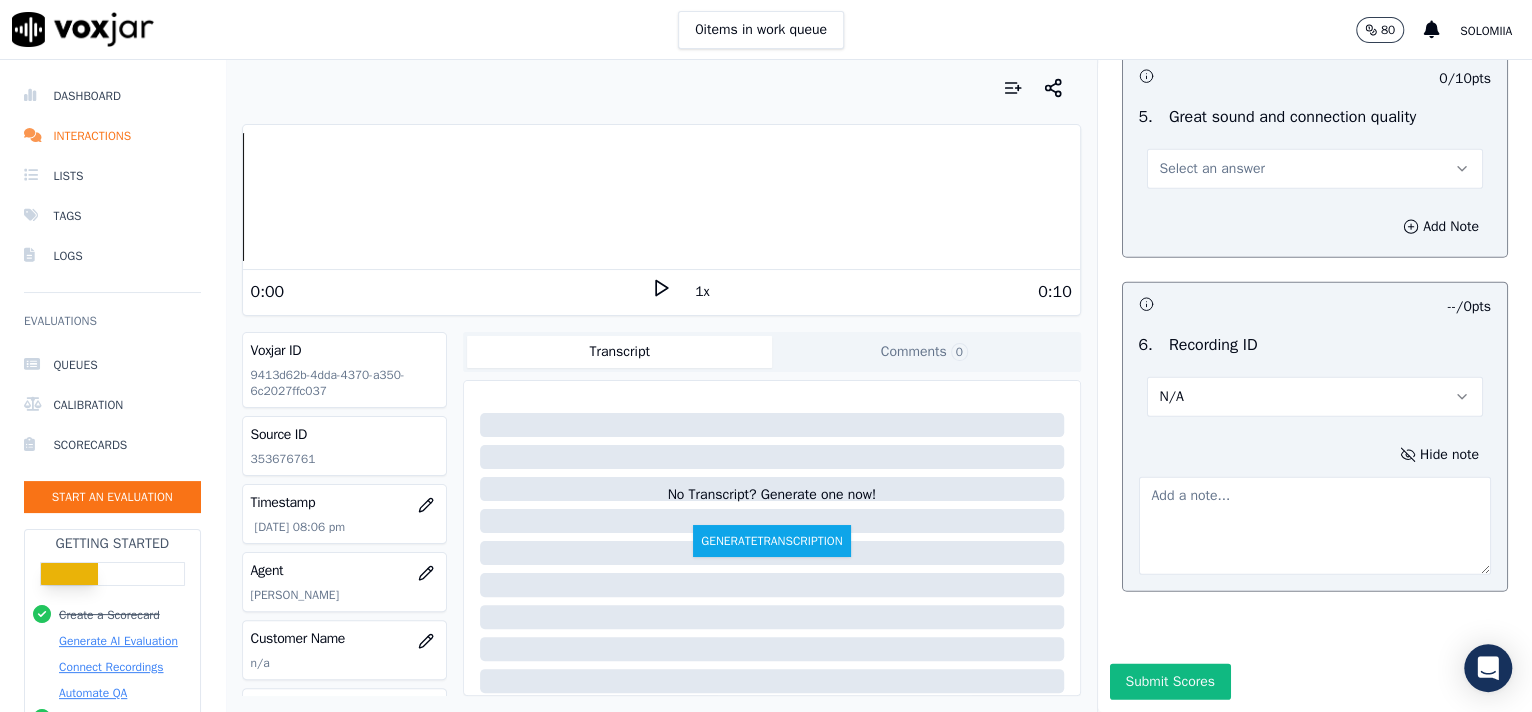 click at bounding box center (1315, 526) 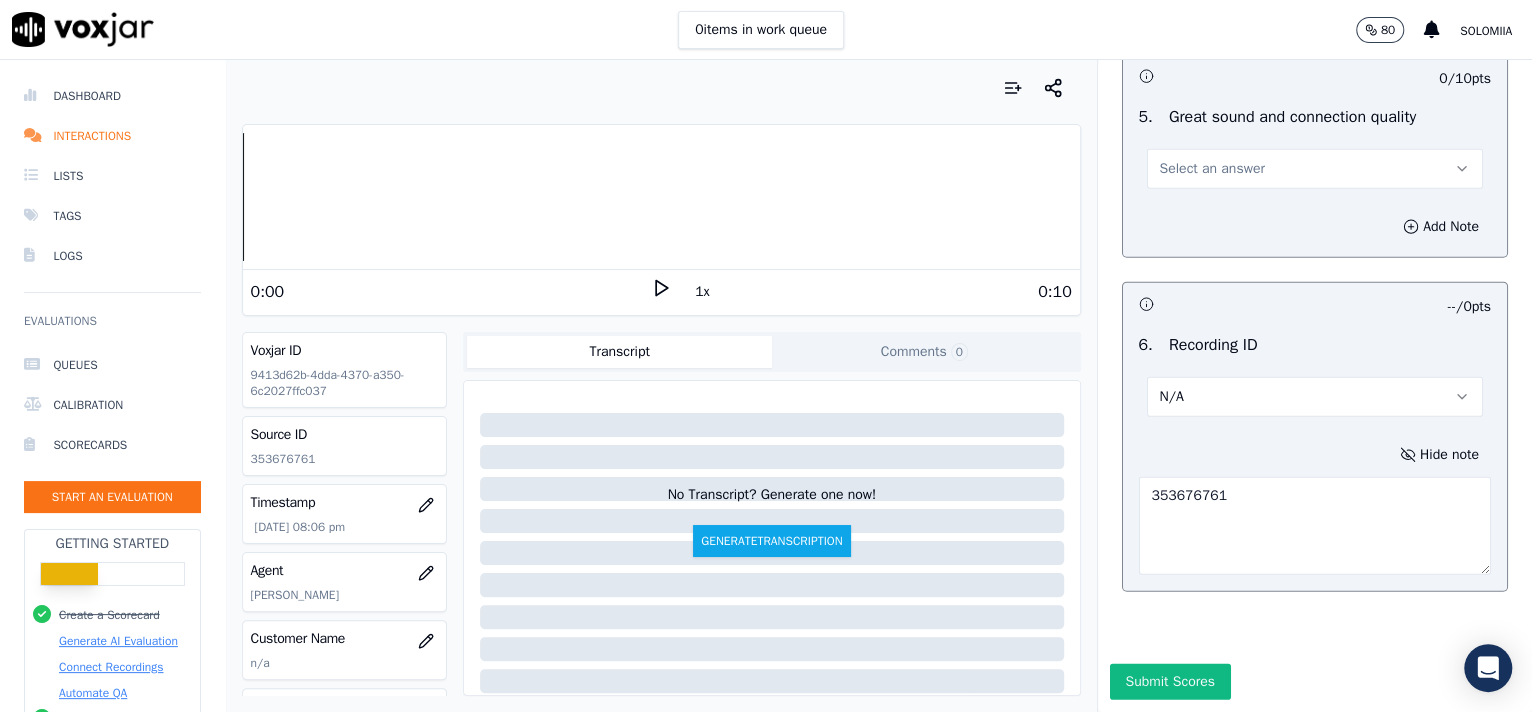 type on "353676761" 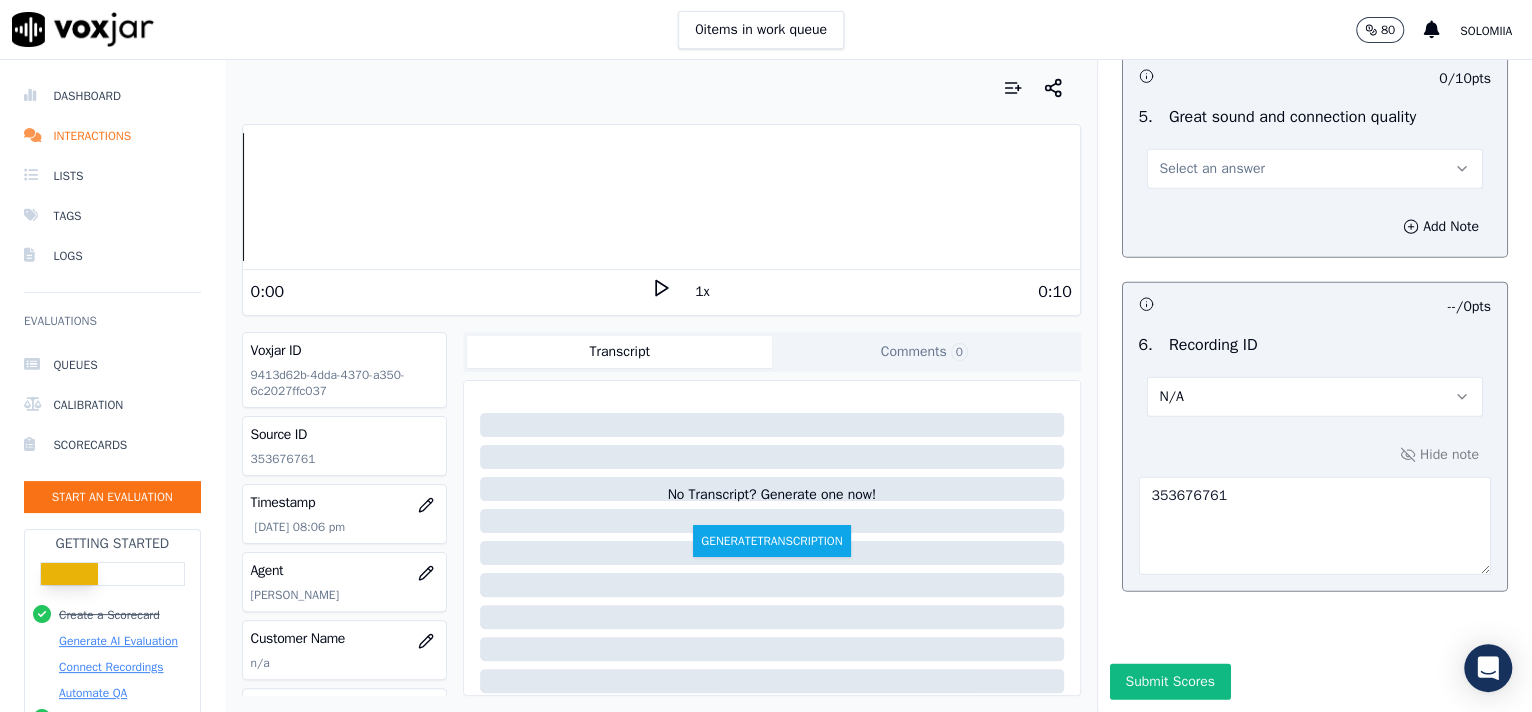 click on "Select an answer" at bounding box center [1212, 169] 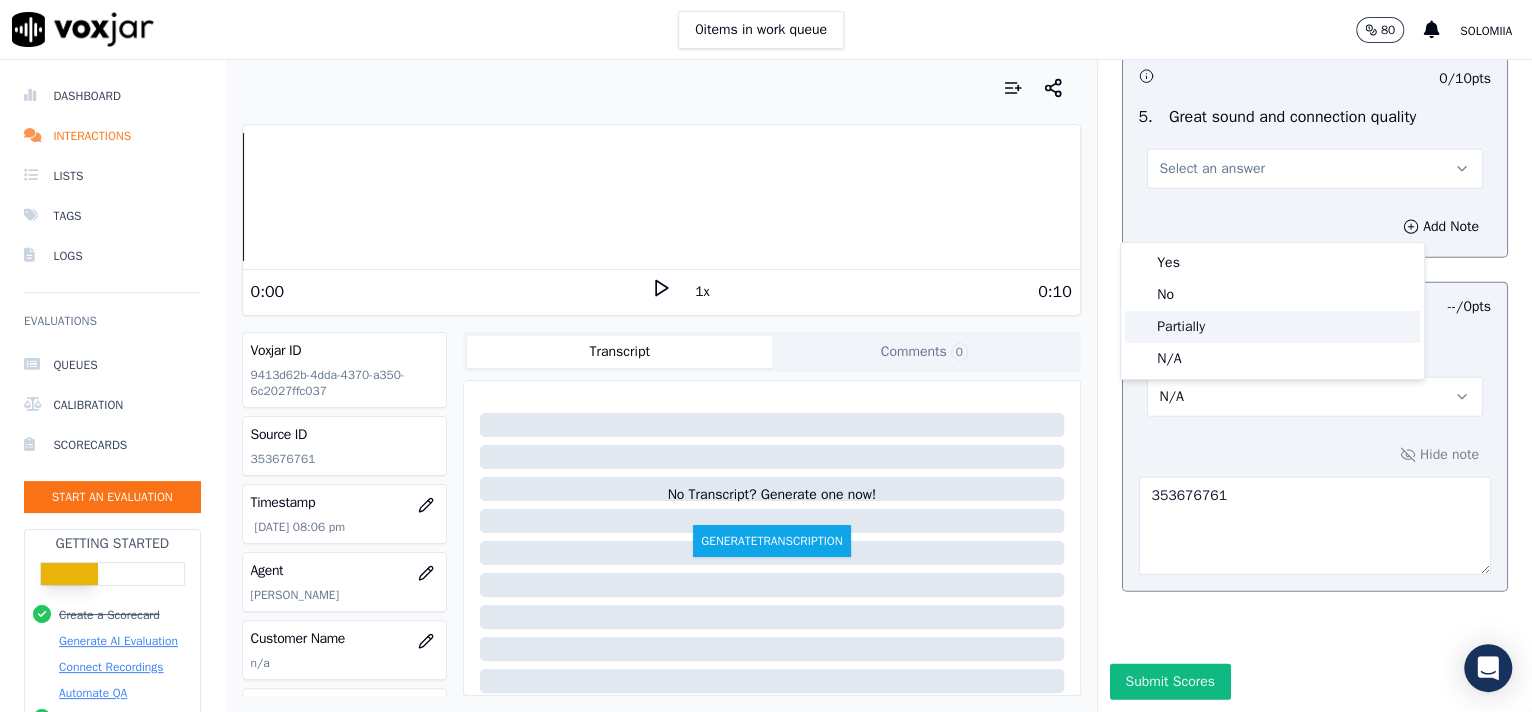 click on "Partially" 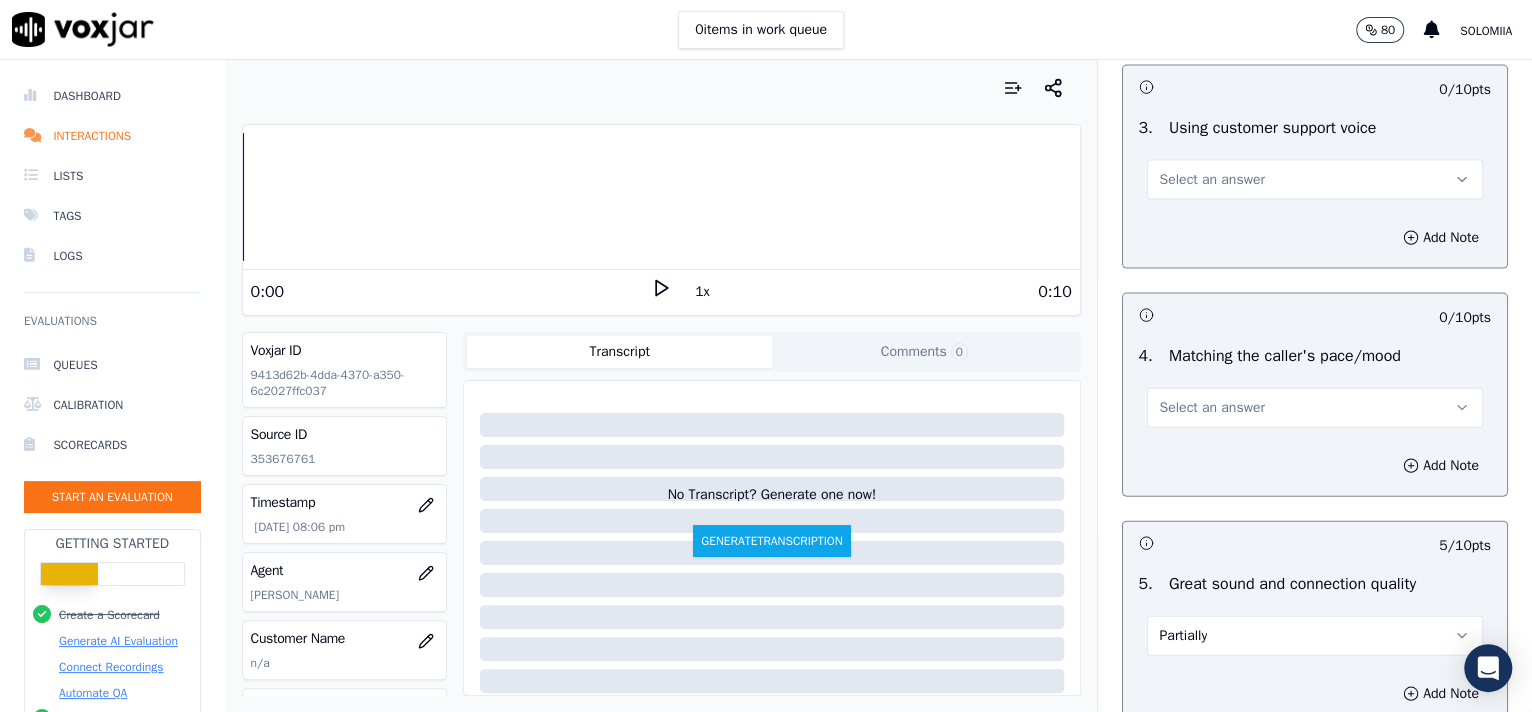 scroll, scrollTop: 2526, scrollLeft: 0, axis: vertical 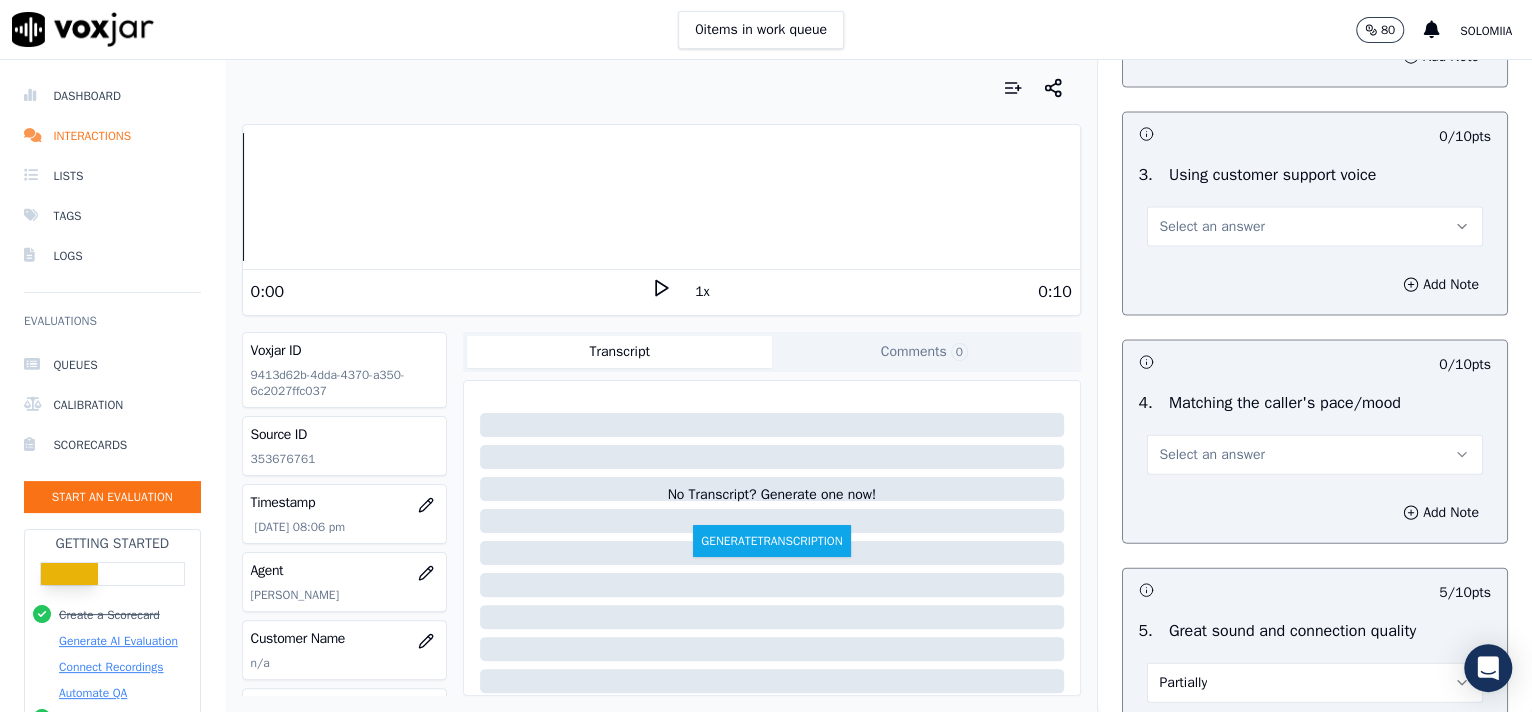 click on "Select an answer" at bounding box center (1315, 455) 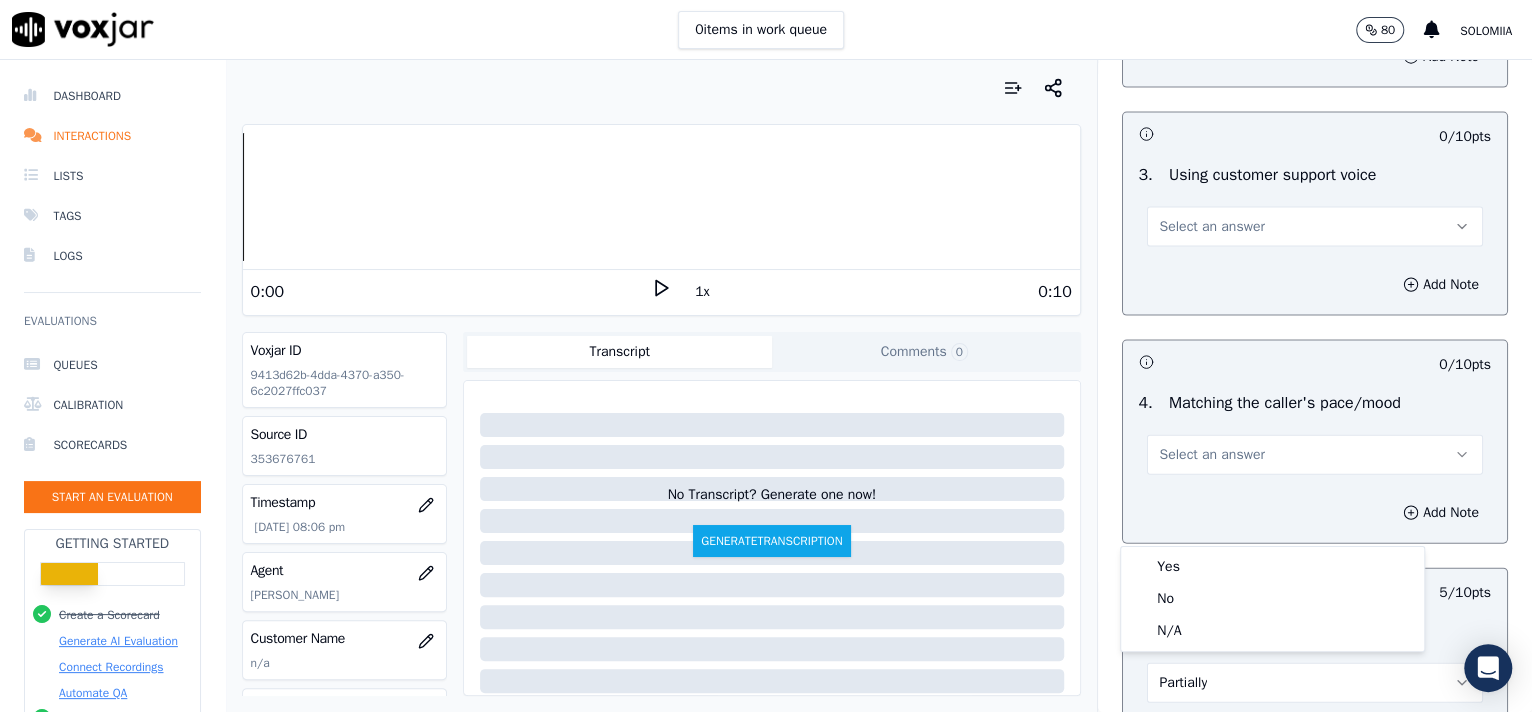 click on "Select an answer" at bounding box center (1212, 455) 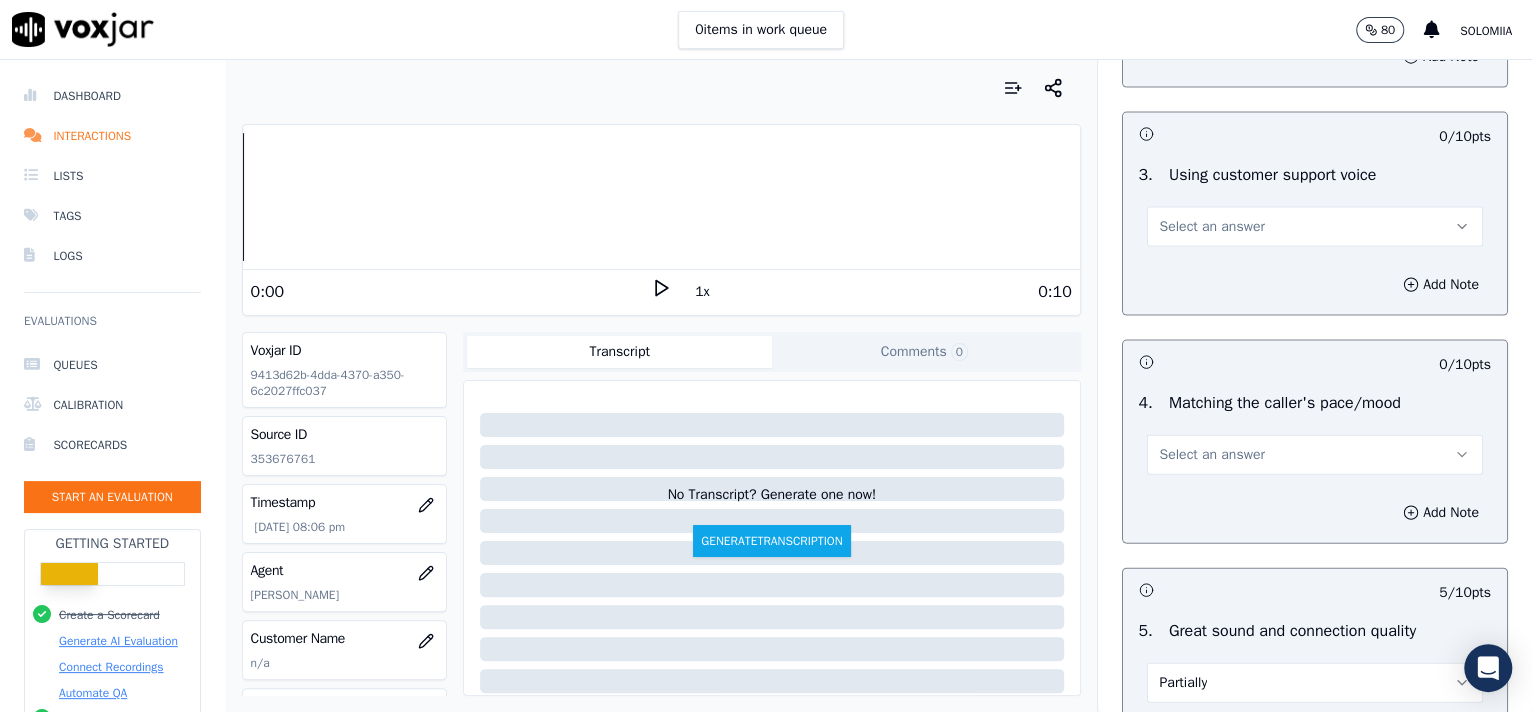 click on "Select an answer" at bounding box center (1212, 455) 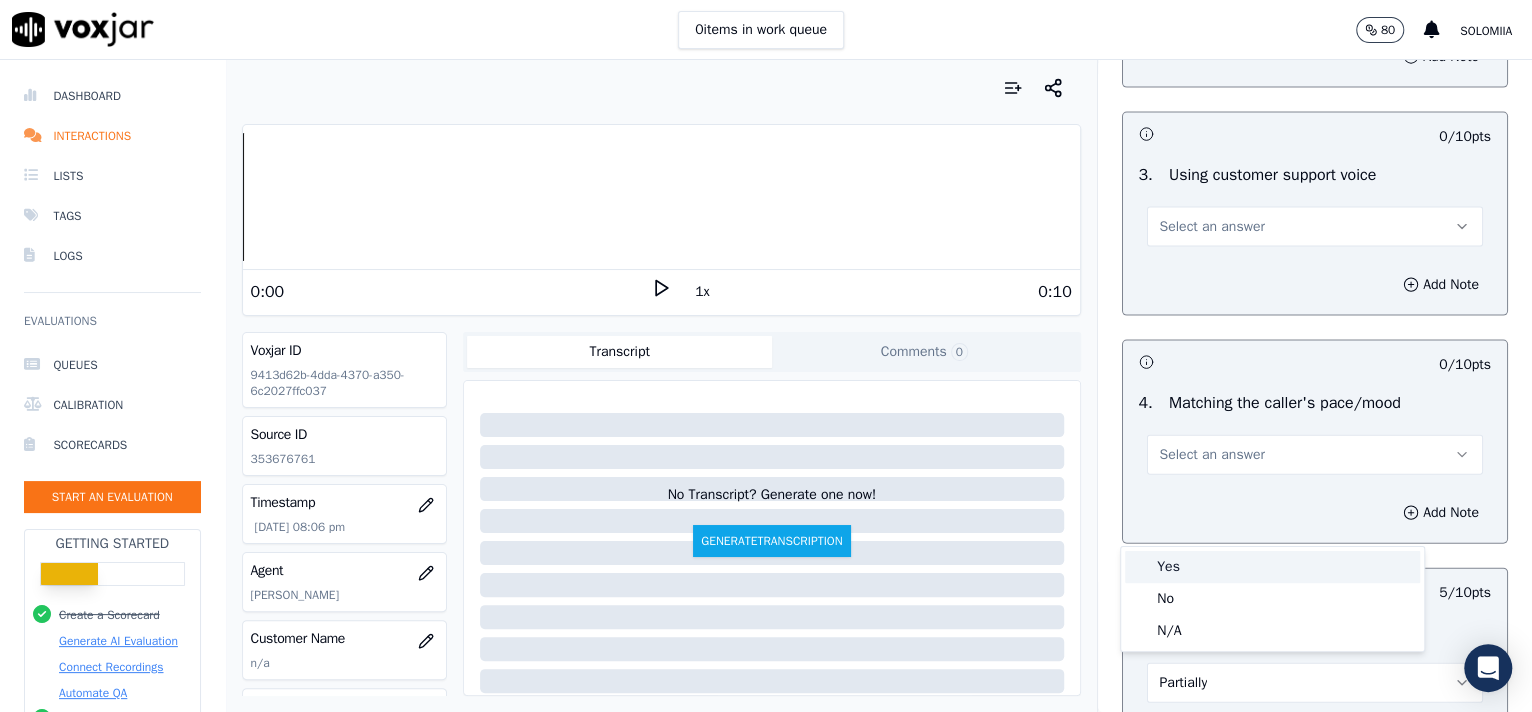 click on "Yes" at bounding box center (1272, 567) 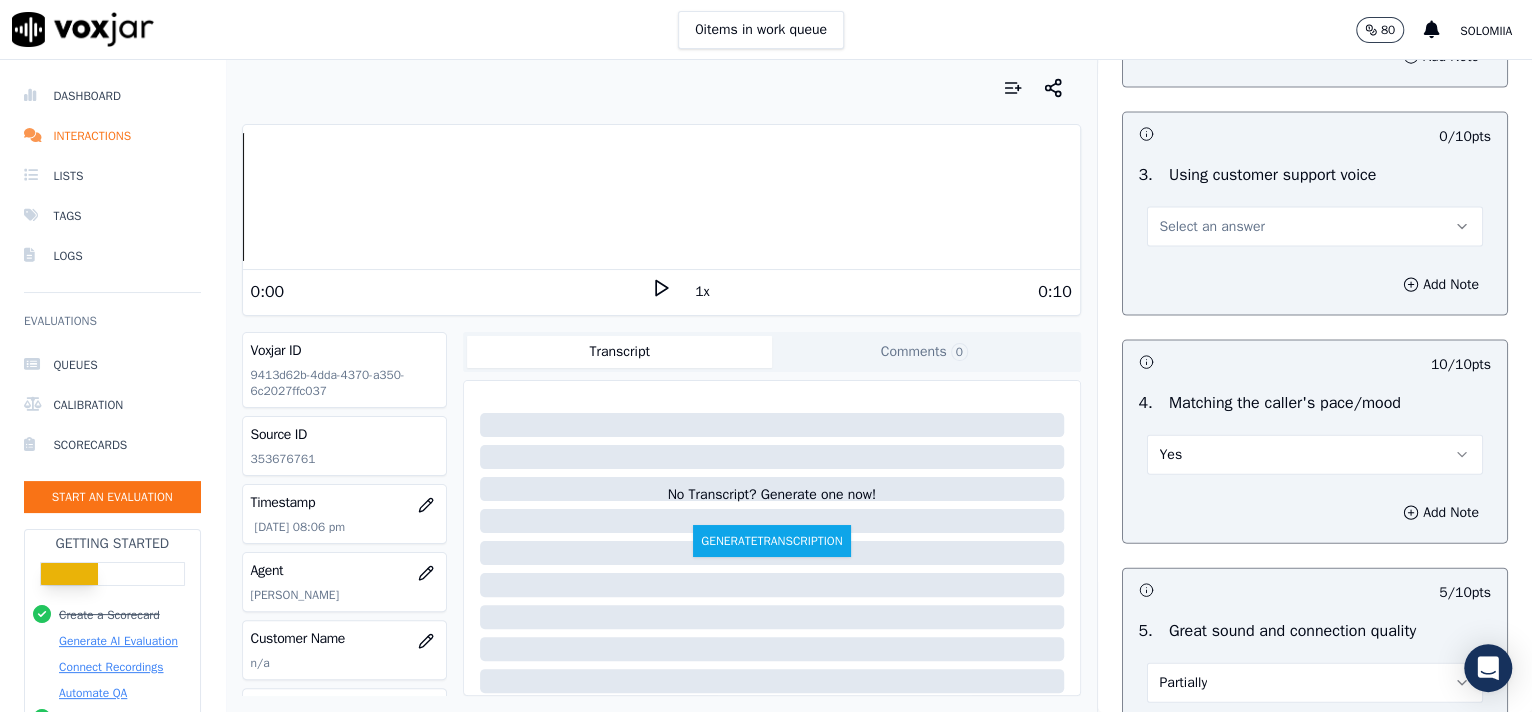 click on "Select an answer" at bounding box center [1315, 227] 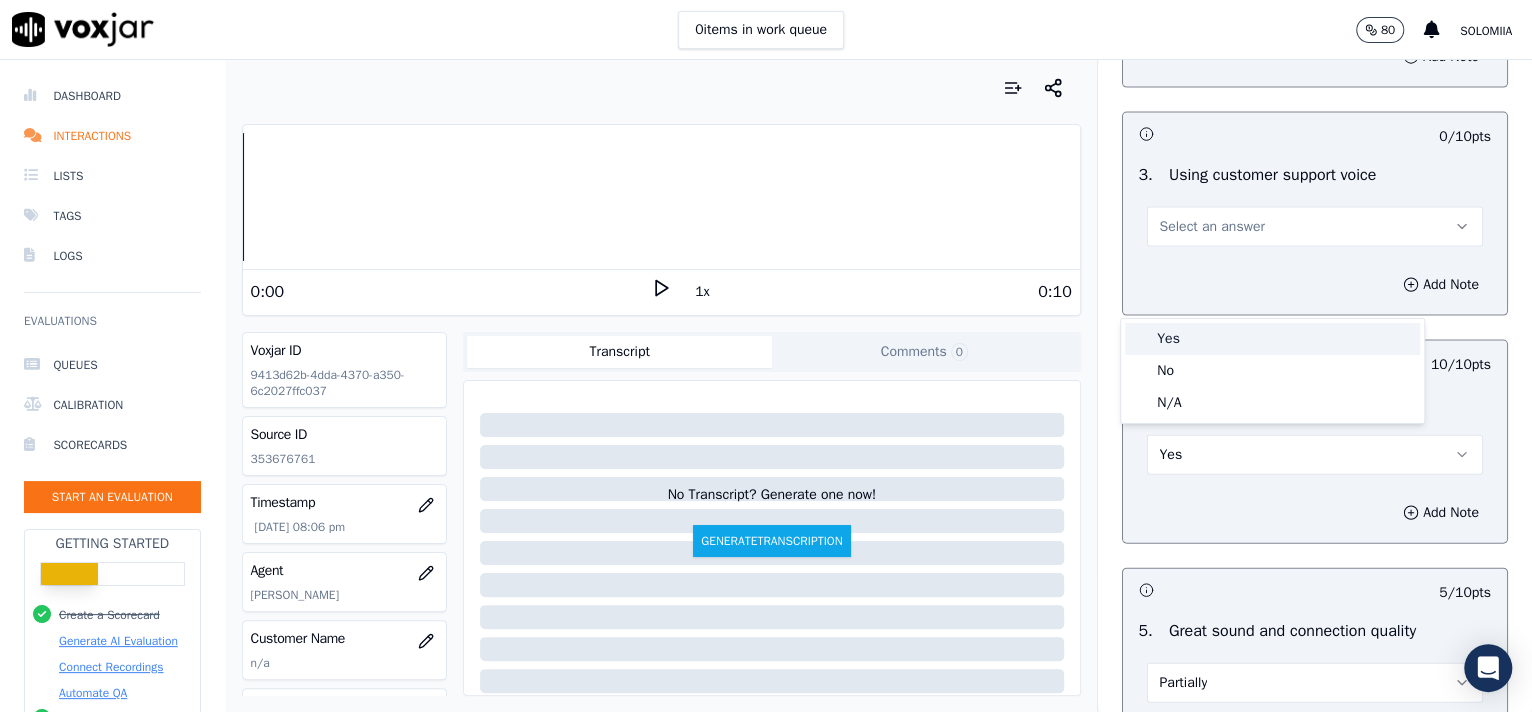 click on "Yes" at bounding box center [1272, 339] 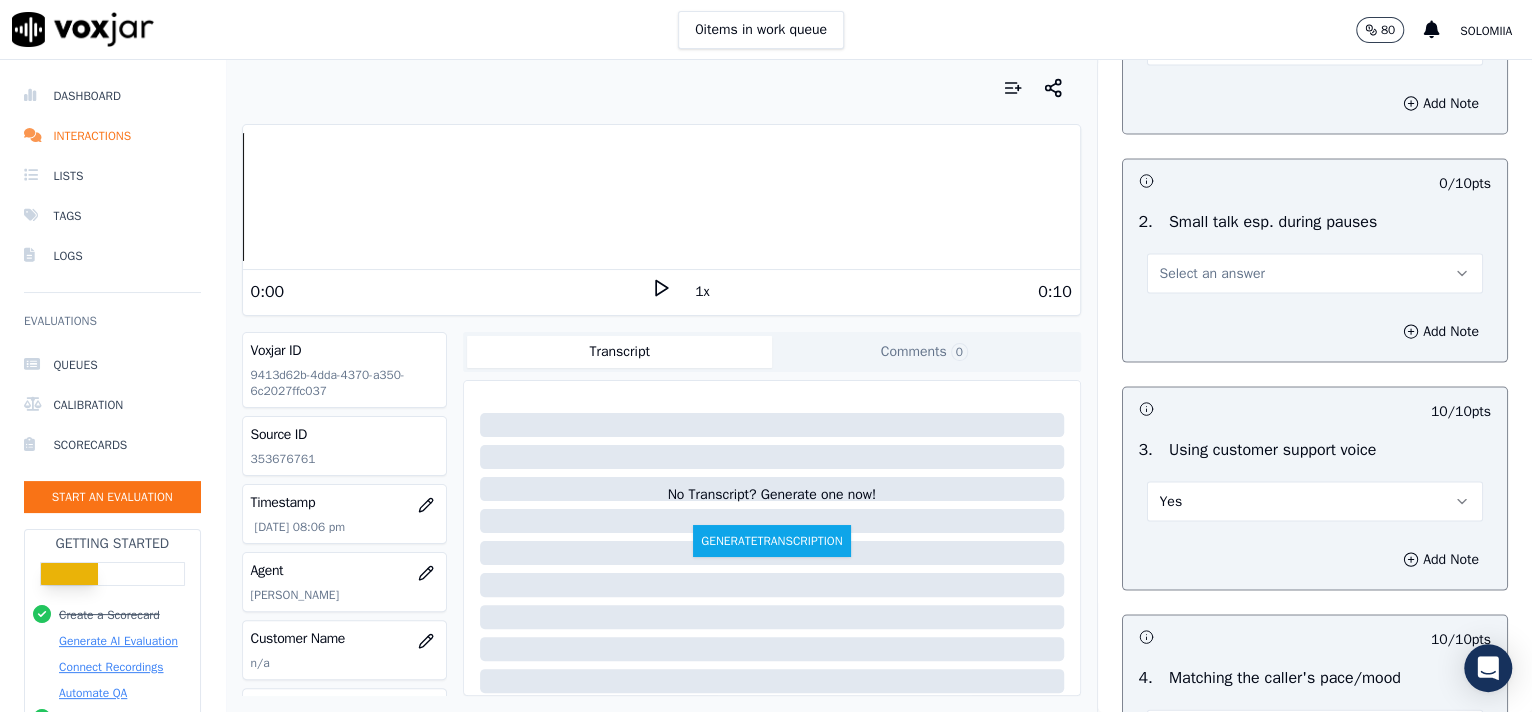 scroll, scrollTop: 2229, scrollLeft: 0, axis: vertical 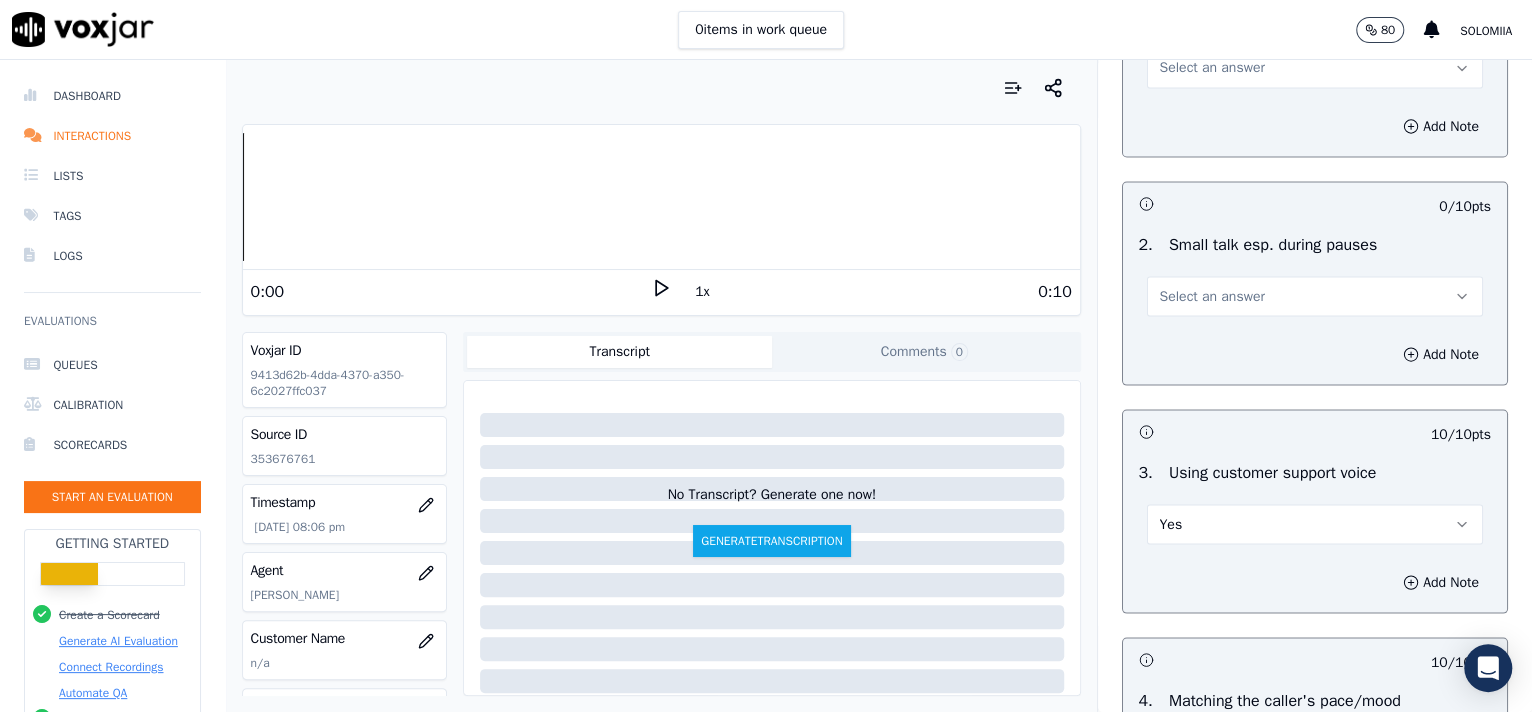 click on "Select an answer" at bounding box center [1212, 296] 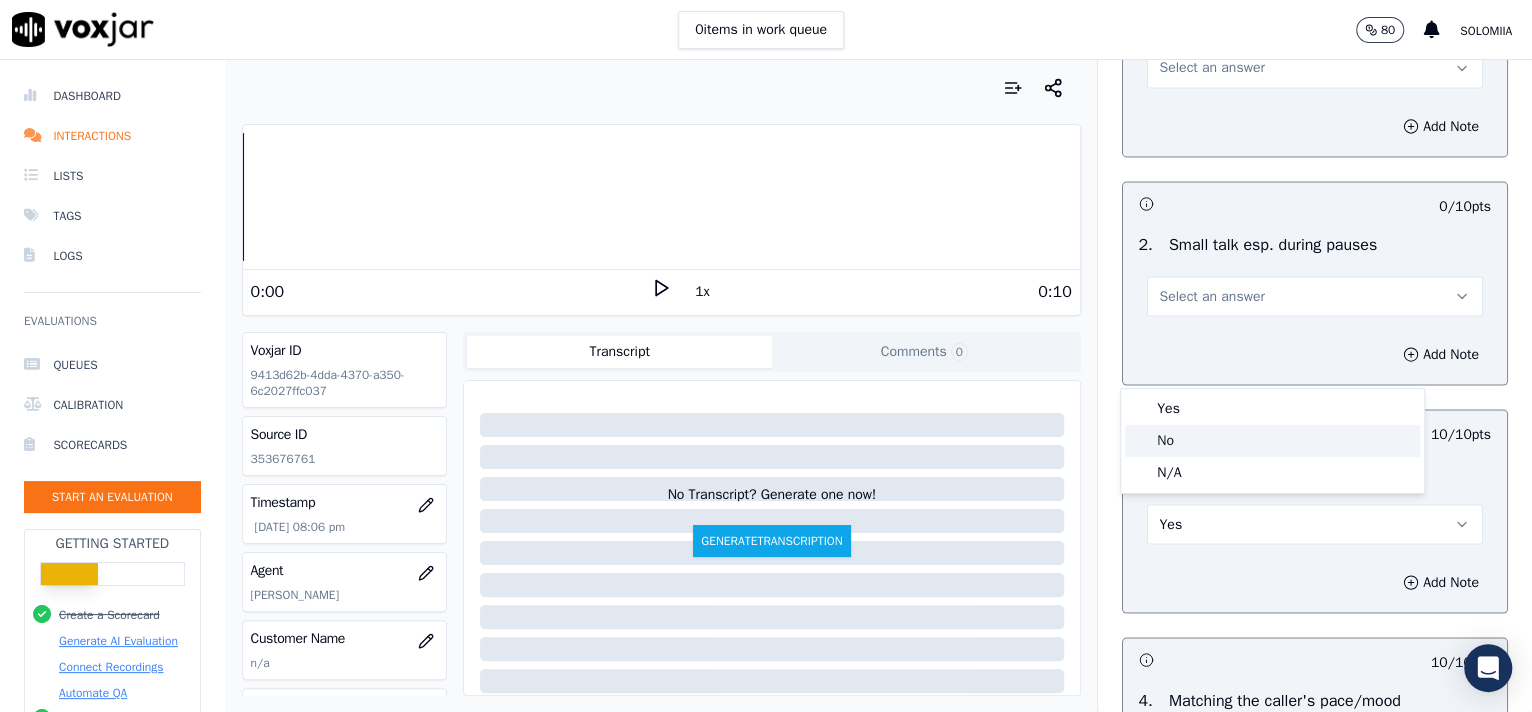 click on "No" 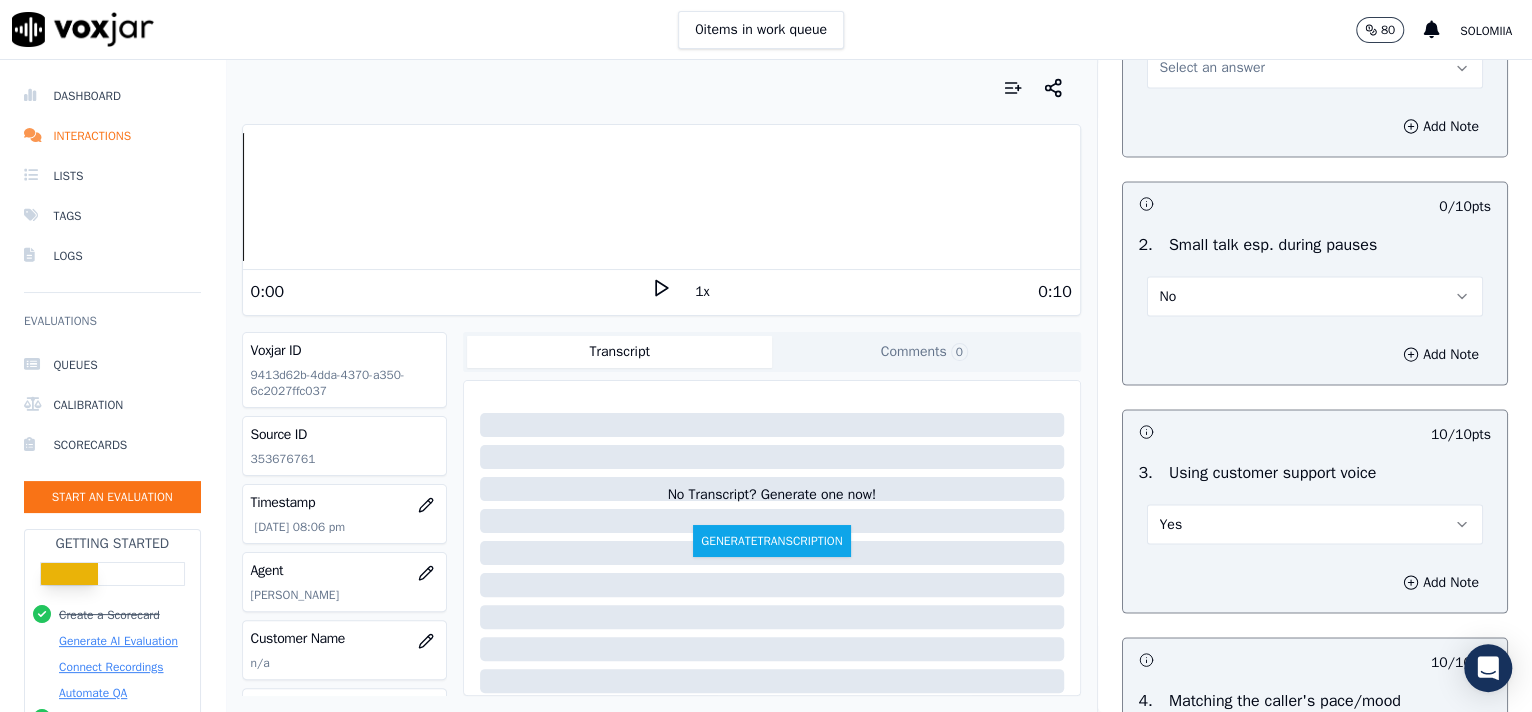 click on "Select an answer" at bounding box center [1315, 68] 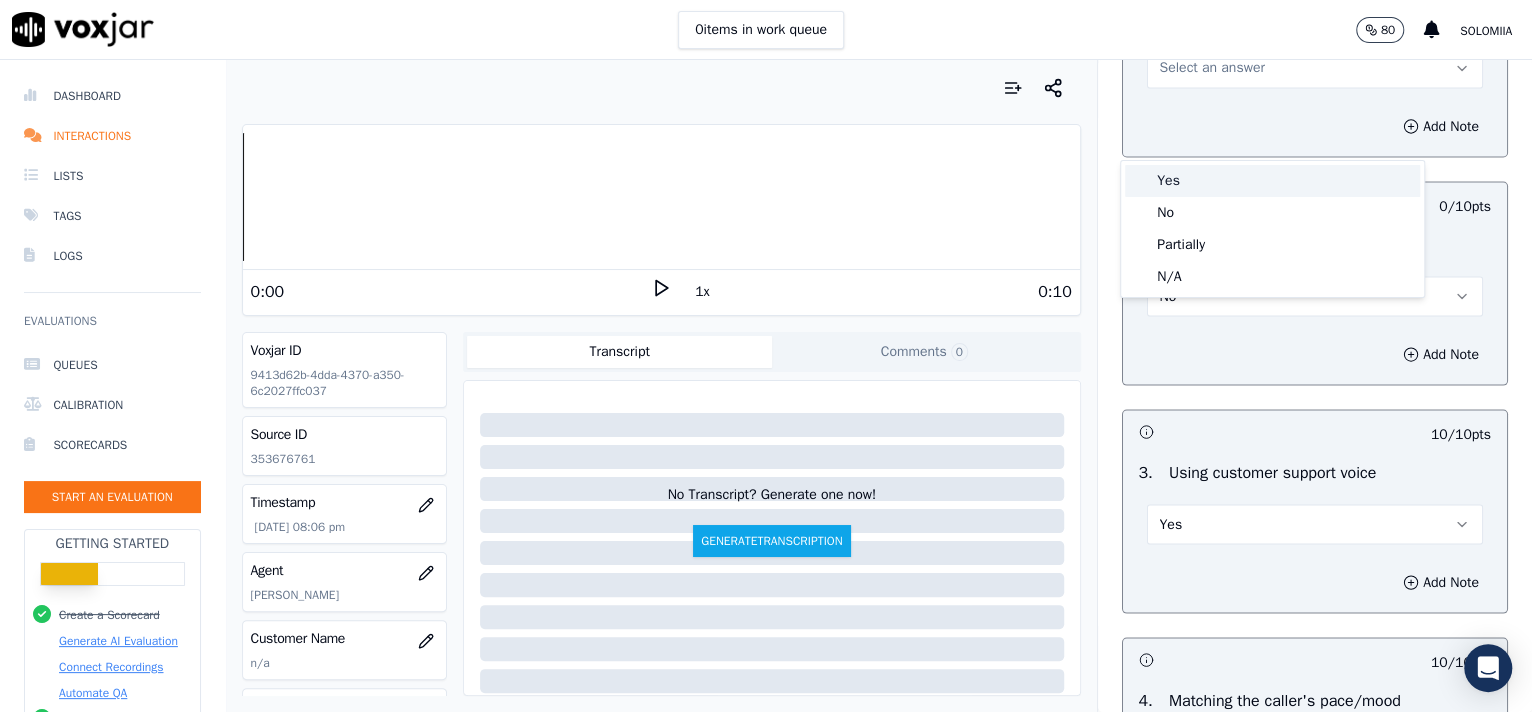 click on "Yes" at bounding box center [1272, 181] 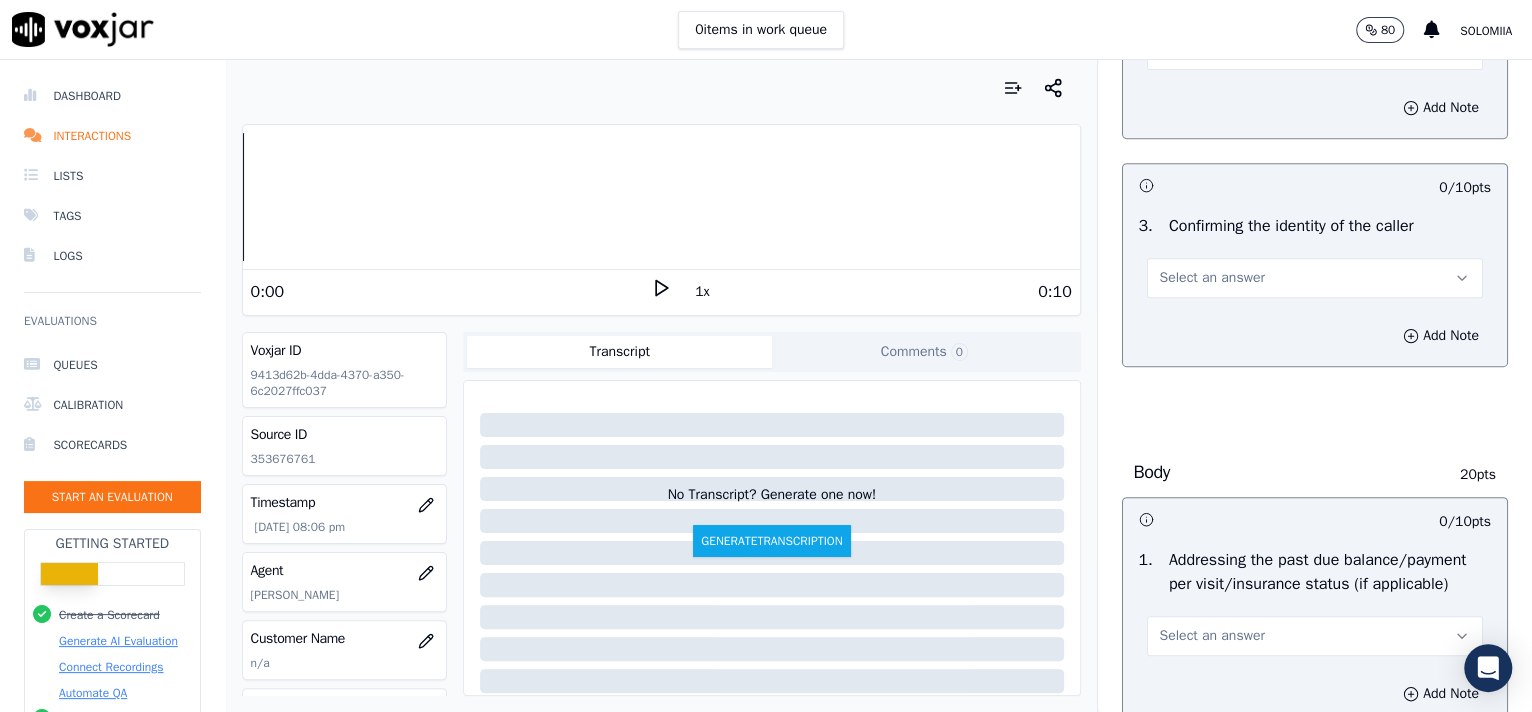 scroll, scrollTop: 507, scrollLeft: 0, axis: vertical 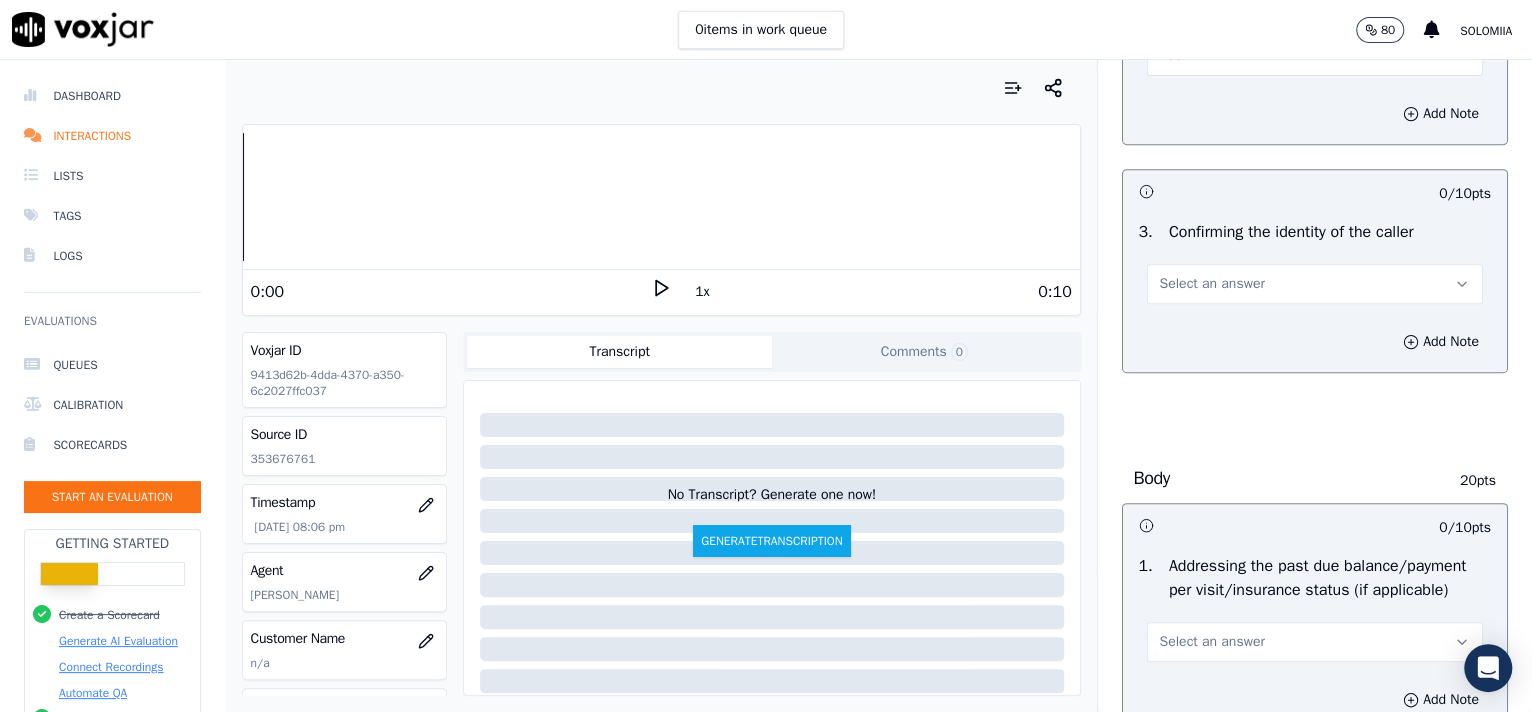 click on "Select an answer" at bounding box center (1315, 284) 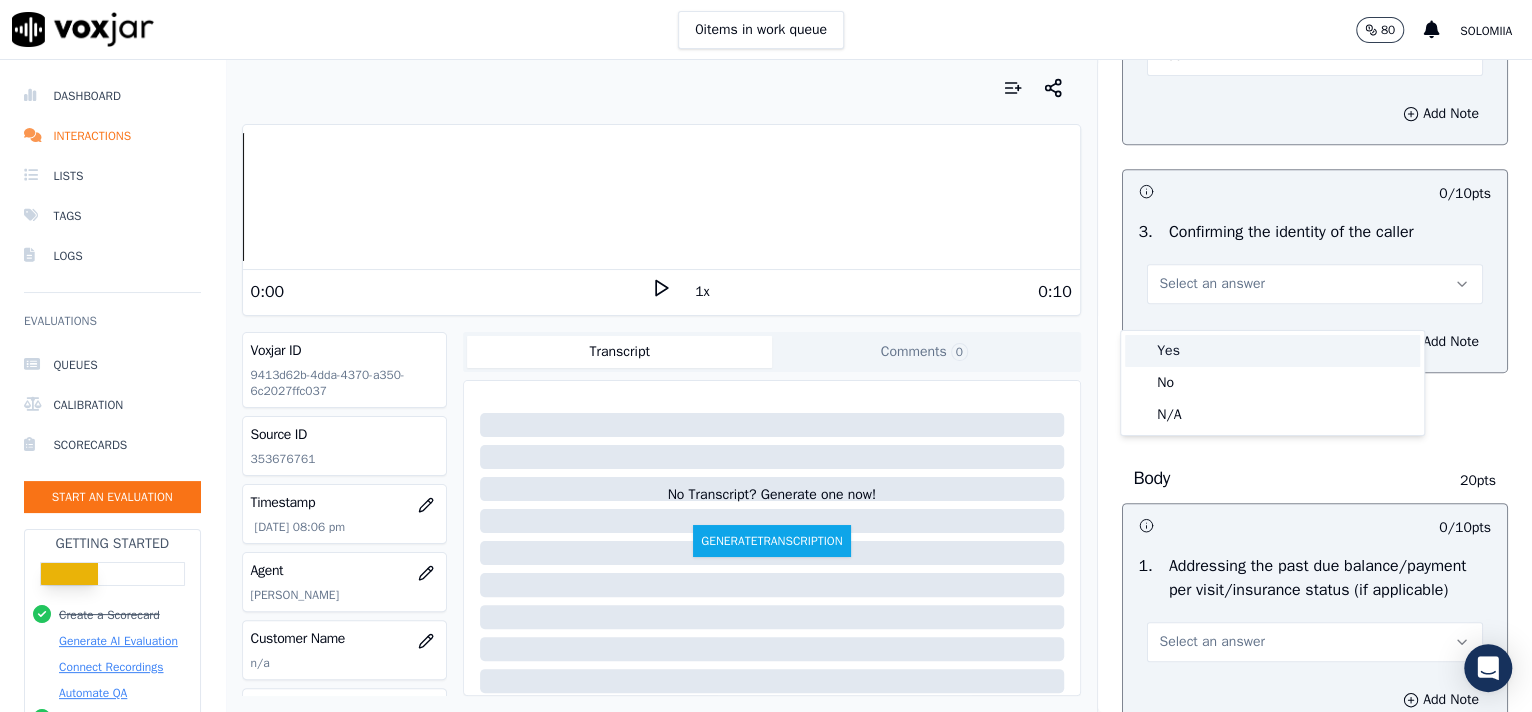 click on "Yes" at bounding box center (1272, 351) 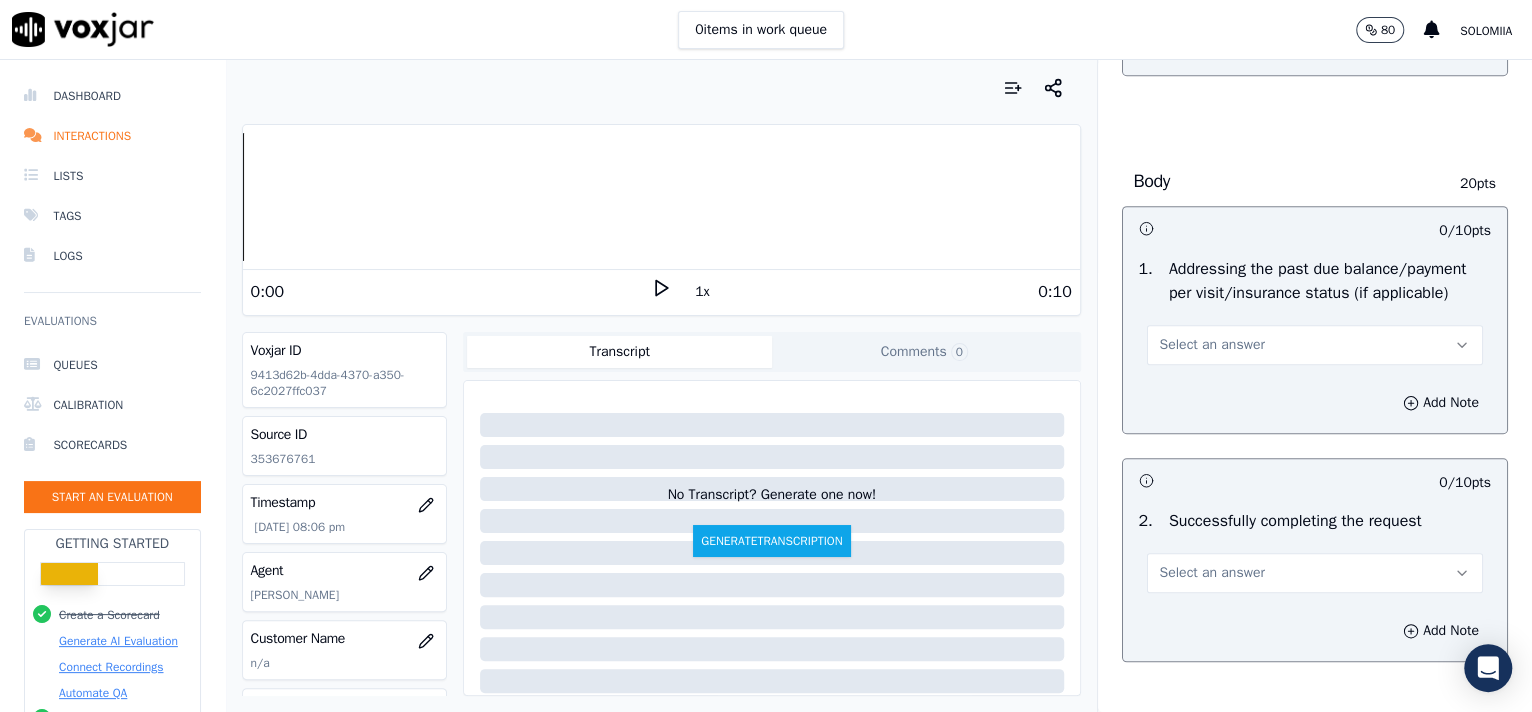 scroll, scrollTop: 857, scrollLeft: 0, axis: vertical 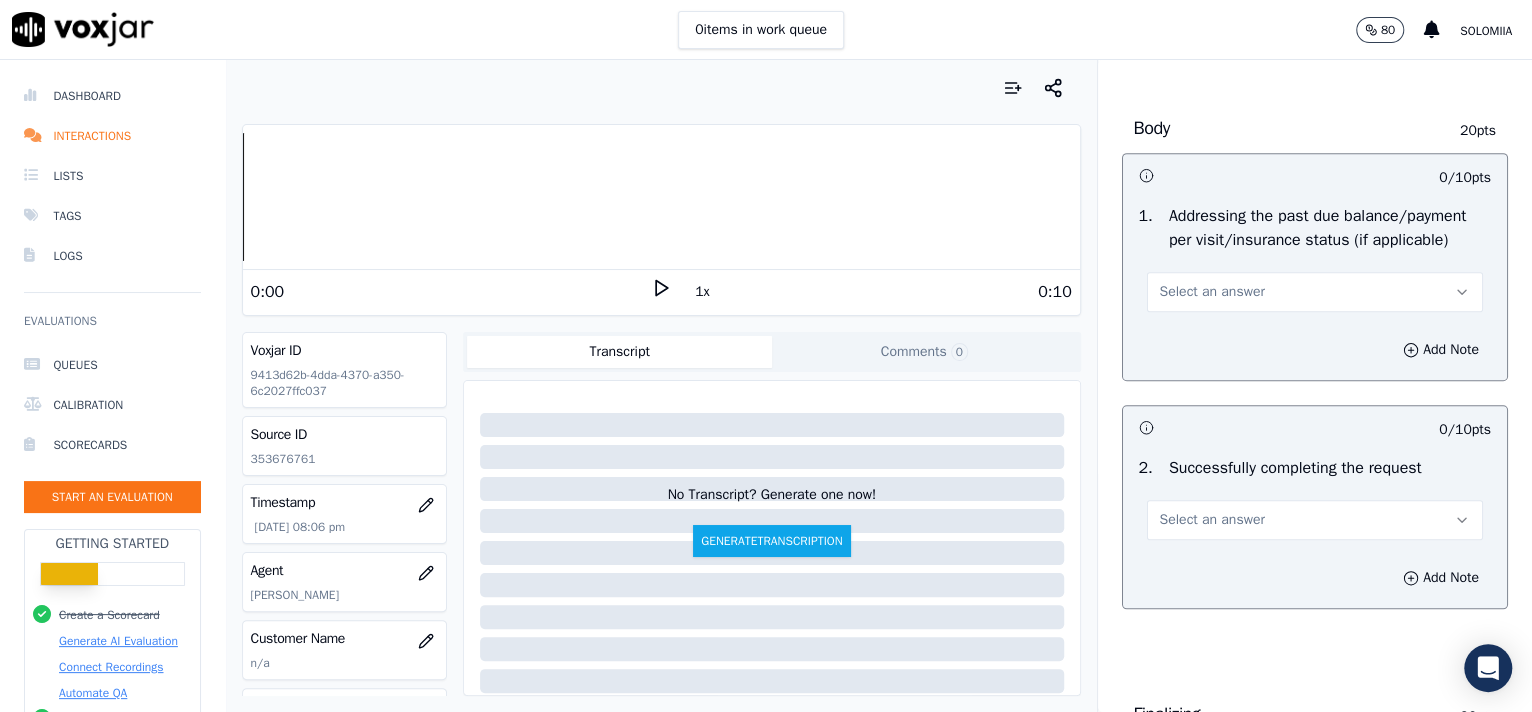 click on "Select an answer" at bounding box center (1212, 292) 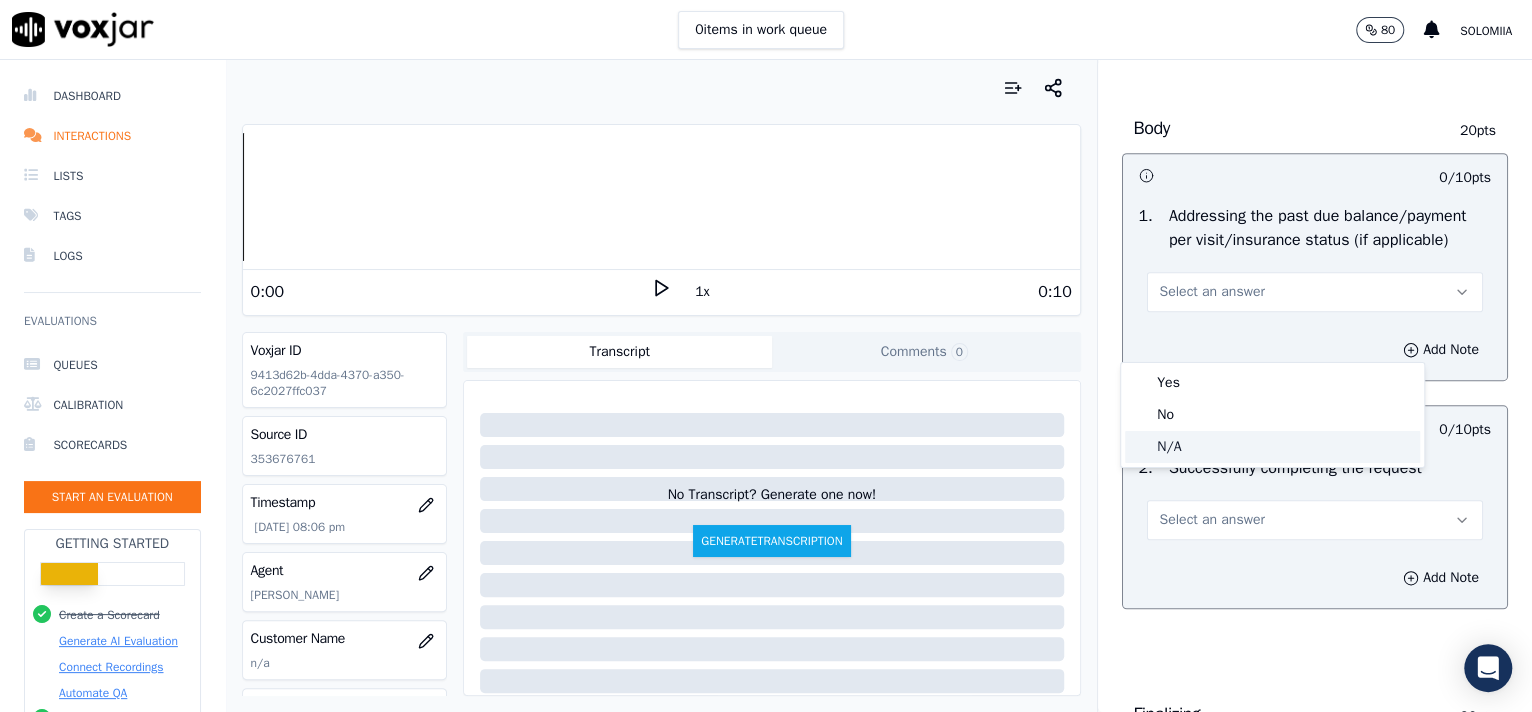 click on "N/A" 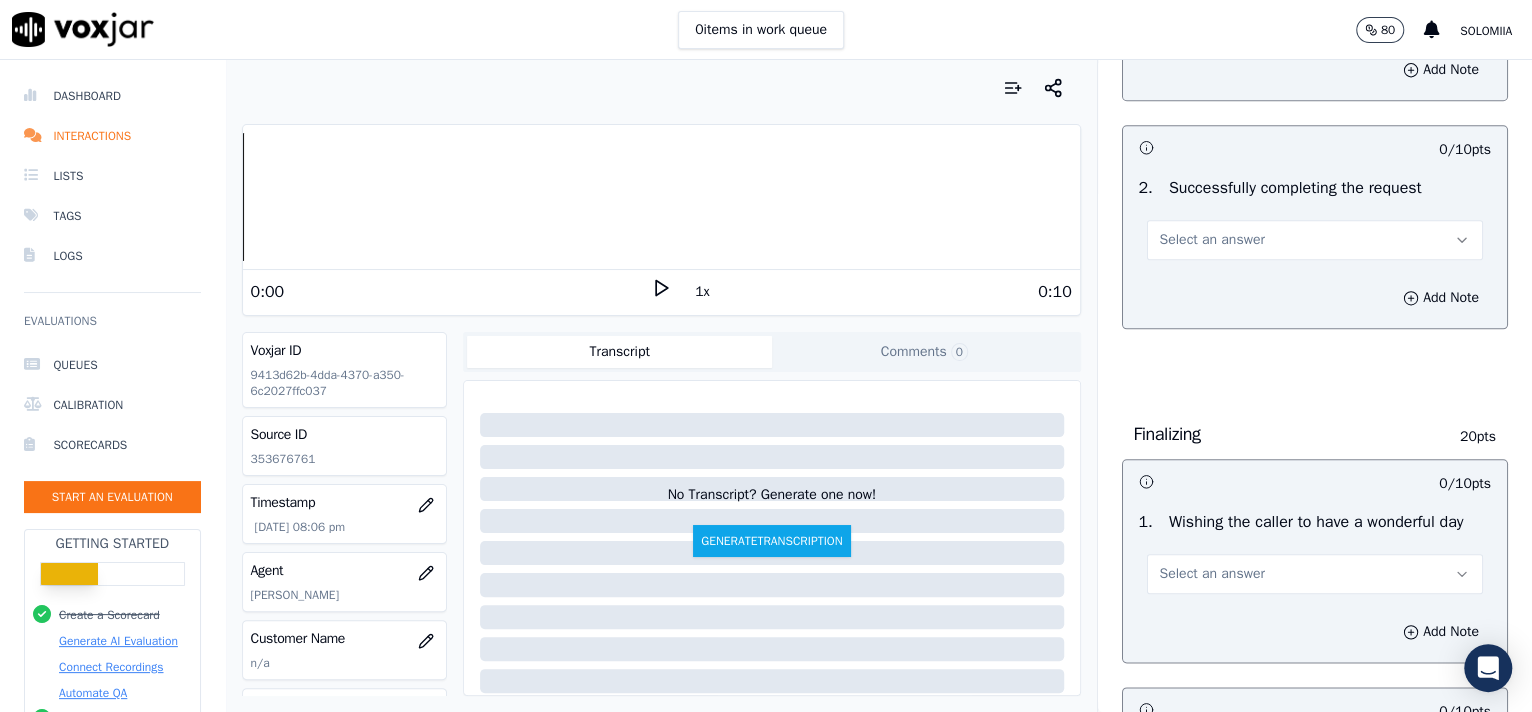 scroll, scrollTop: 1149, scrollLeft: 0, axis: vertical 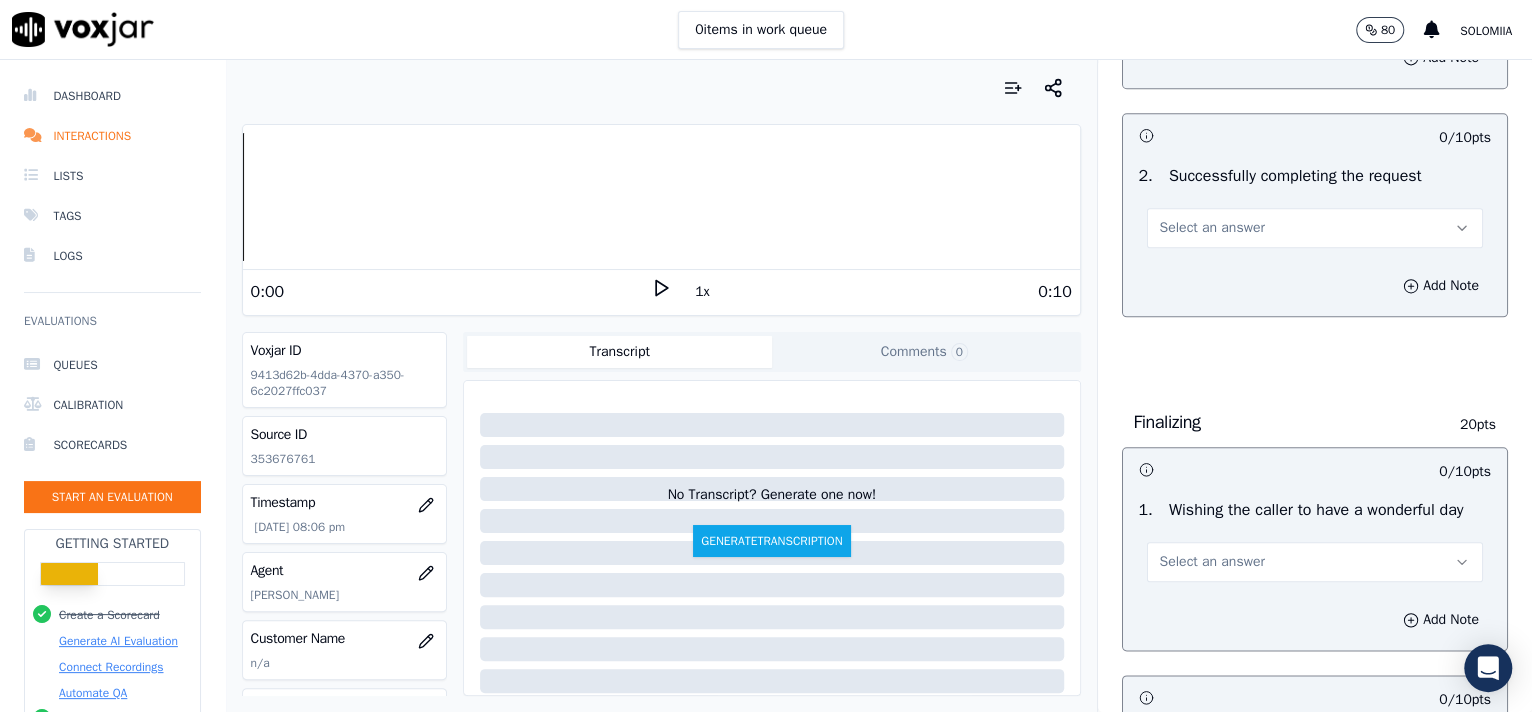 click on "Select an answer" at bounding box center [1315, 228] 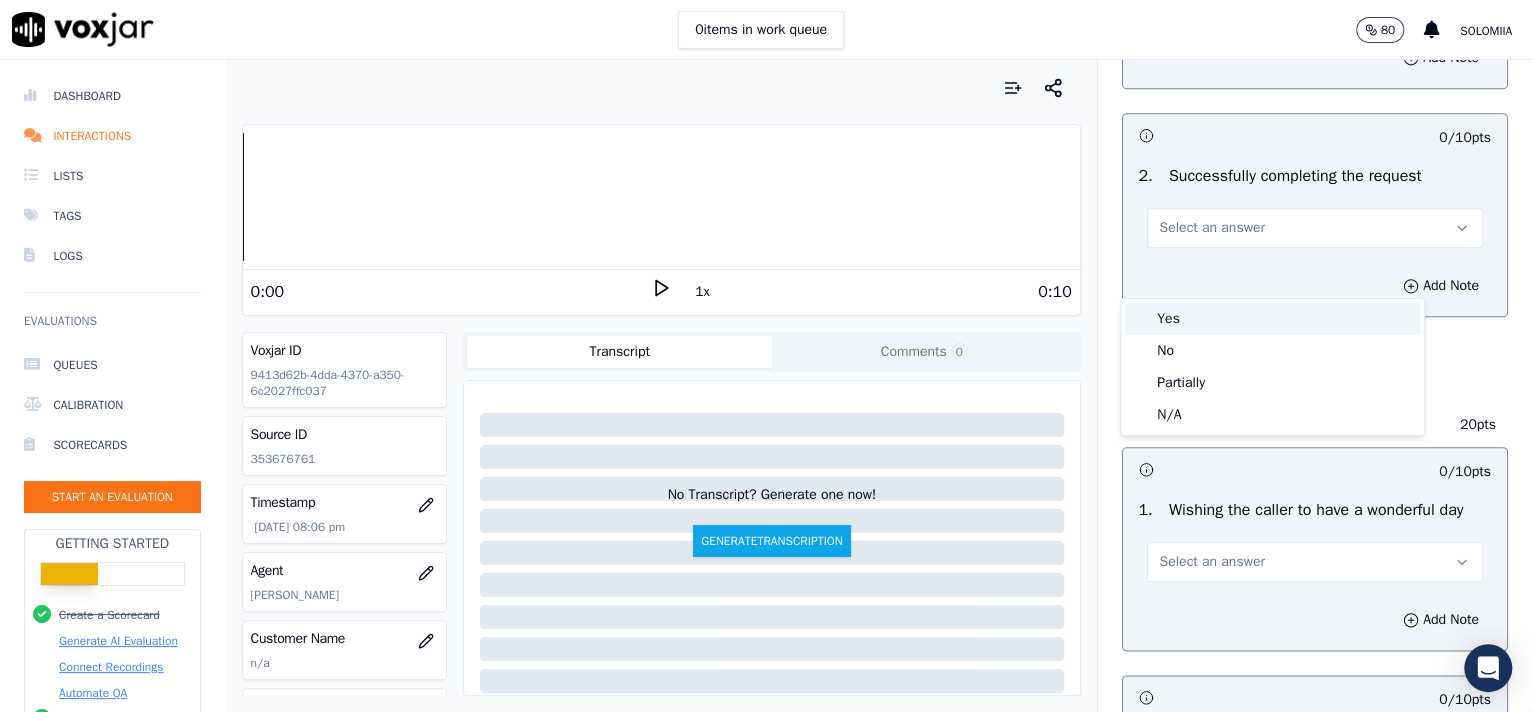click on "Yes" at bounding box center [1272, 319] 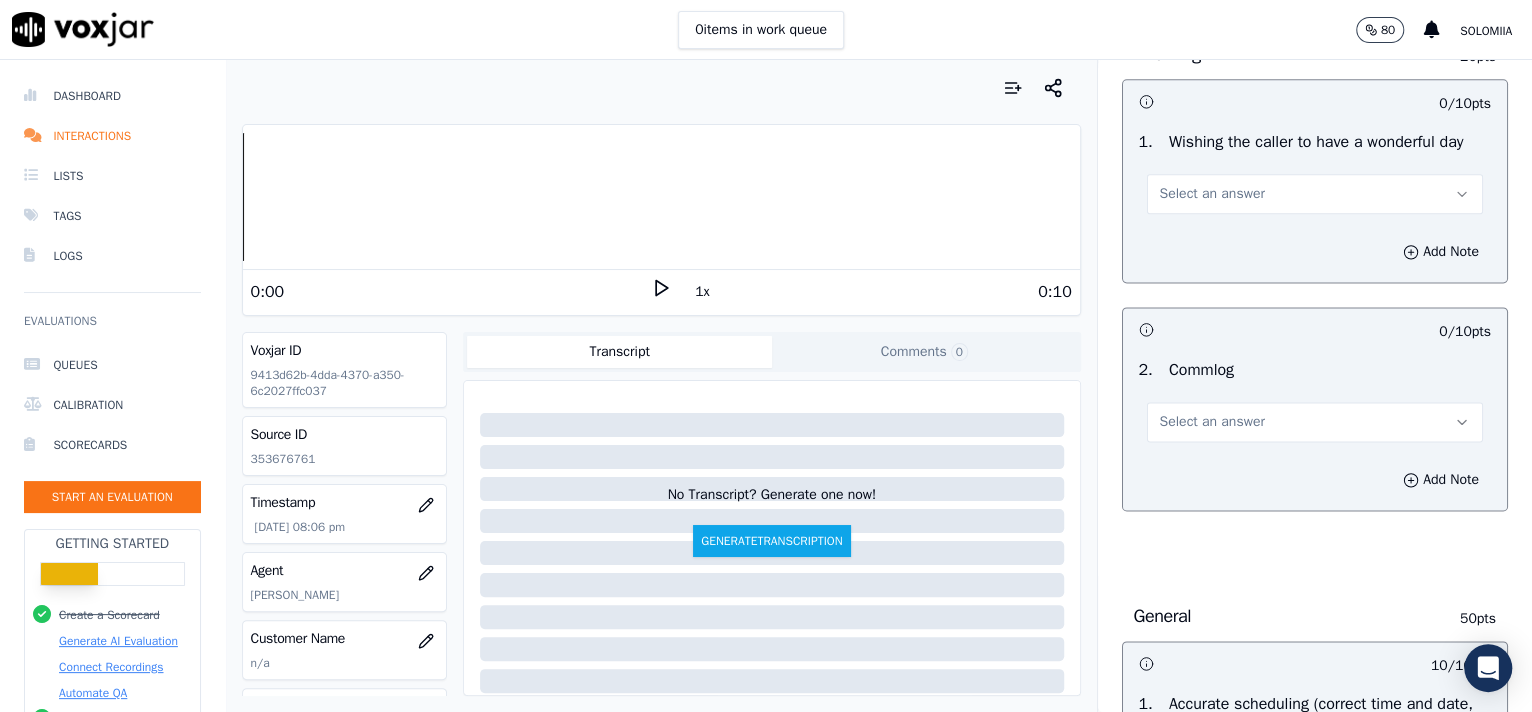 scroll, scrollTop: 1593, scrollLeft: 0, axis: vertical 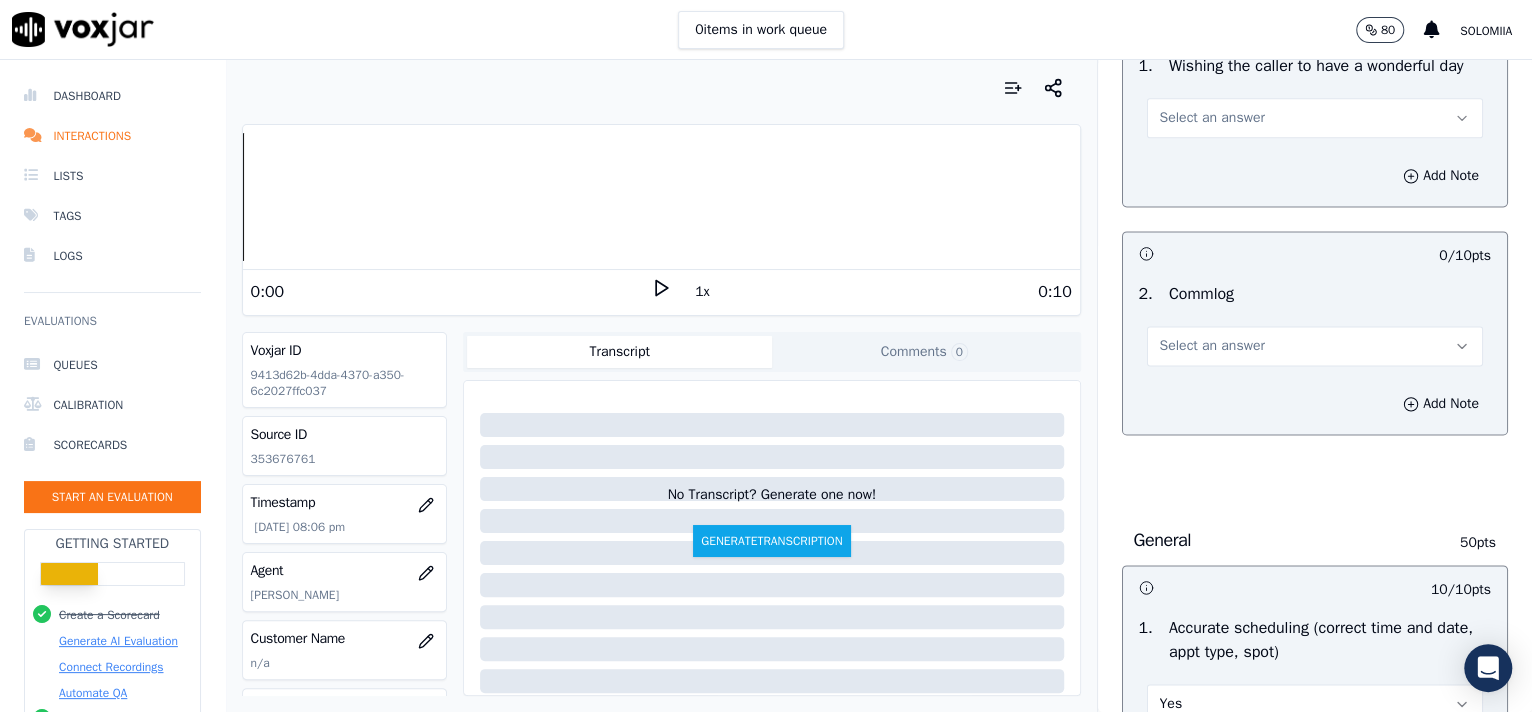 click on "Select an answer" at bounding box center [1212, 118] 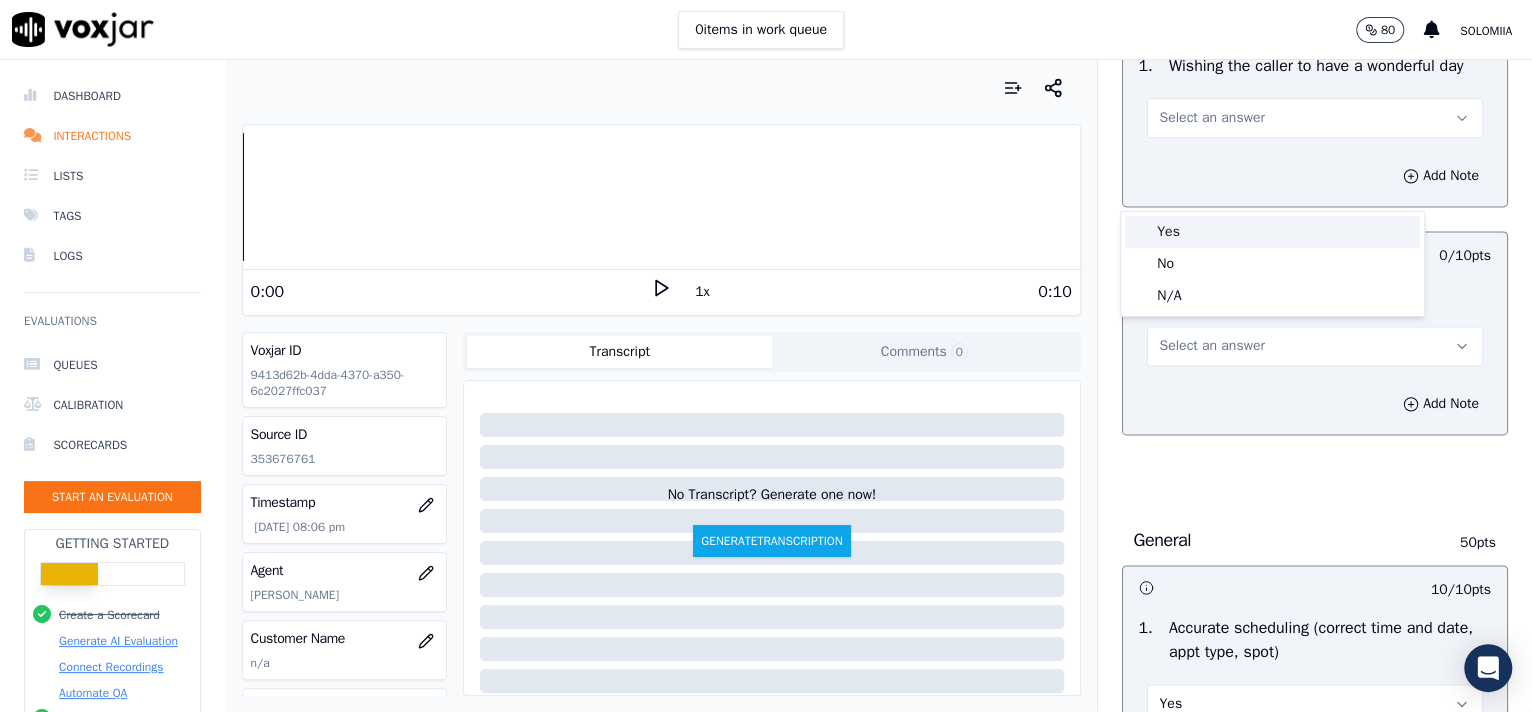 drag, startPoint x: 1218, startPoint y: 214, endPoint x: 1252, endPoint y: 235, distance: 39.962482 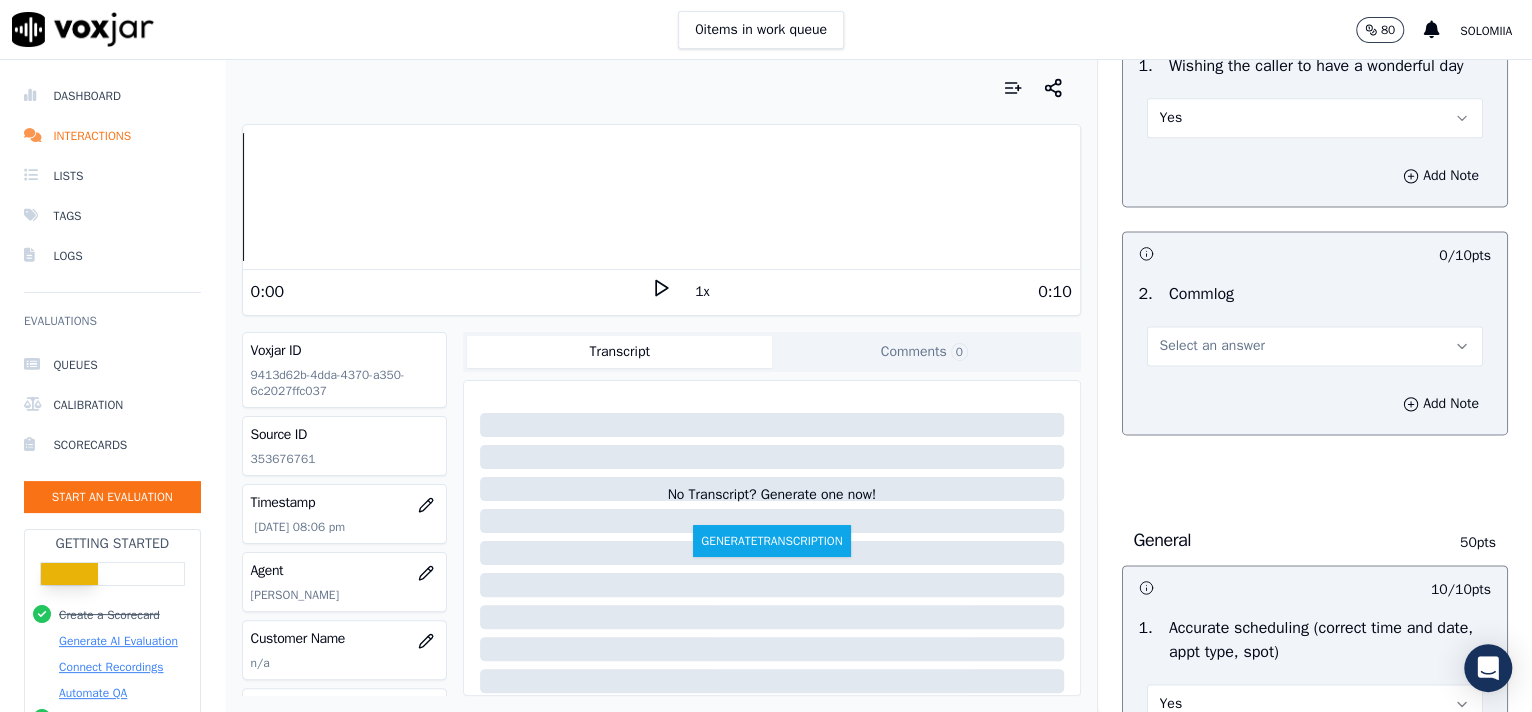 click on "Select an answer" at bounding box center (1315, 346) 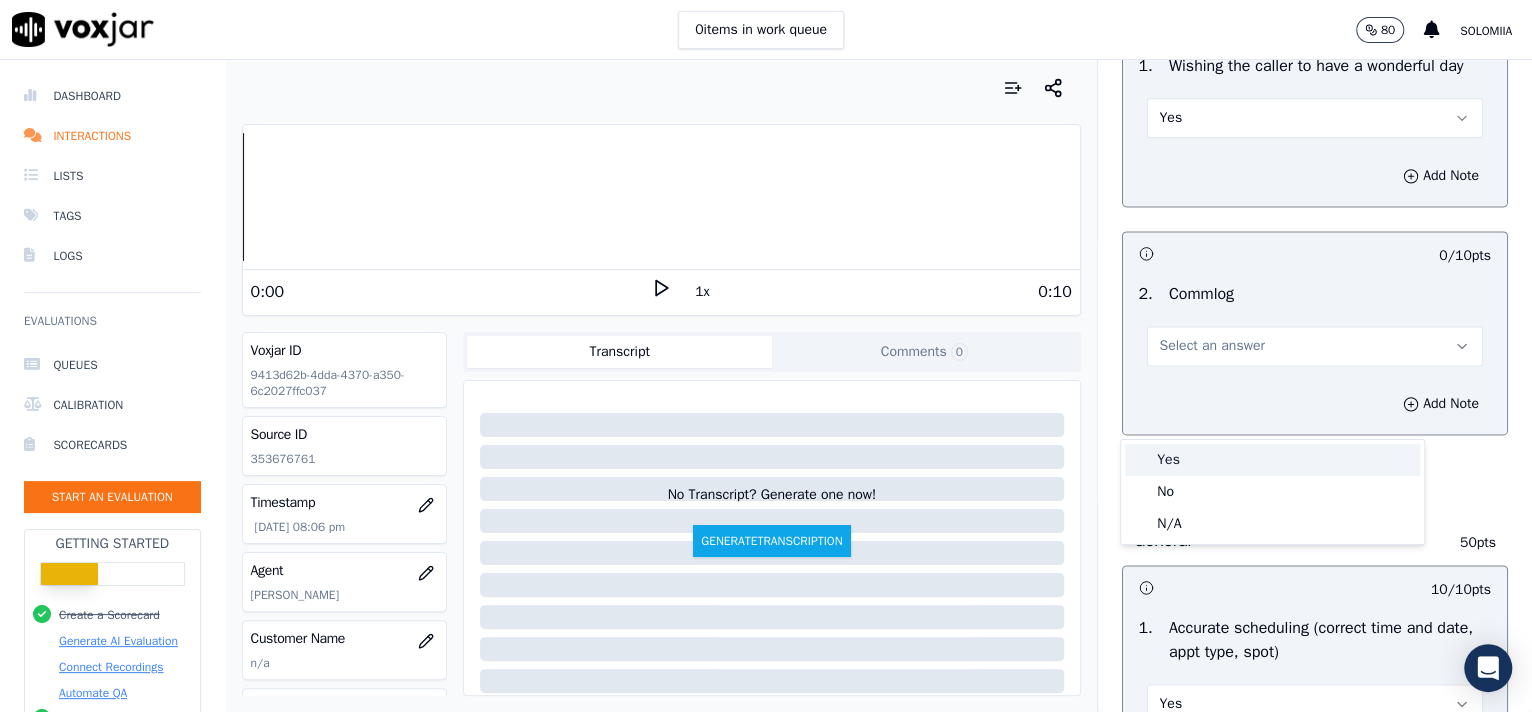click on "Yes" at bounding box center (1272, 460) 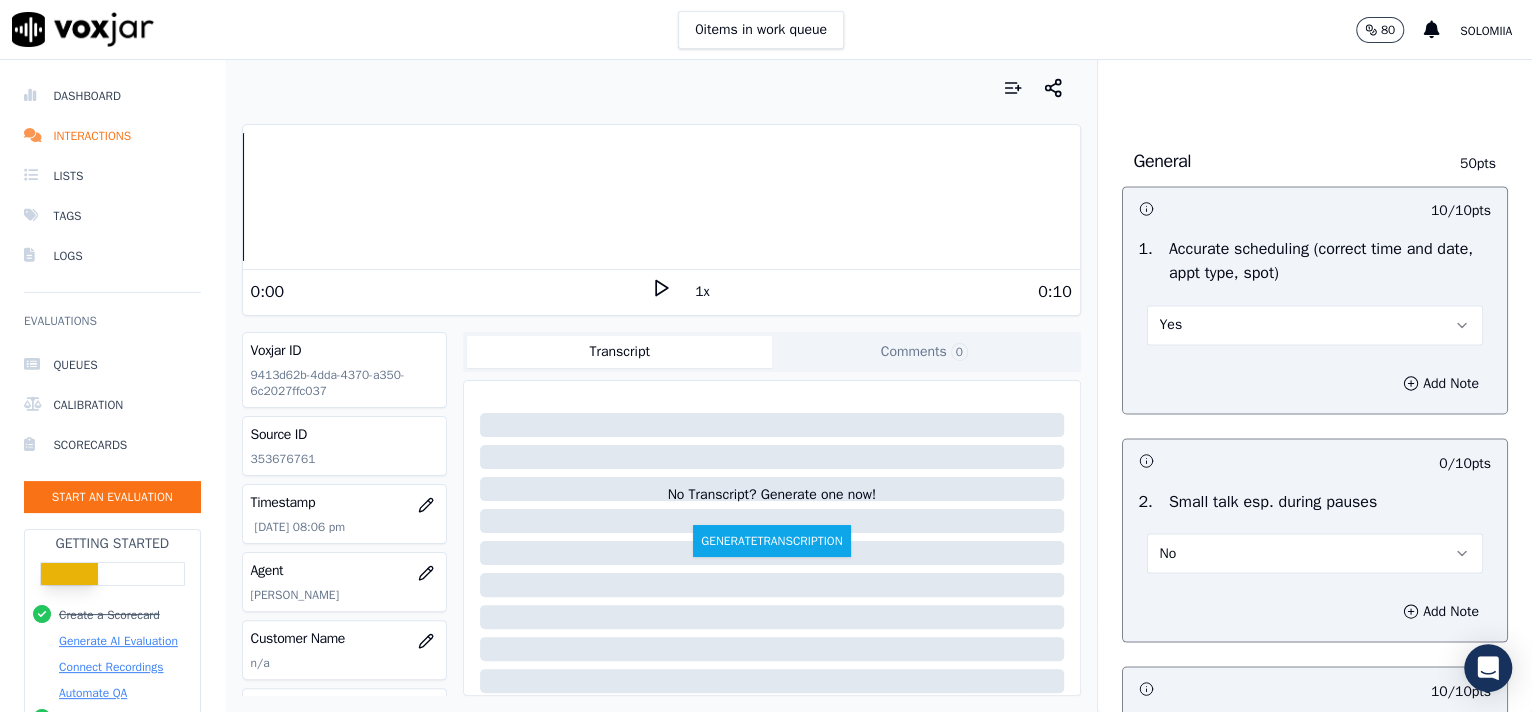 scroll, scrollTop: 3162, scrollLeft: 0, axis: vertical 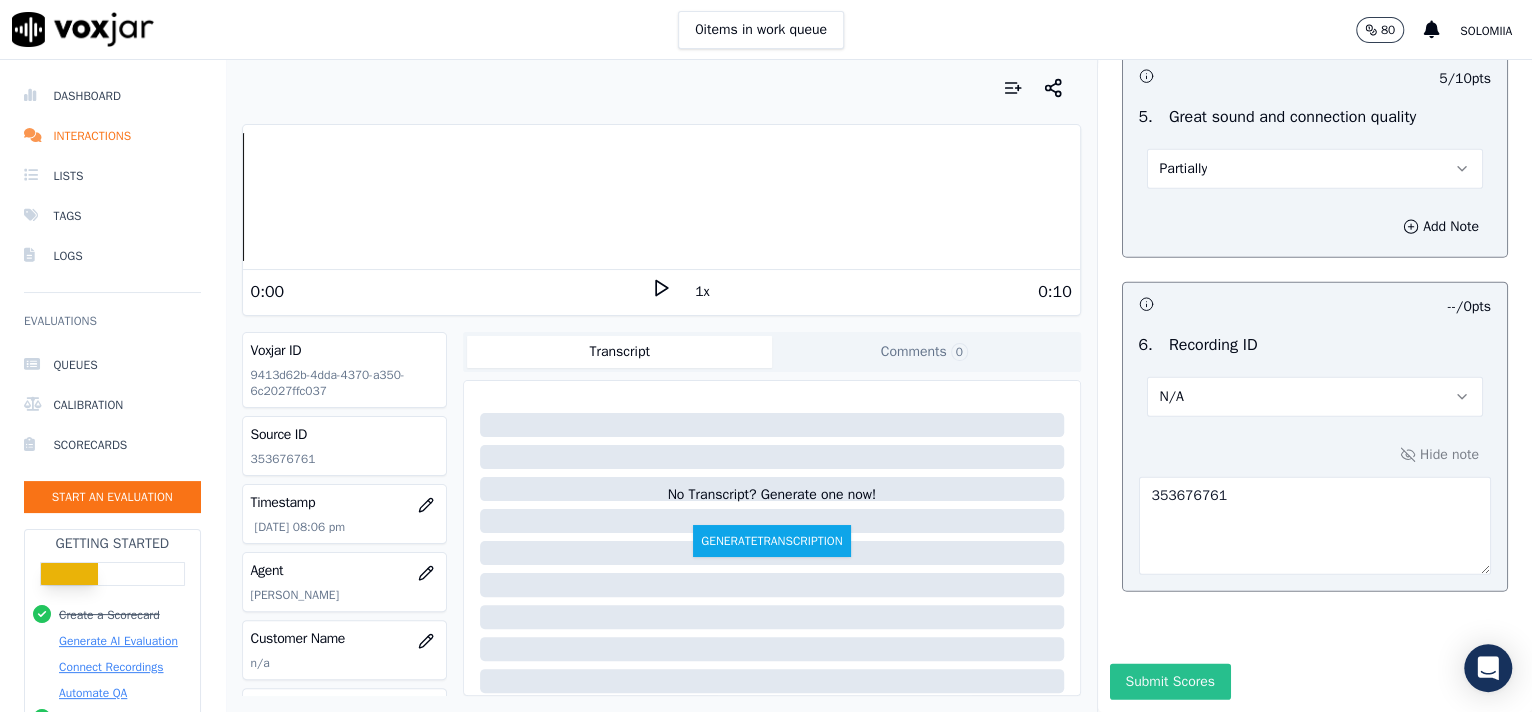 click on "Submit Scores" at bounding box center [1170, 682] 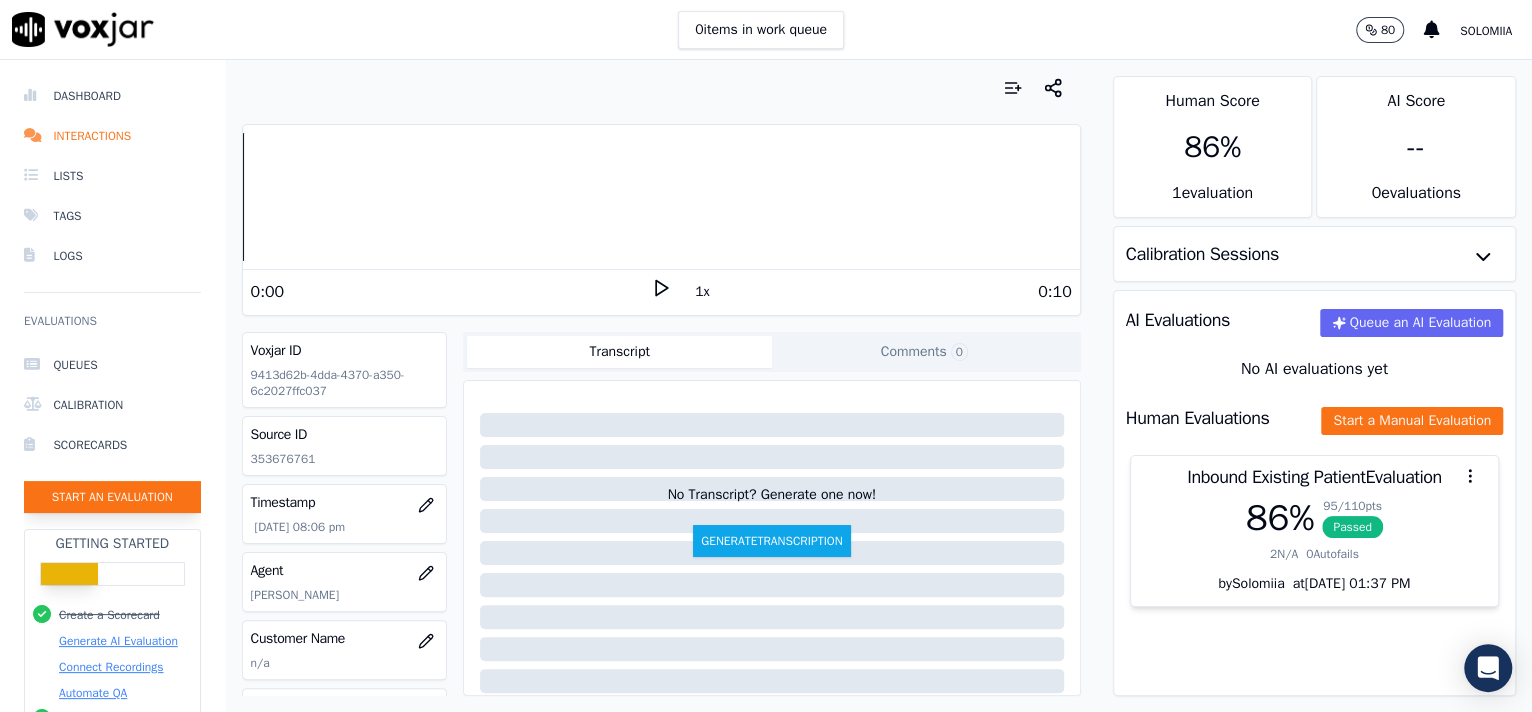 click on "Start an Evaluation" 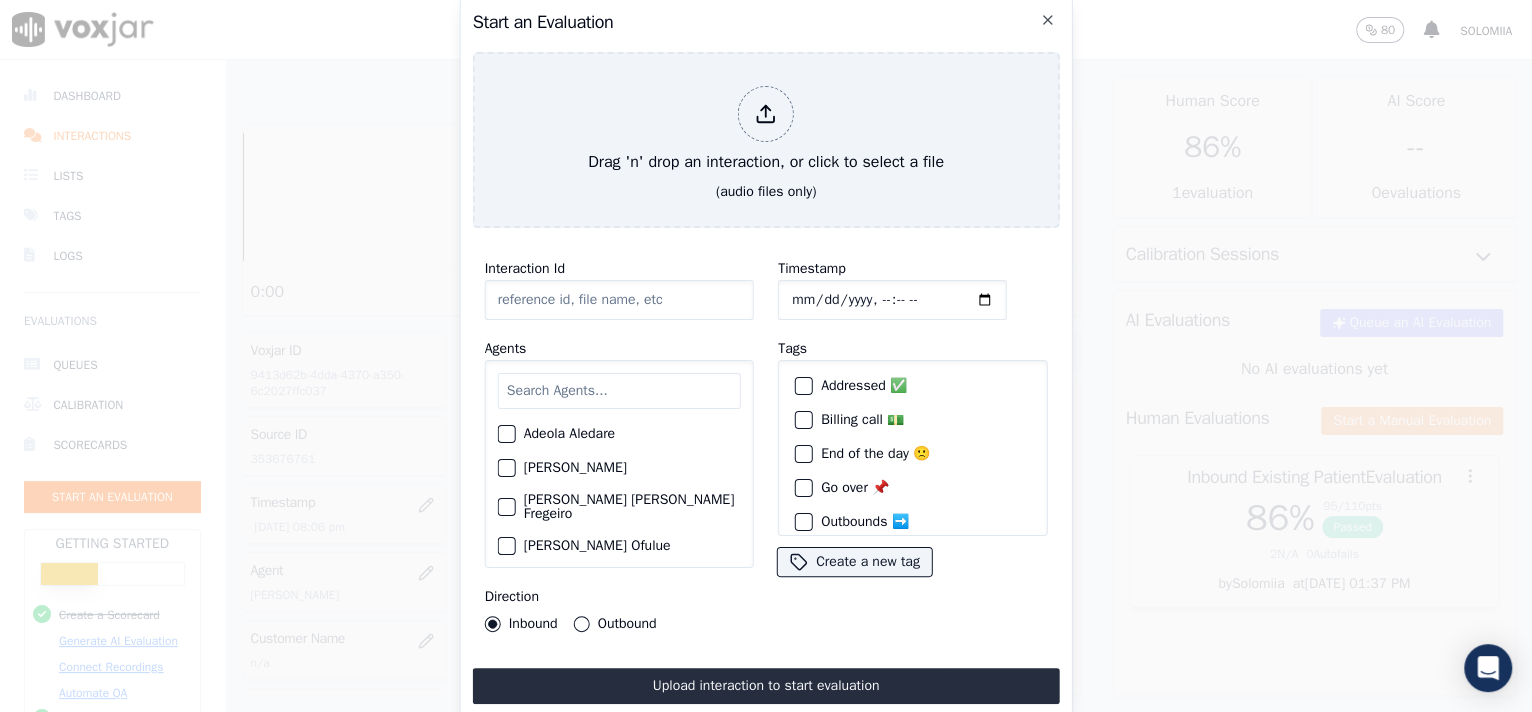 click on "Interaction Id" 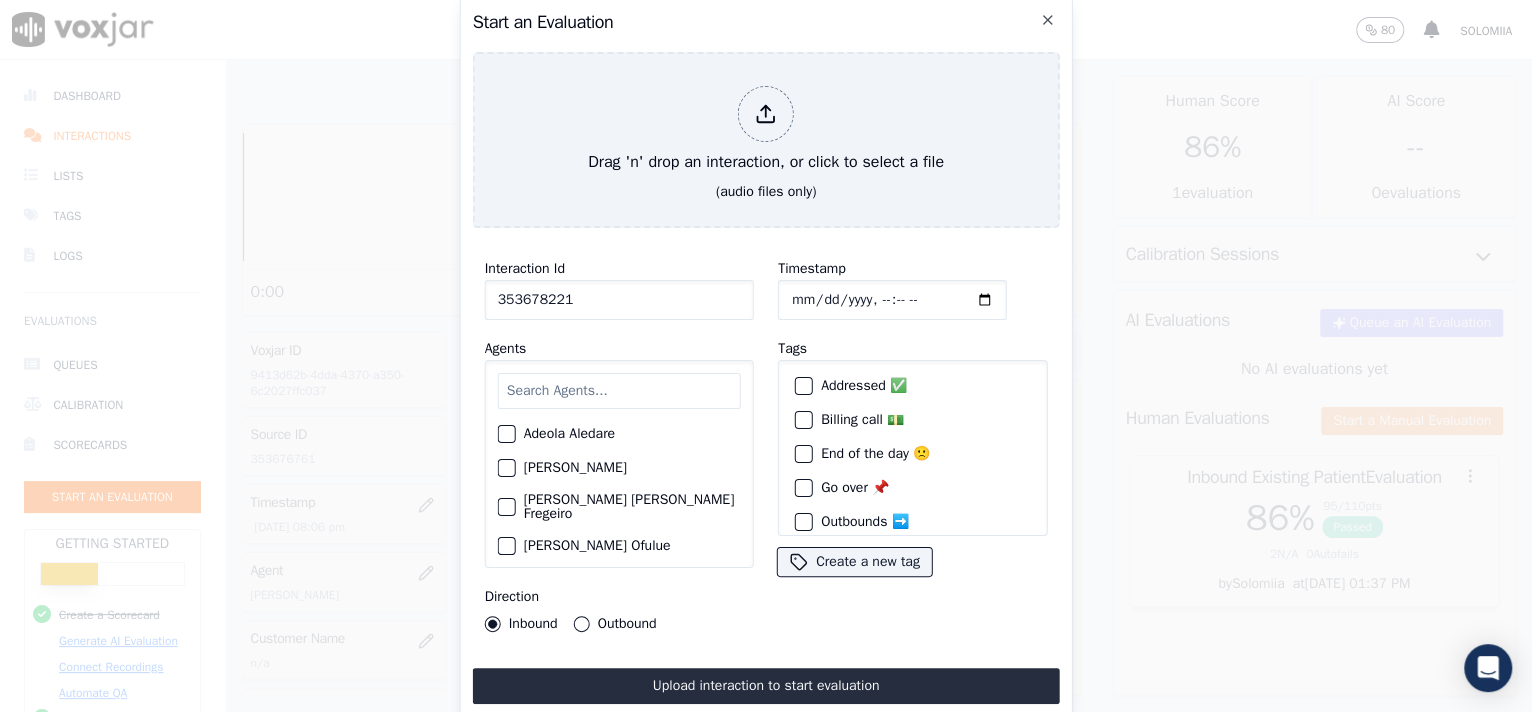 type on "353678221" 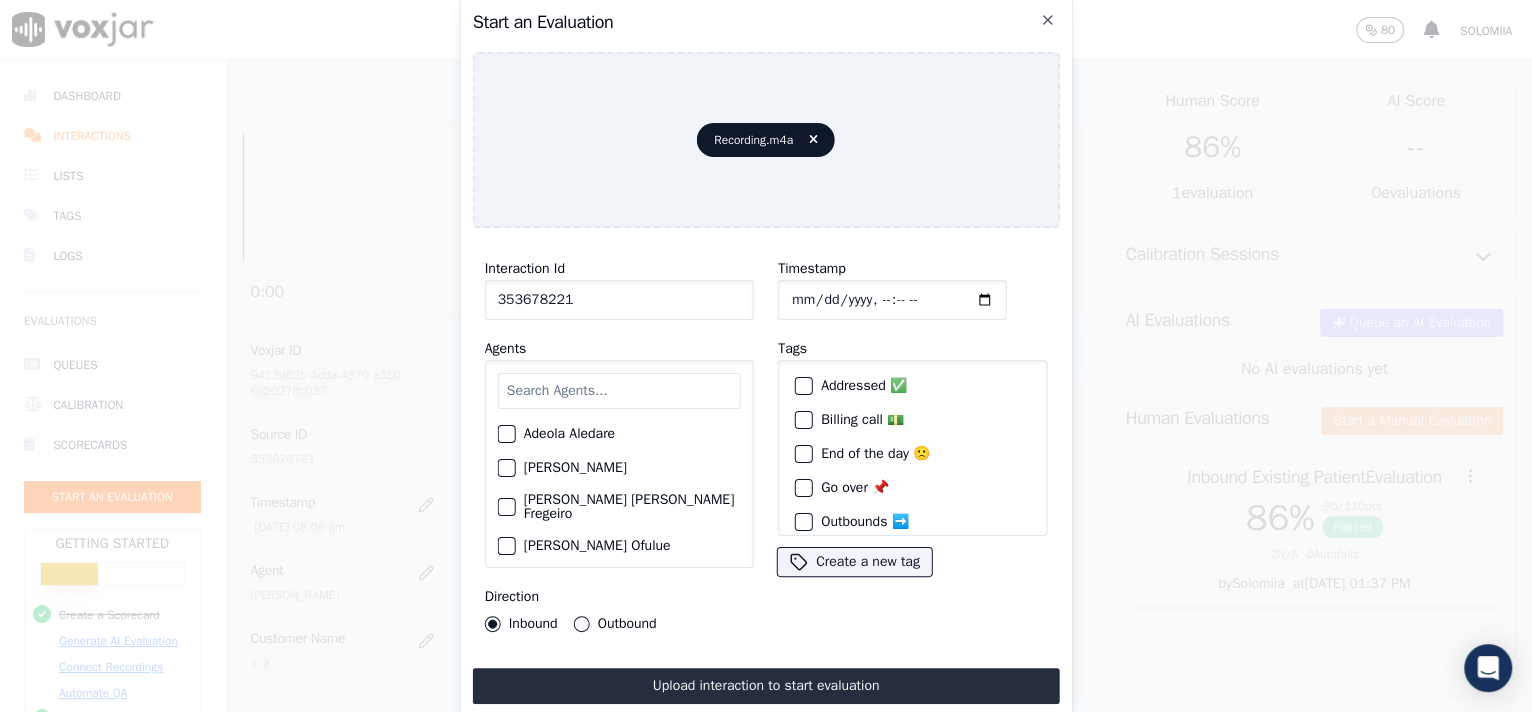 click on "Timestamp" 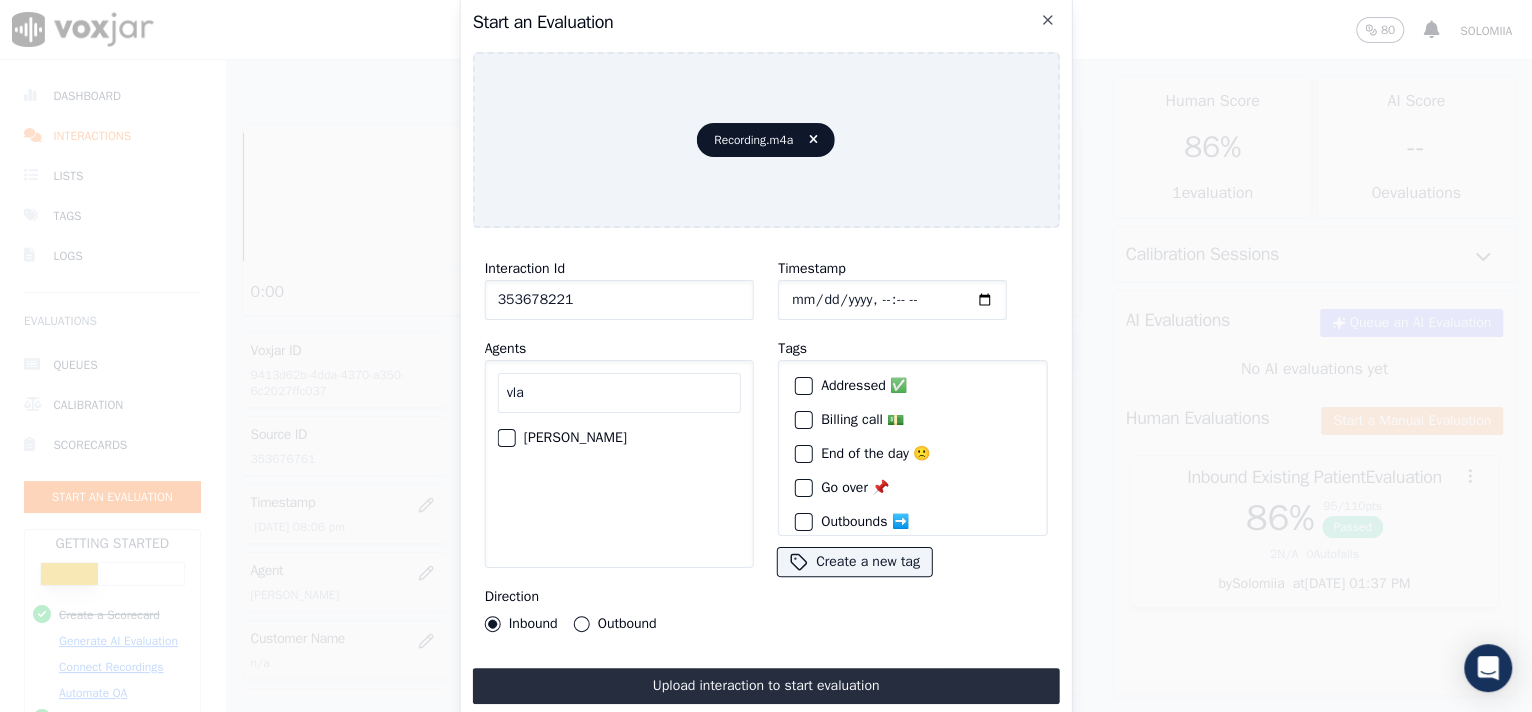 type on "vla" 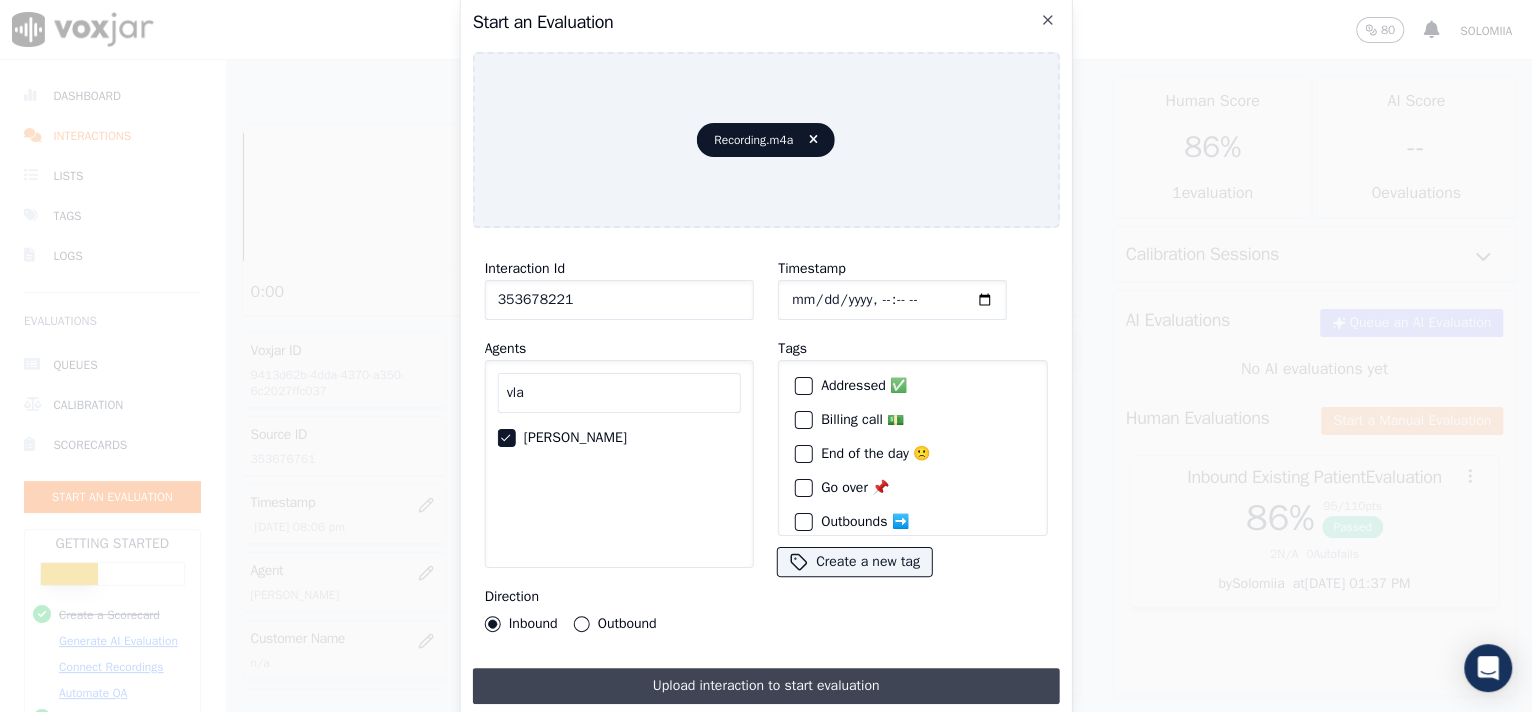 click on "Upload interaction to start evaluation" at bounding box center [766, 686] 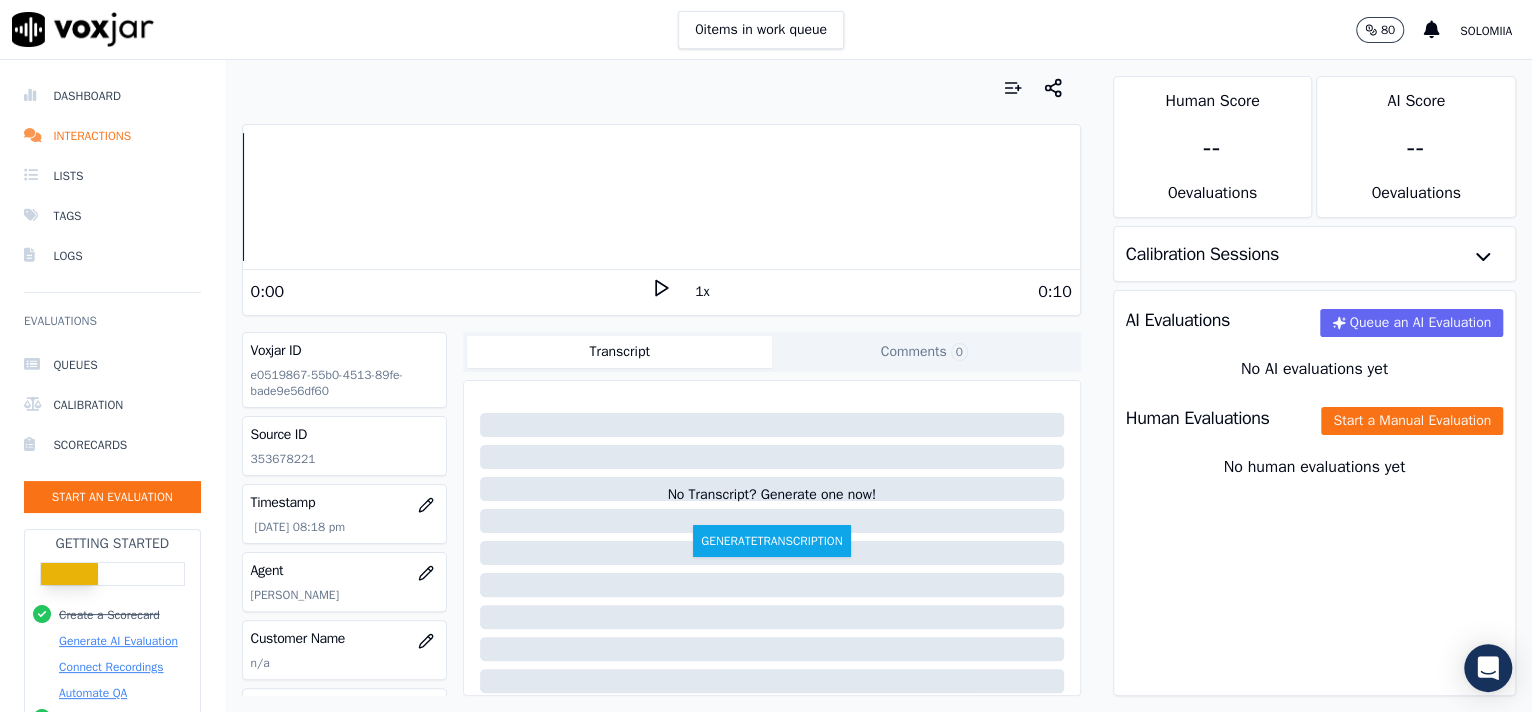 click on "Human Evaluations   Start a Manual Evaluation" at bounding box center [1315, 418] 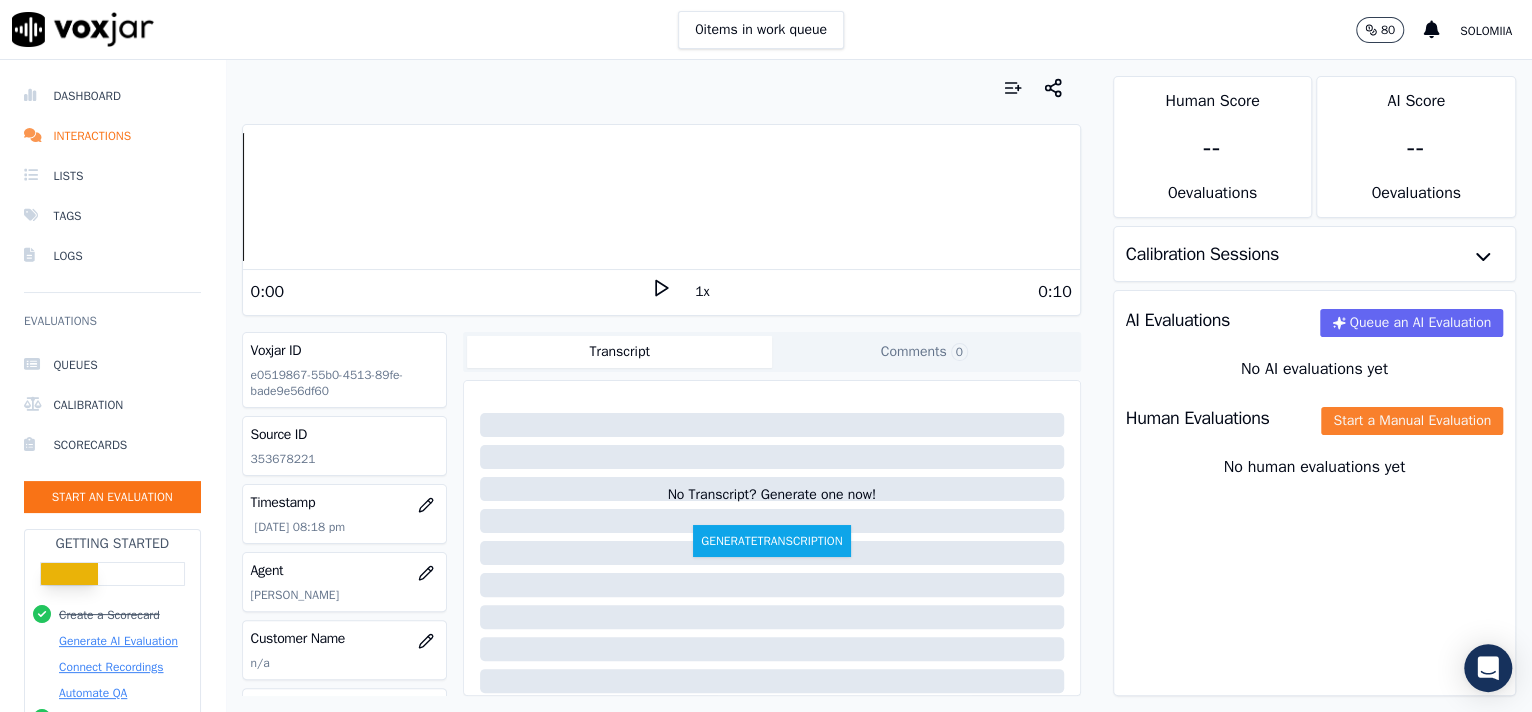 click on "Start a Manual Evaluation" 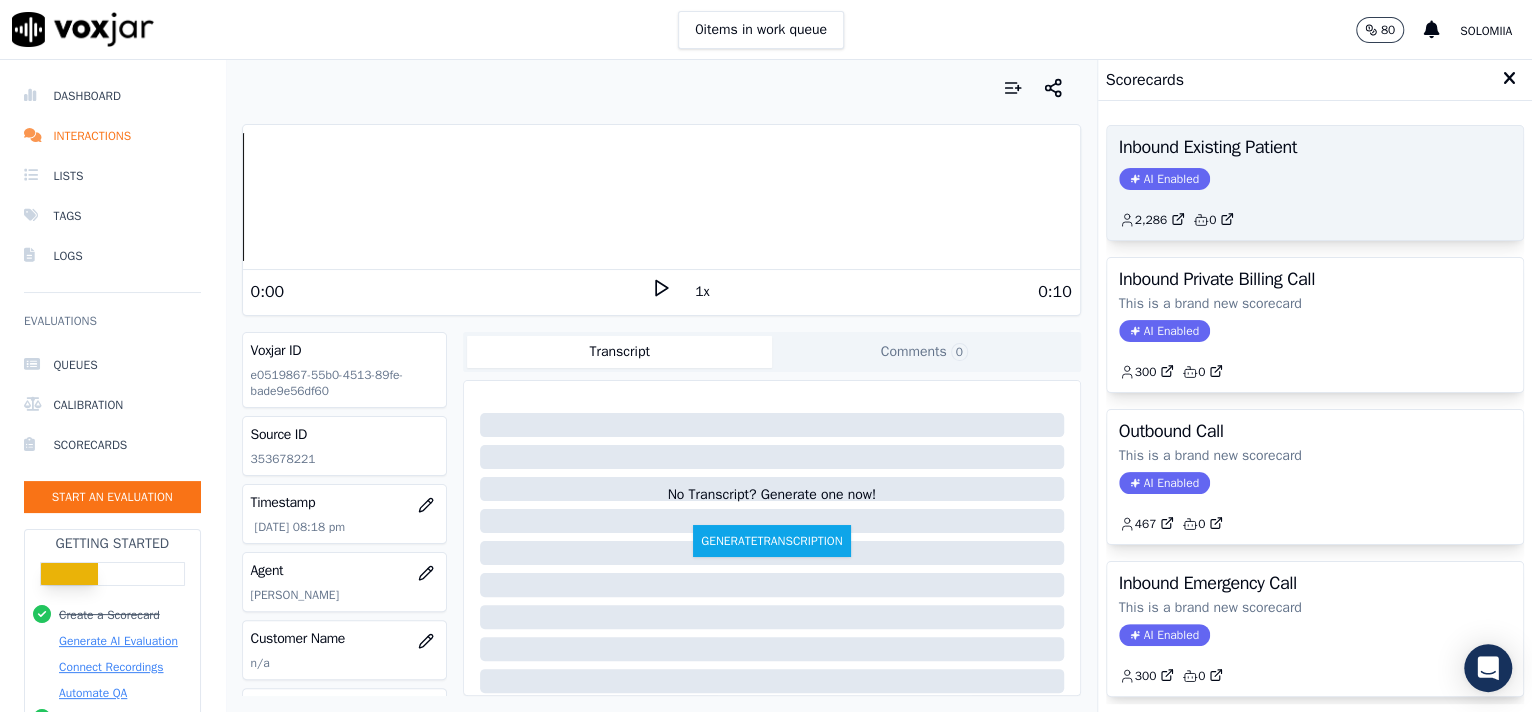 click on "2,286         0" 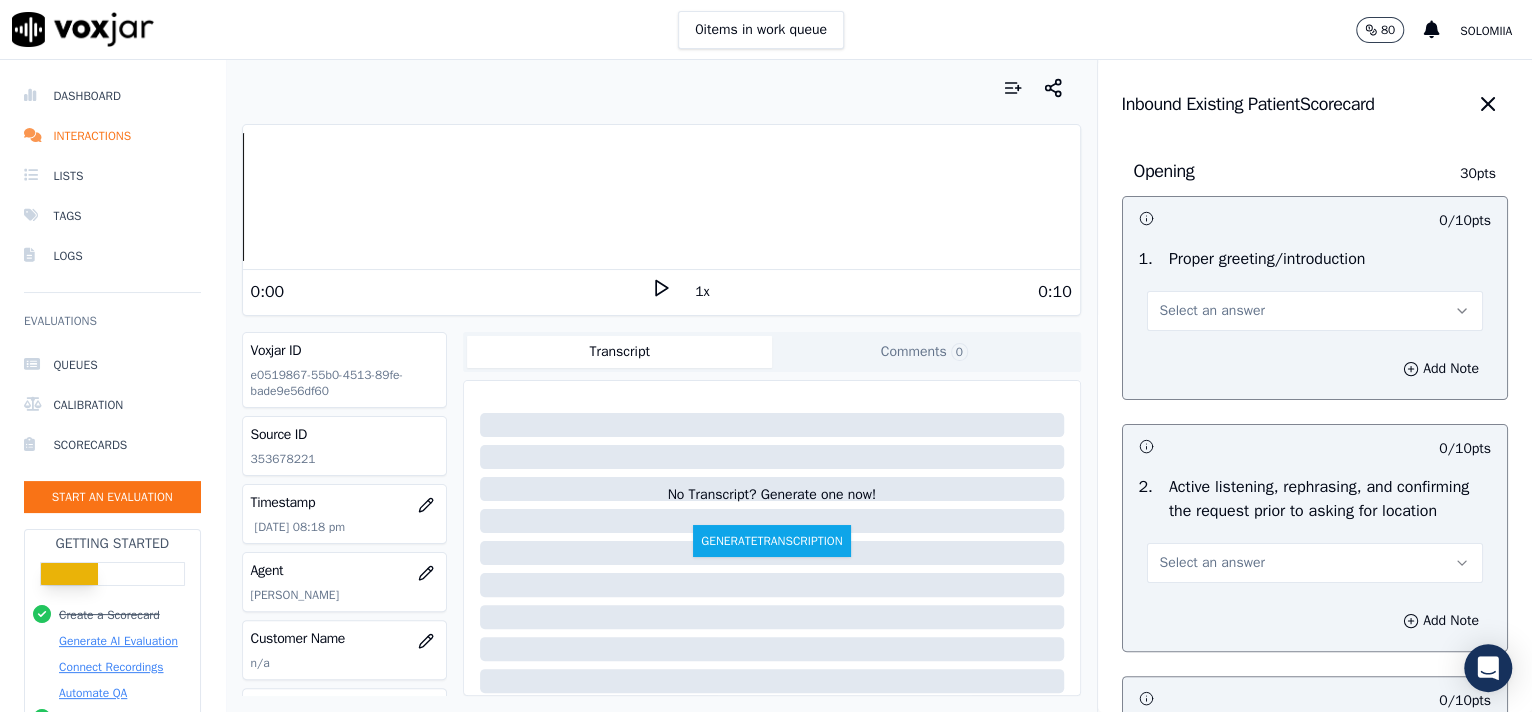 click on "Select an answer" at bounding box center [1315, 311] 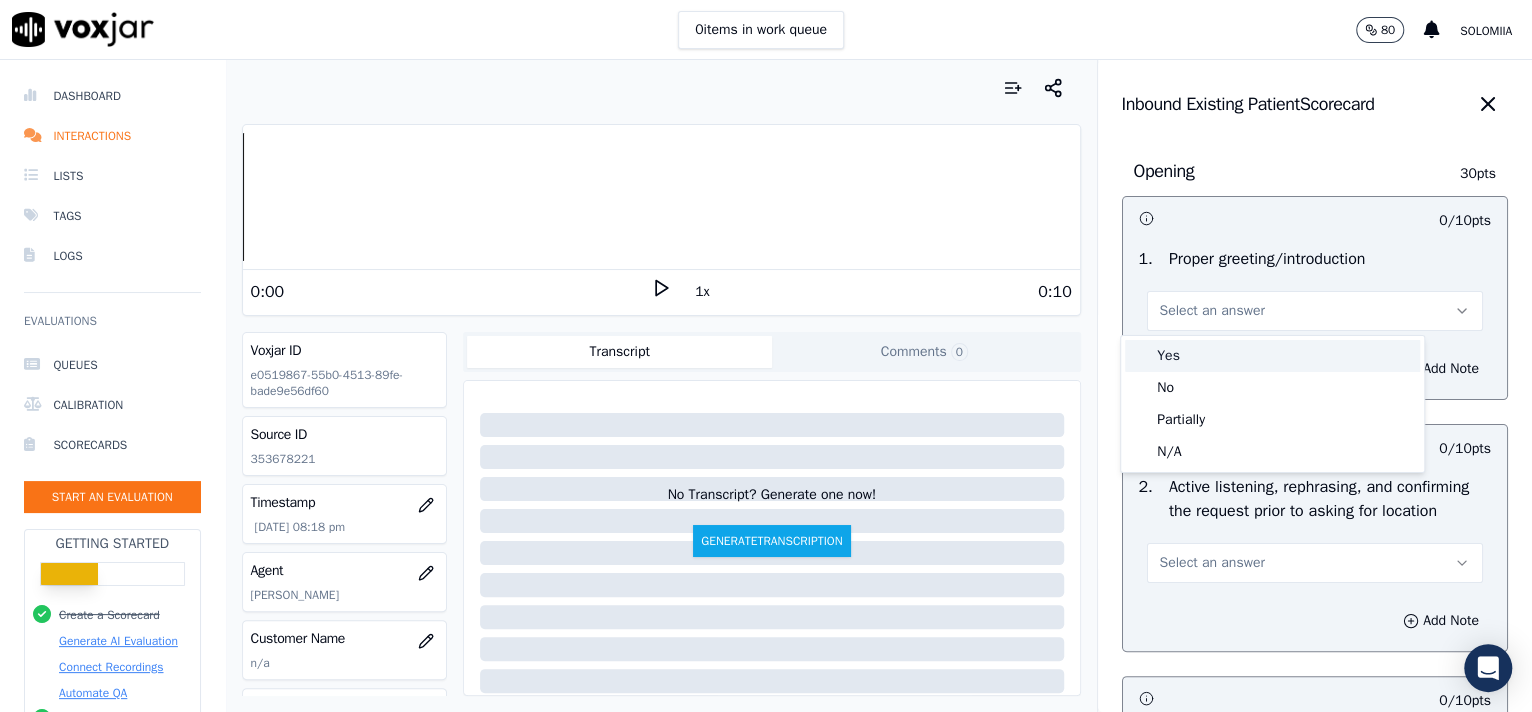 click on "Yes" at bounding box center (1272, 356) 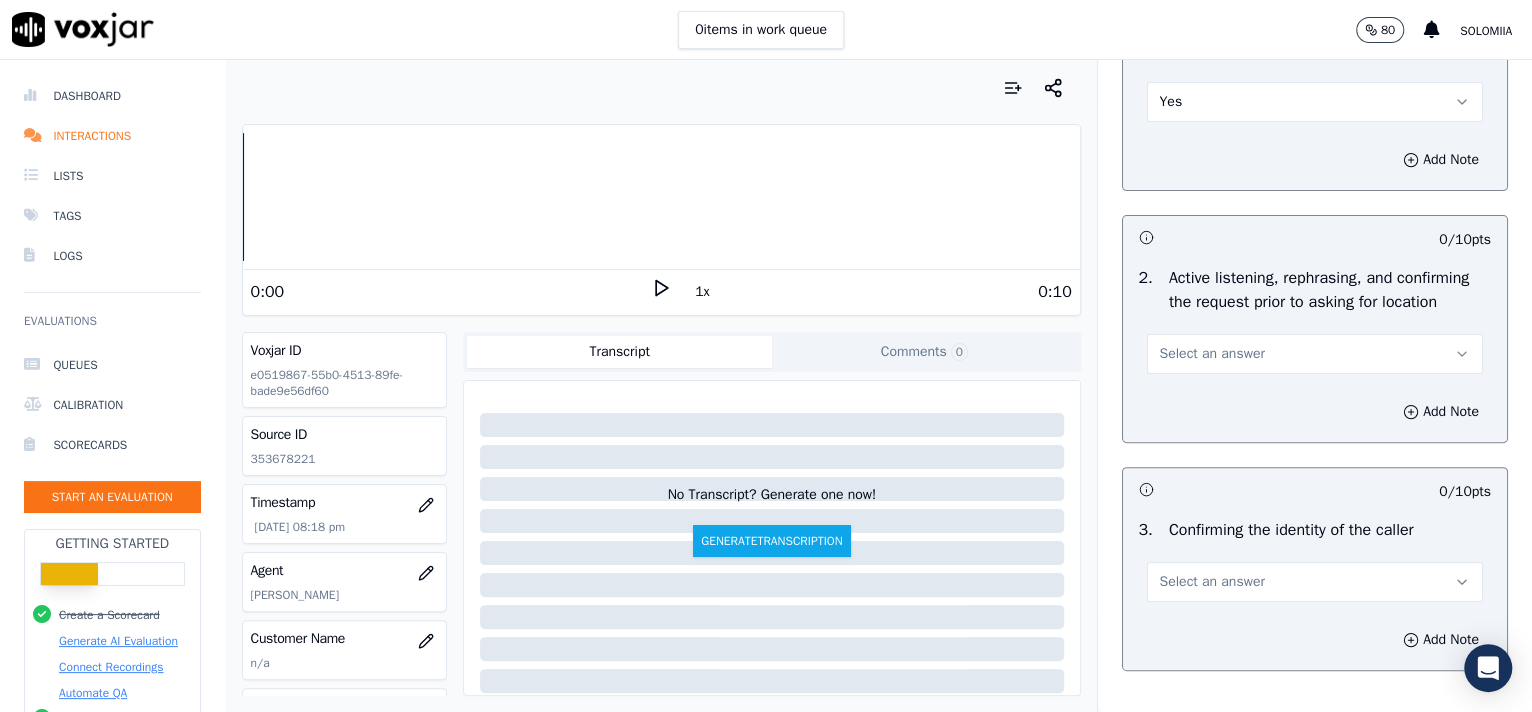 scroll, scrollTop: 374, scrollLeft: 0, axis: vertical 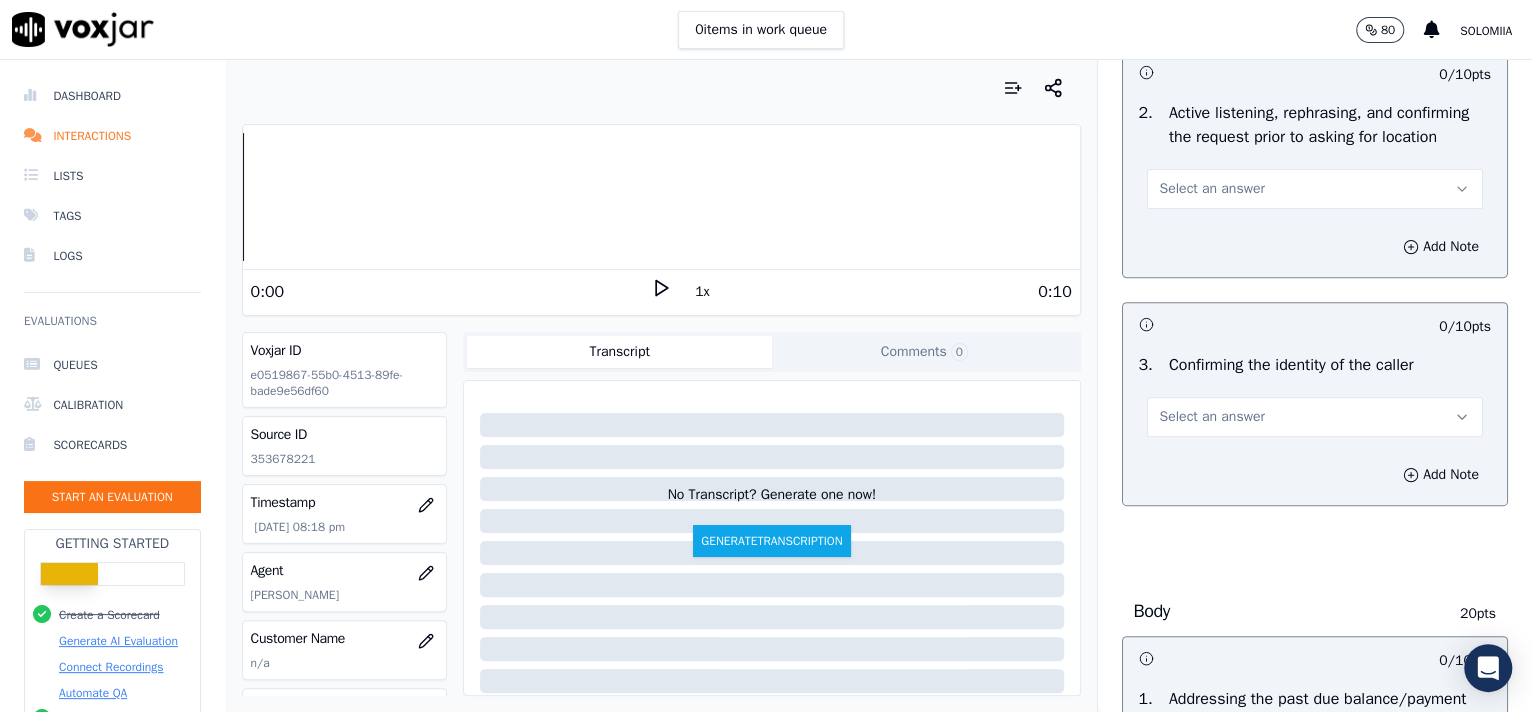 click on "Select an answer" at bounding box center (1212, 189) 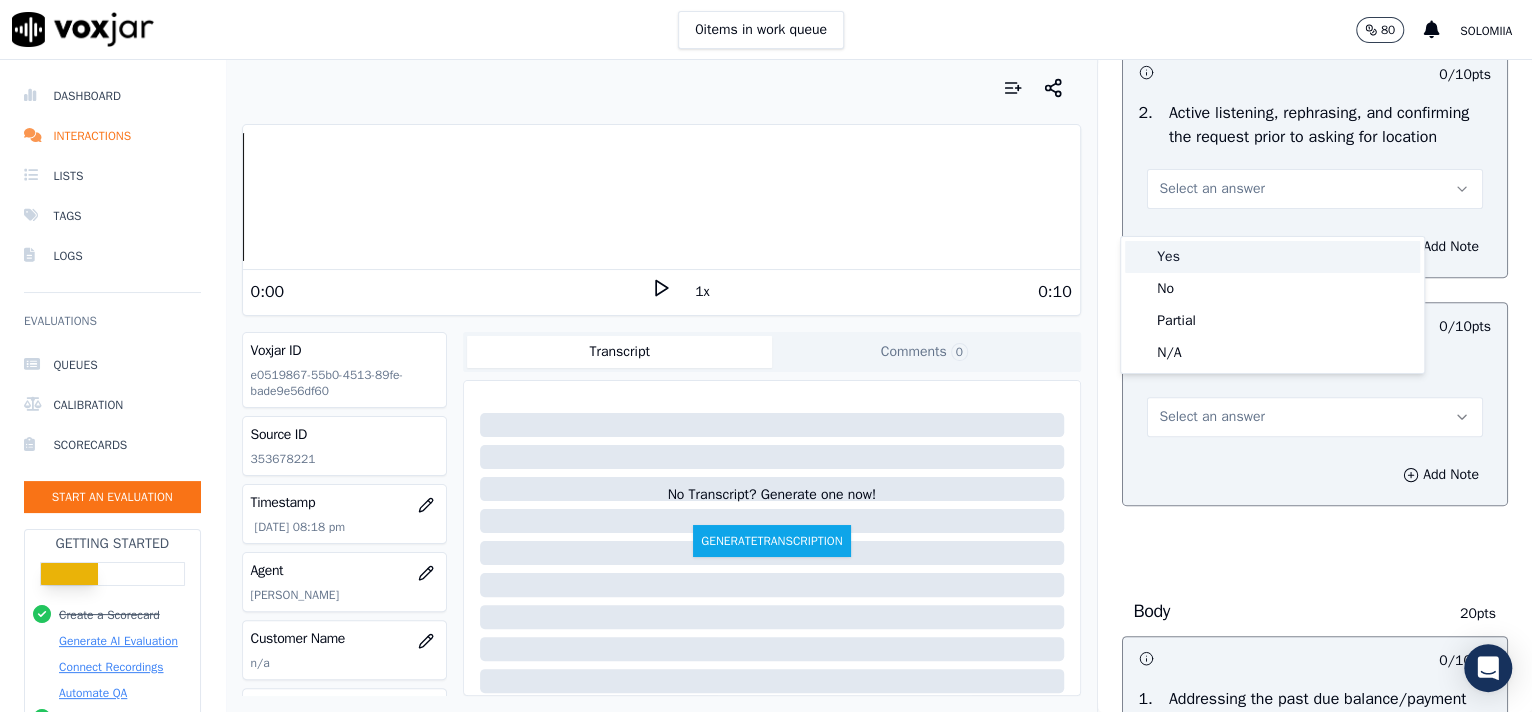 click on "Yes" at bounding box center (1272, 257) 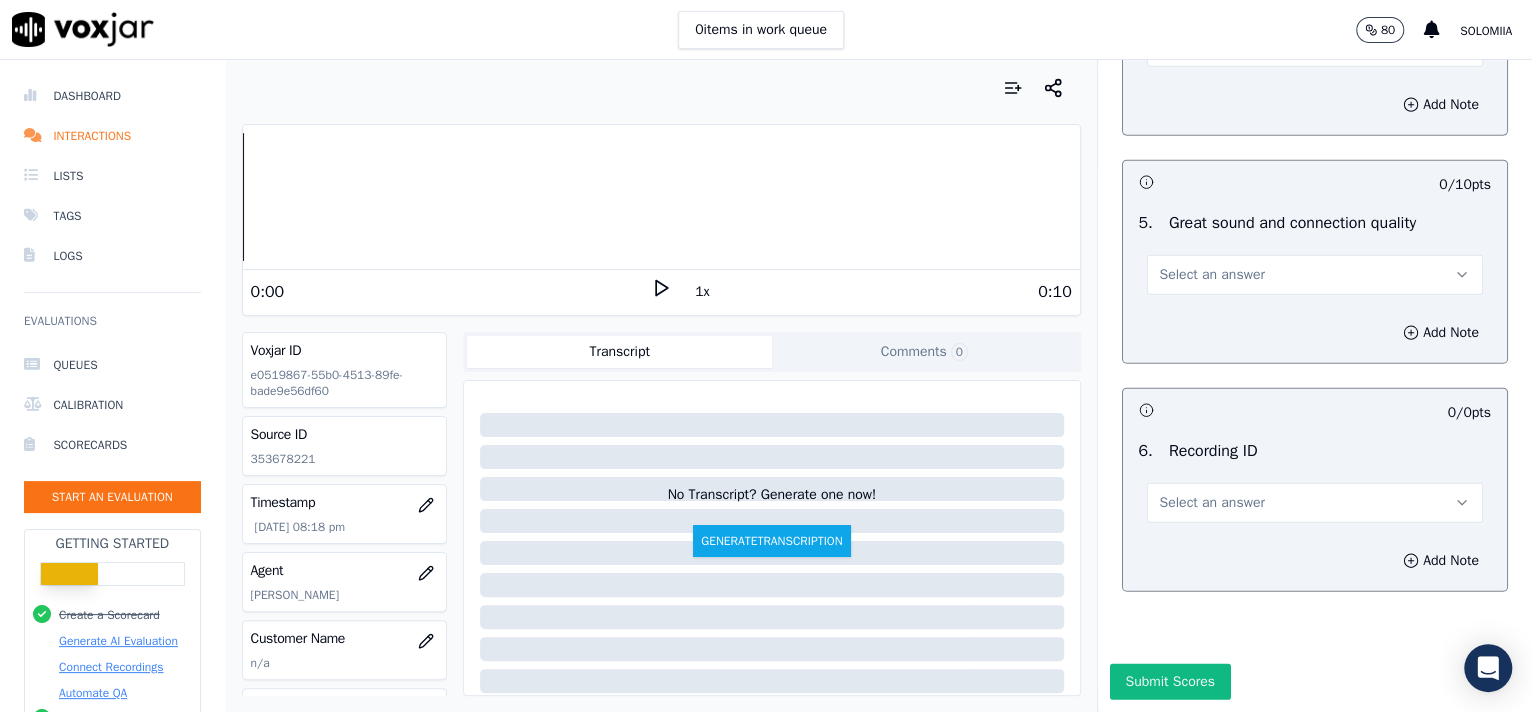 scroll, scrollTop: 3017, scrollLeft: 0, axis: vertical 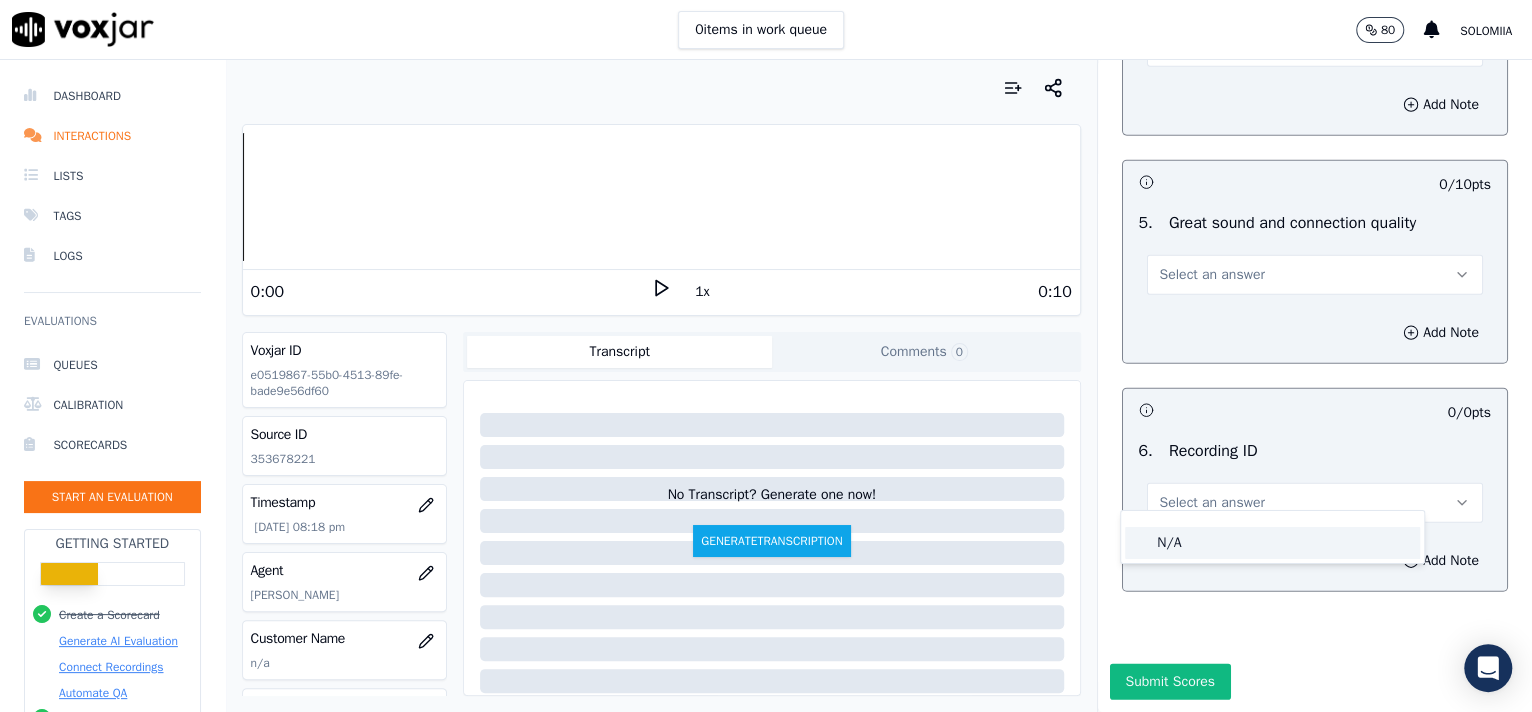 click on "N/A" 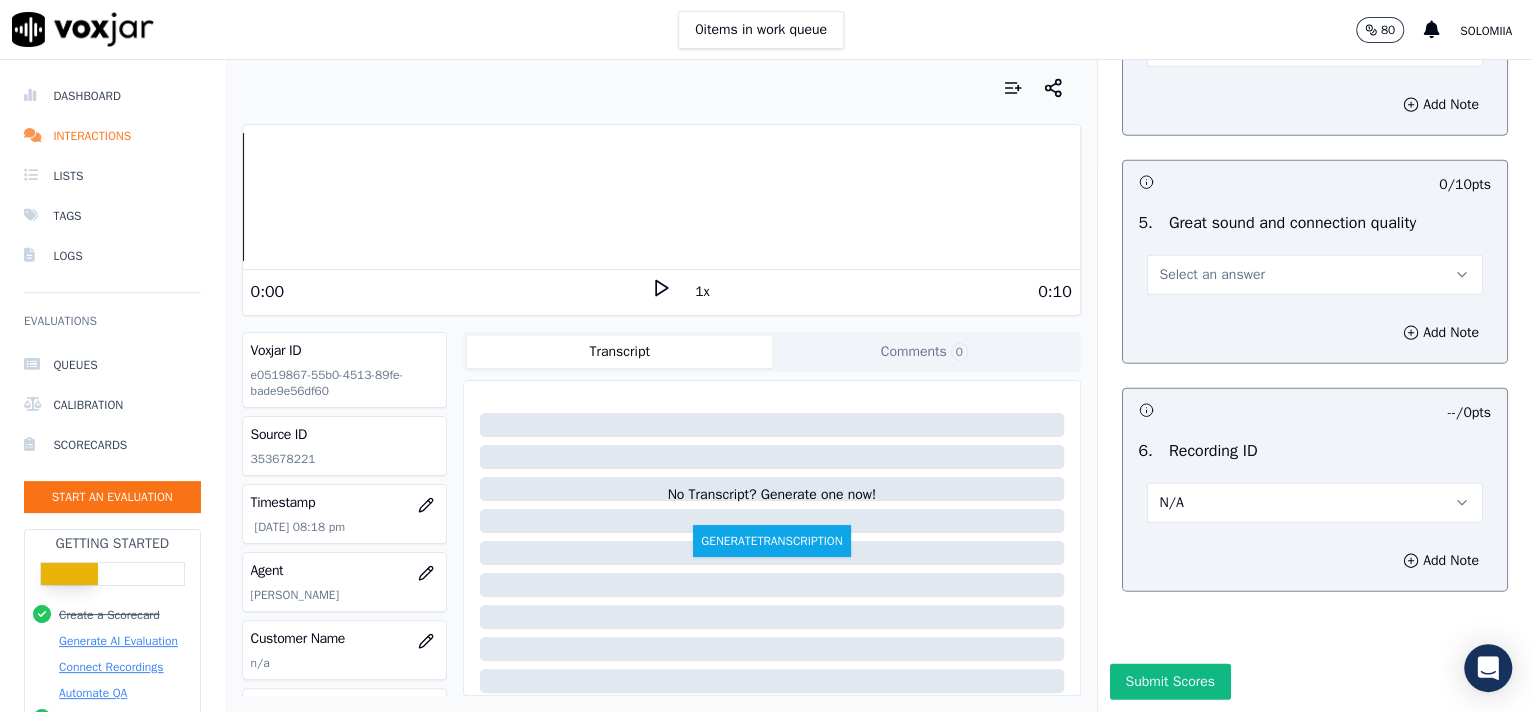 drag, startPoint x: 1380, startPoint y: 553, endPoint x: 1244, endPoint y: 576, distance: 137.93114 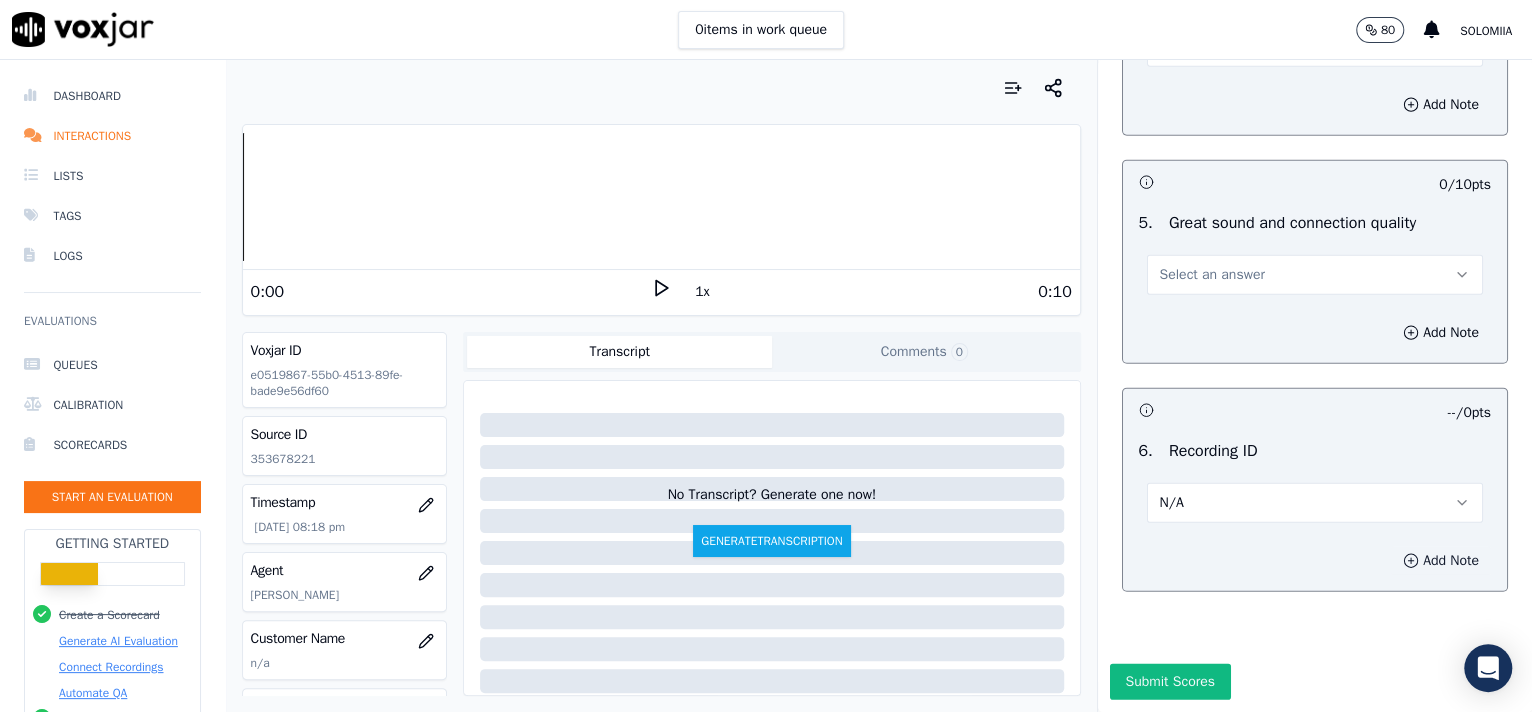 click on "Add Note" at bounding box center (1441, 561) 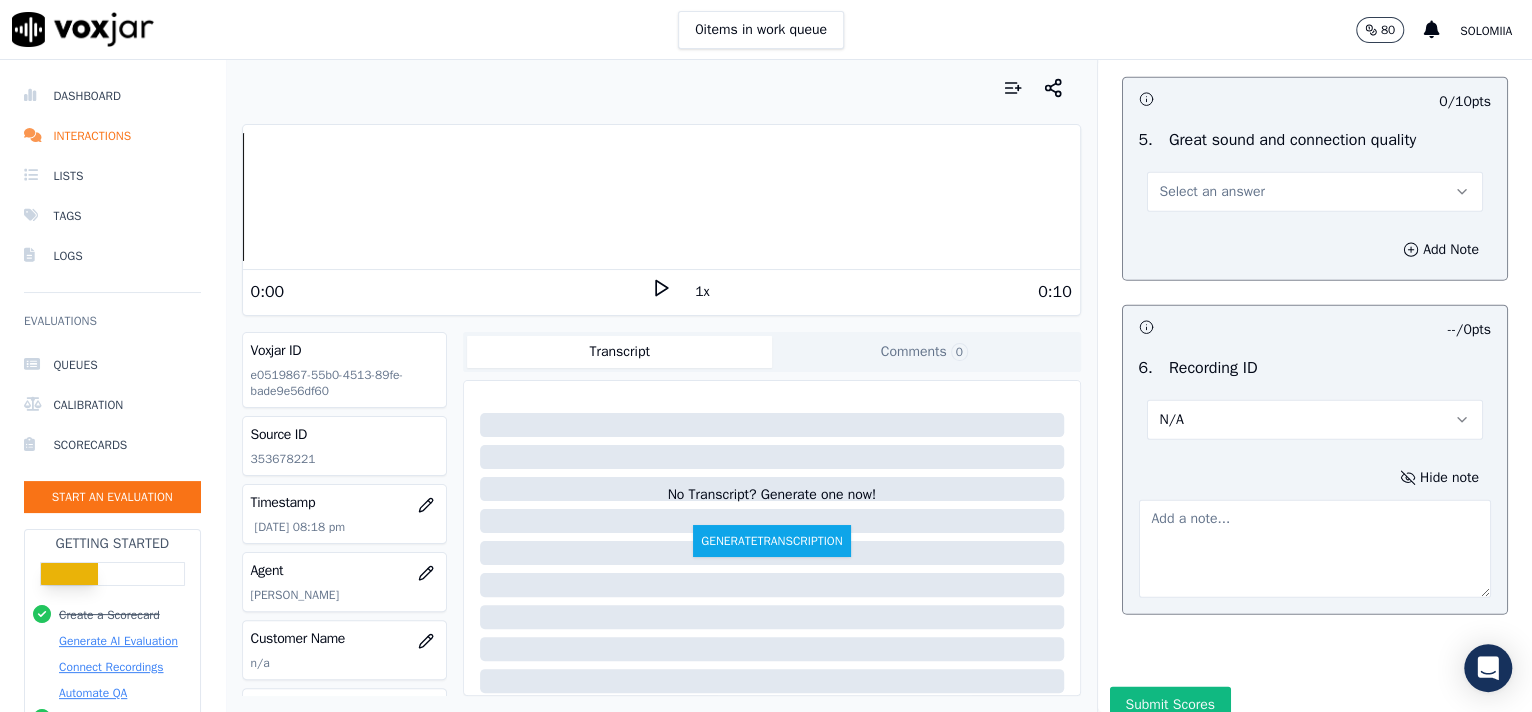 click at bounding box center (1315, 549) 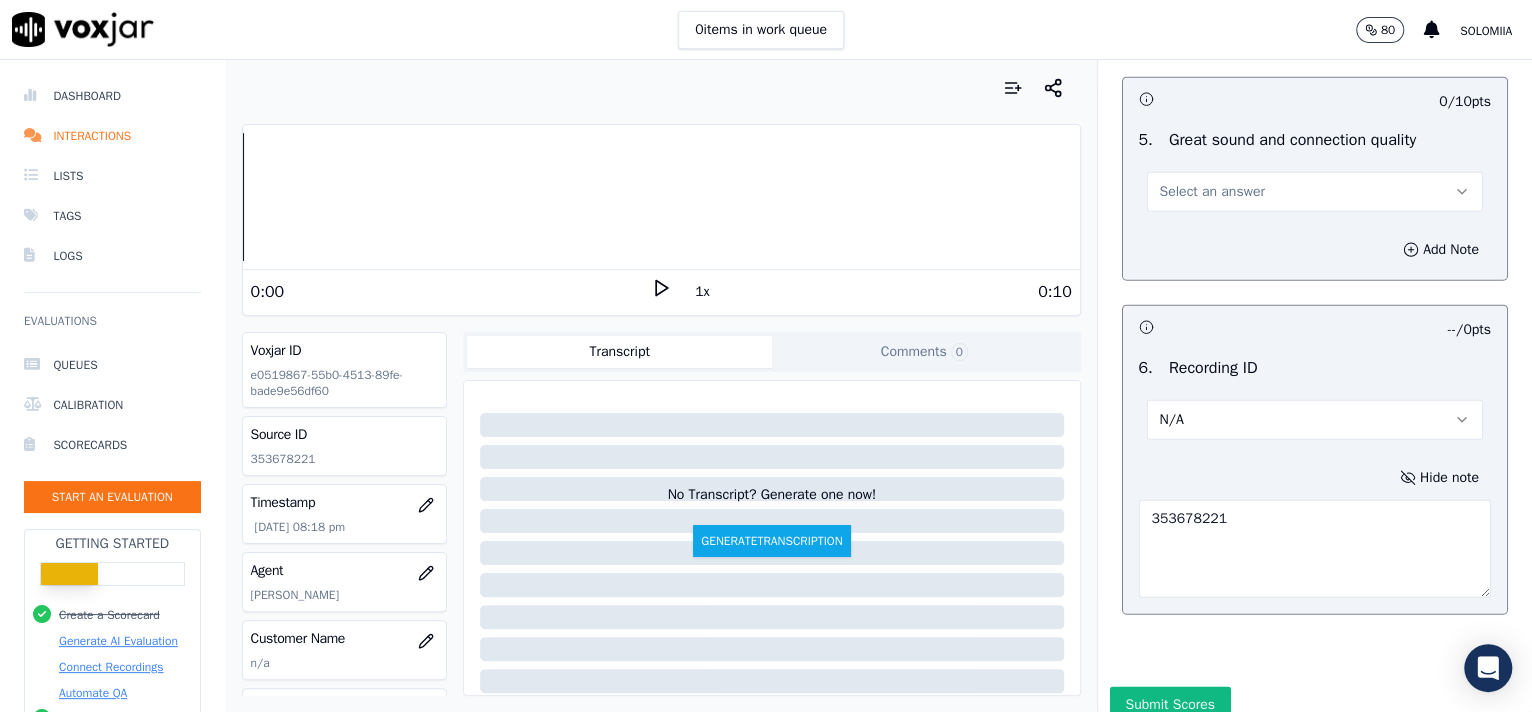 type on "353678221" 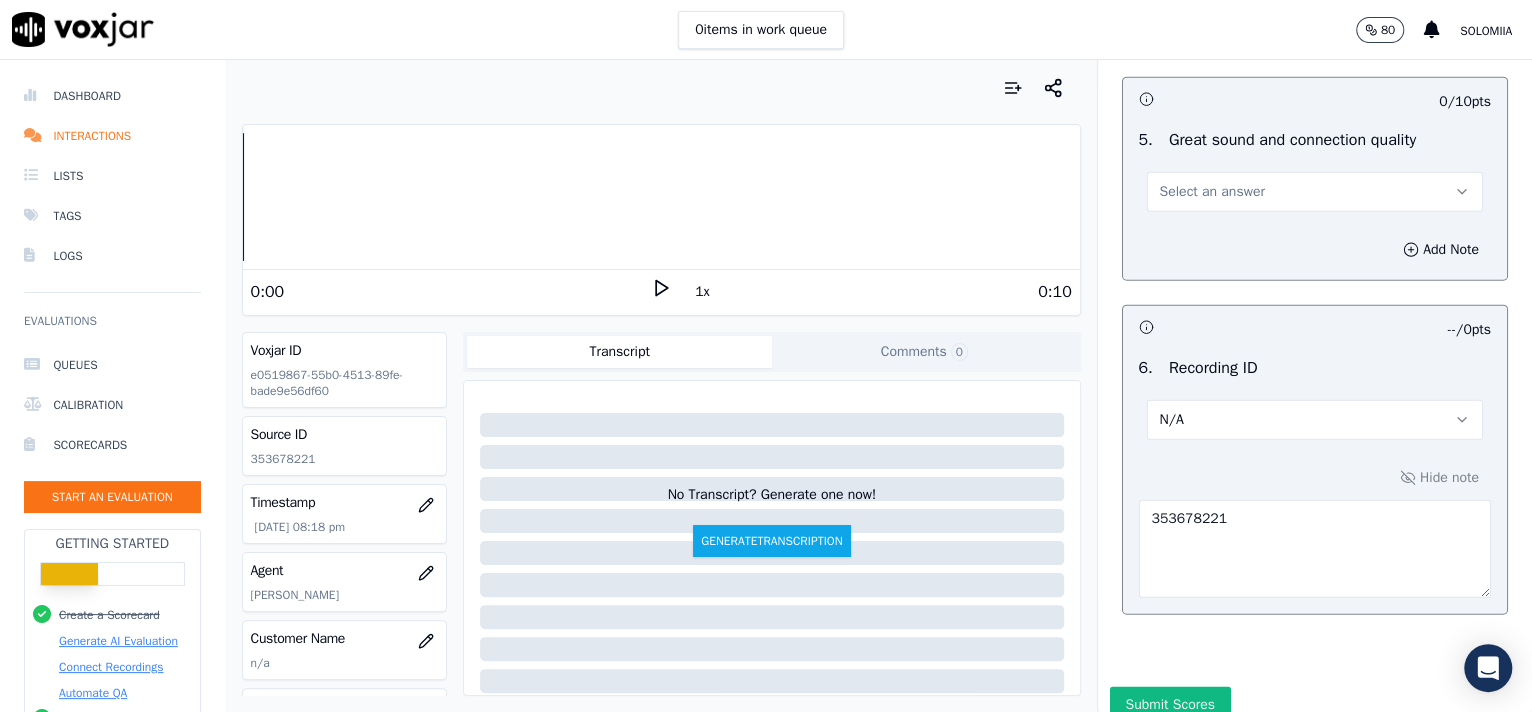 click on "Select an answer" at bounding box center (1212, 192) 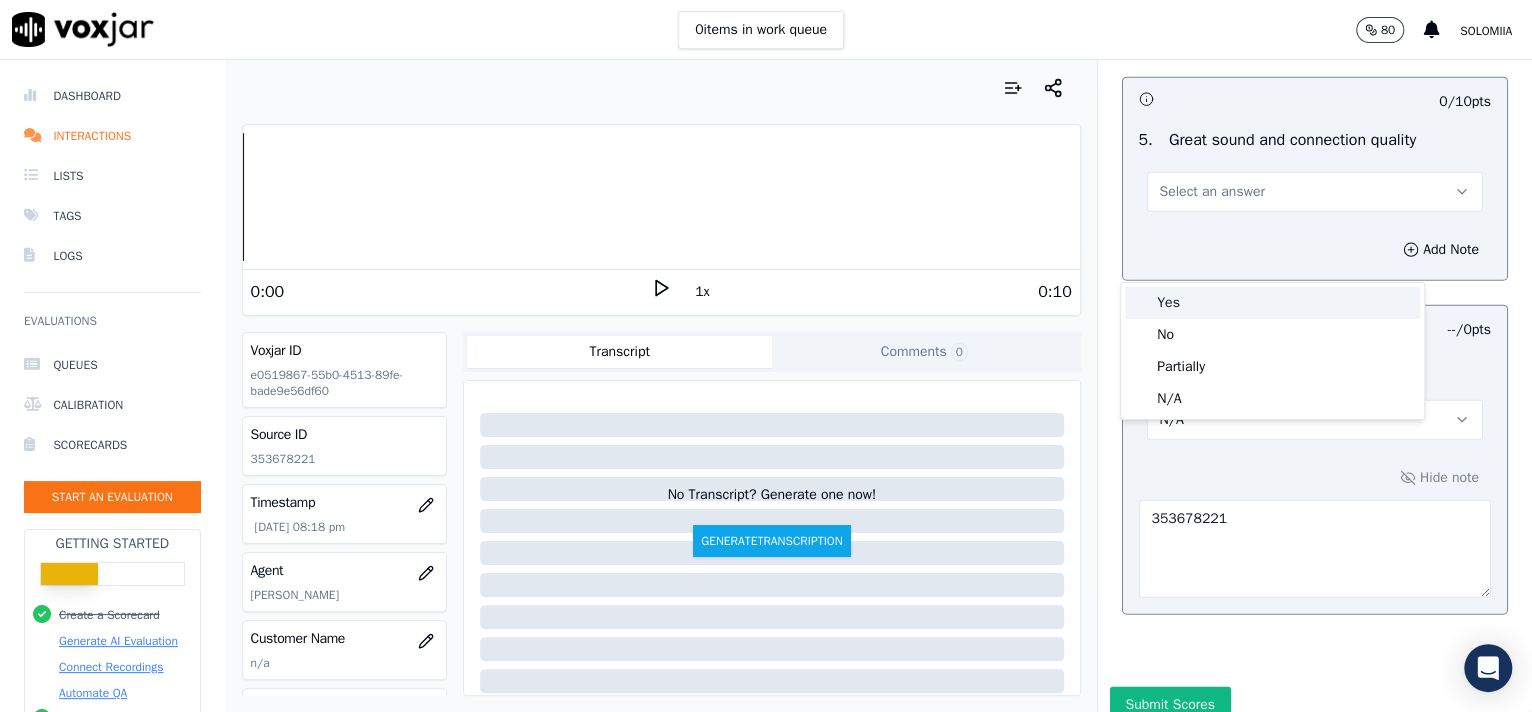 click on "Yes" at bounding box center [1272, 303] 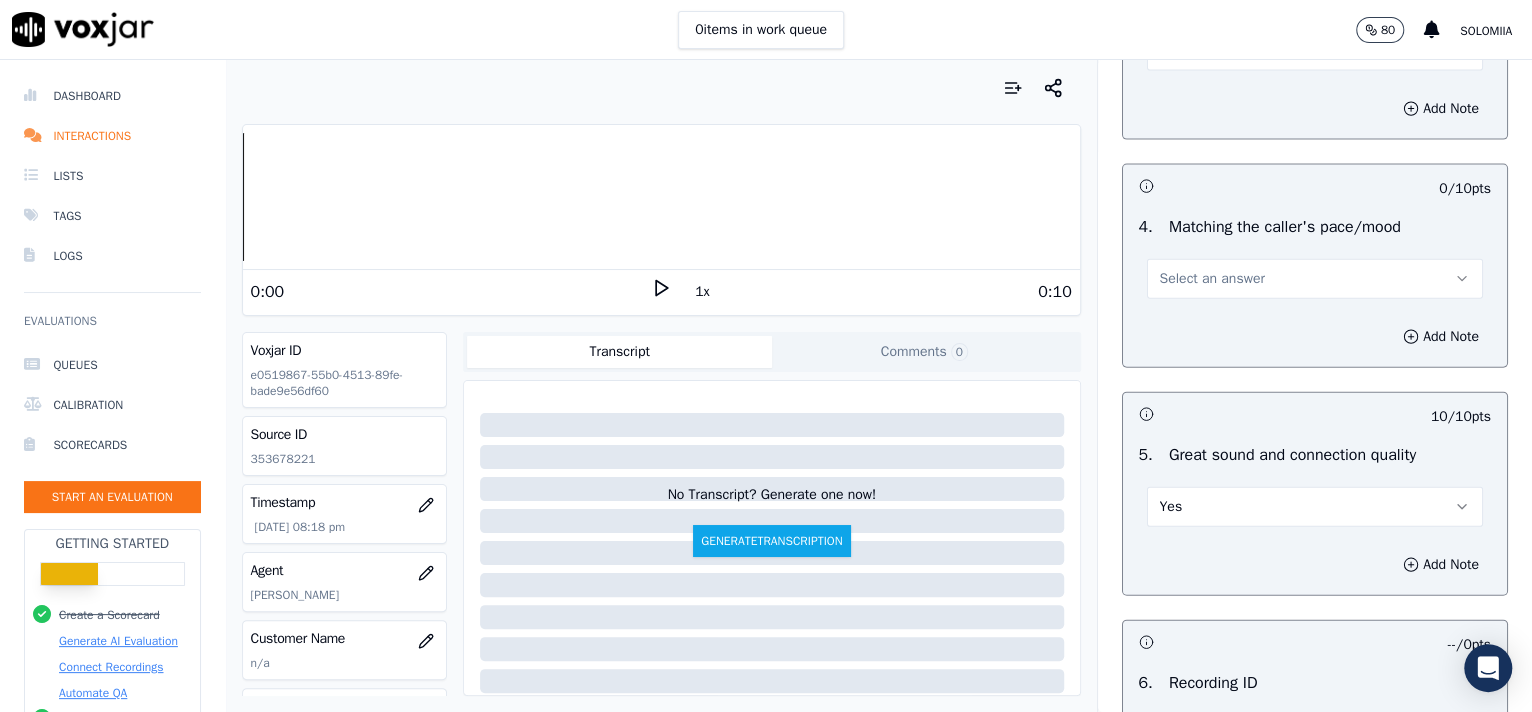 scroll, scrollTop: 2620, scrollLeft: 0, axis: vertical 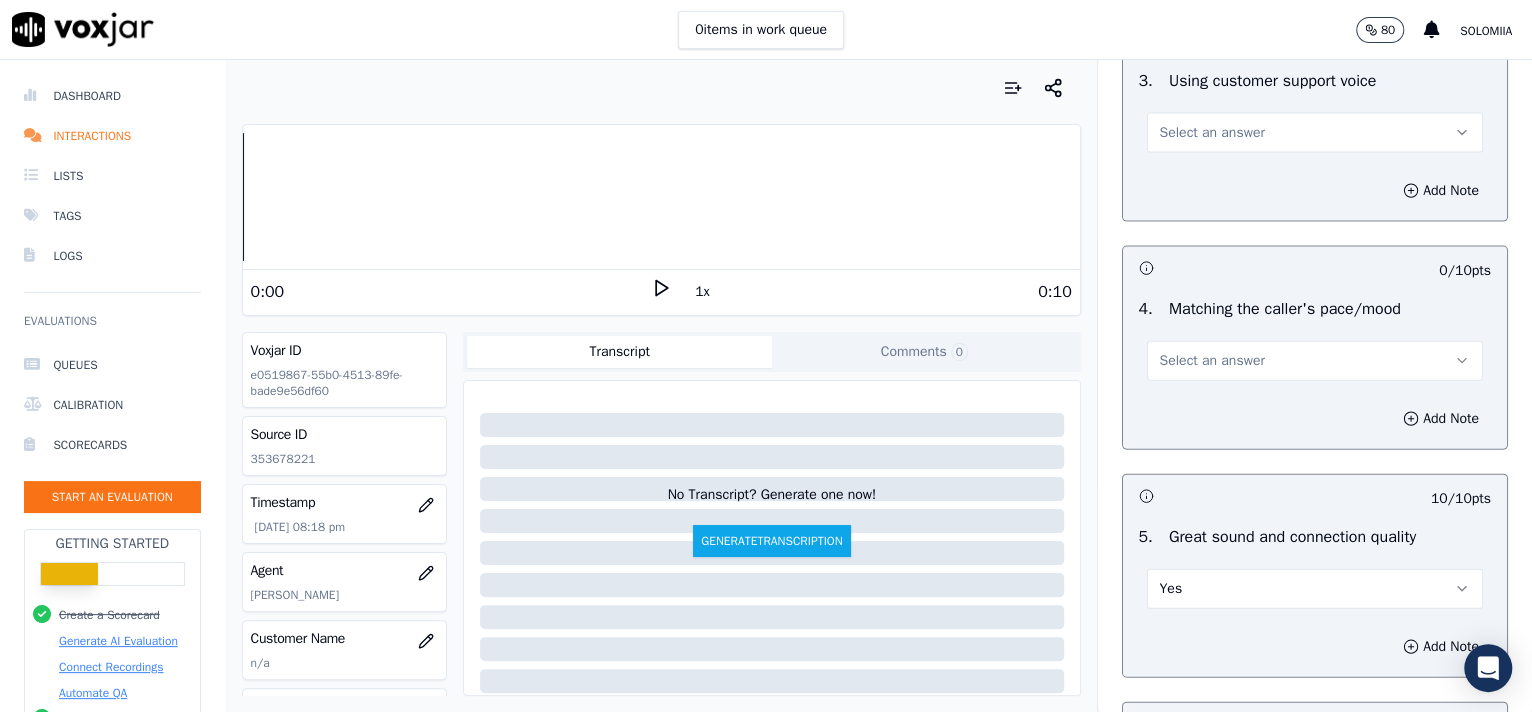 click on "Select an answer" at bounding box center [1315, 361] 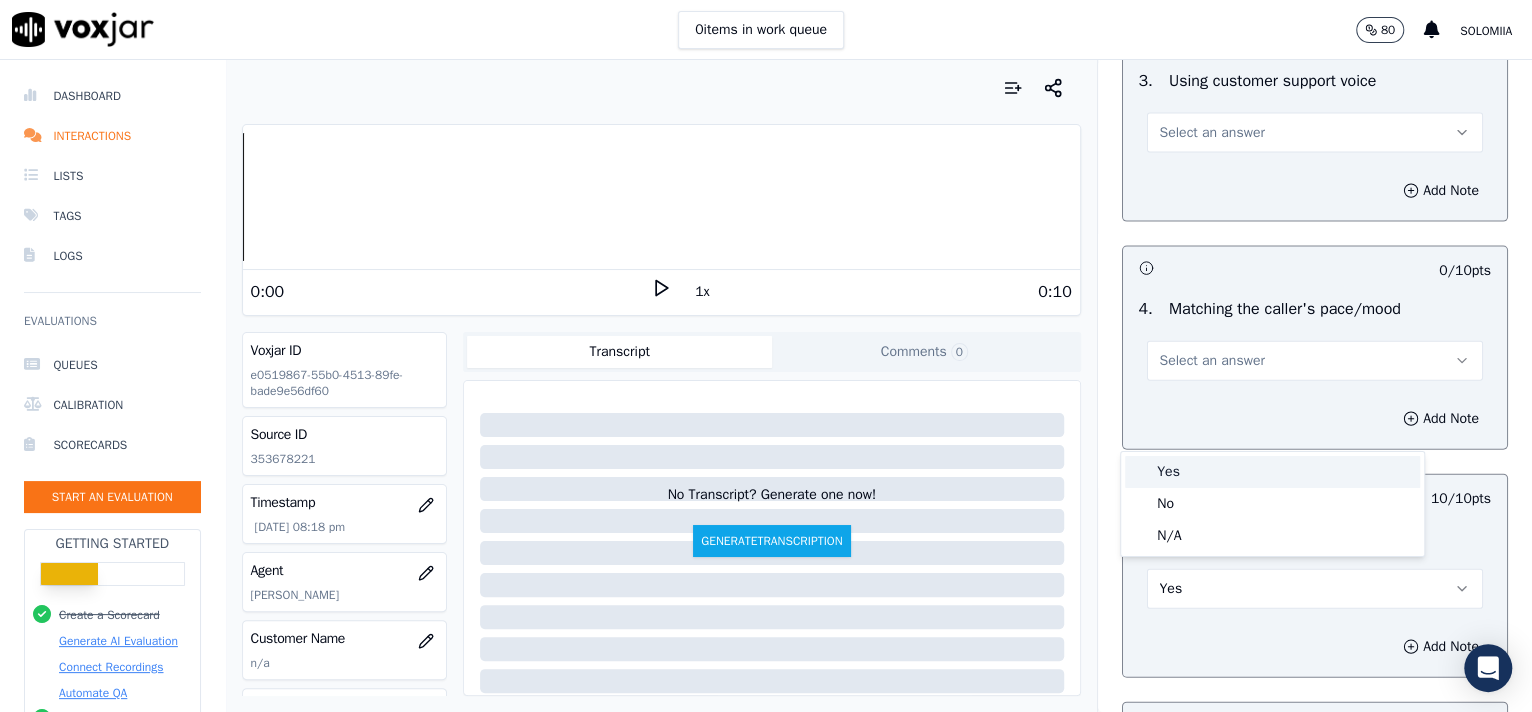 click on "Yes" at bounding box center (1272, 472) 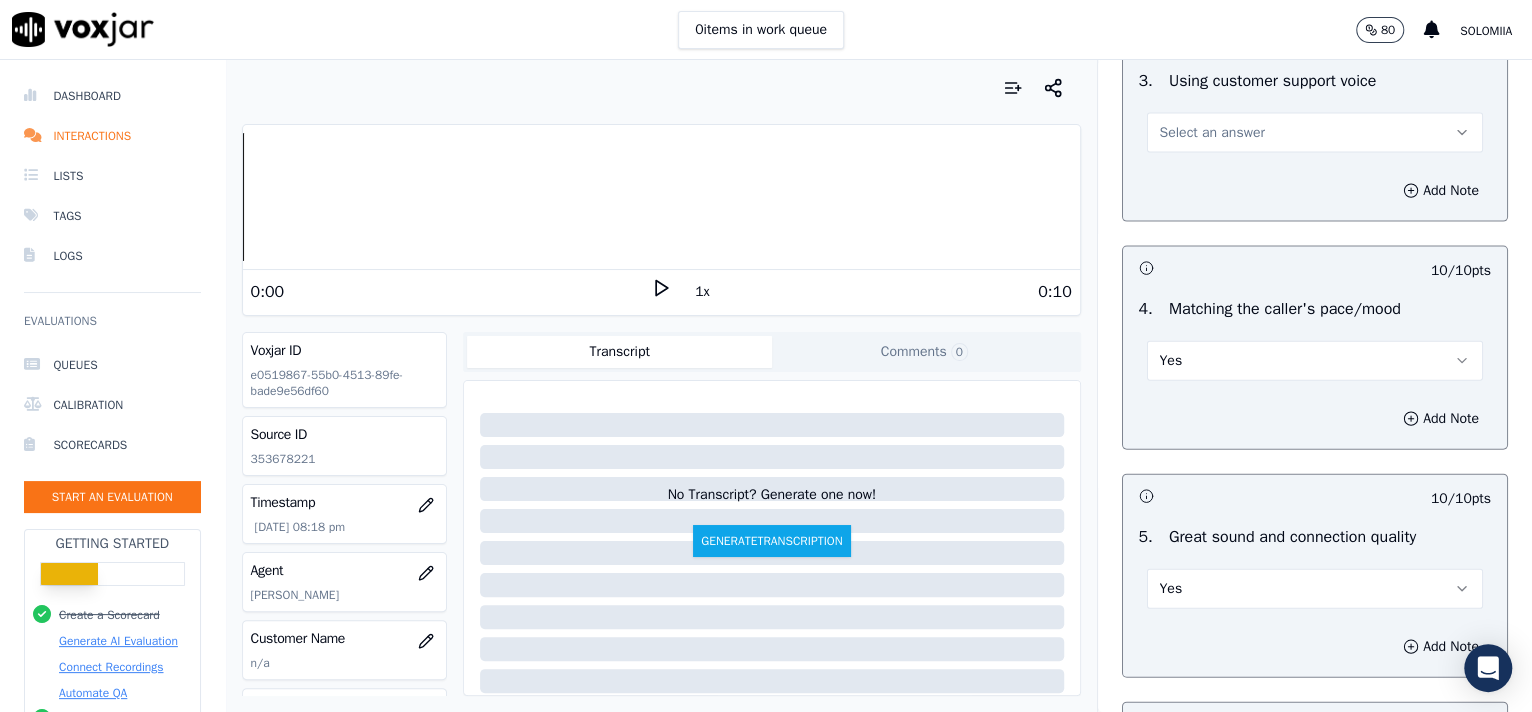 click on "Select an answer" at bounding box center (1315, 133) 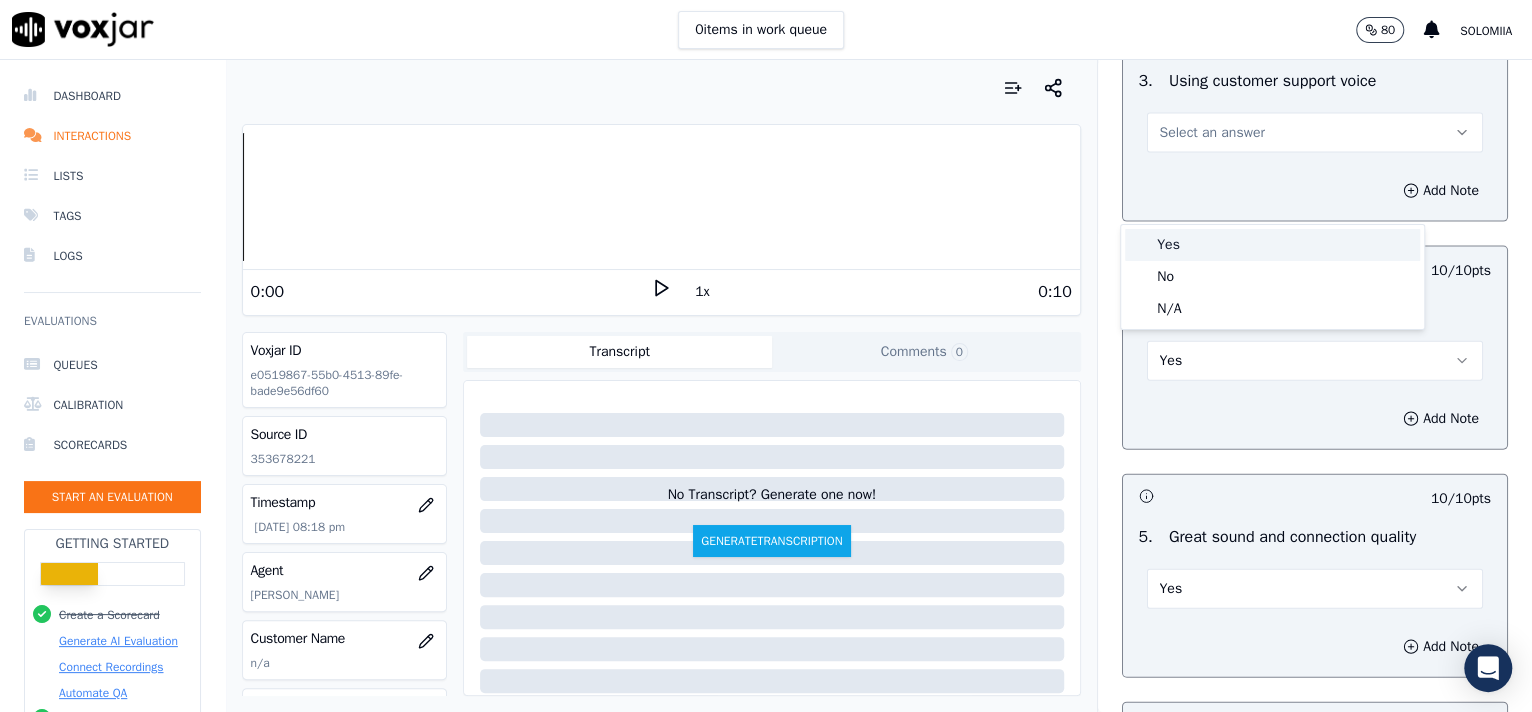 click on "Yes" at bounding box center (1272, 245) 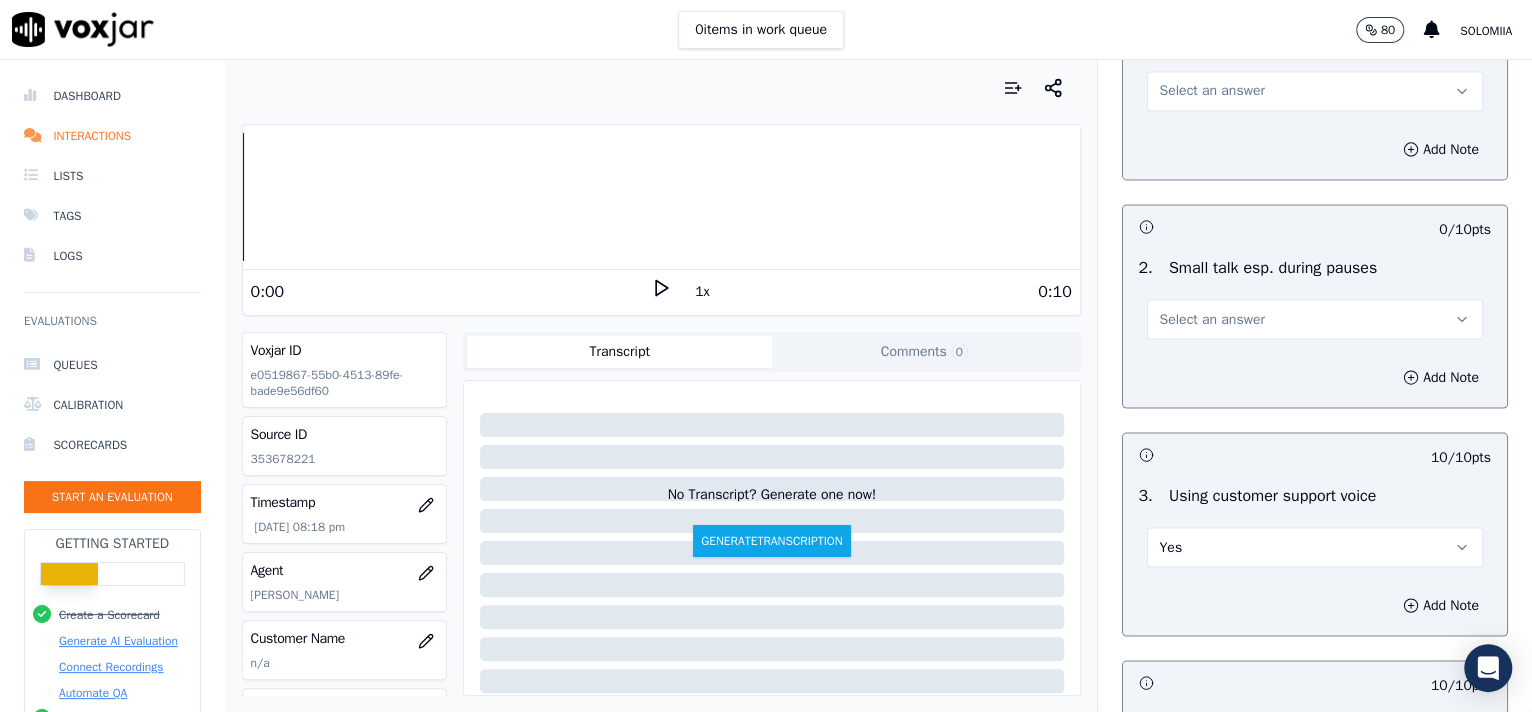 scroll, scrollTop: 2177, scrollLeft: 0, axis: vertical 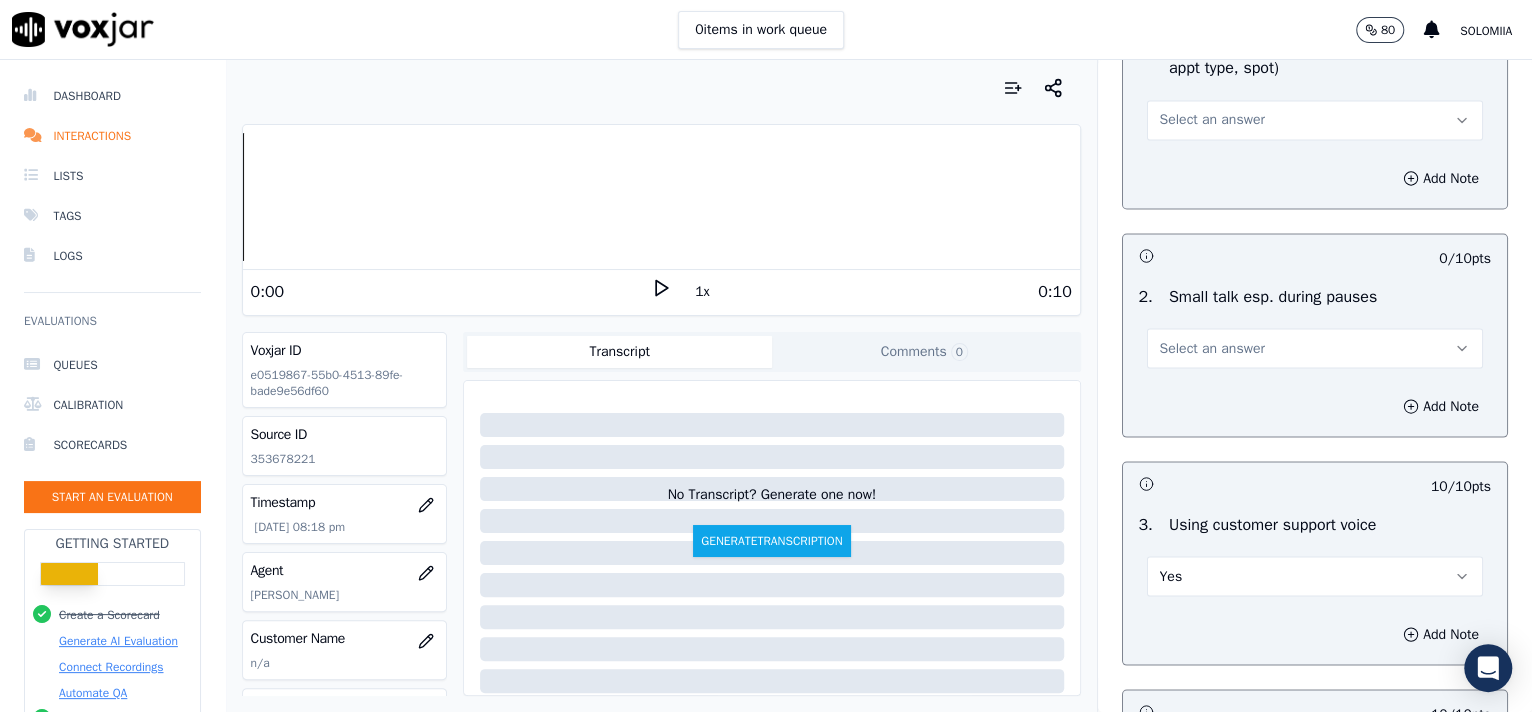 click on "Select an answer" at bounding box center (1315, 348) 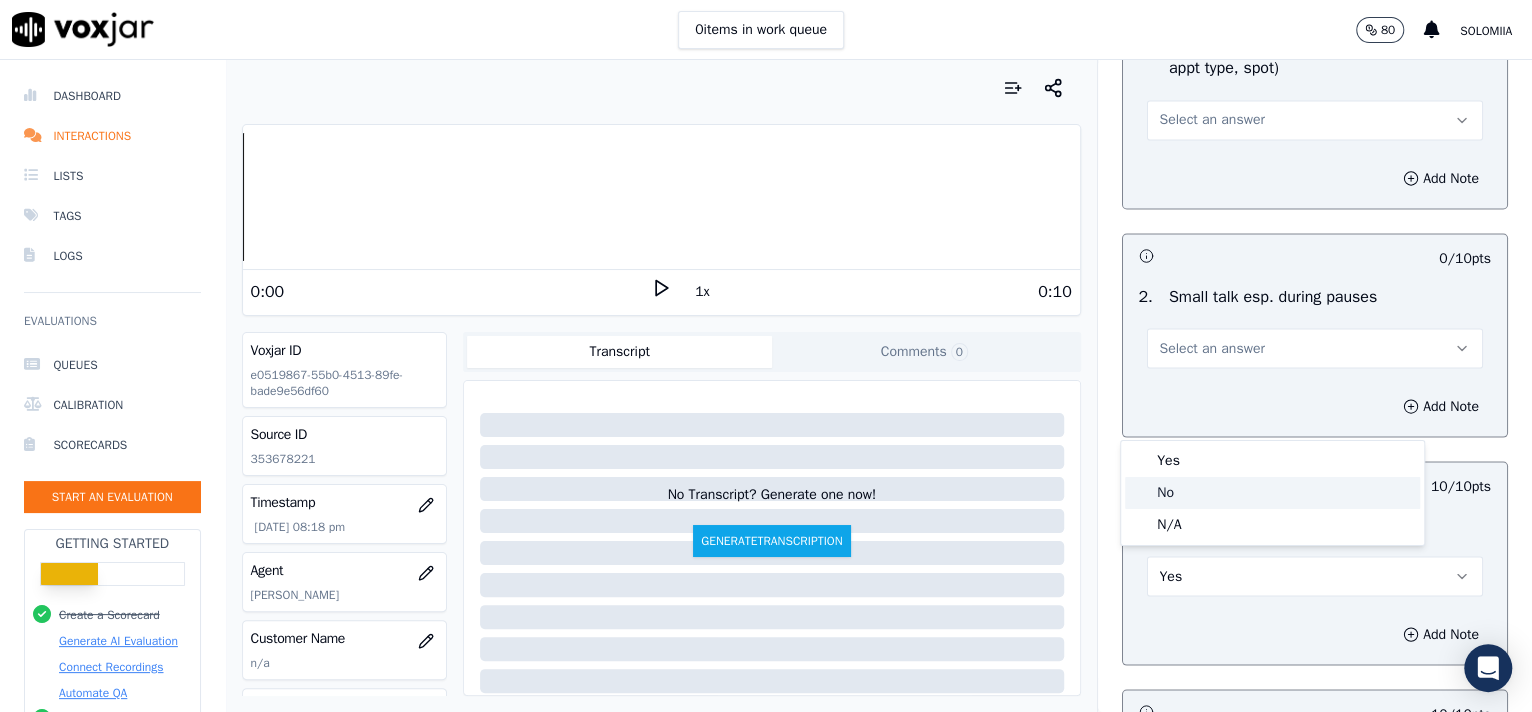 click on "No" 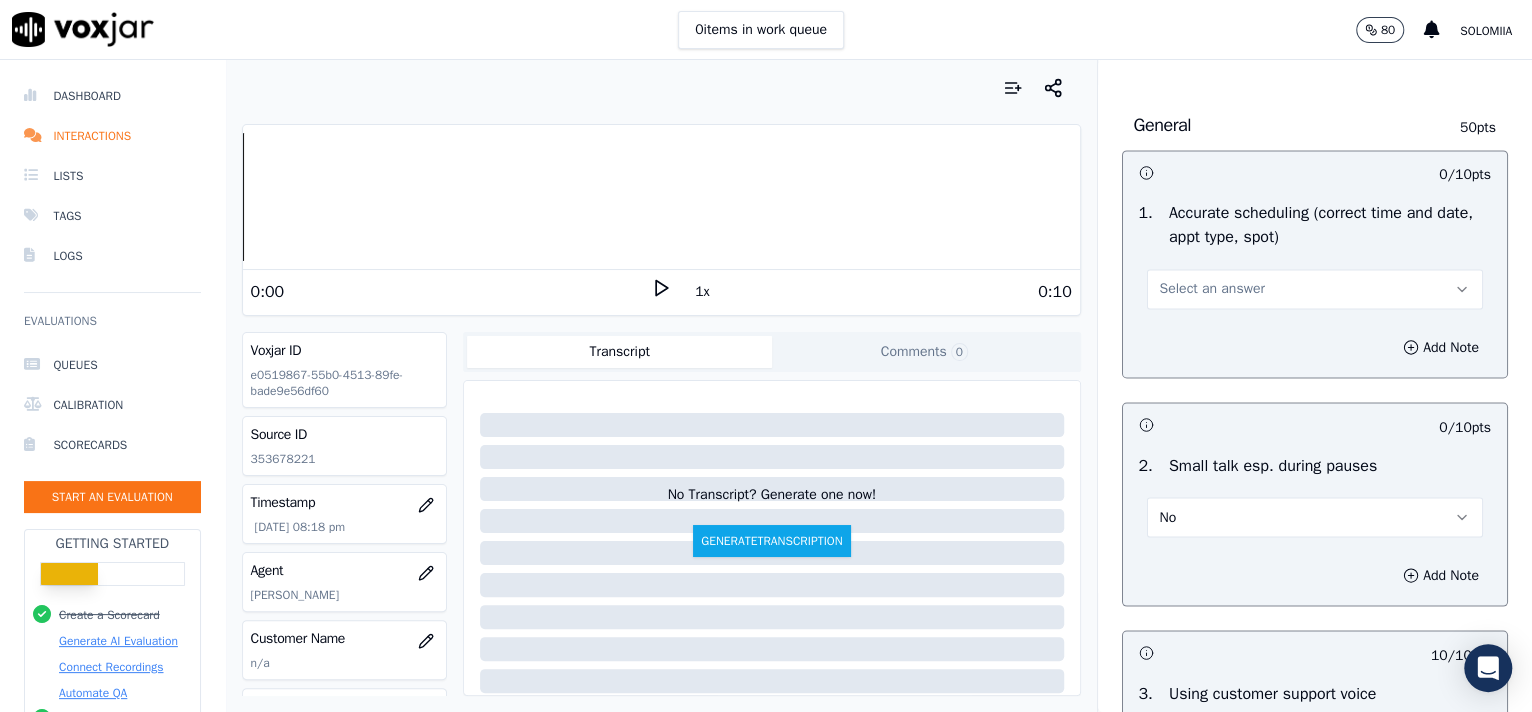 scroll, scrollTop: 1984, scrollLeft: 0, axis: vertical 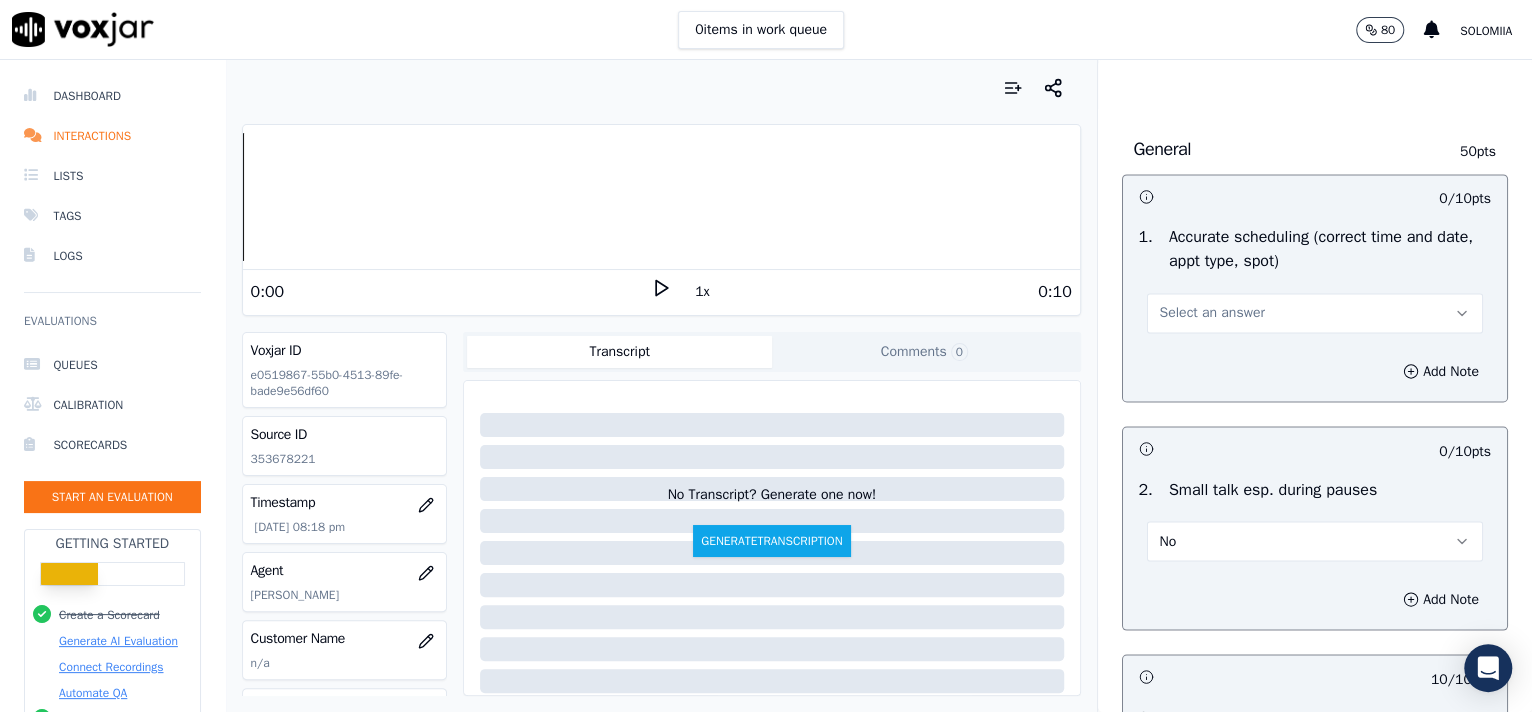 click on "Select an answer" at bounding box center [1315, 313] 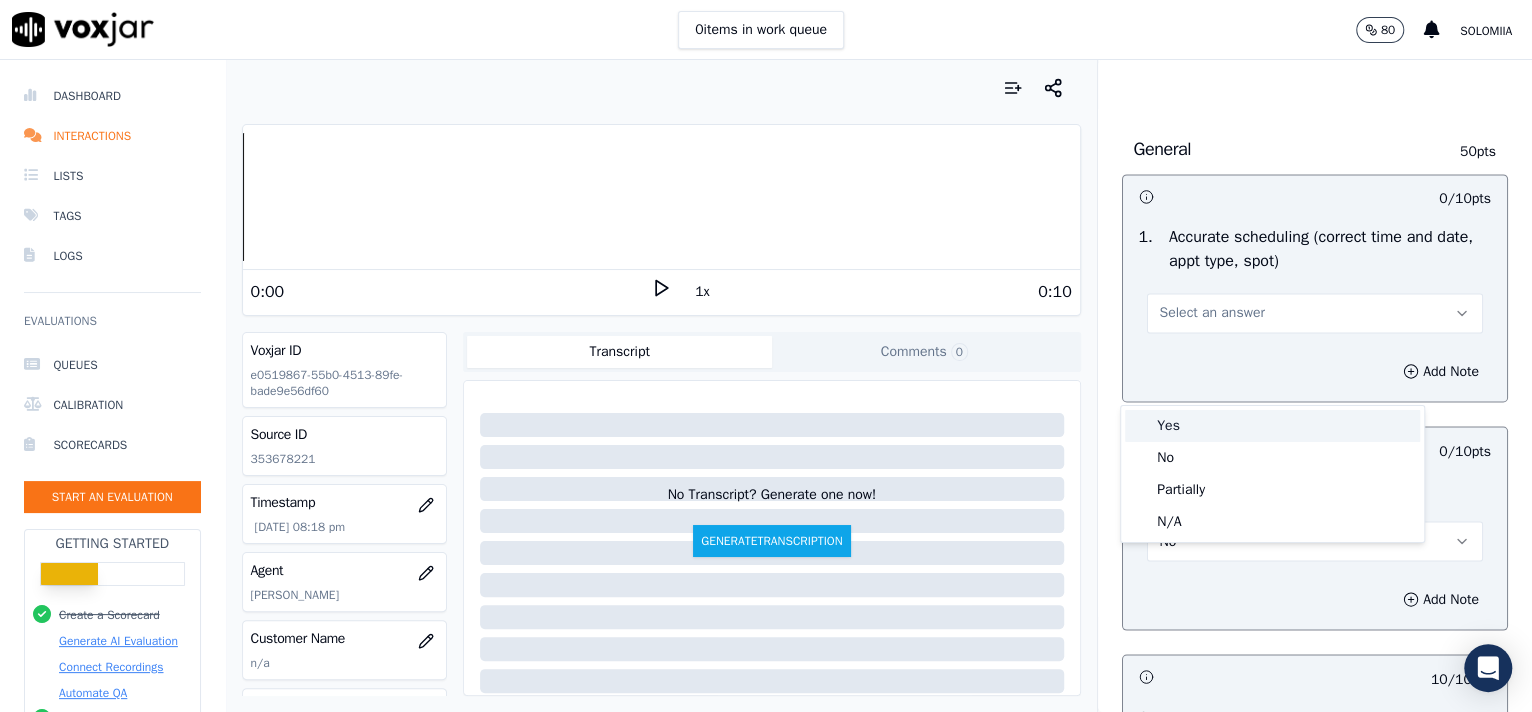click on "Yes" at bounding box center (1272, 426) 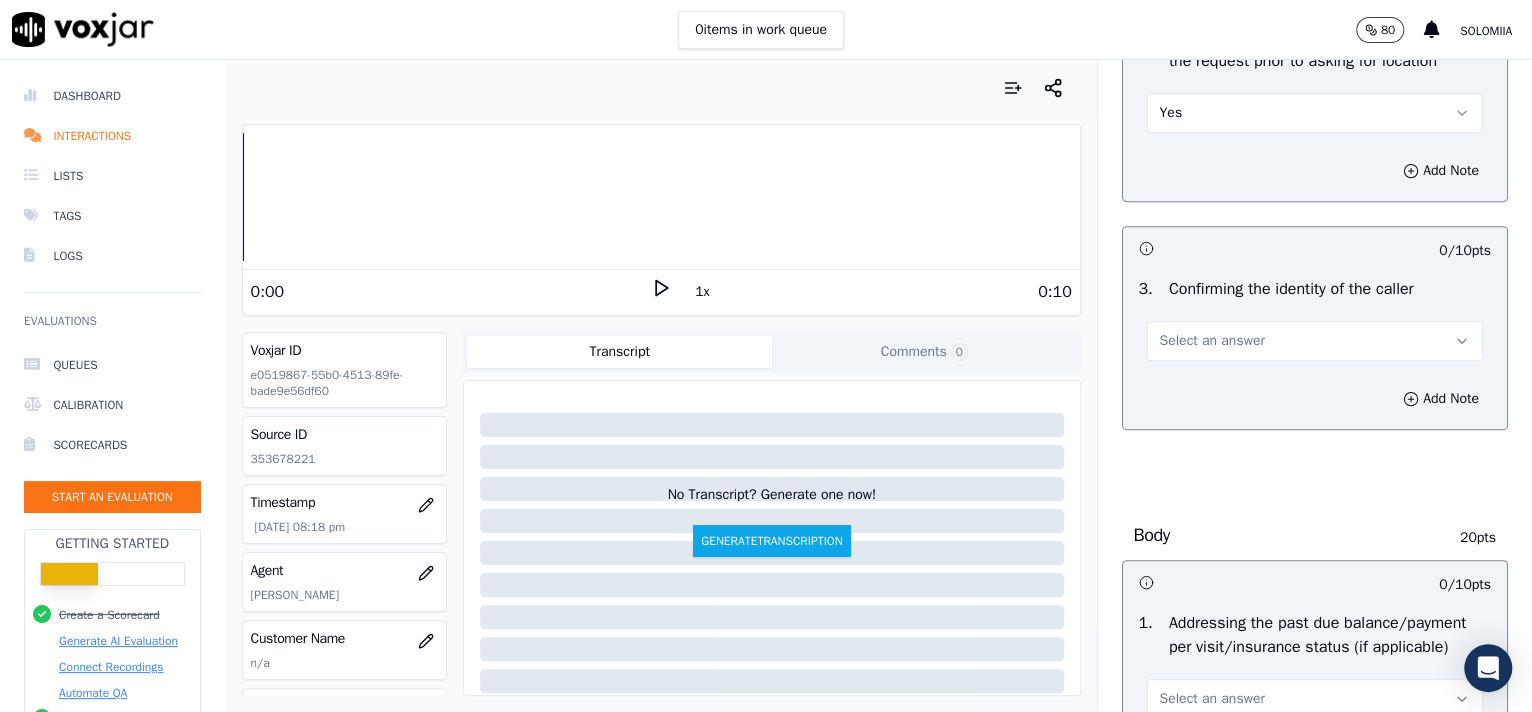 scroll, scrollTop: 462, scrollLeft: 0, axis: vertical 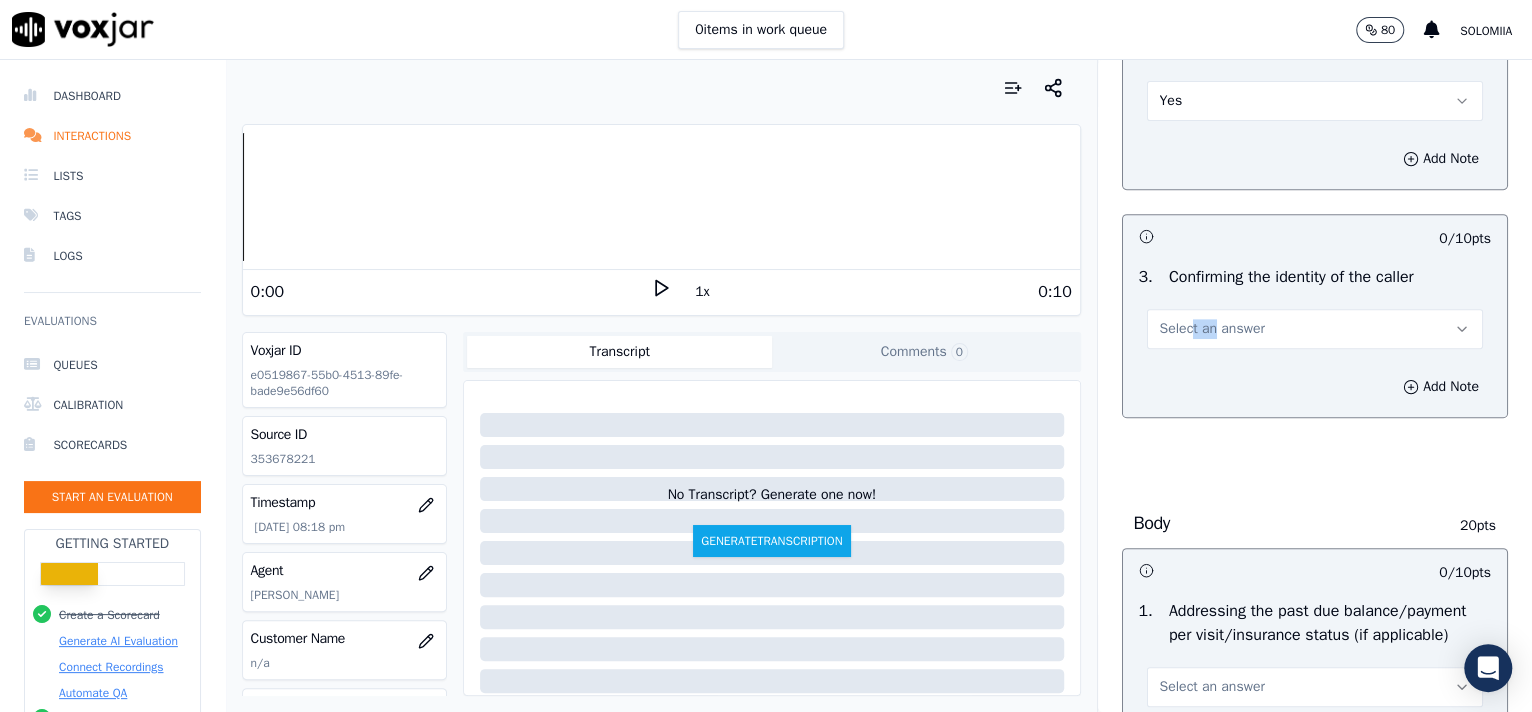 drag, startPoint x: 1162, startPoint y: 375, endPoint x: 1198, endPoint y: 360, distance: 39 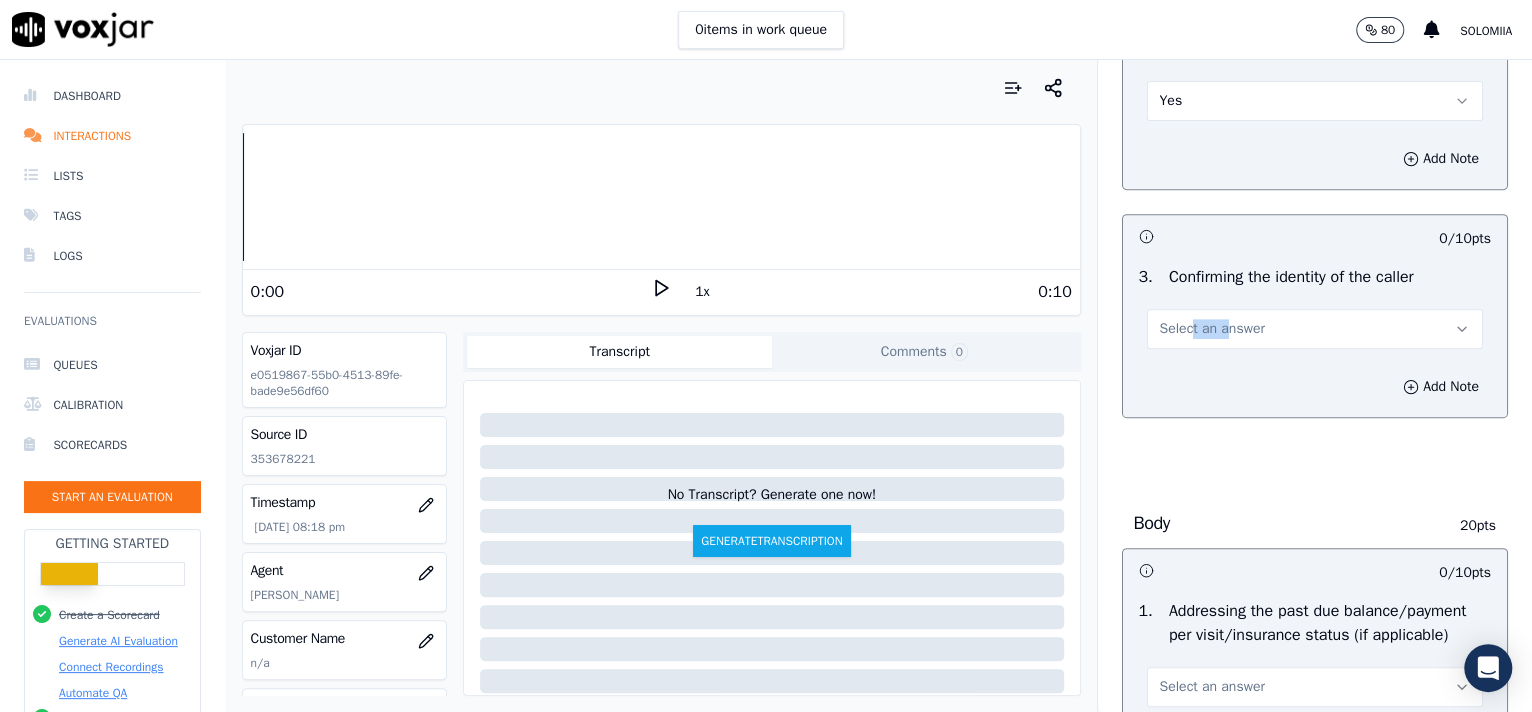 click on "Select an answer" at bounding box center [1212, 329] 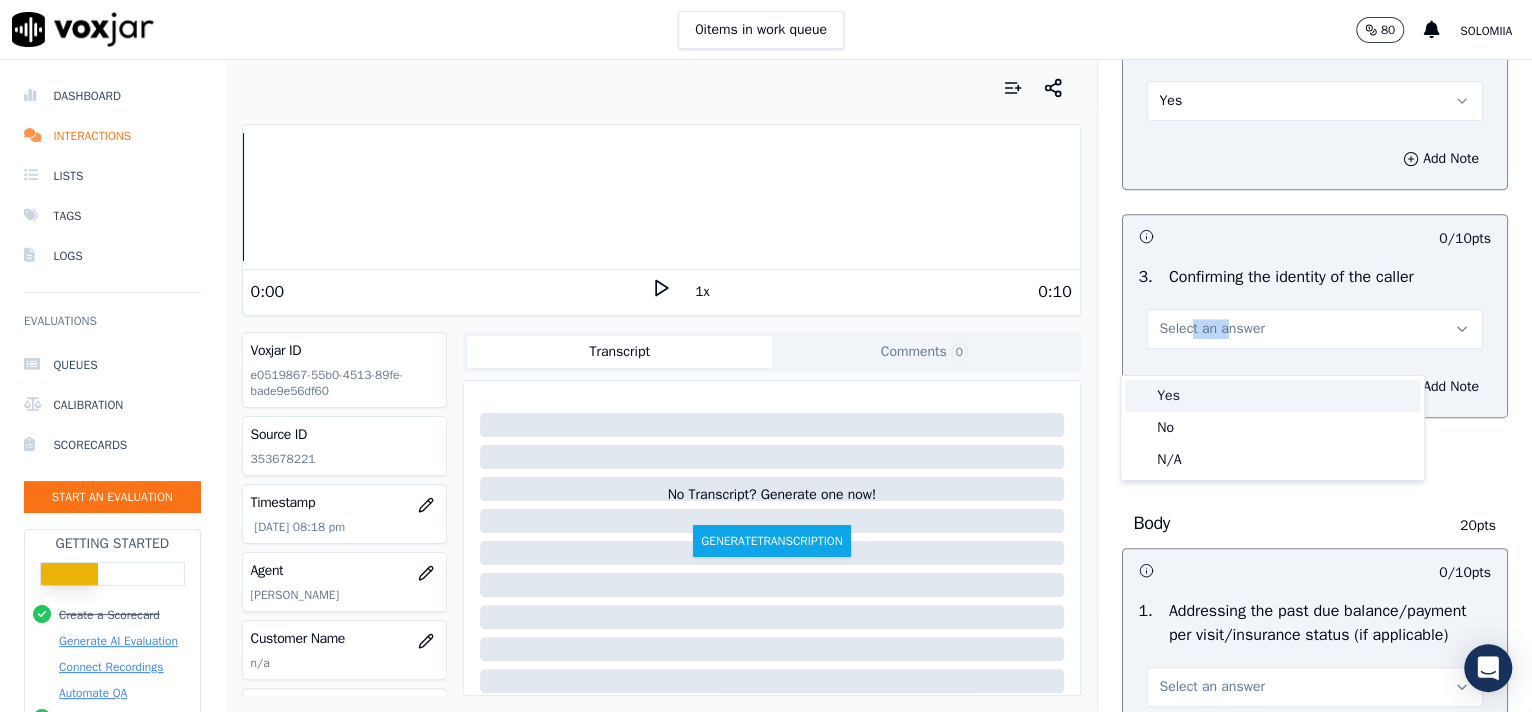 click on "Yes" at bounding box center [1272, 396] 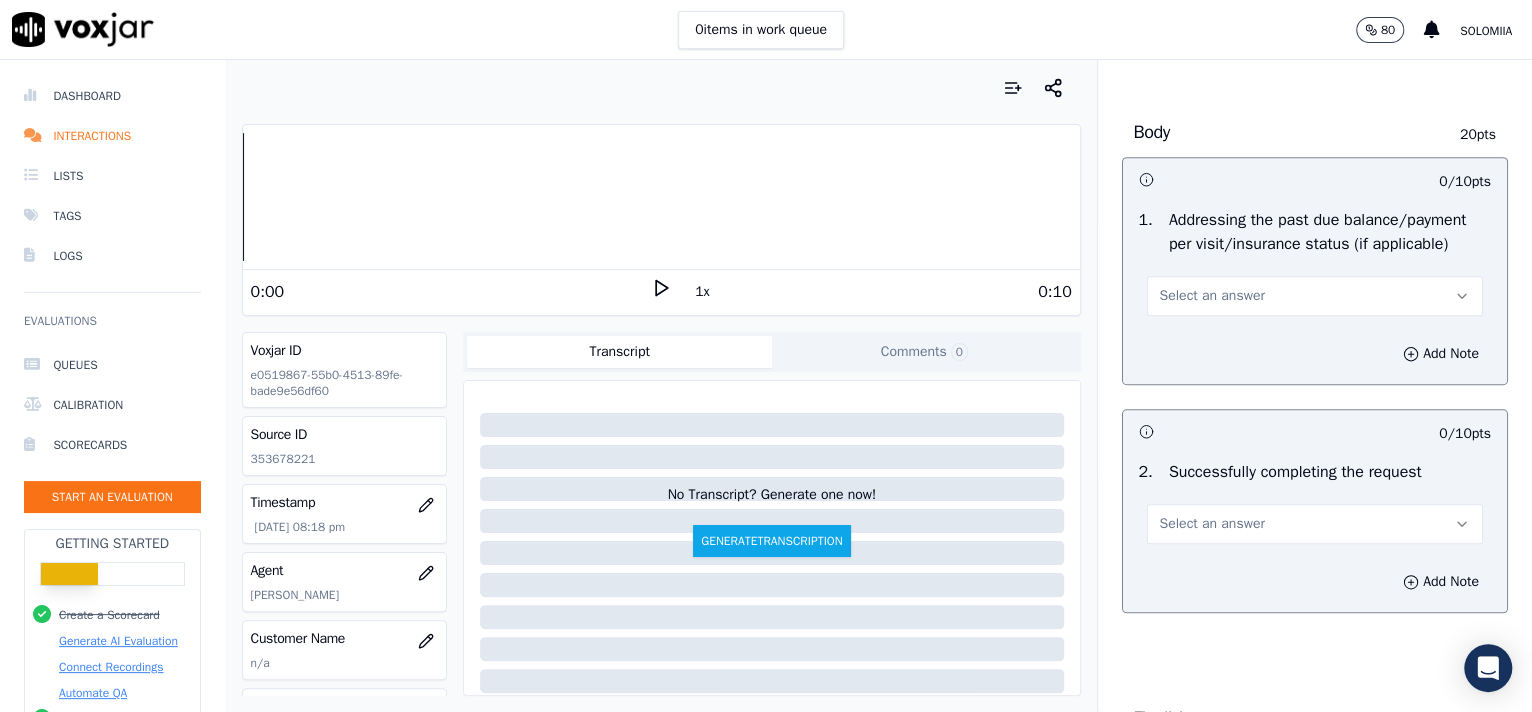 scroll, scrollTop: 864, scrollLeft: 0, axis: vertical 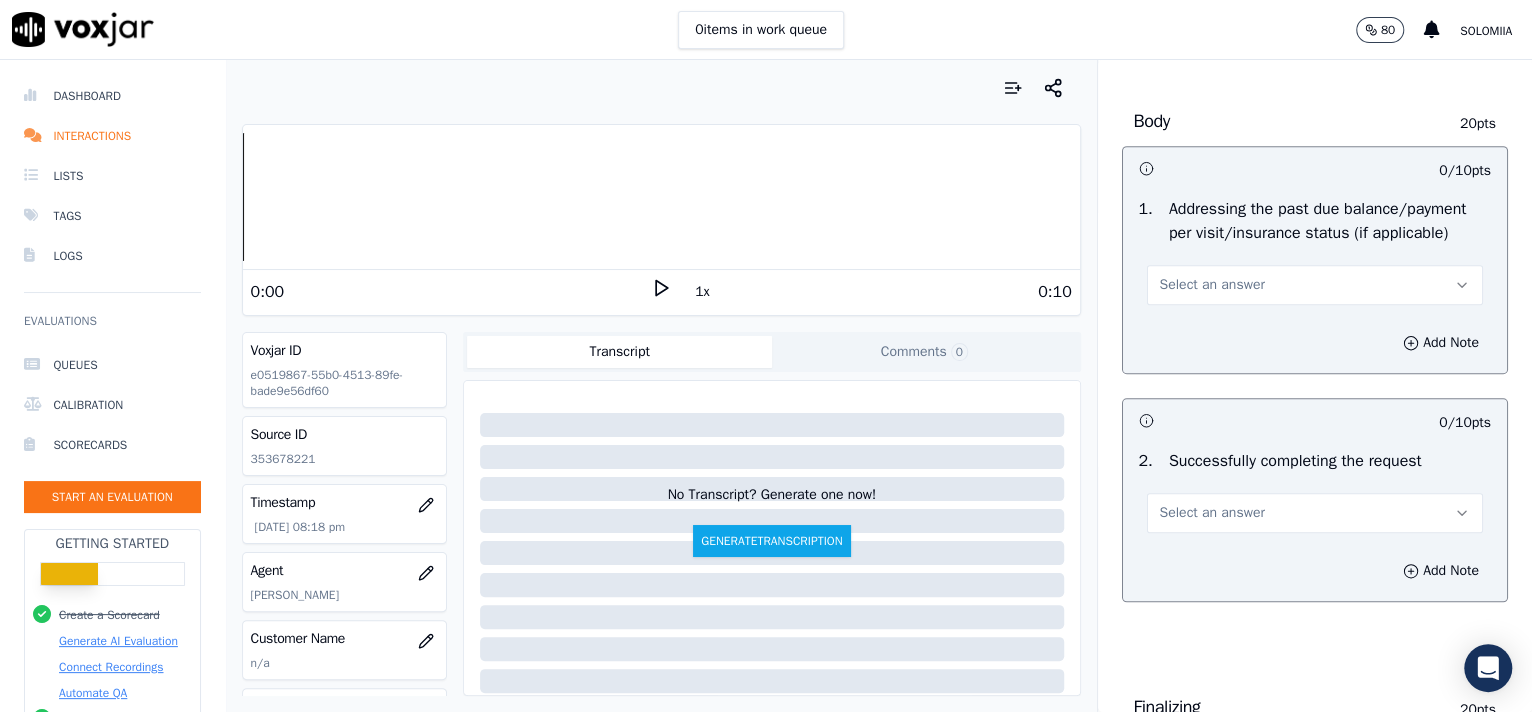 click on "Select an answer" at bounding box center (1315, 285) 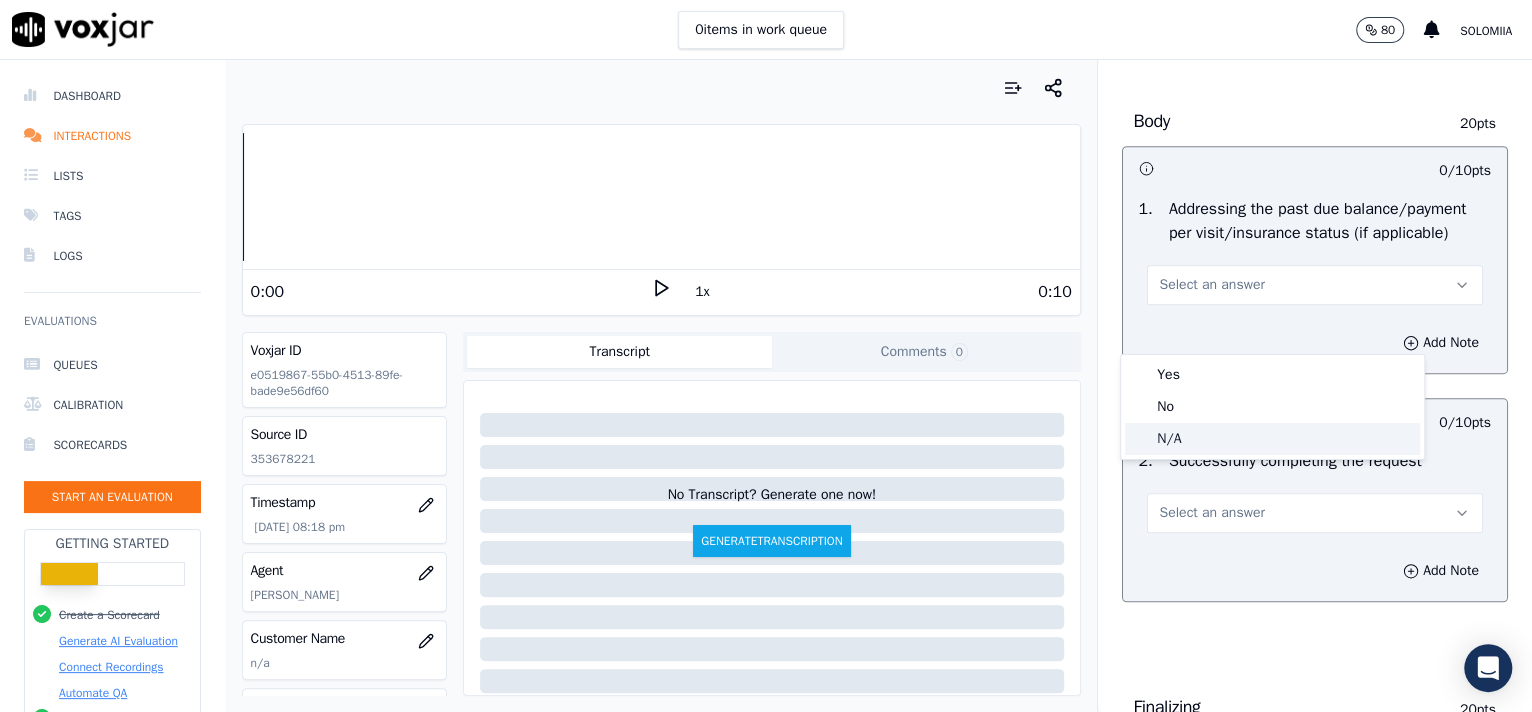 click on "N/A" 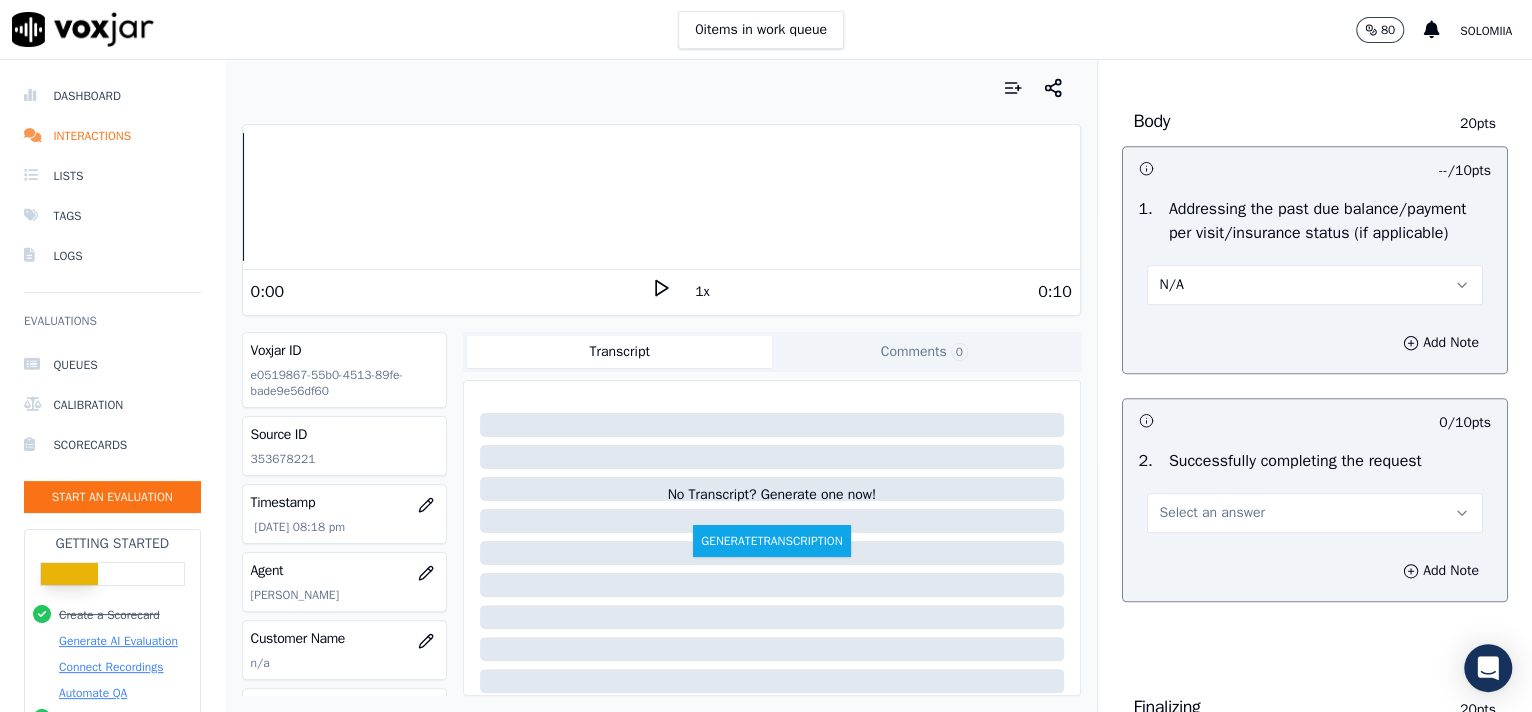 scroll, scrollTop: 1110, scrollLeft: 0, axis: vertical 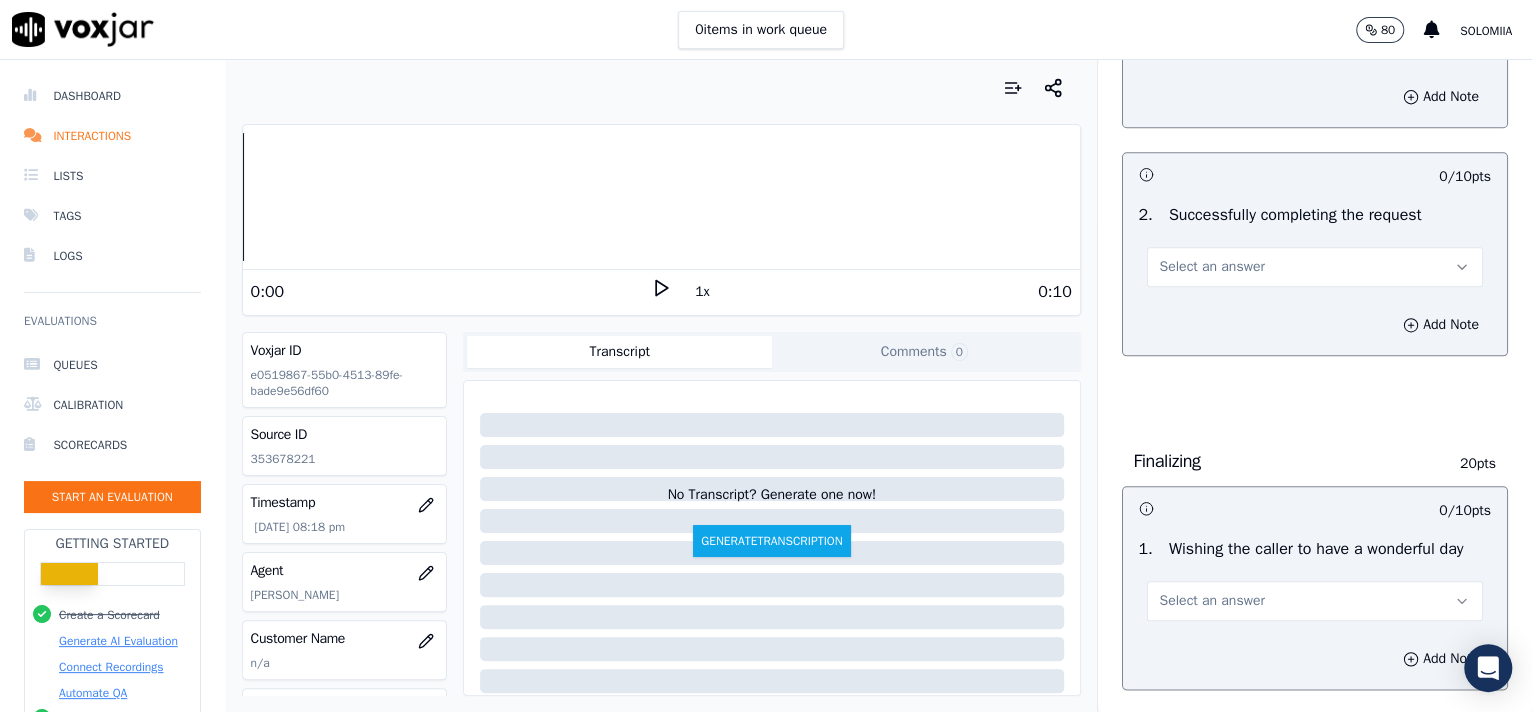 click on "Select an answer" at bounding box center (1315, 267) 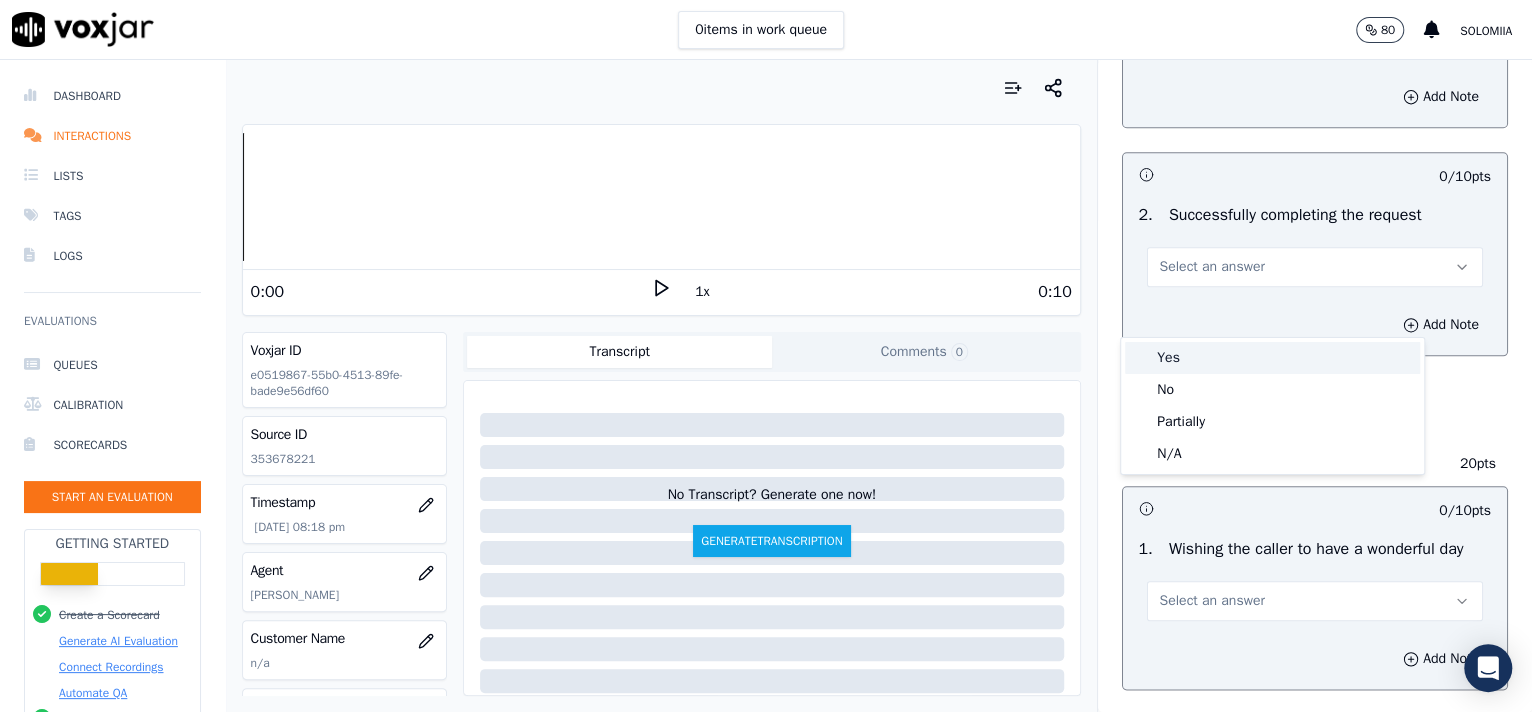 click on "Yes" at bounding box center [1272, 358] 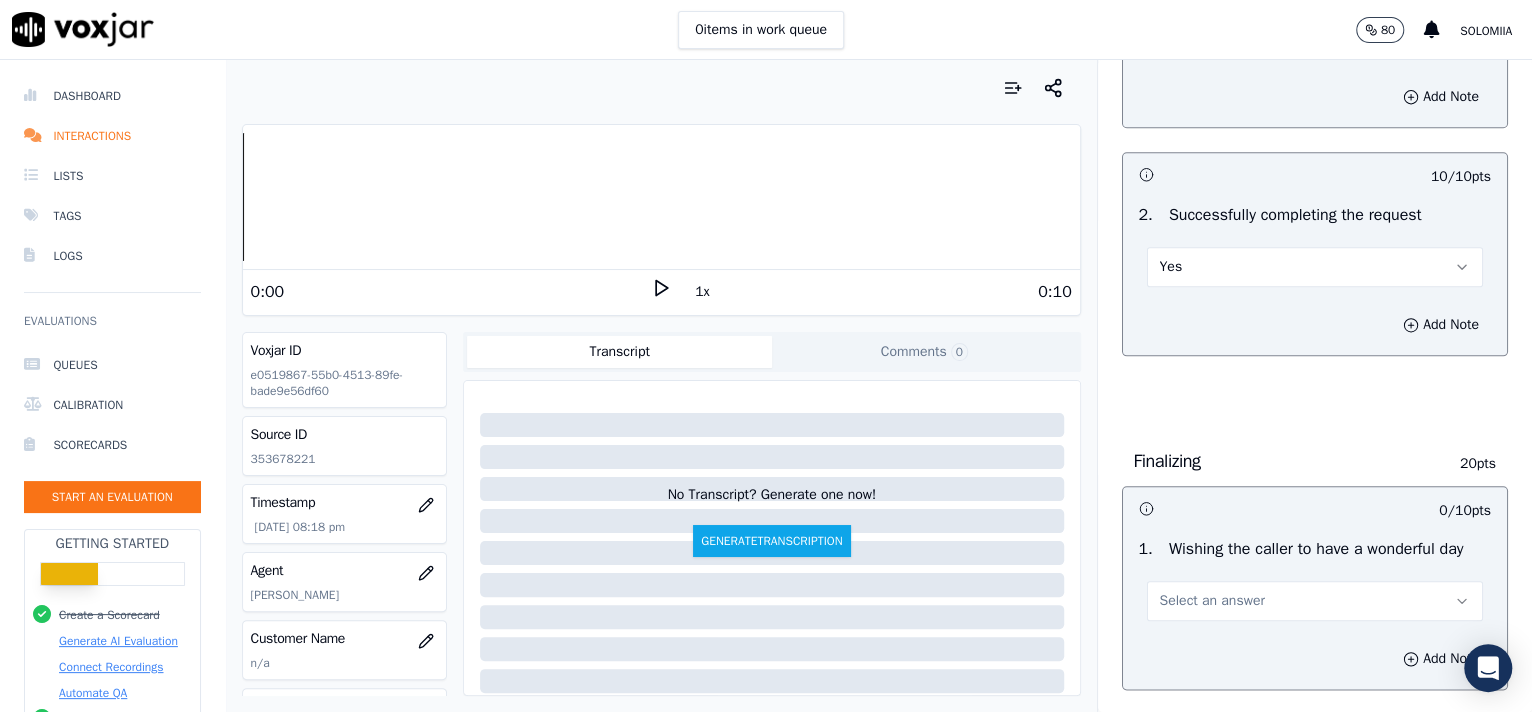 scroll, scrollTop: 1477, scrollLeft: 0, axis: vertical 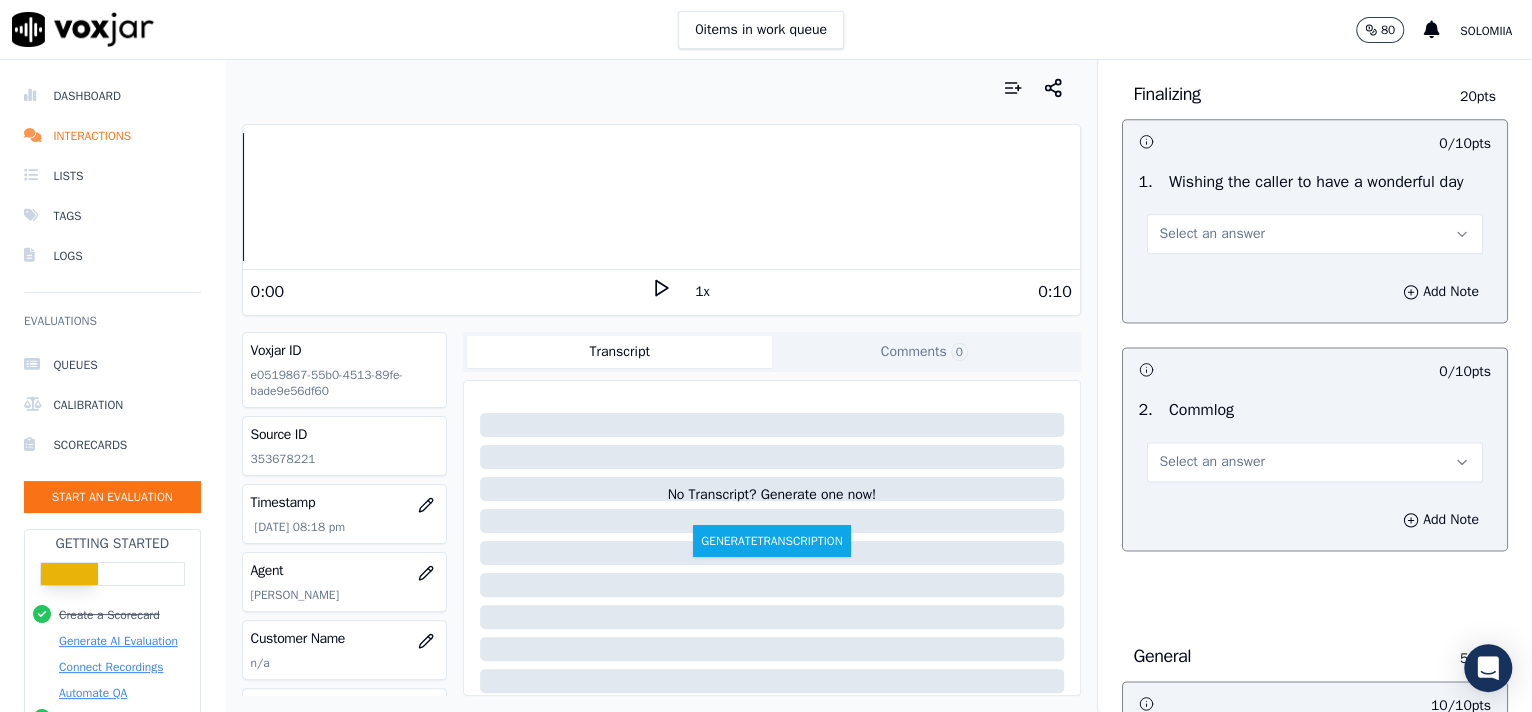 click on "Select an answer" at bounding box center (1212, 234) 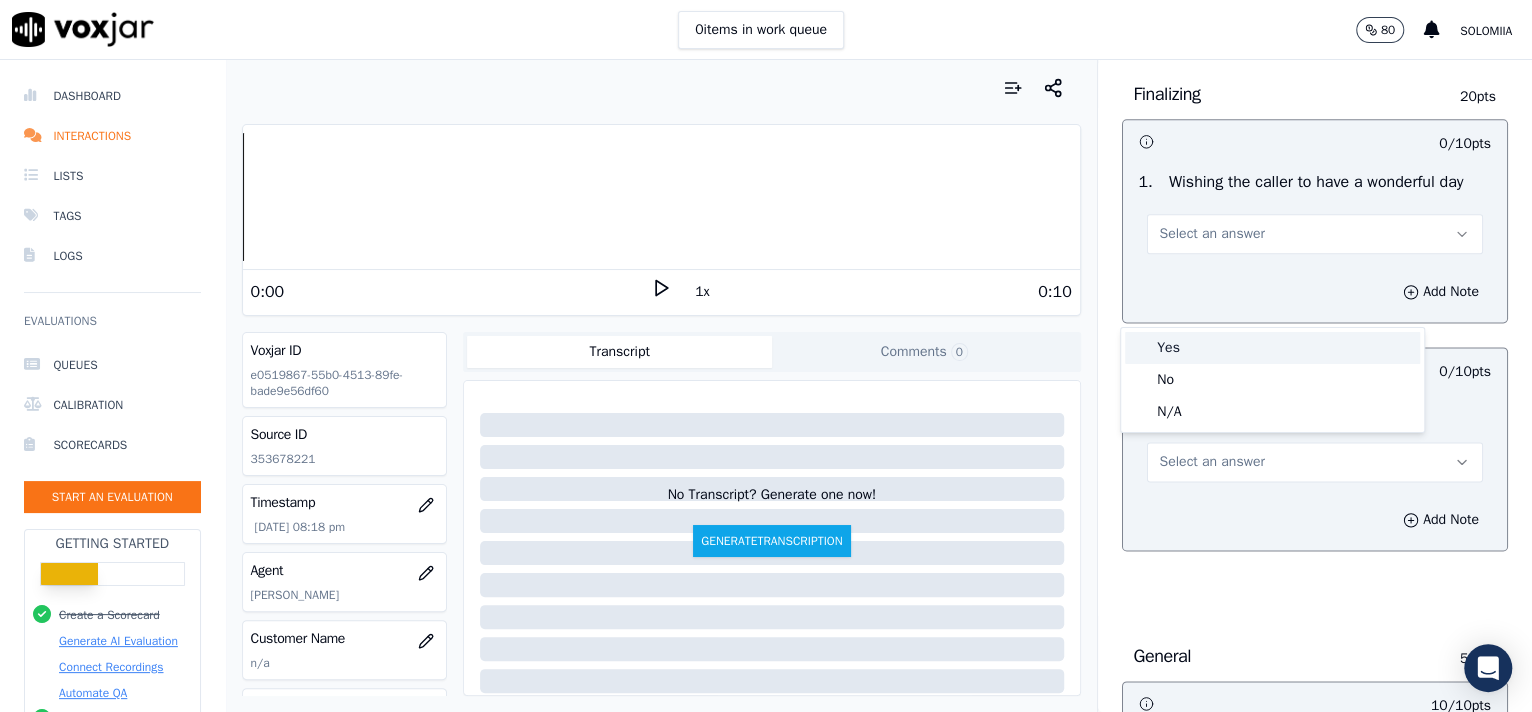 click on "Yes" at bounding box center (1272, 348) 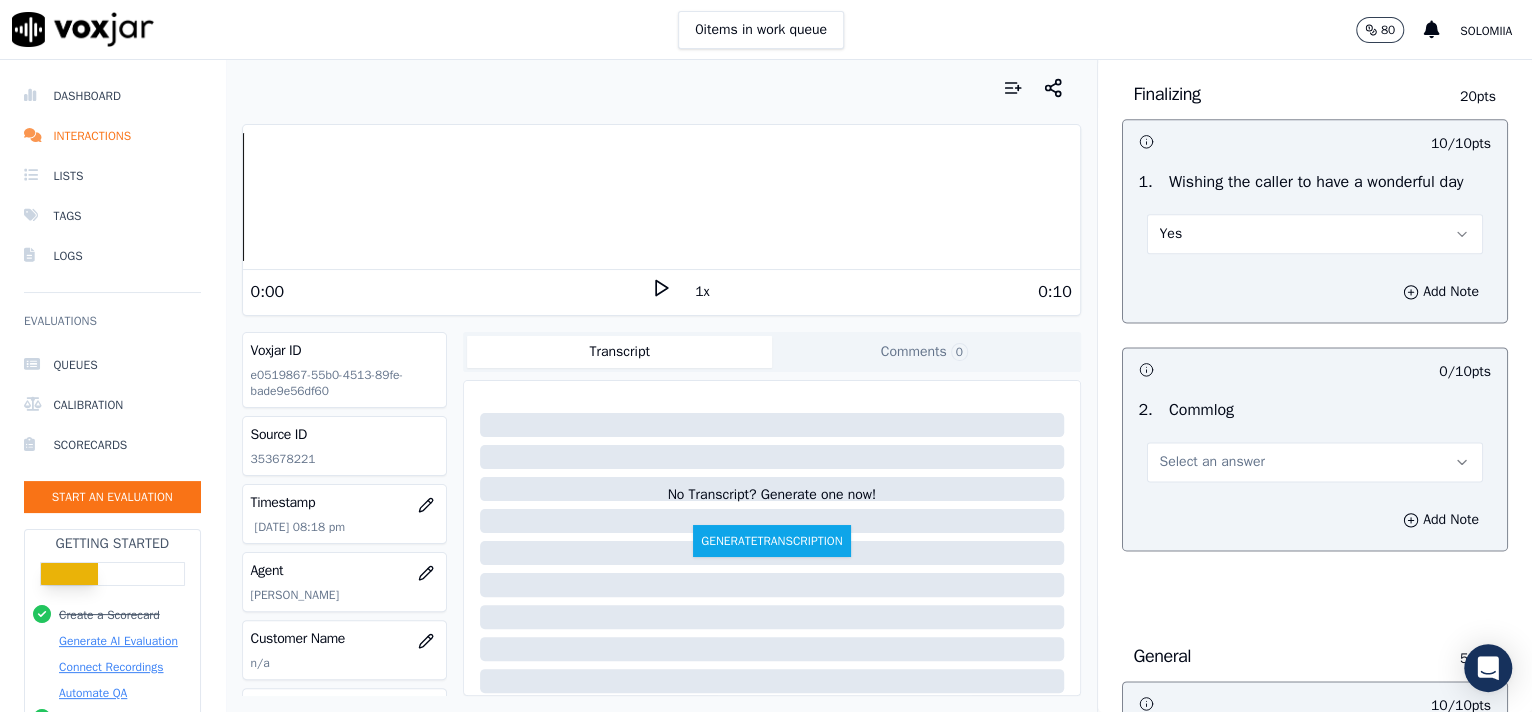 click on "Select an answer" at bounding box center [1212, 462] 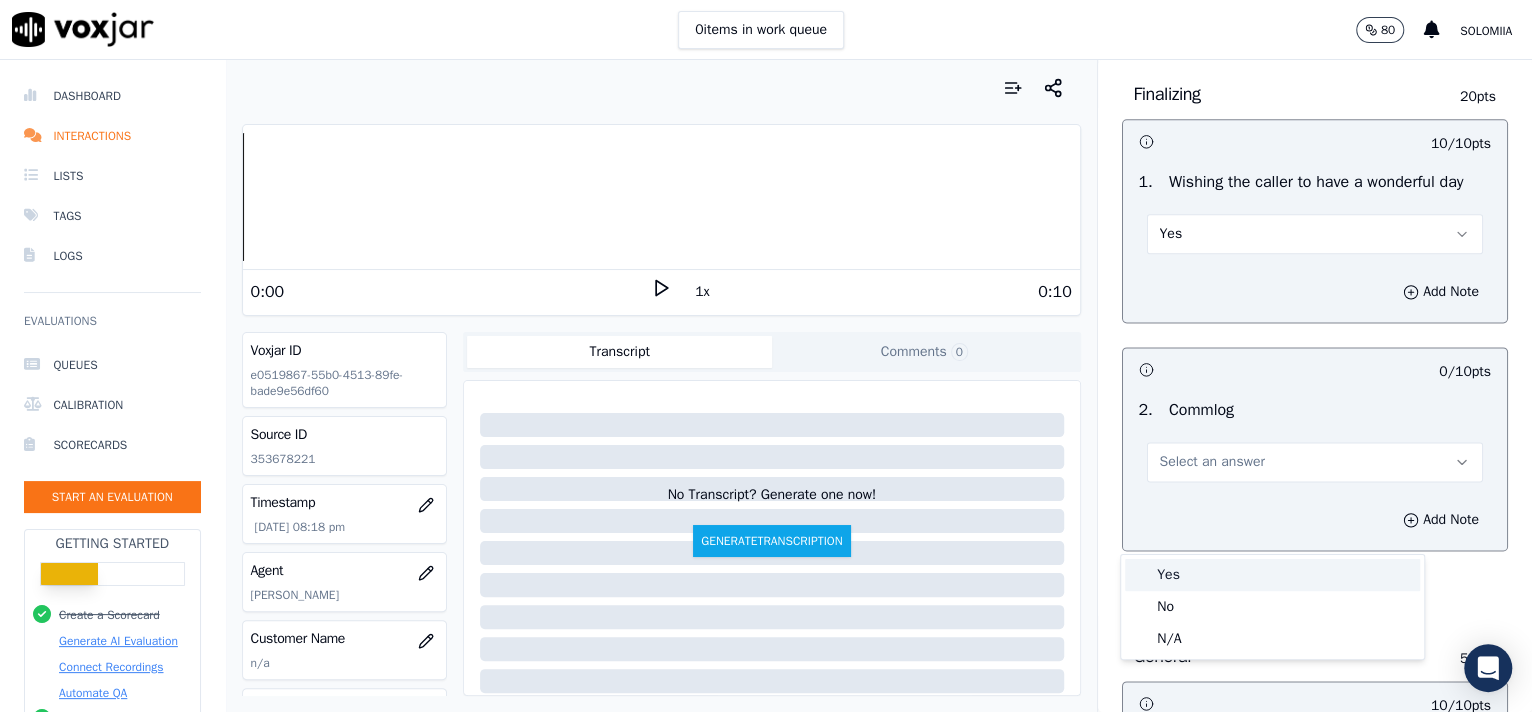 click on "Yes" at bounding box center (1272, 575) 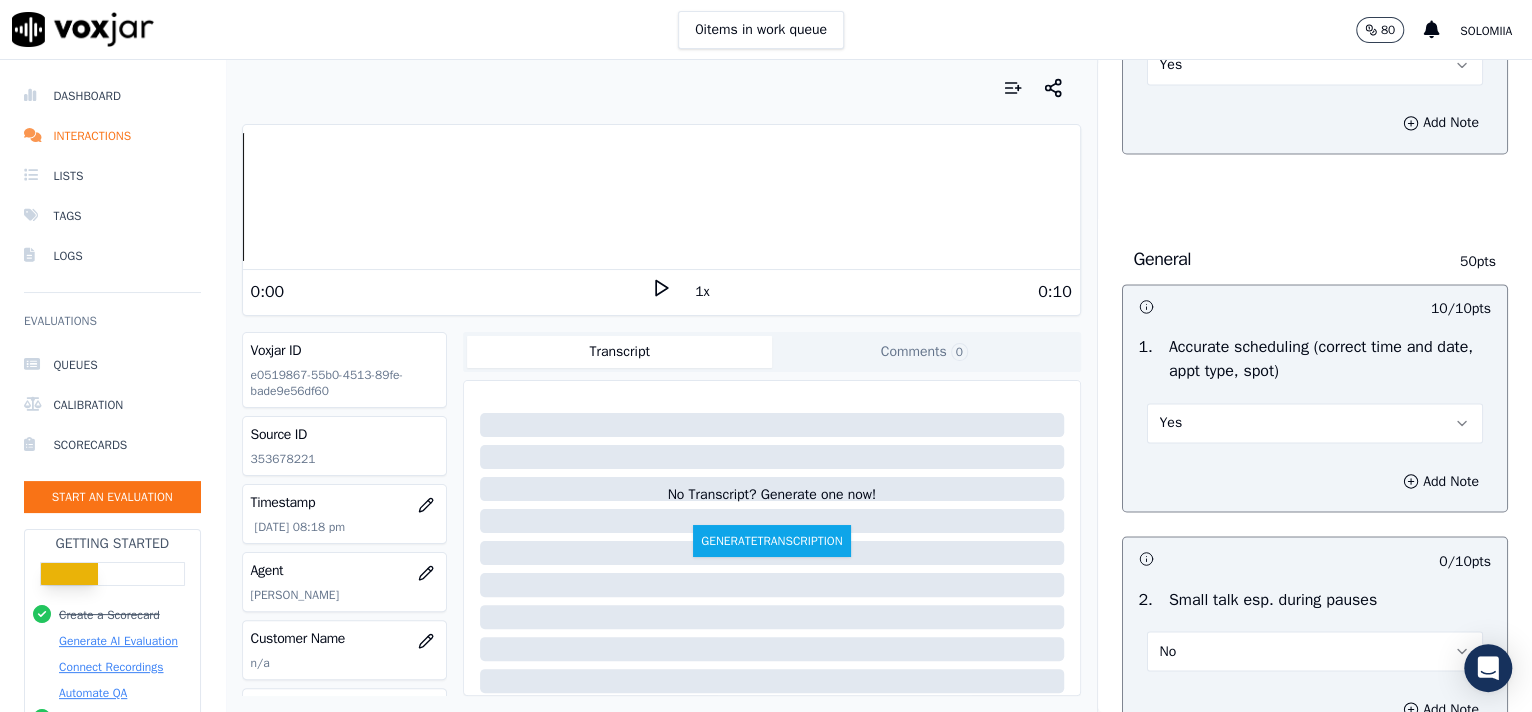 scroll, scrollTop: 3162, scrollLeft: 0, axis: vertical 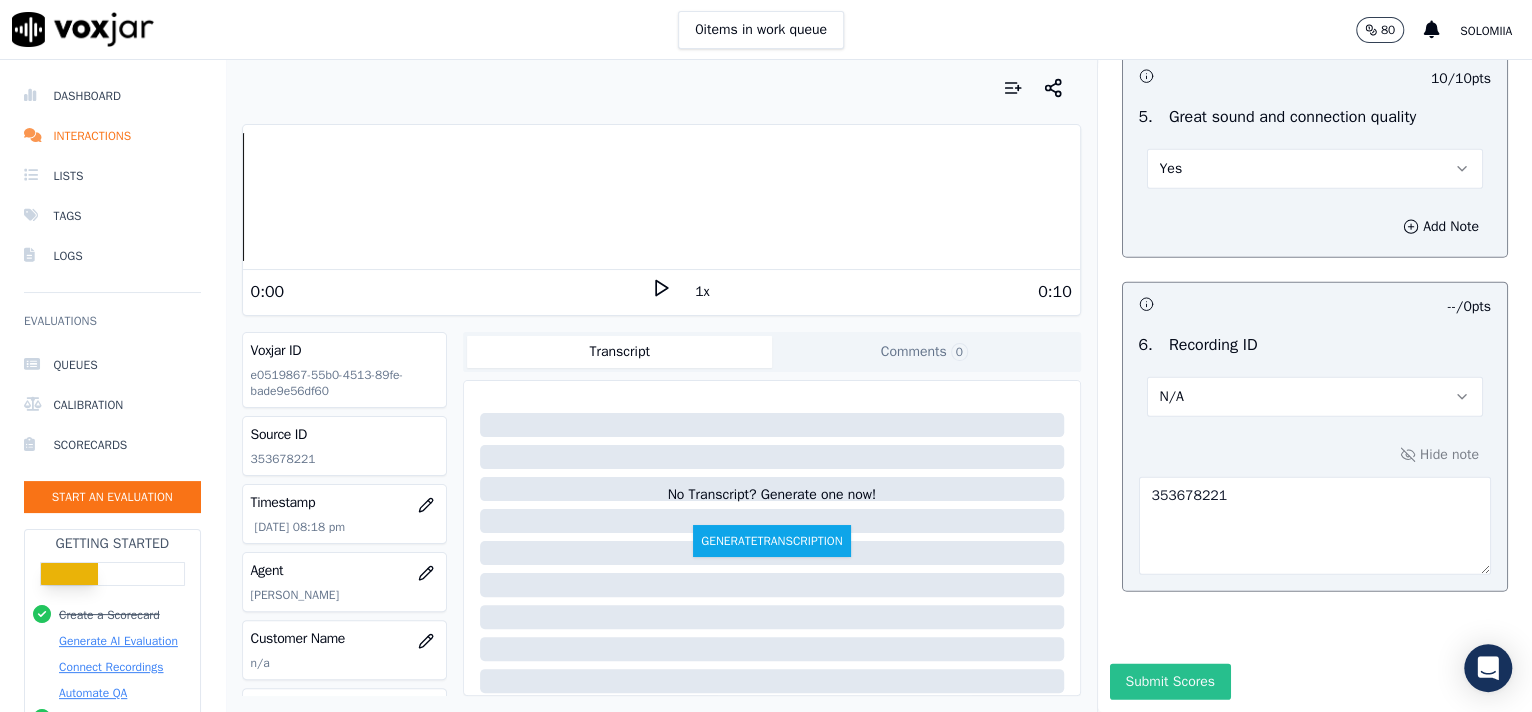 click on "Submit Scores" at bounding box center [1170, 682] 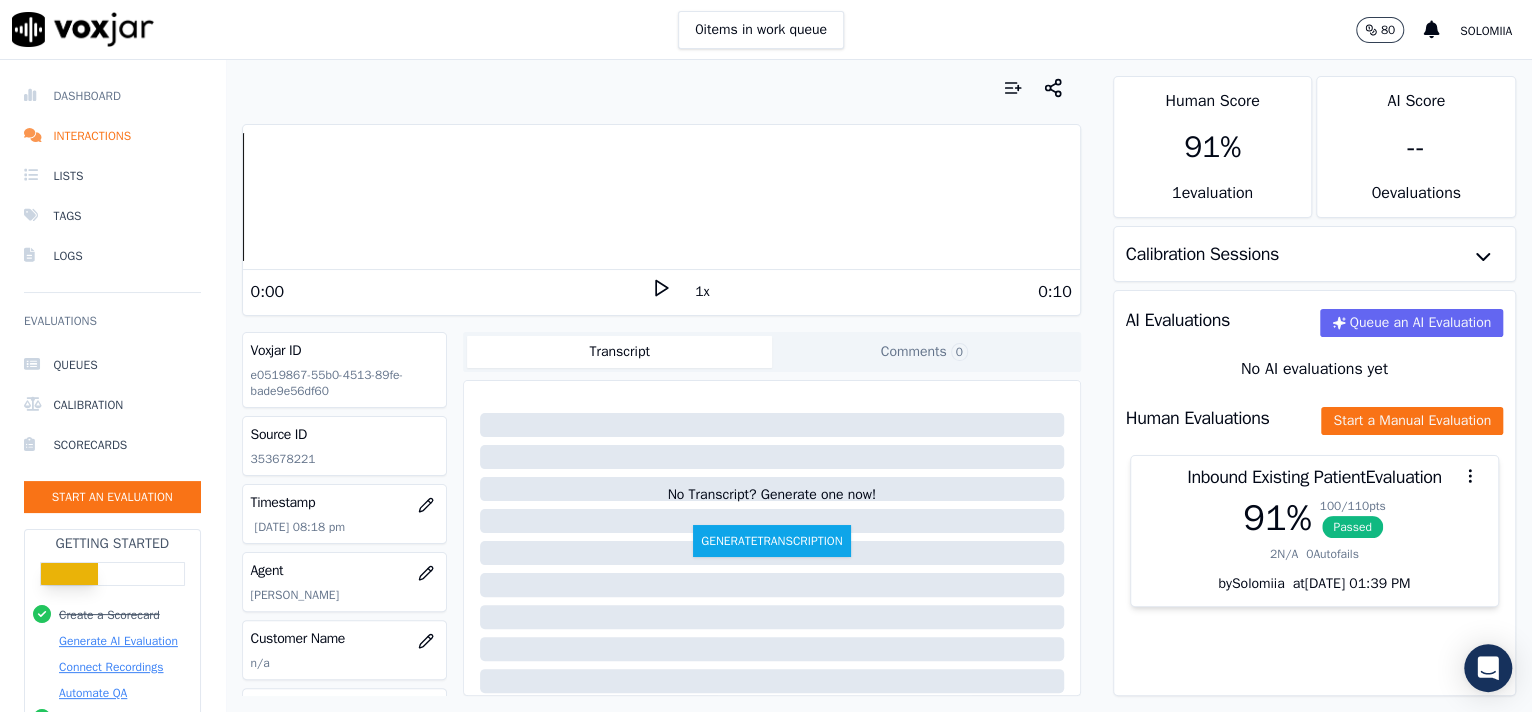 click on "Dashboard" at bounding box center (112, 96) 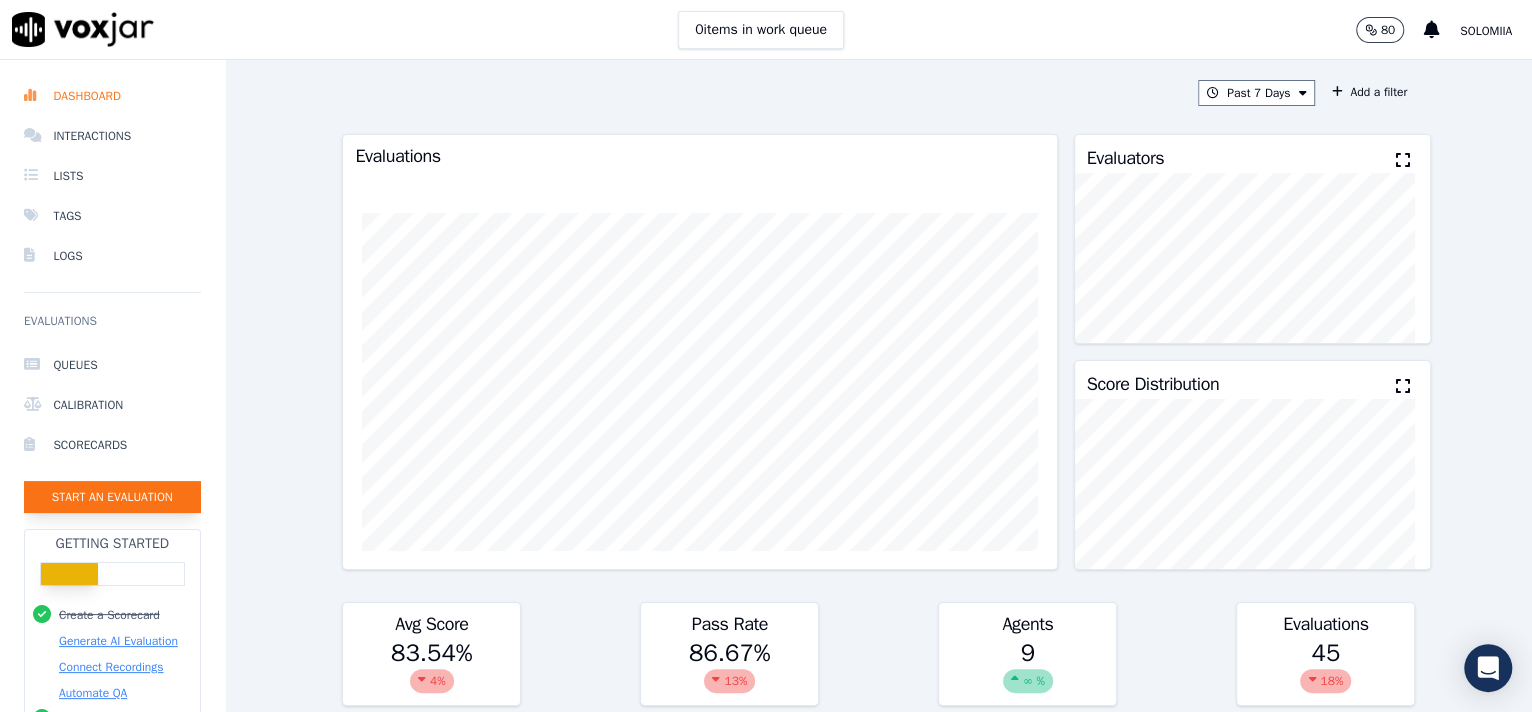 click on "Start an Evaluation" 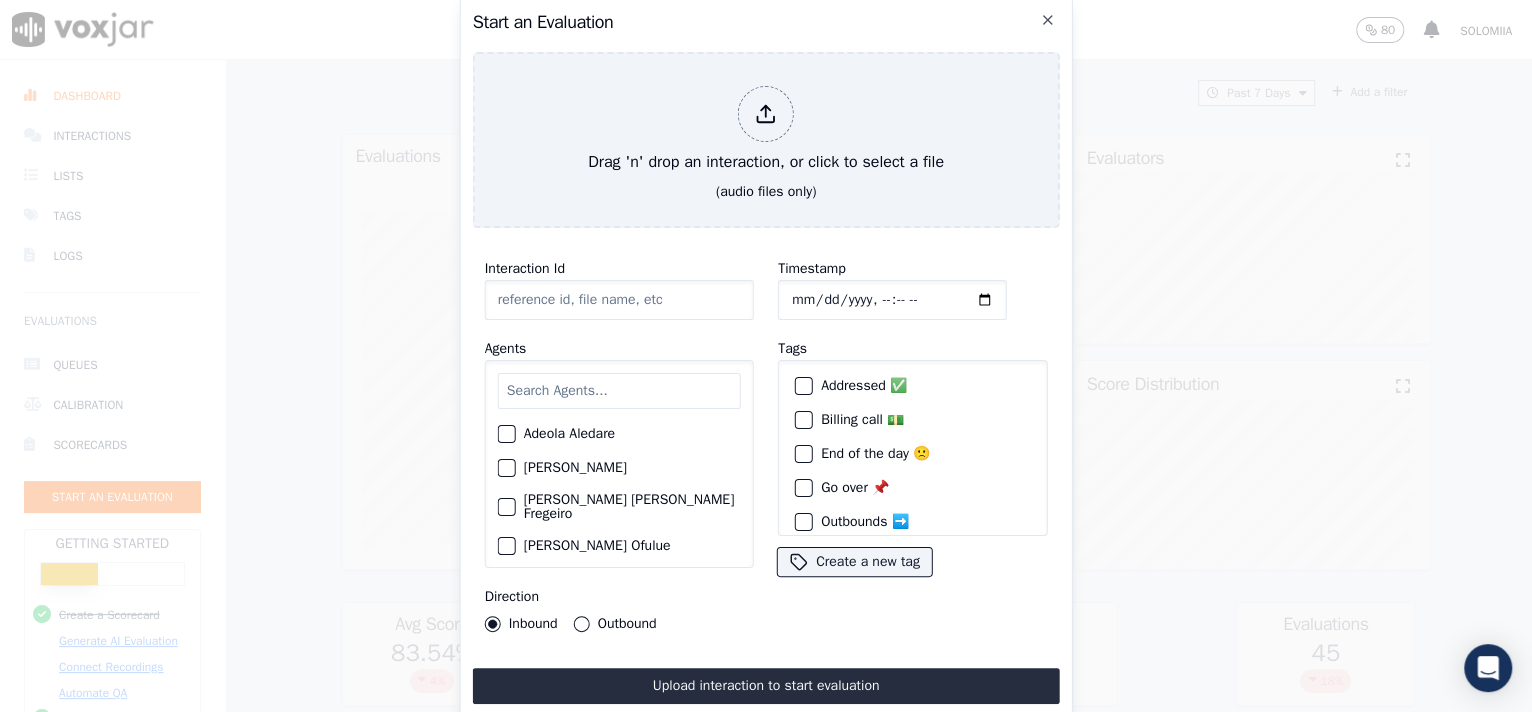 click on "Interaction Id" 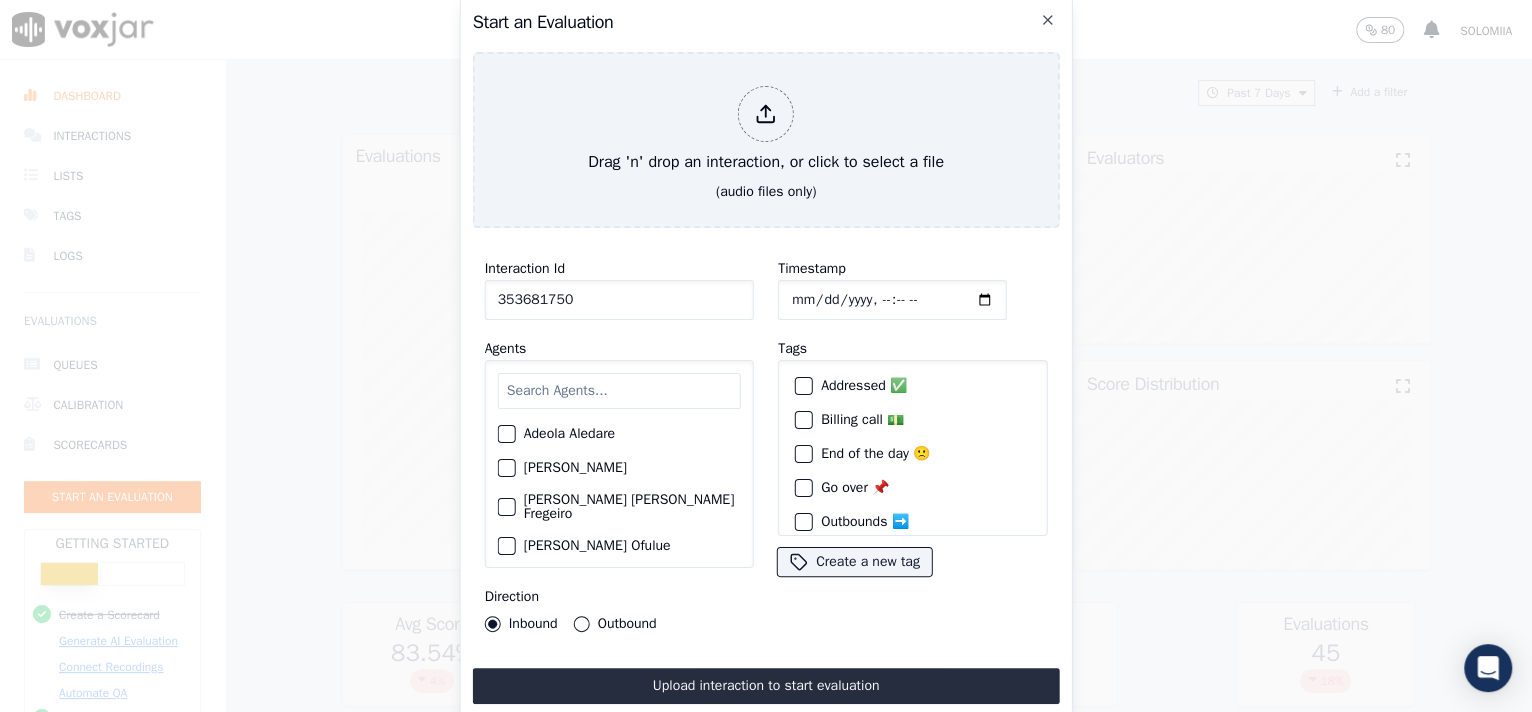 type on "353681750" 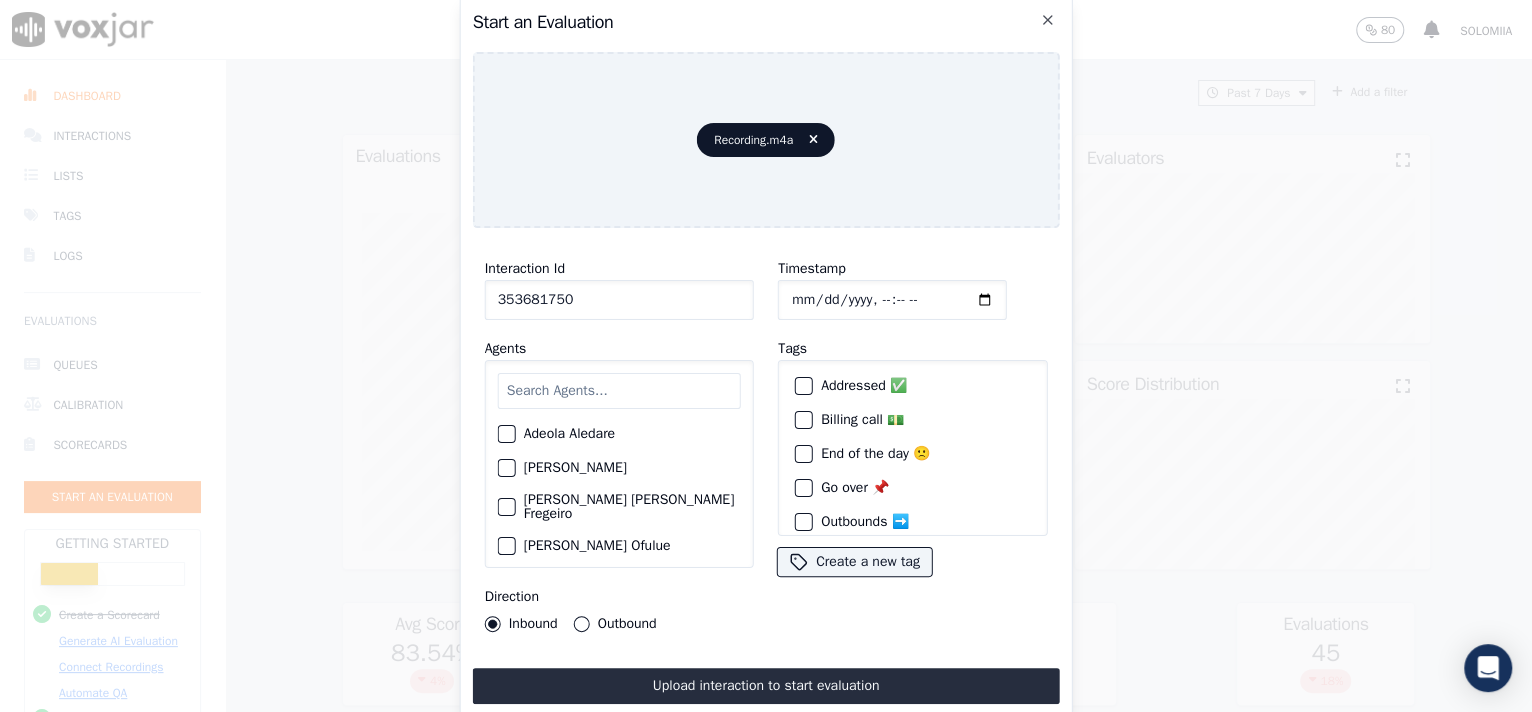 click on "Timestamp" 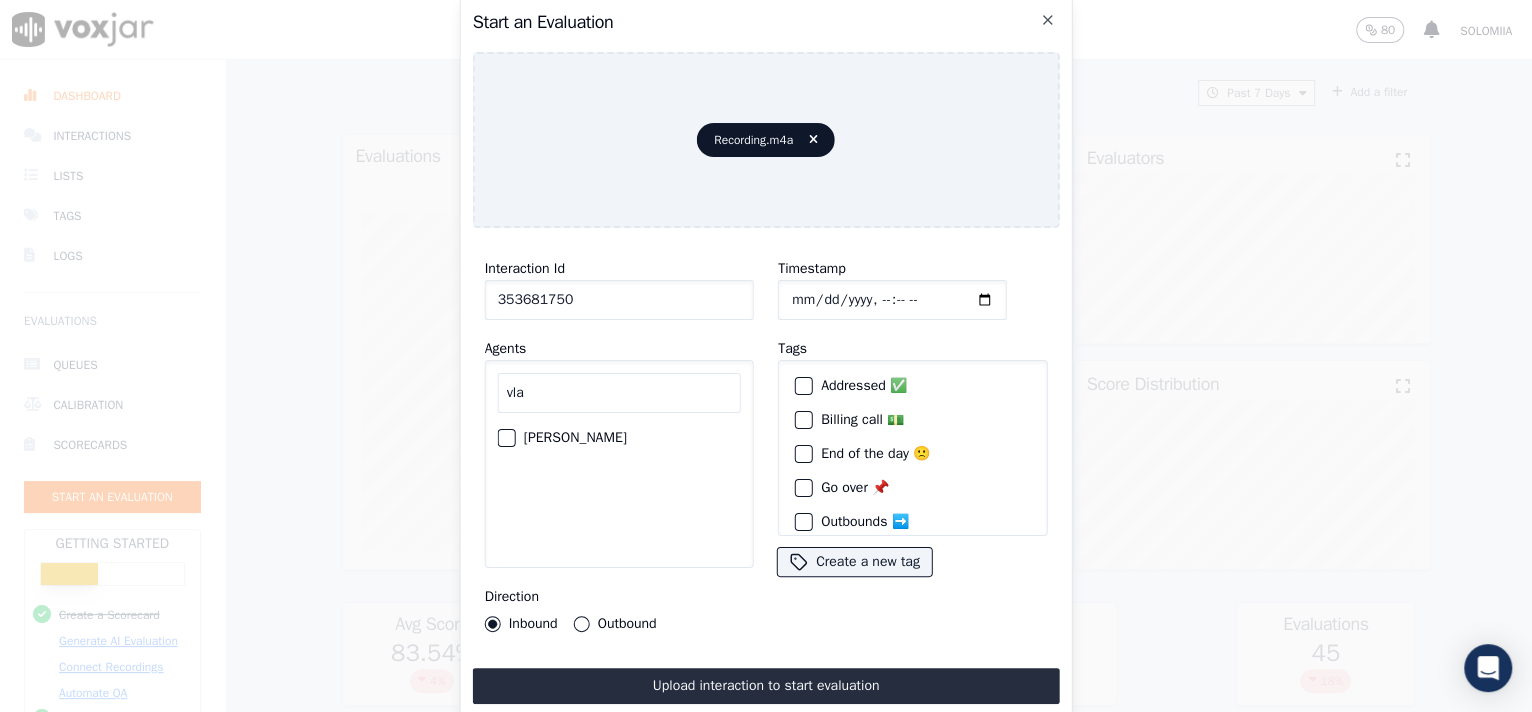type on "vla" 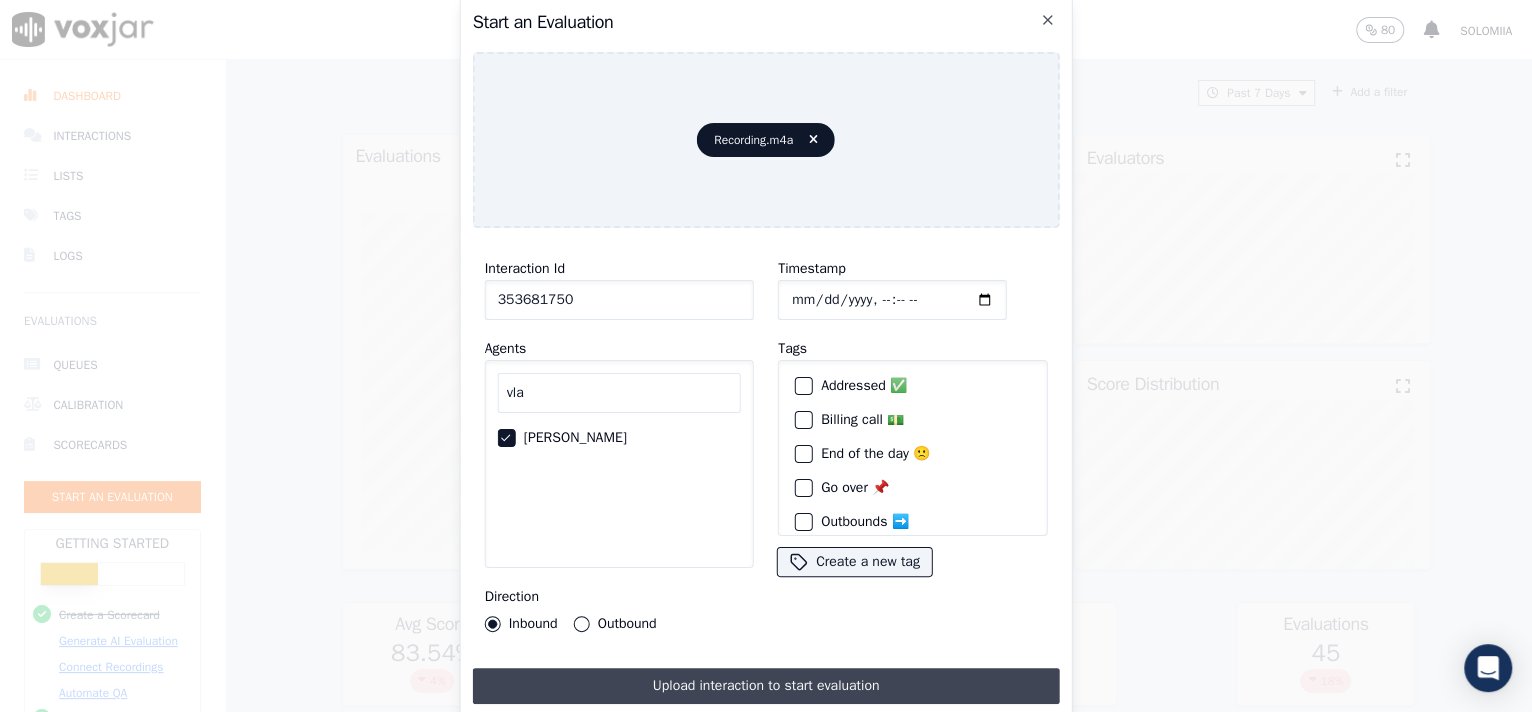 click on "Upload interaction to start evaluation" at bounding box center [766, 686] 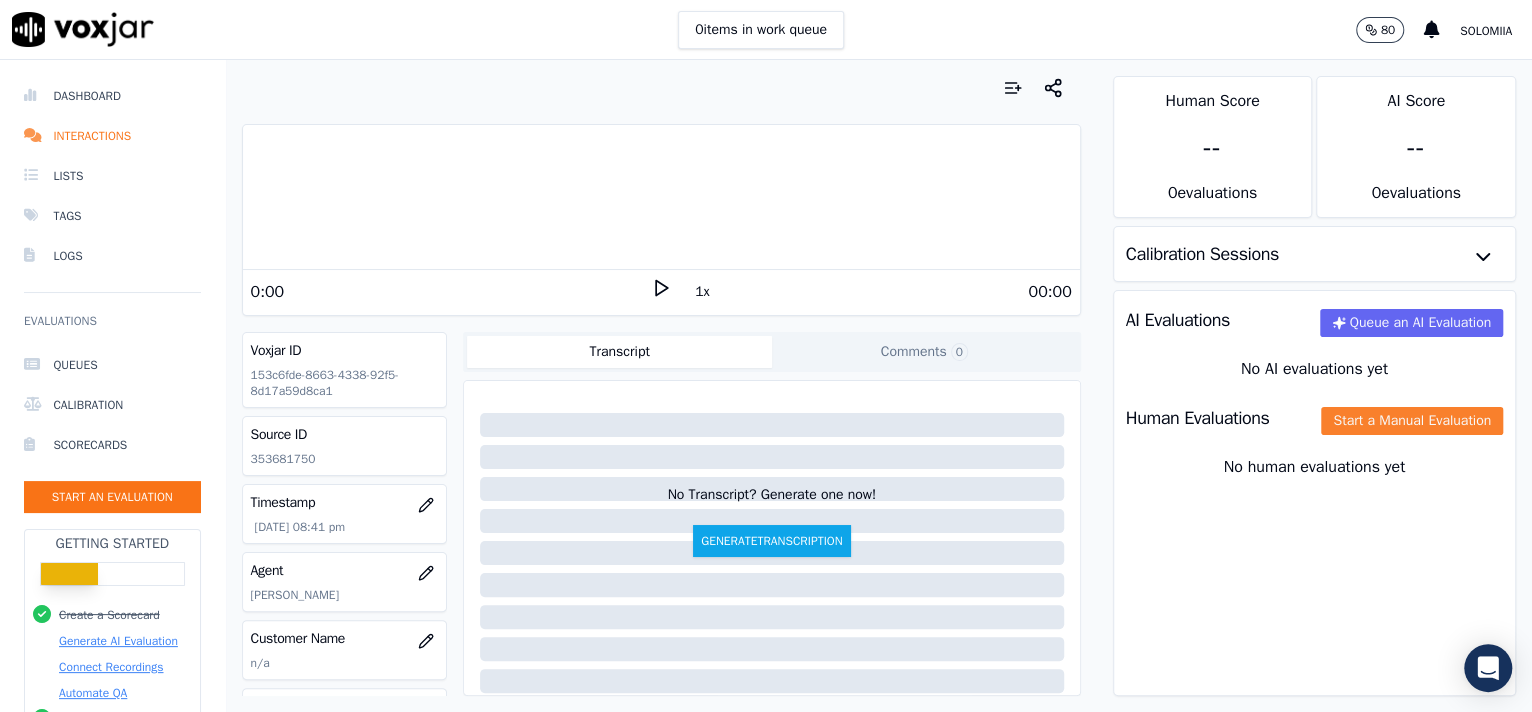 click on "Start a Manual Evaluation" 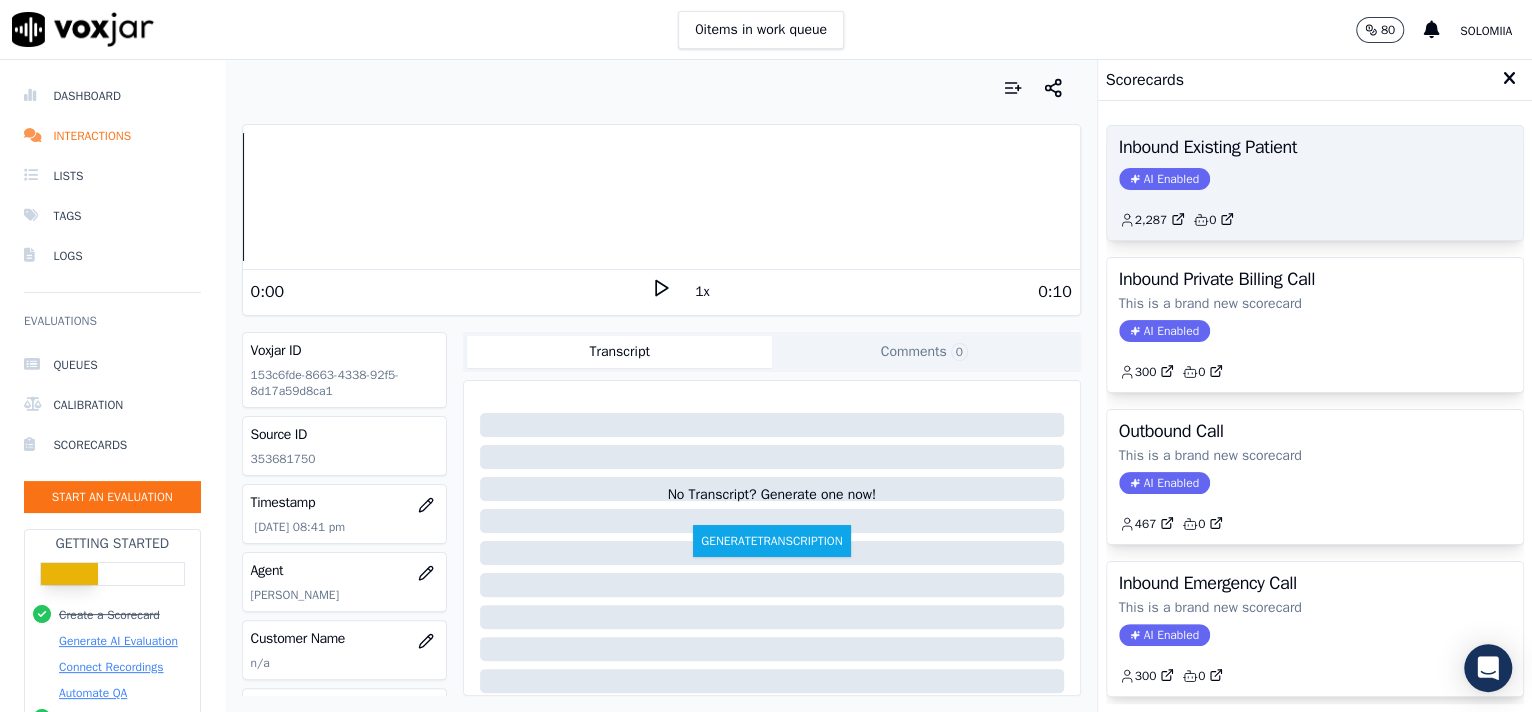 click on "Inbound Existing Patient       AI Enabled       2,287         0" at bounding box center (1315, 183) 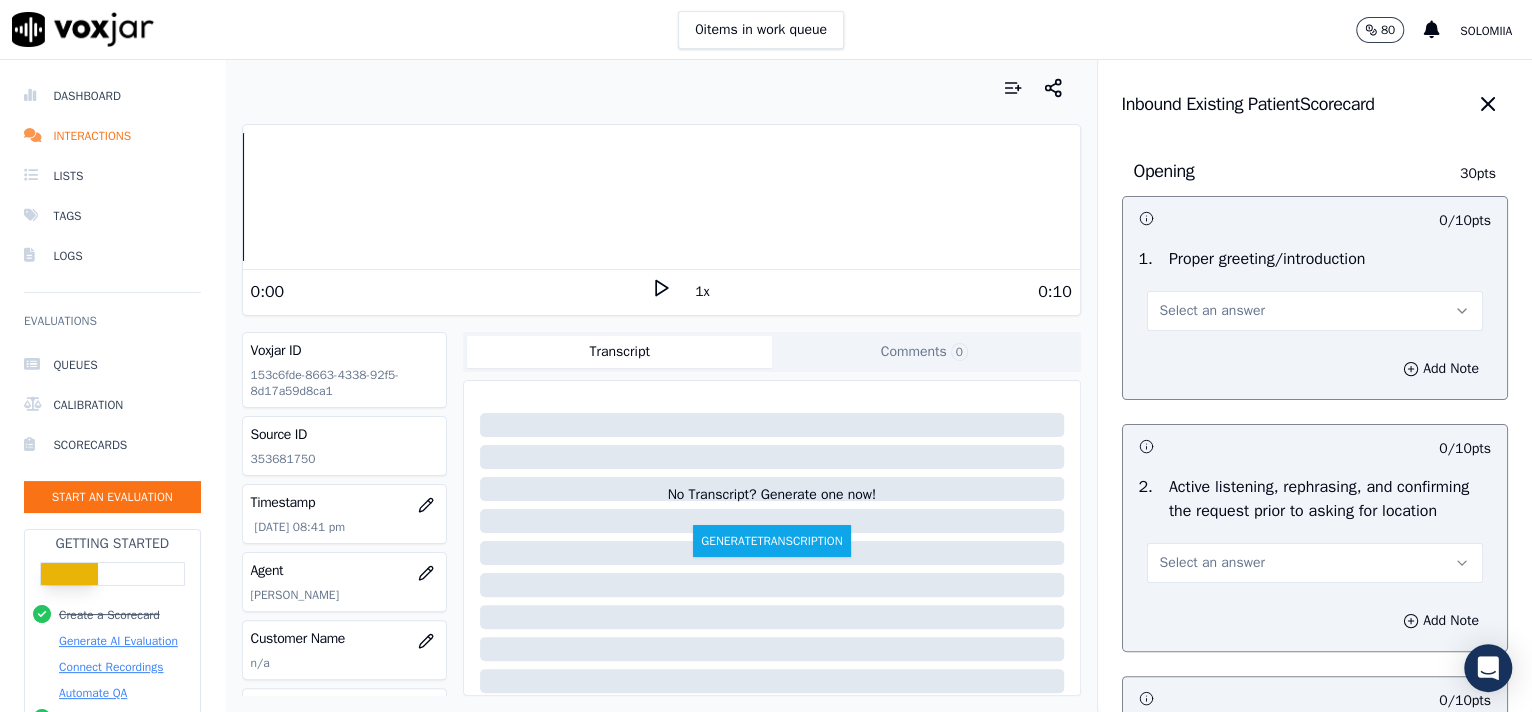 click on "Select an answer" at bounding box center (1212, 311) 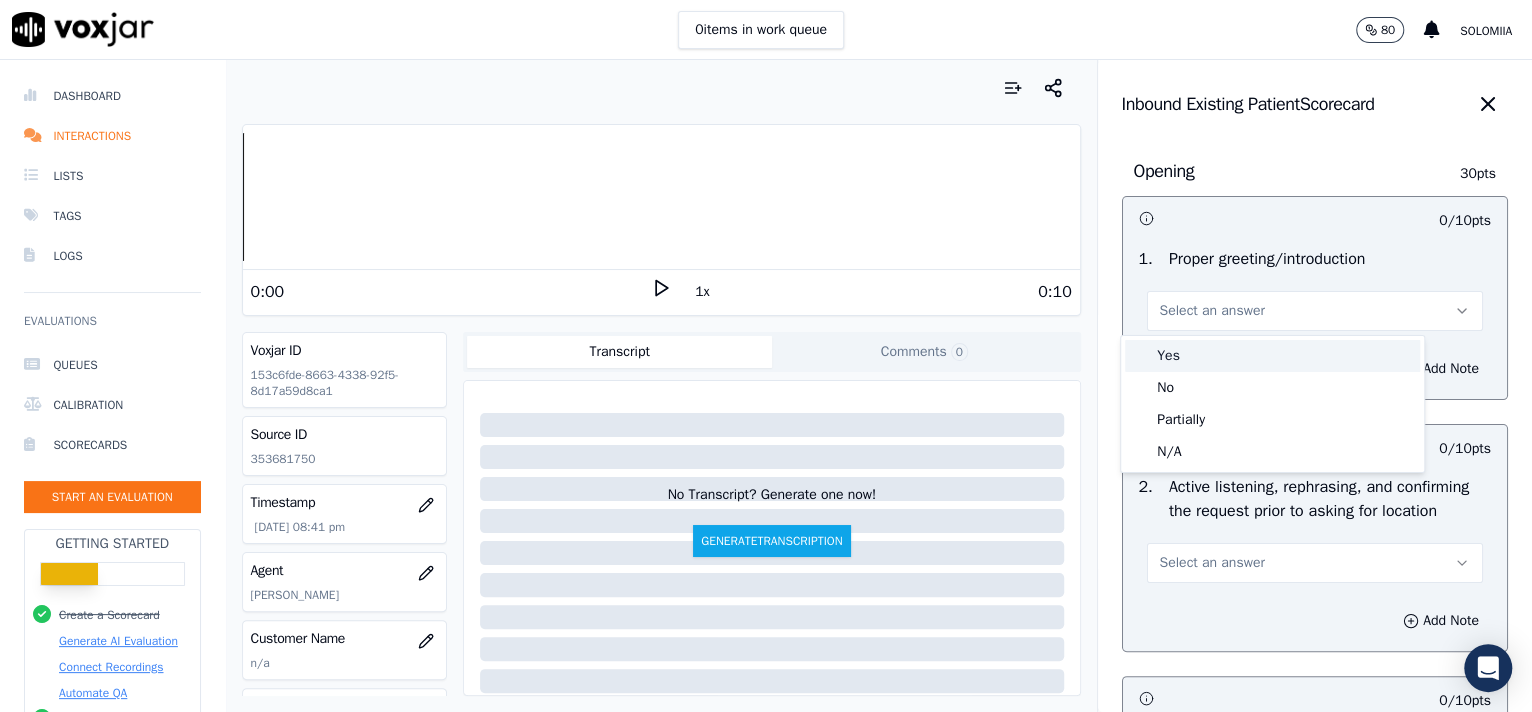 click on "Yes" at bounding box center [1272, 356] 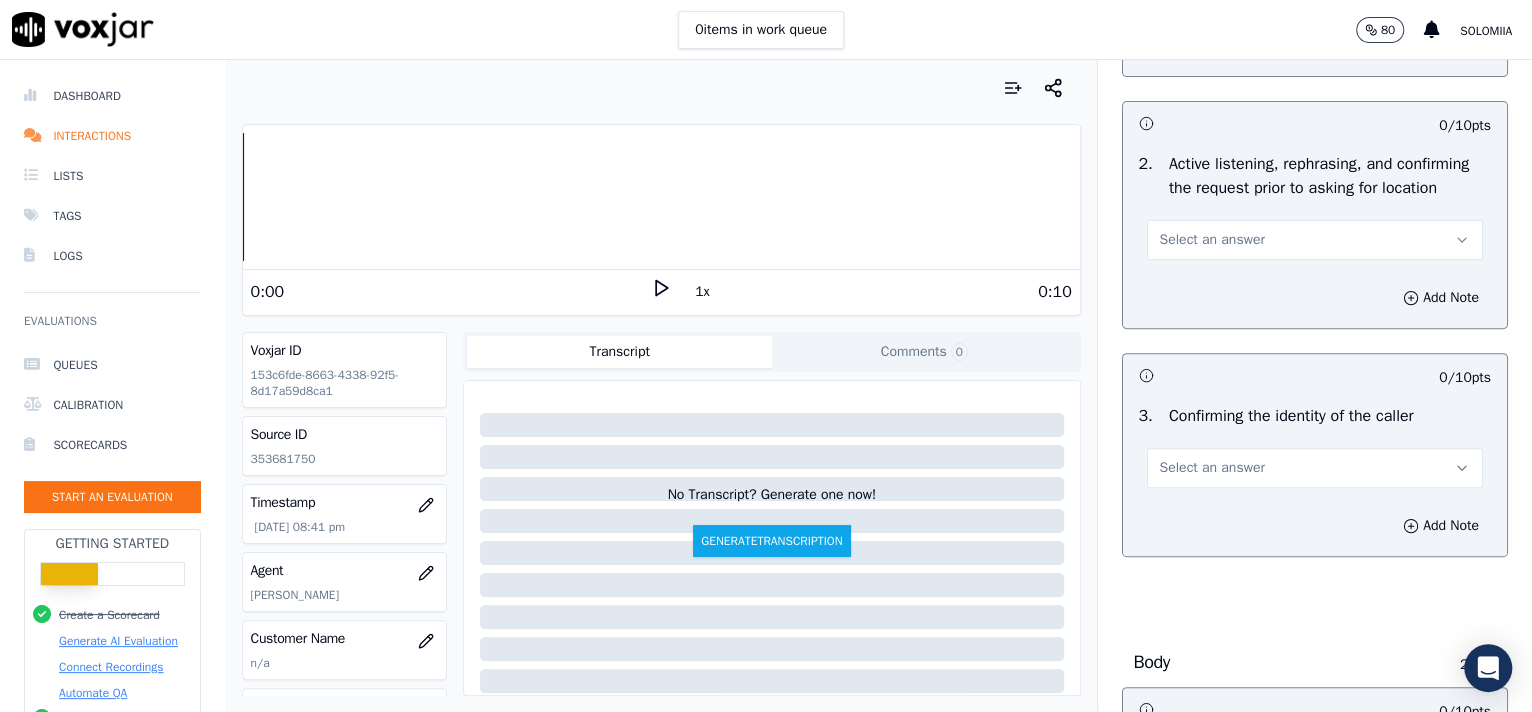scroll, scrollTop: 351, scrollLeft: 0, axis: vertical 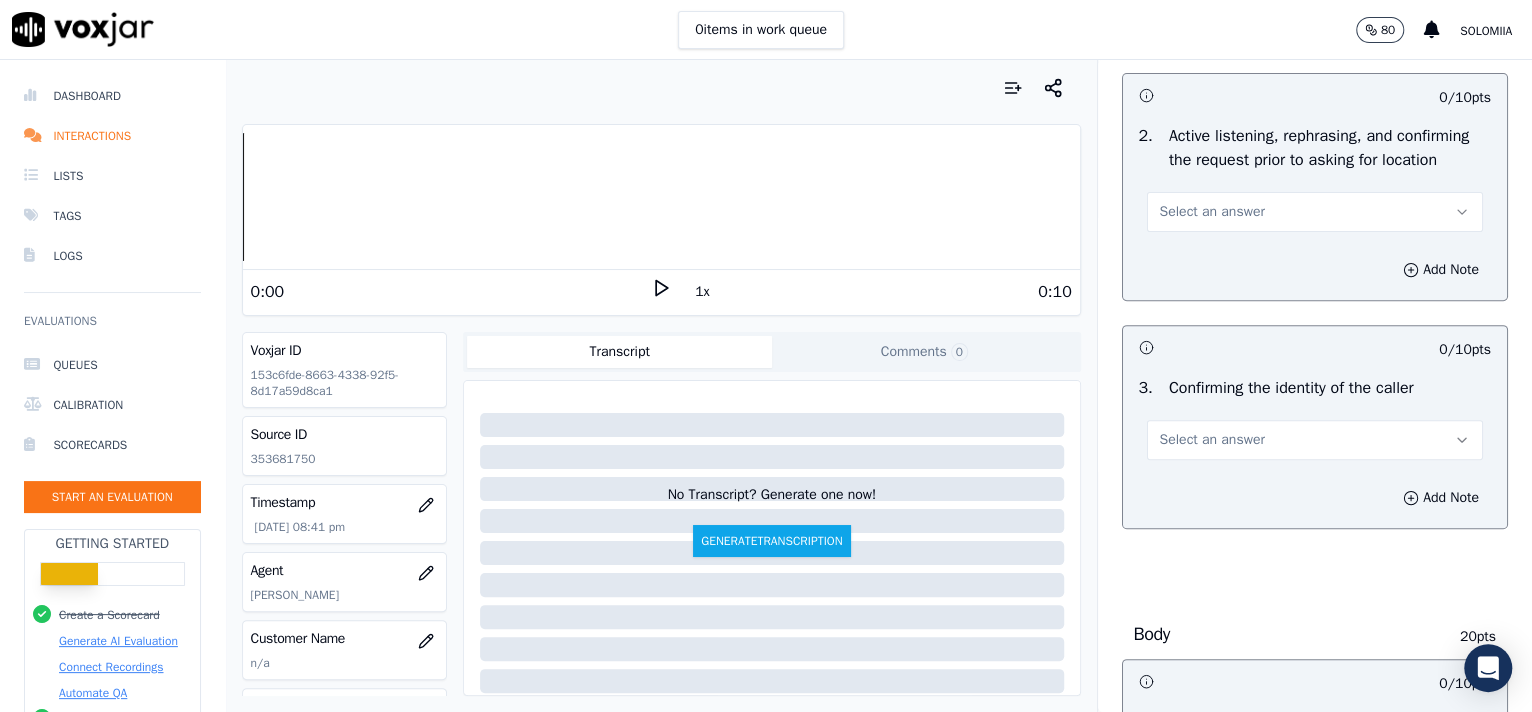 click on "Select an answer" at bounding box center [1315, 212] 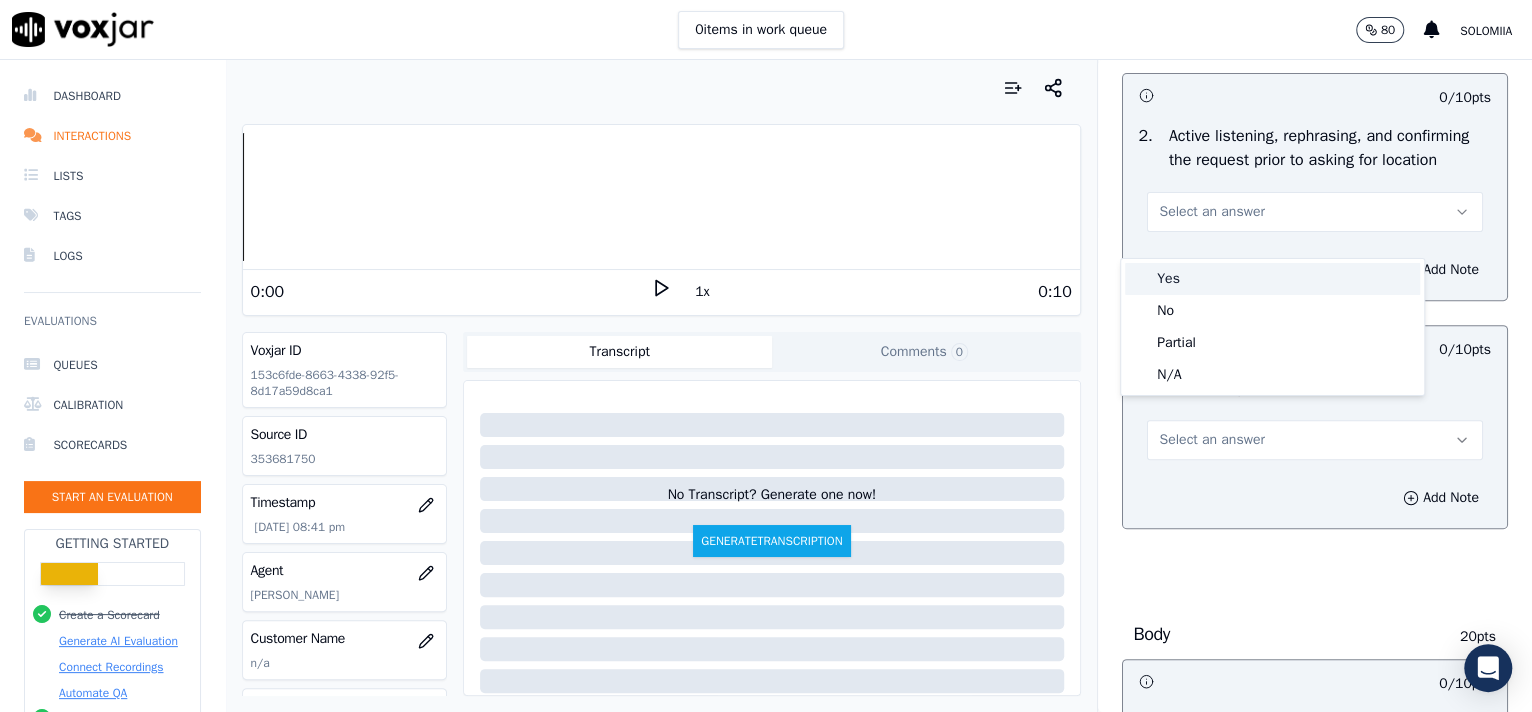 click on "Yes" at bounding box center (1272, 279) 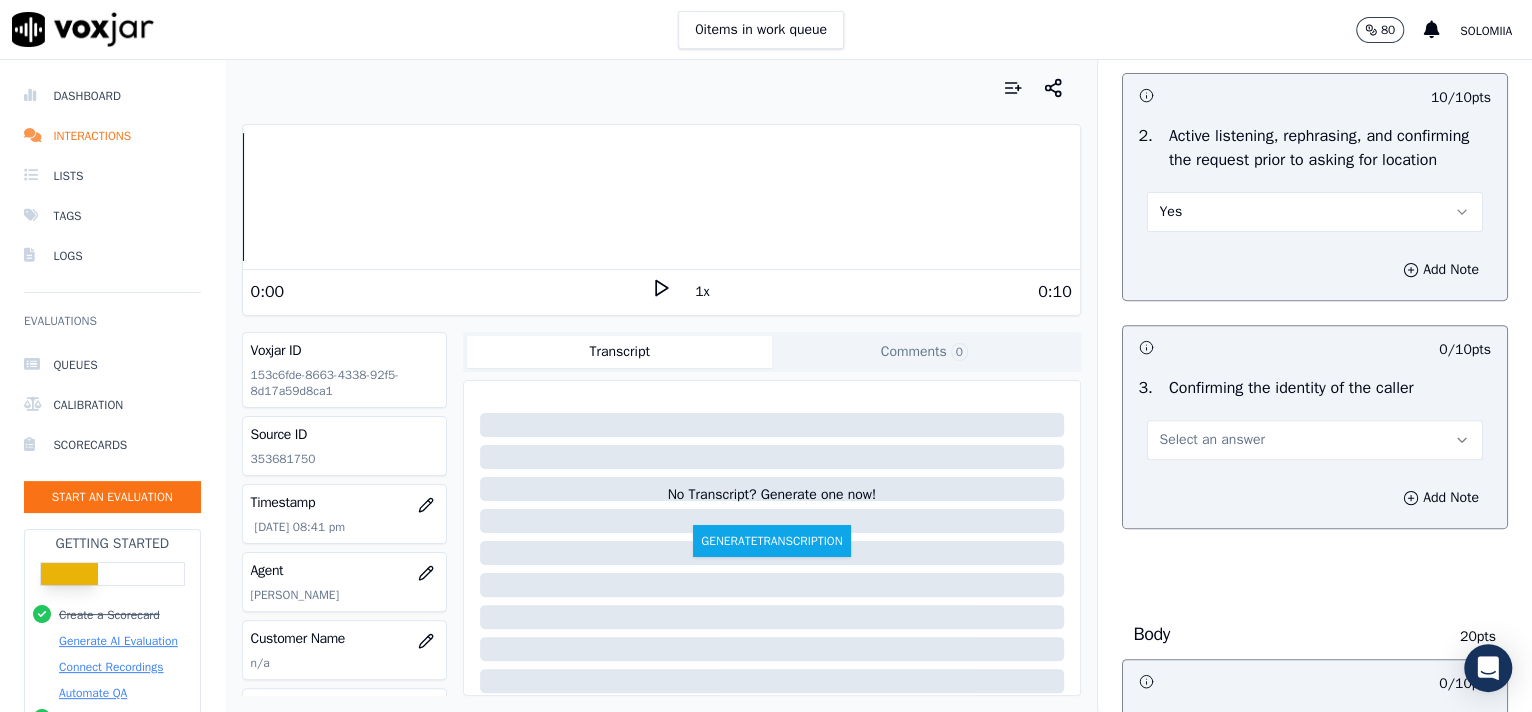 scroll, scrollTop: 3057, scrollLeft: 0, axis: vertical 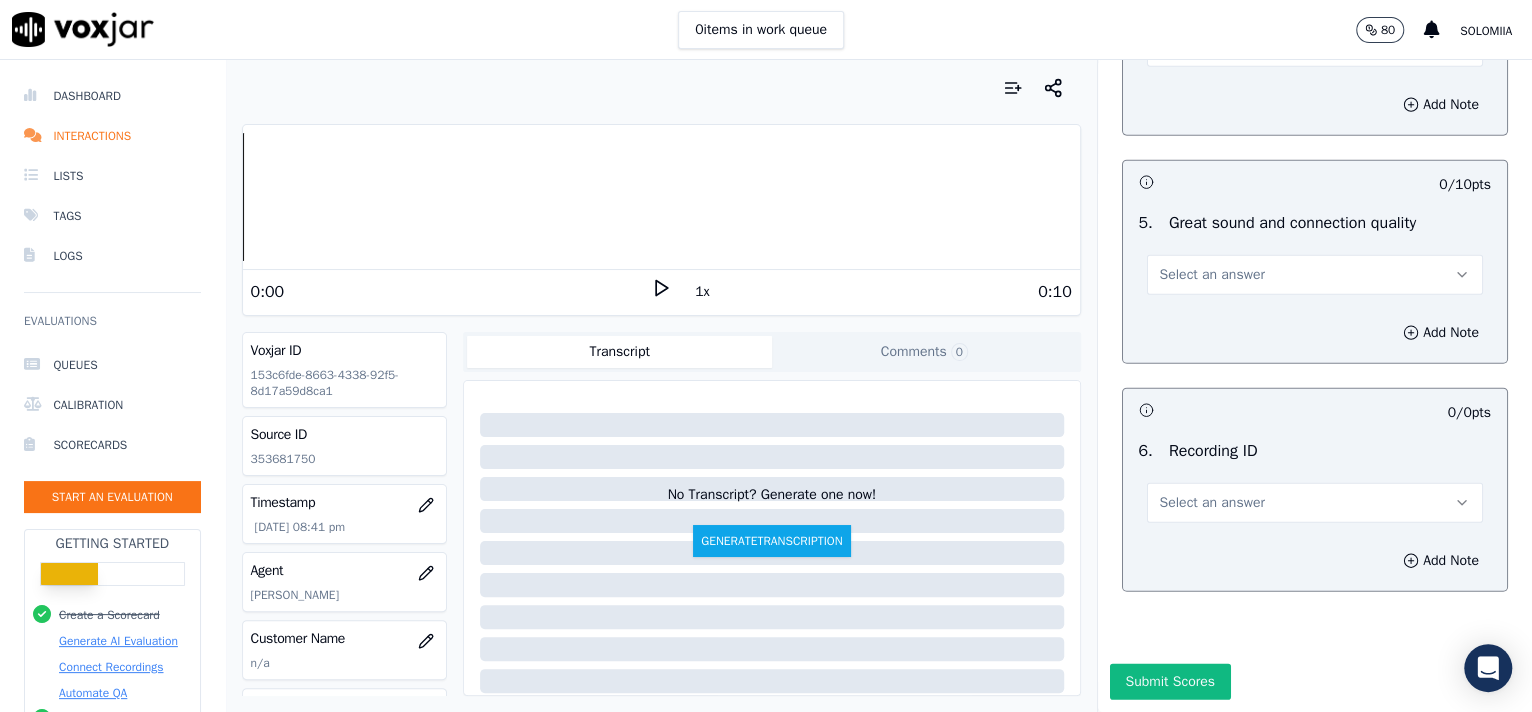 click on "Select an answer" at bounding box center (1212, 503) 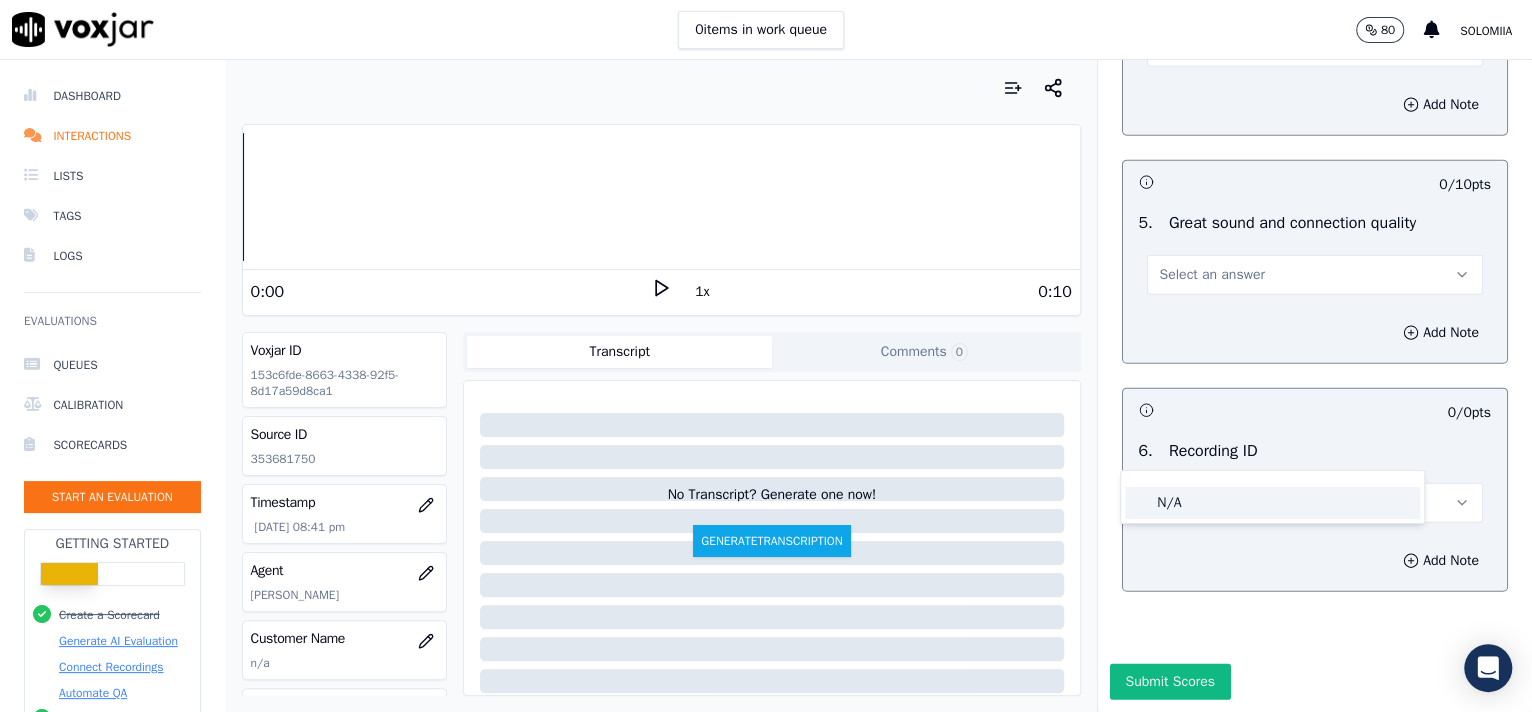 click on "N/A" 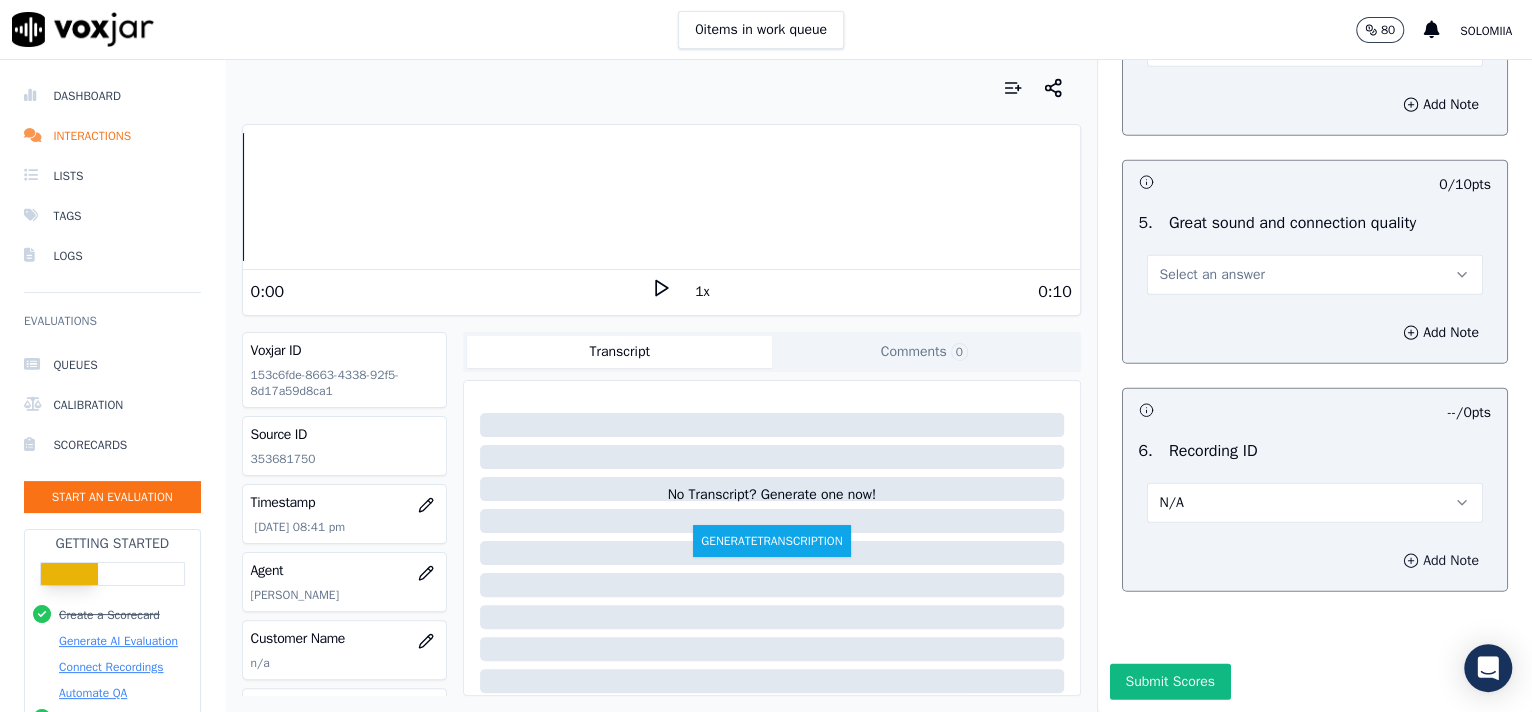 click on "Add Note" at bounding box center (1441, 561) 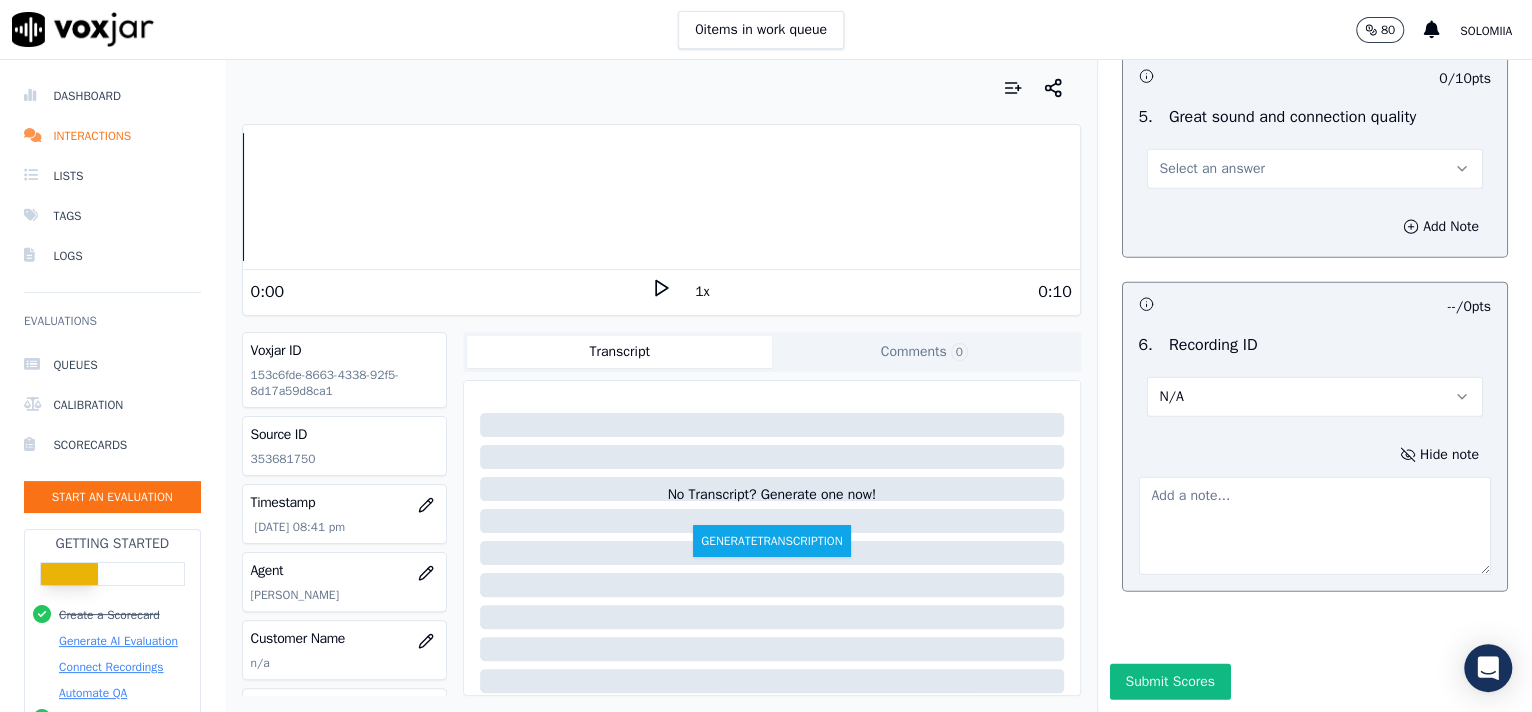 click at bounding box center [1315, 526] 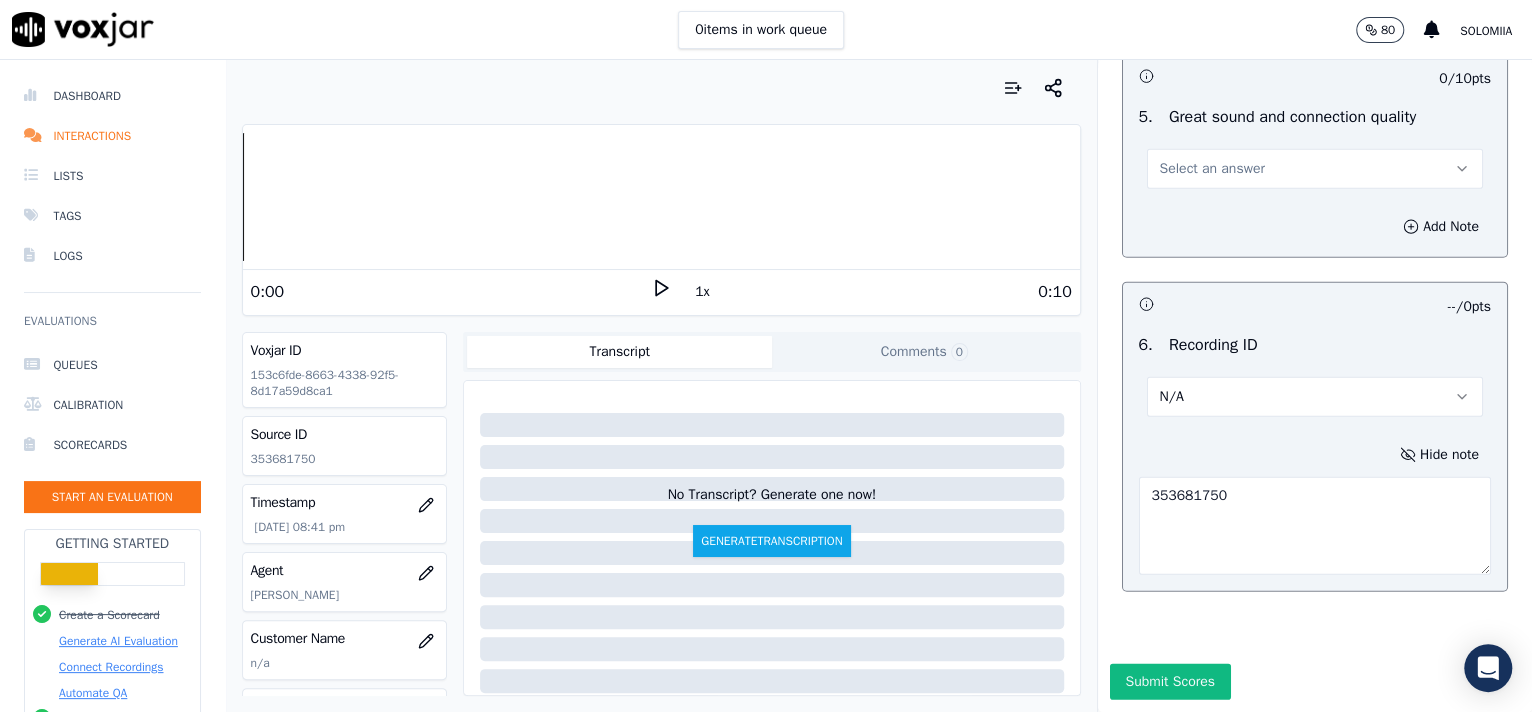type on "353681750" 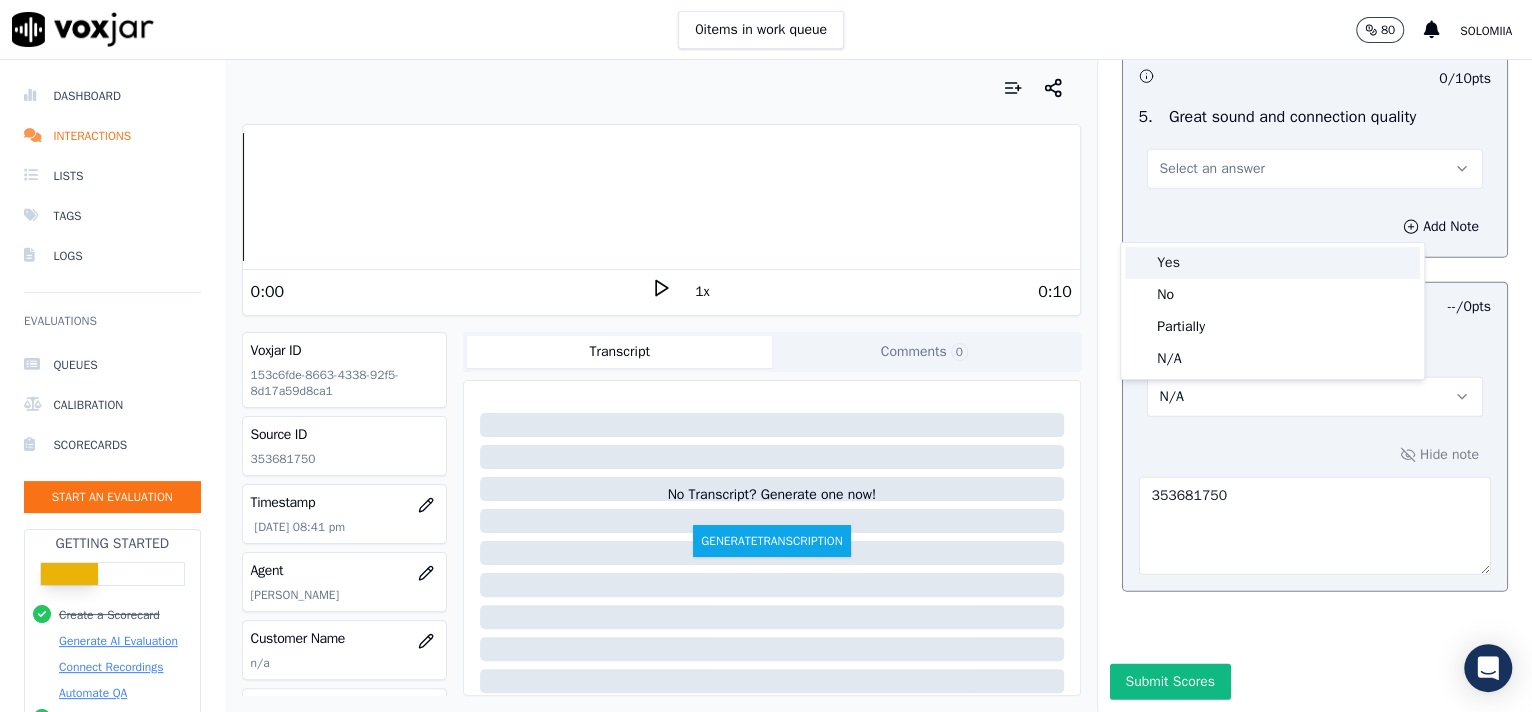 click on "Yes" at bounding box center [1272, 263] 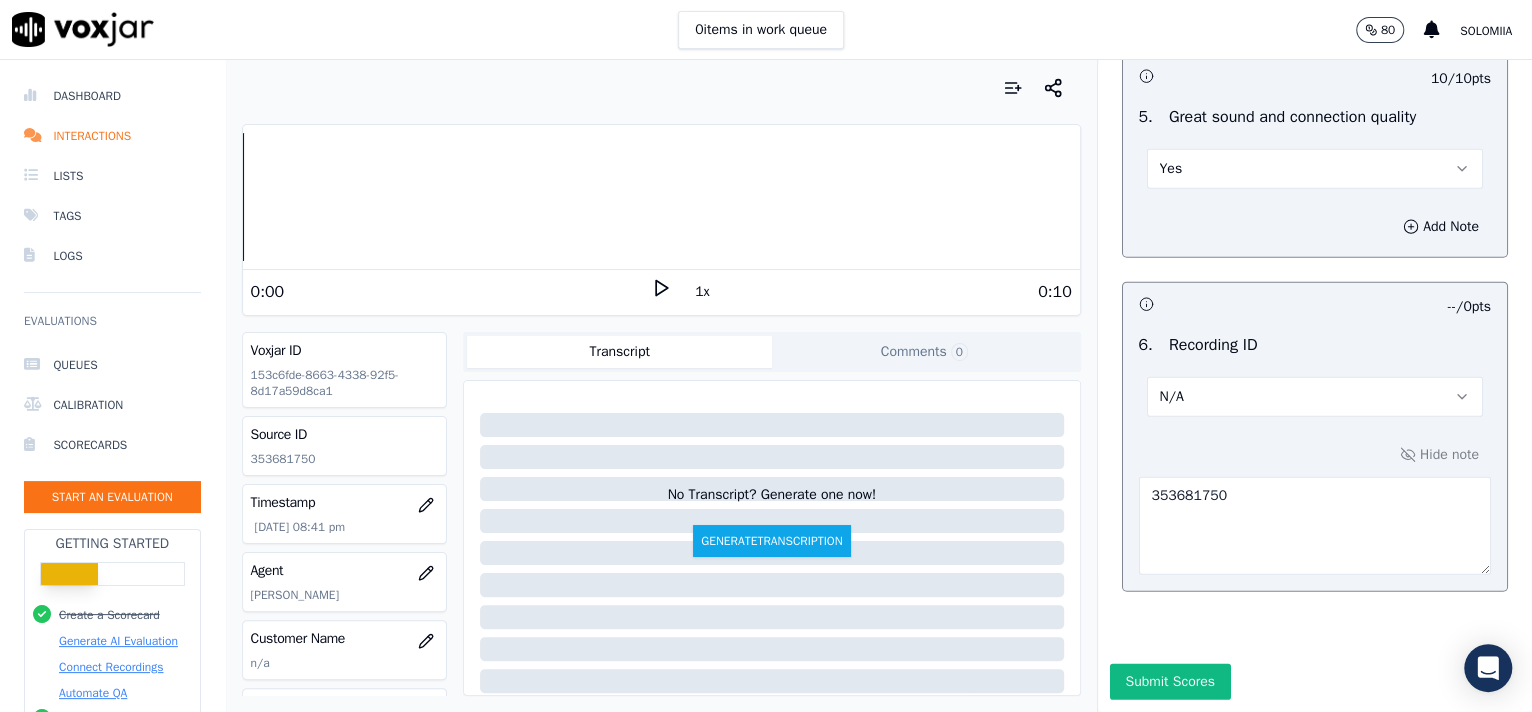 click on "Inbound Existing Patient  Scorecard       Opening     30  pts                 10 / 10  pts     1 .   Proper greeting/introduction    Yes          Add Note                           10 / 10  pts     2 .   Active listening, rephrasing, and confirming the request prior to asking for location    Yes          Add Note                           0 / 10  pts     3 .   Confirming the identity of the caller    Select an answer          Add Note             Body     20  pts                 0 / 10  pts     1 .   Addressing the past due balance/payment per visit/insurance status (if applicable)     Select an answer          Add Note                           0 / 10  pts     2 .   Successfully completing the request    Select an answer          Add Note             Finalizing     20  pts                 0 / 10  pts     1 .   Wishing the caller to have a wonderful day    Select an answer          Add Note                           0 / 10  pts     2 .   Commlog    Select an answer          Add Note             General     50" at bounding box center [1315, 386] 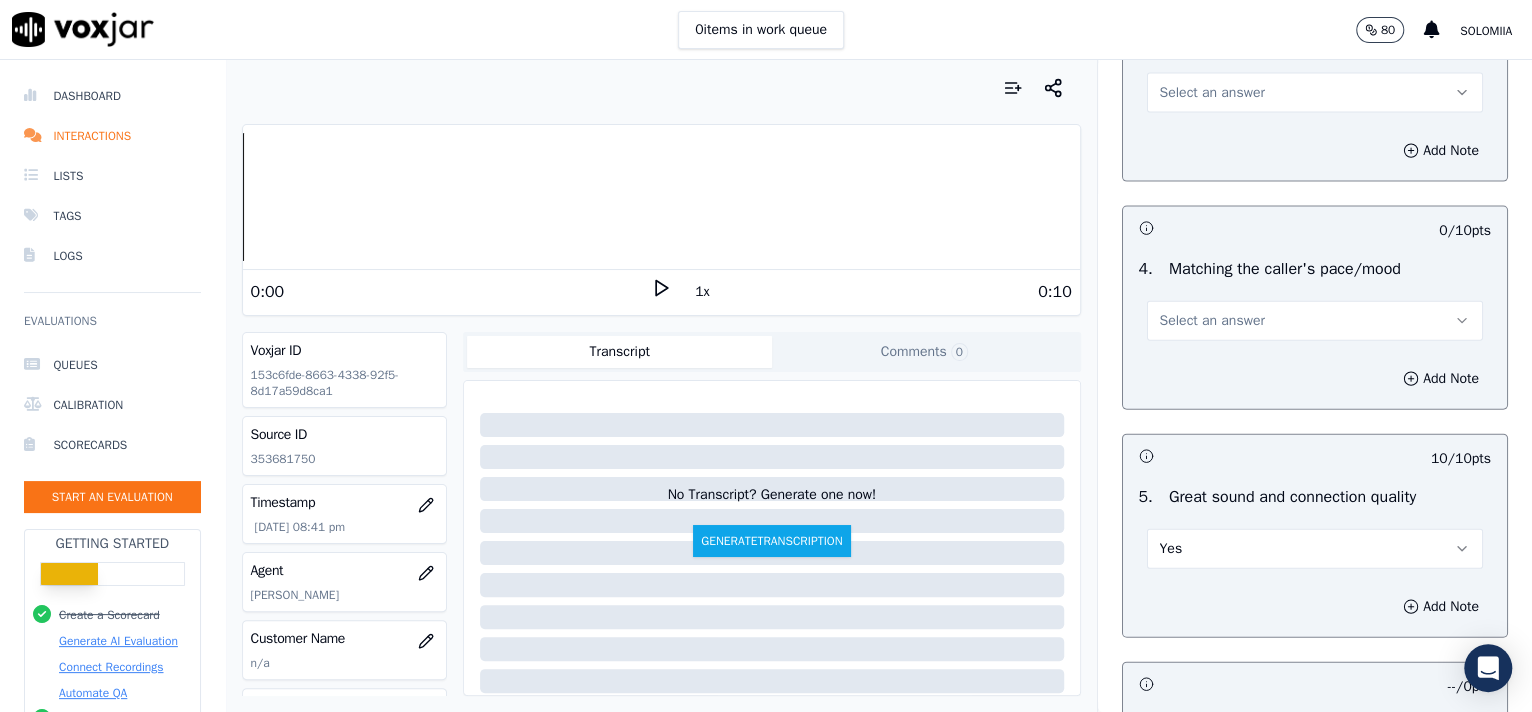 scroll, scrollTop: 2579, scrollLeft: 0, axis: vertical 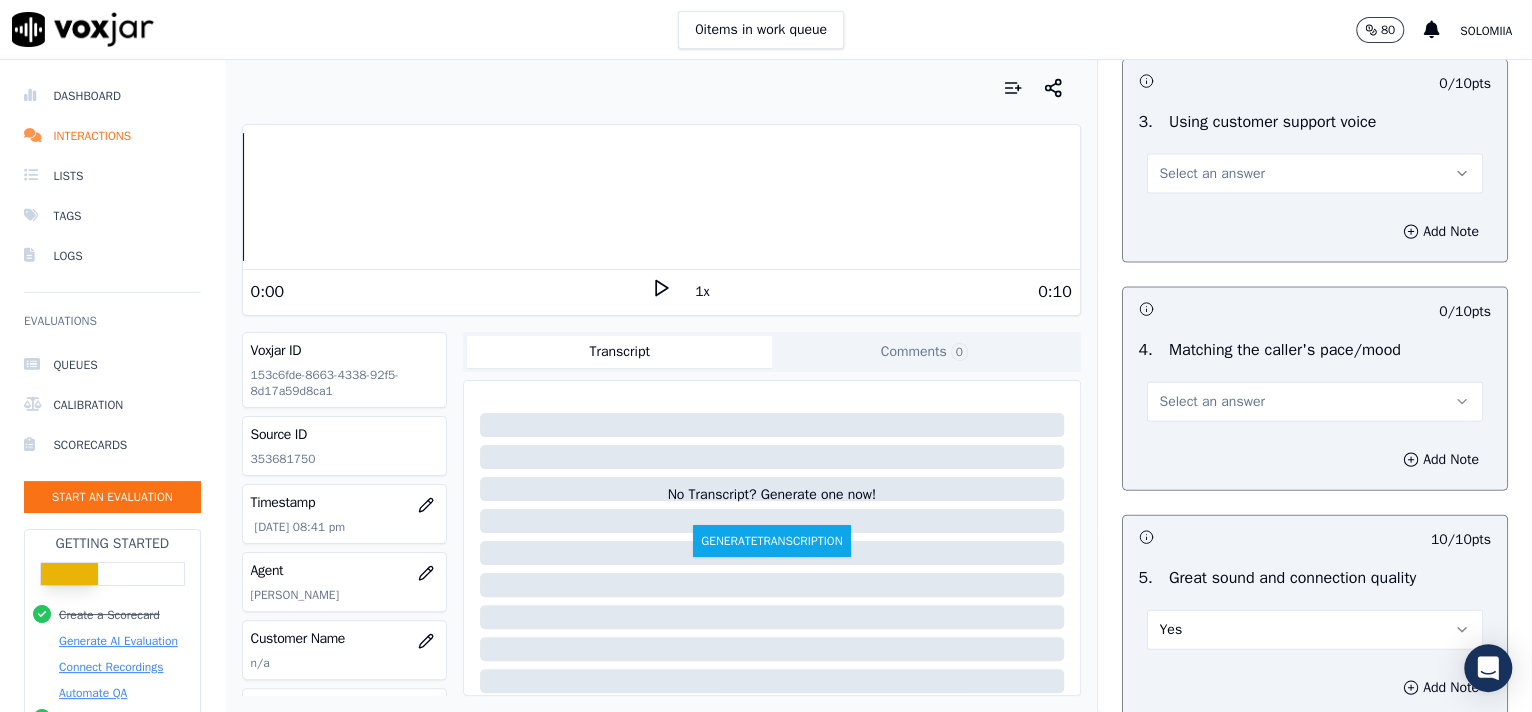click on "Select an answer" at bounding box center (1212, 402) 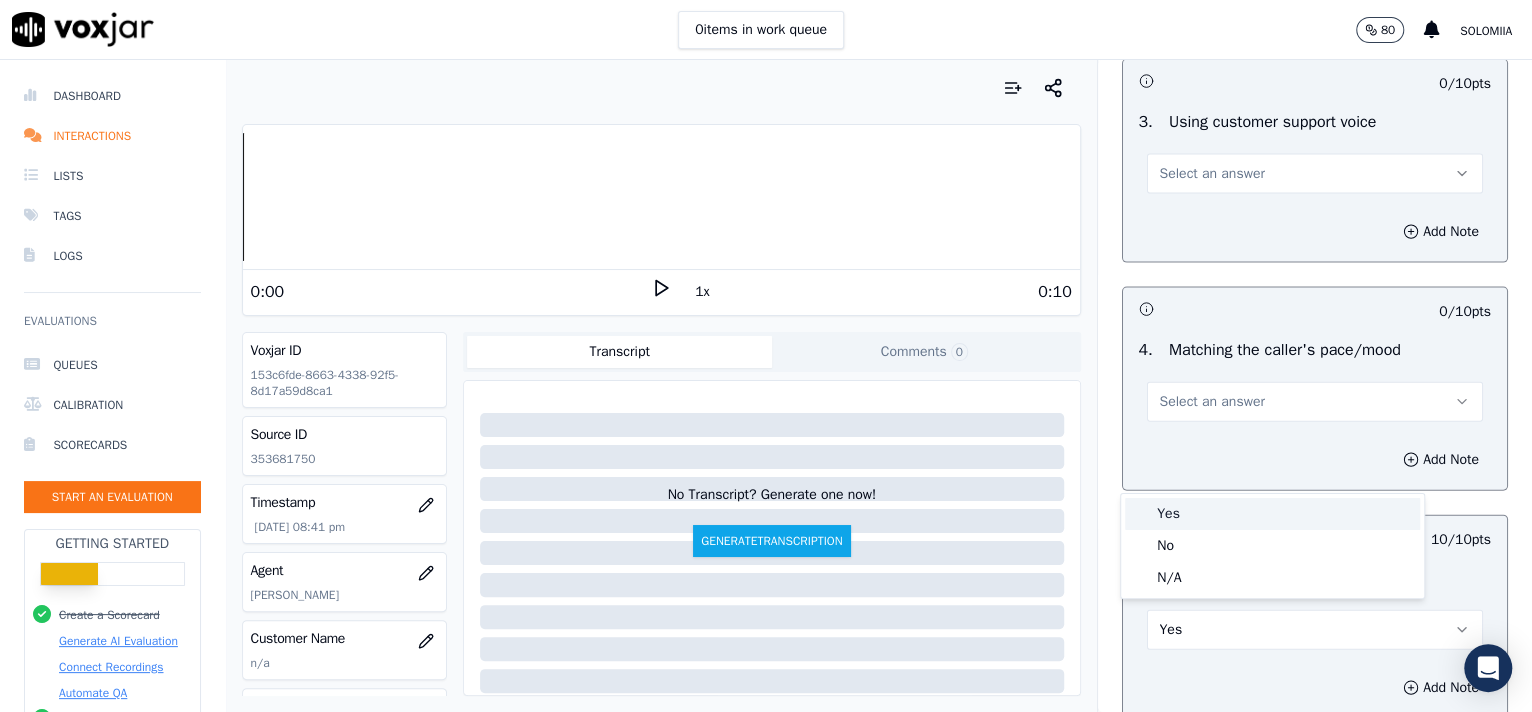 click on "Yes" at bounding box center [1272, 514] 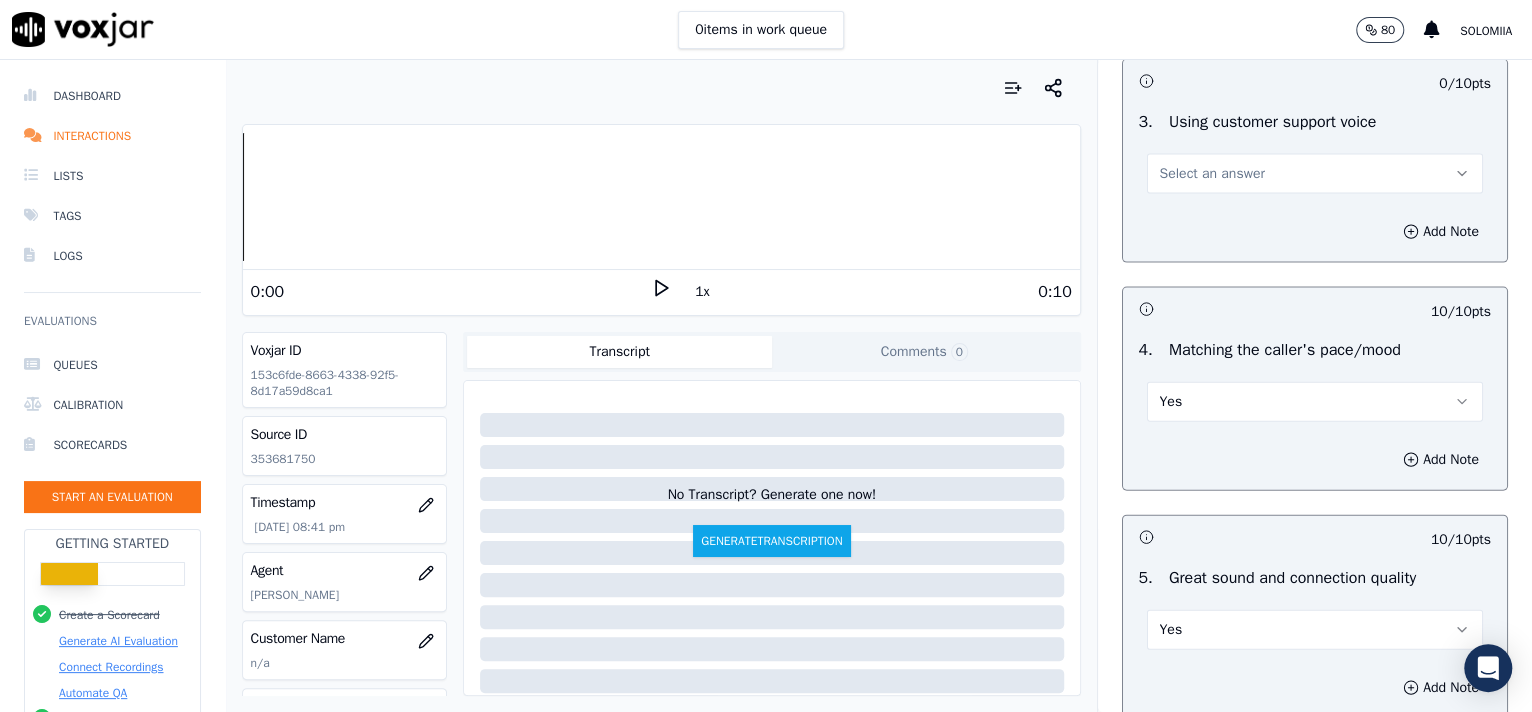 click on "Select an answer" at bounding box center (1315, 174) 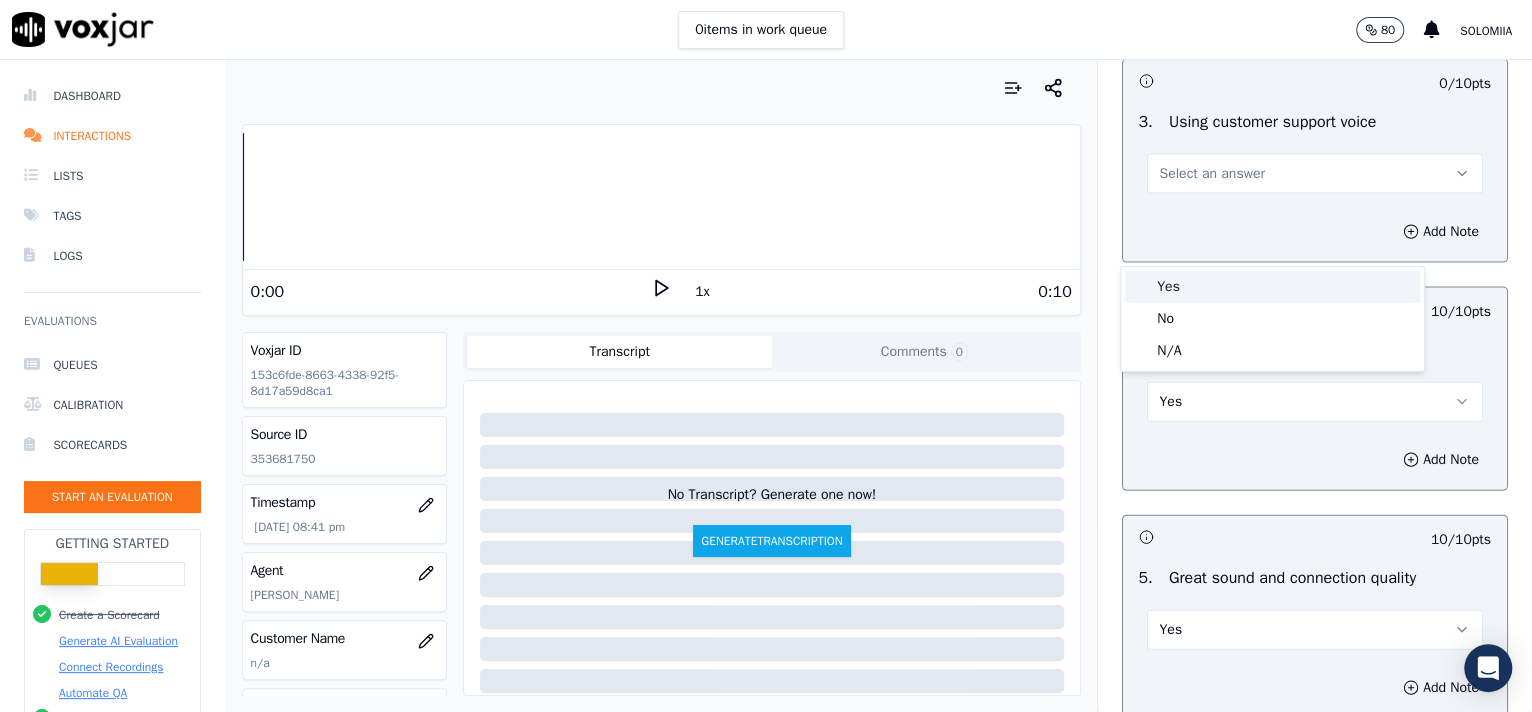 click on "Yes" at bounding box center (1272, 287) 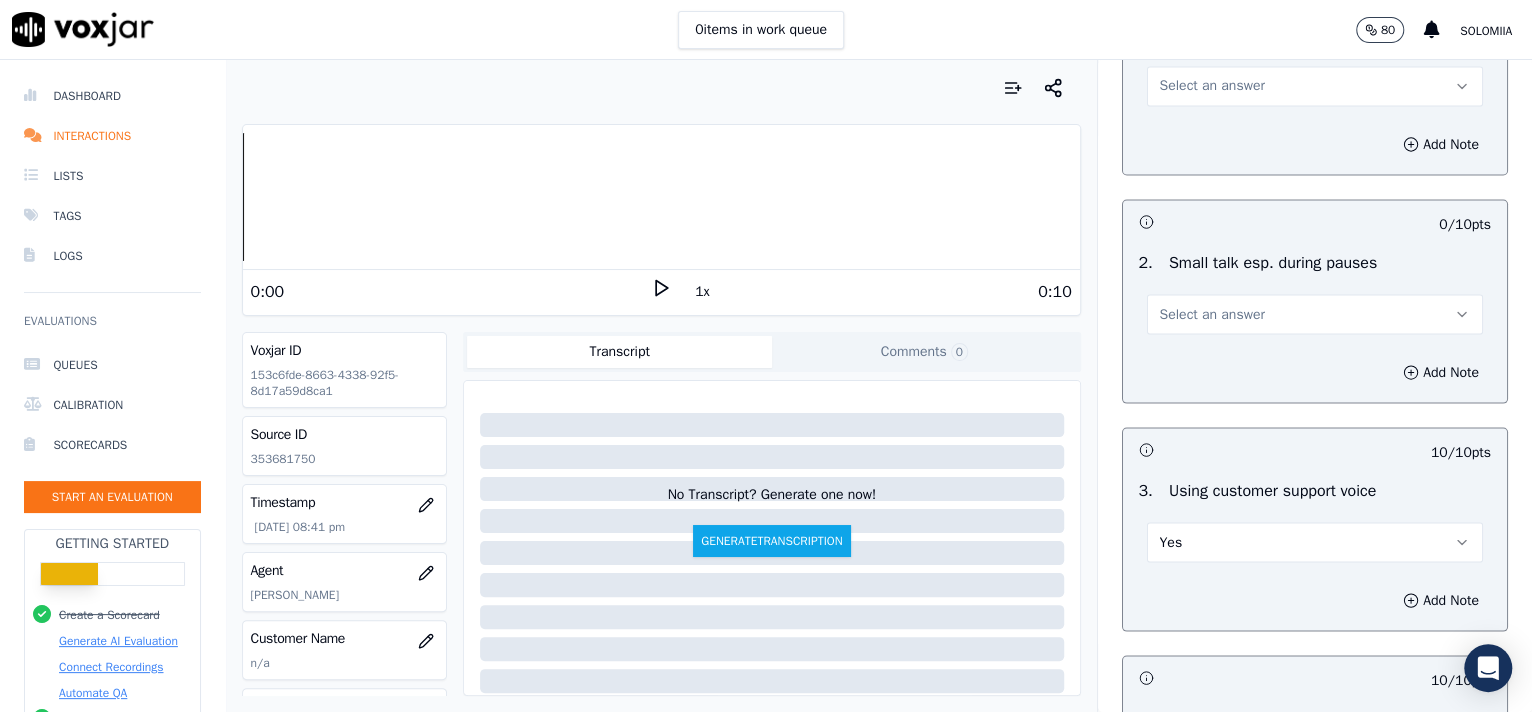 scroll, scrollTop: 2159, scrollLeft: 0, axis: vertical 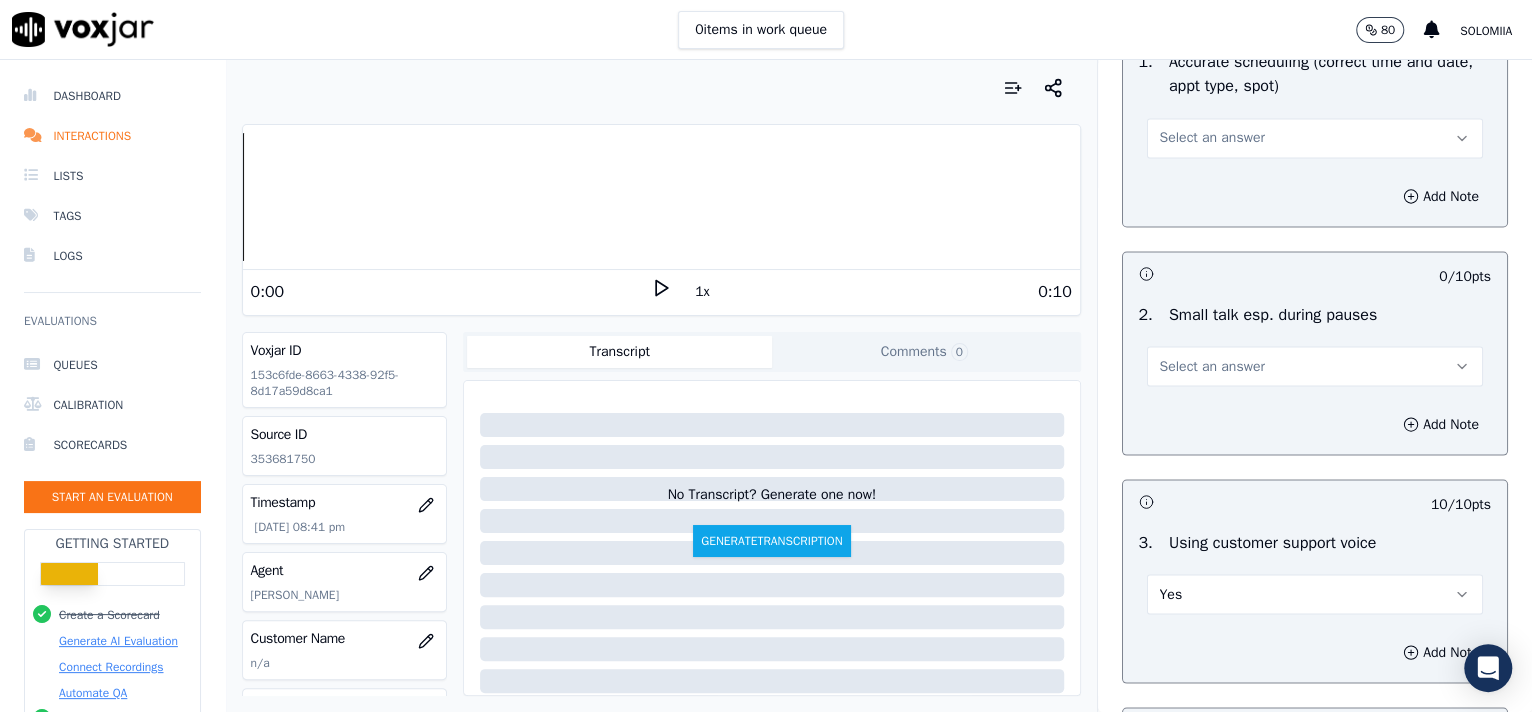 click on "Select an answer" at bounding box center [1315, 366] 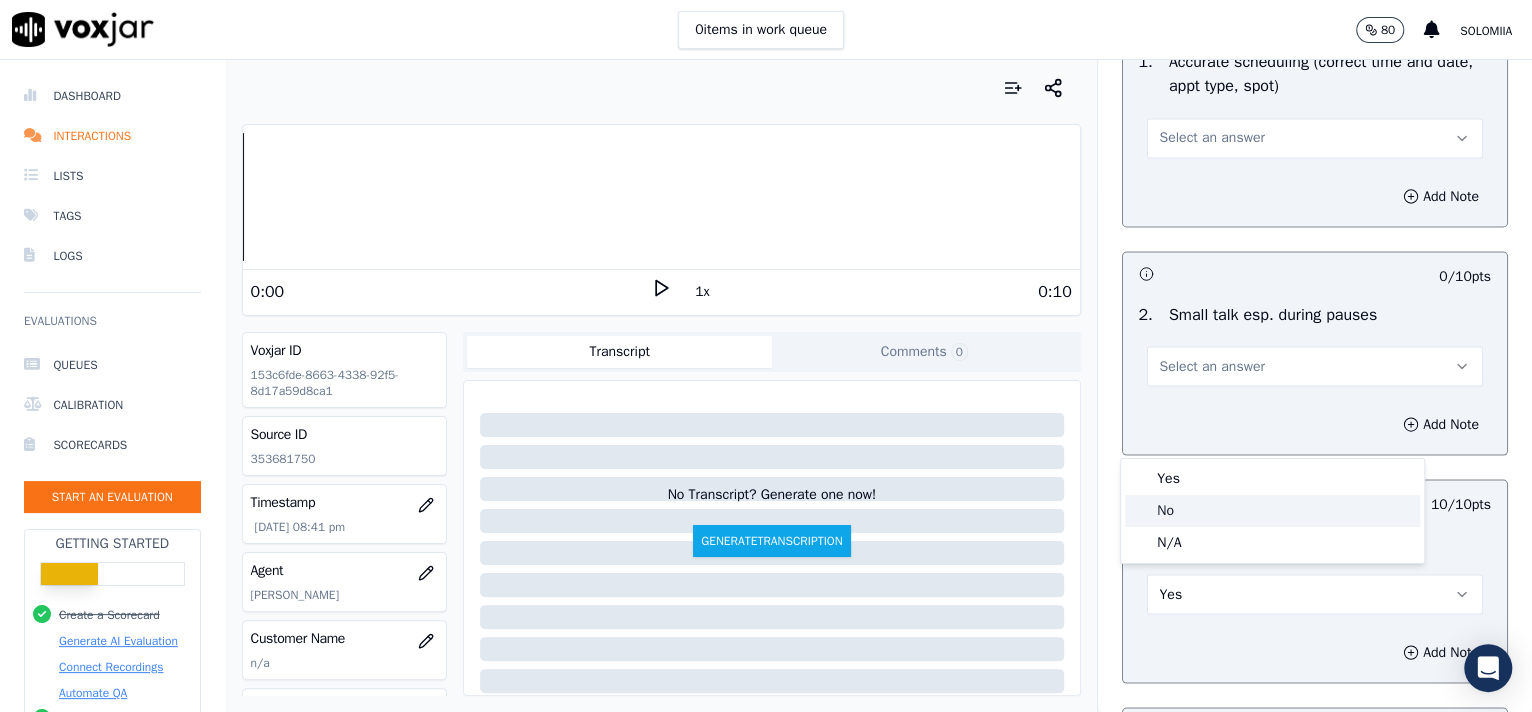 click on "No" 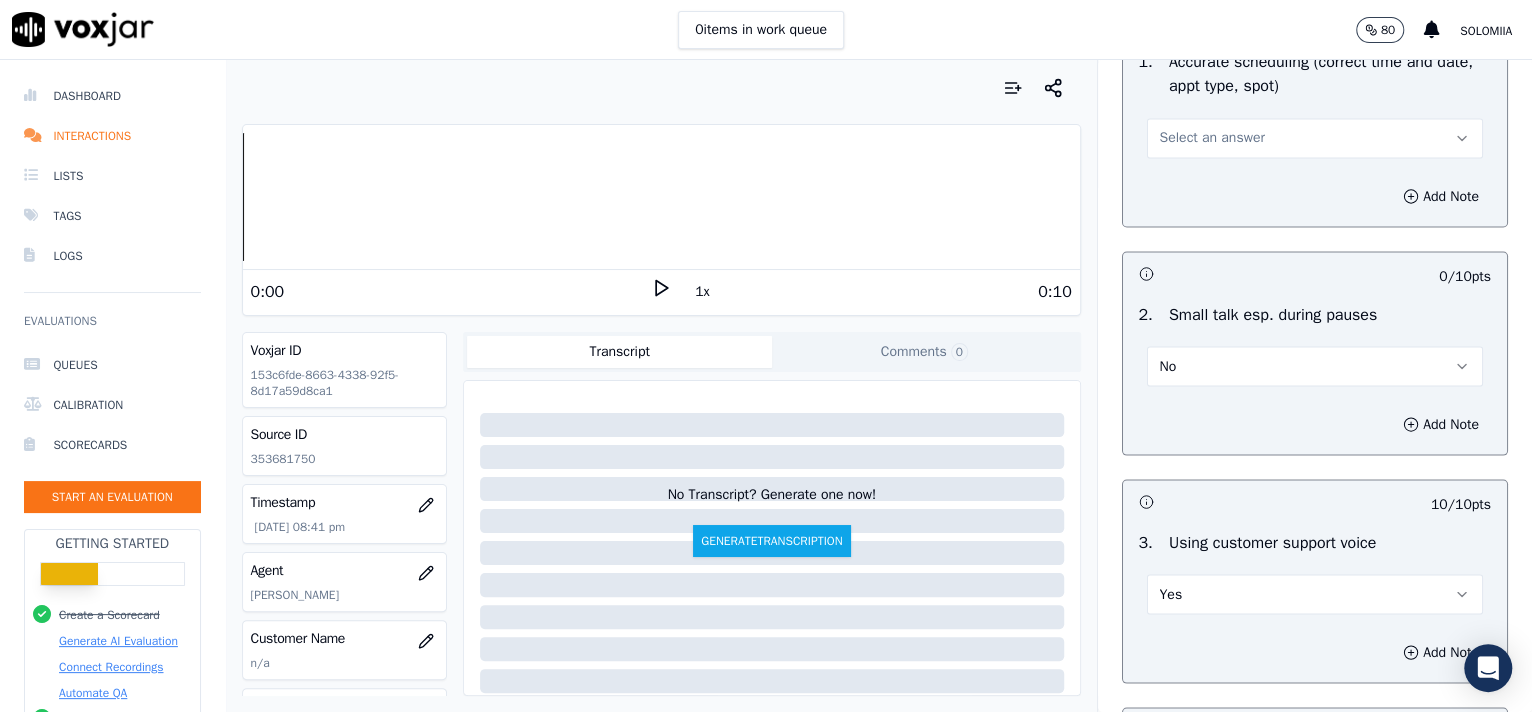 click on "Select an answer" at bounding box center (1315, 138) 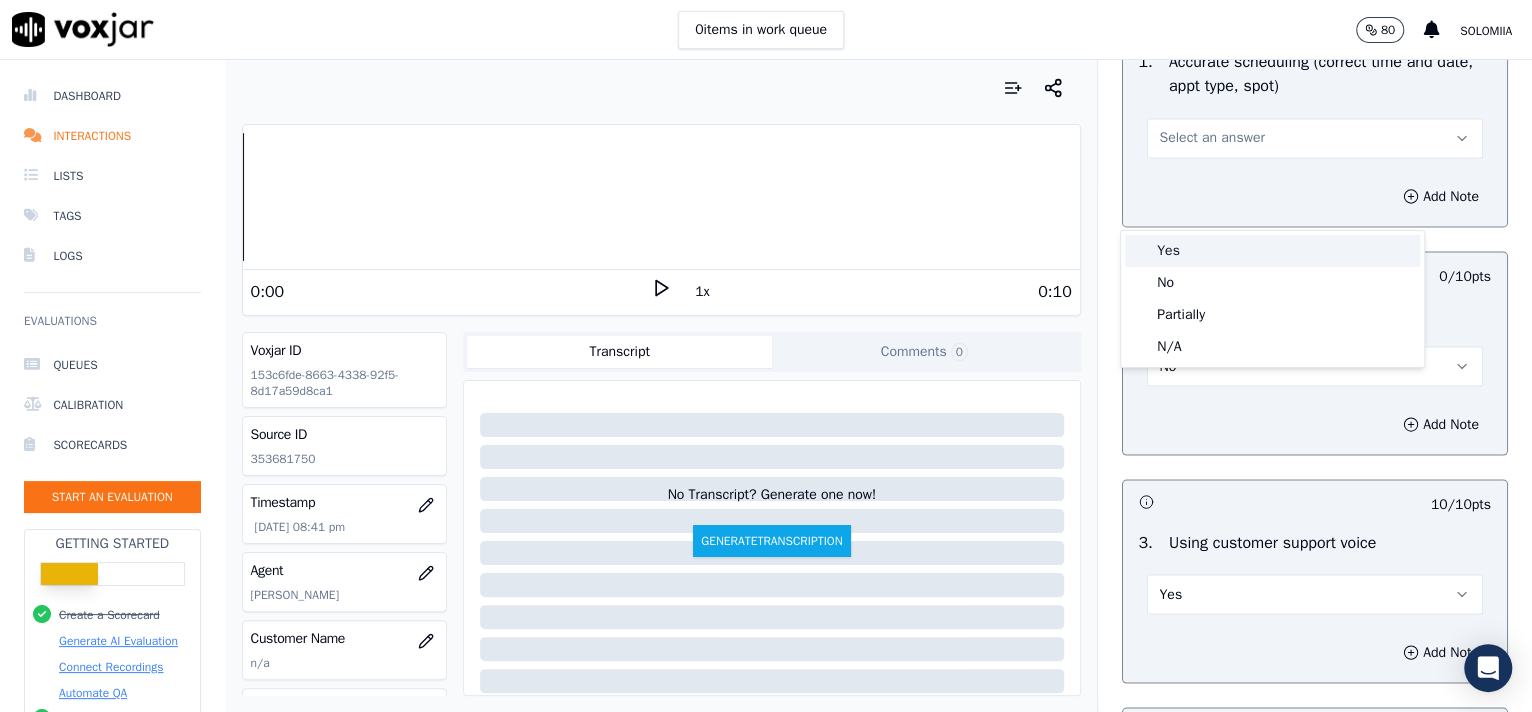 click on "Yes" at bounding box center (1272, 251) 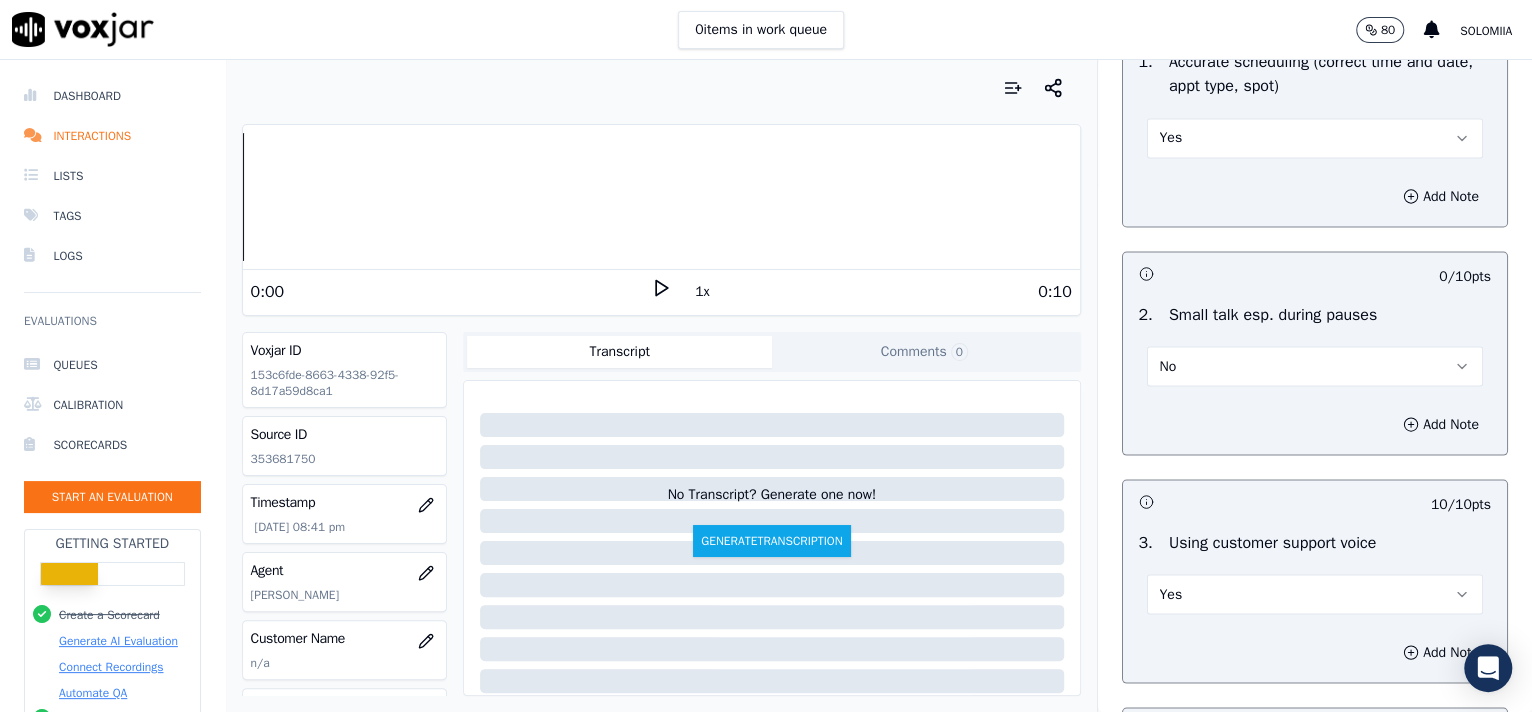 scroll, scrollTop: 1774, scrollLeft: 0, axis: vertical 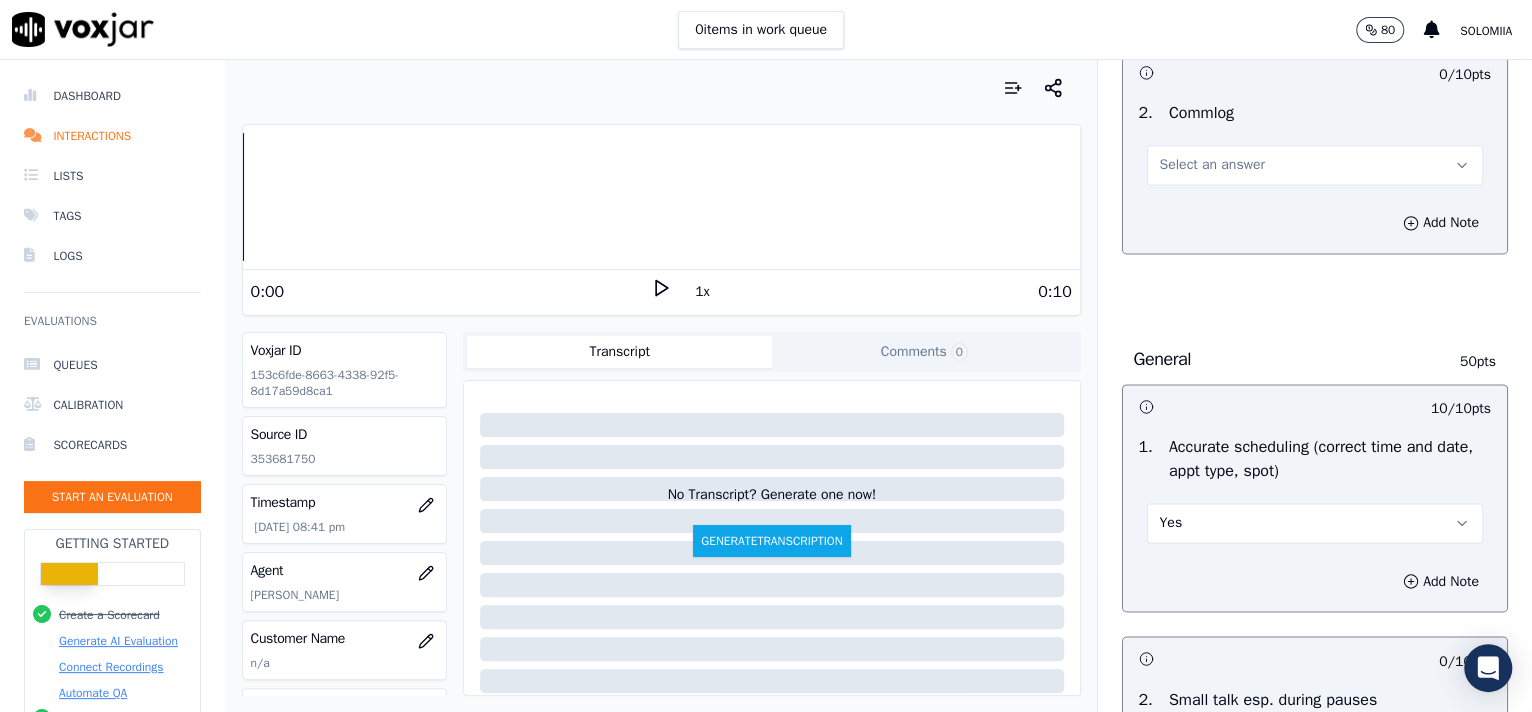 click on "Select an answer" at bounding box center [1315, 165] 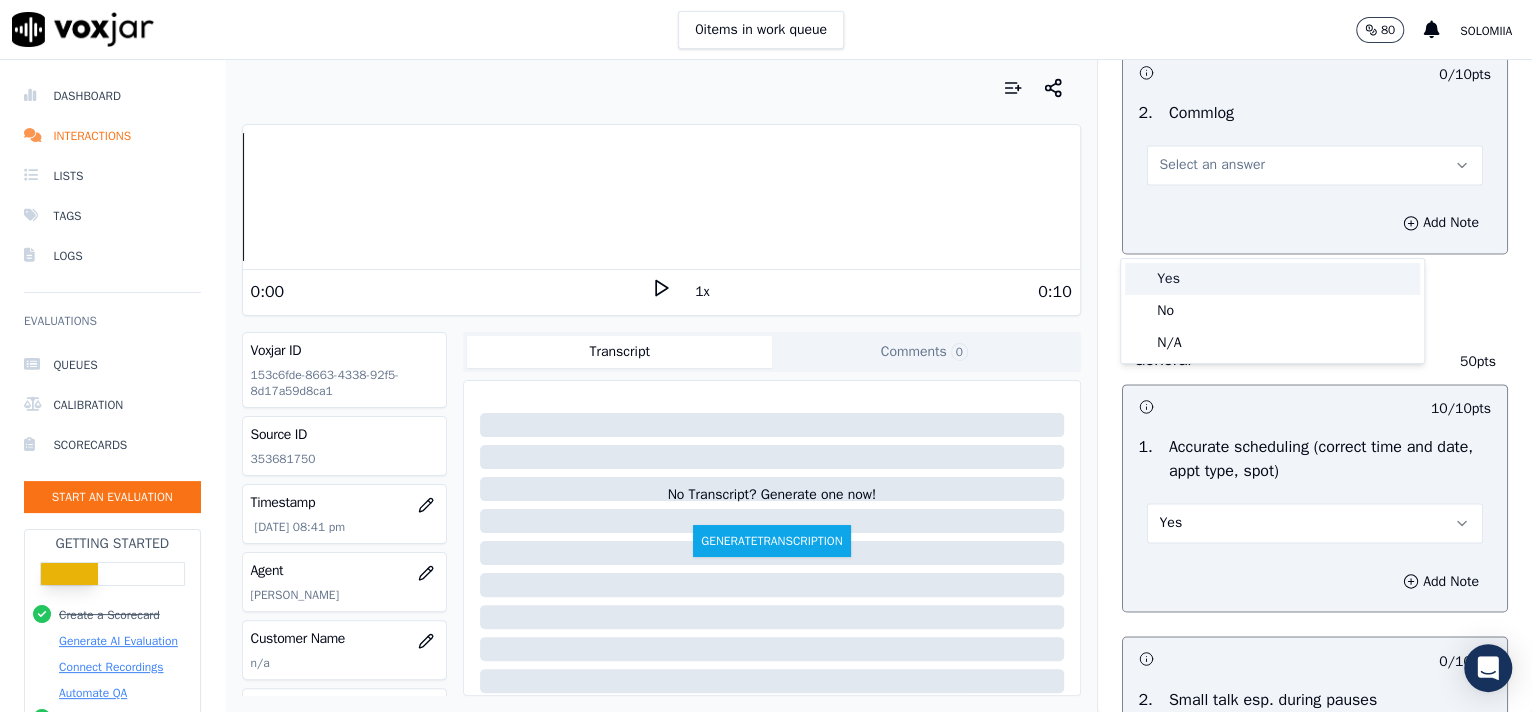 click on "Yes" at bounding box center [1272, 279] 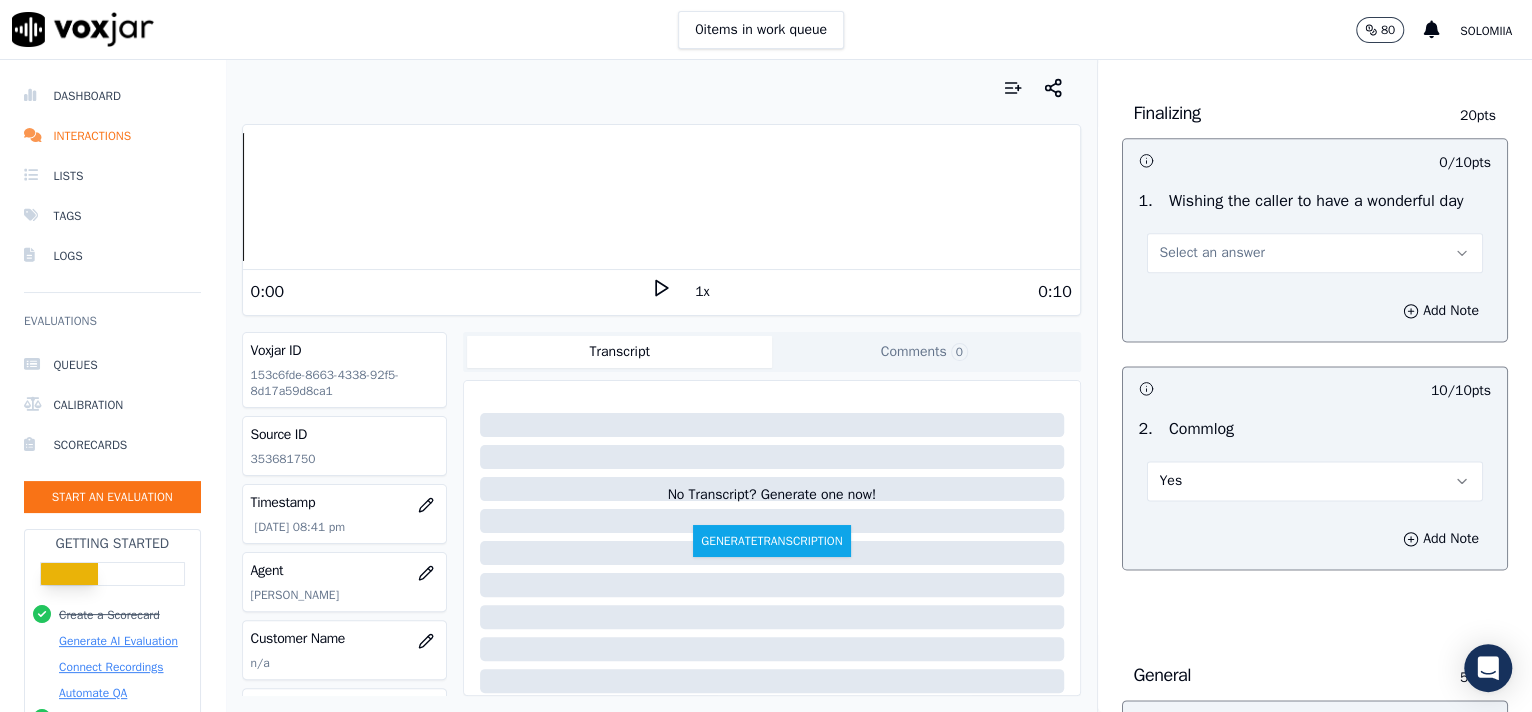 scroll, scrollTop: 1405, scrollLeft: 0, axis: vertical 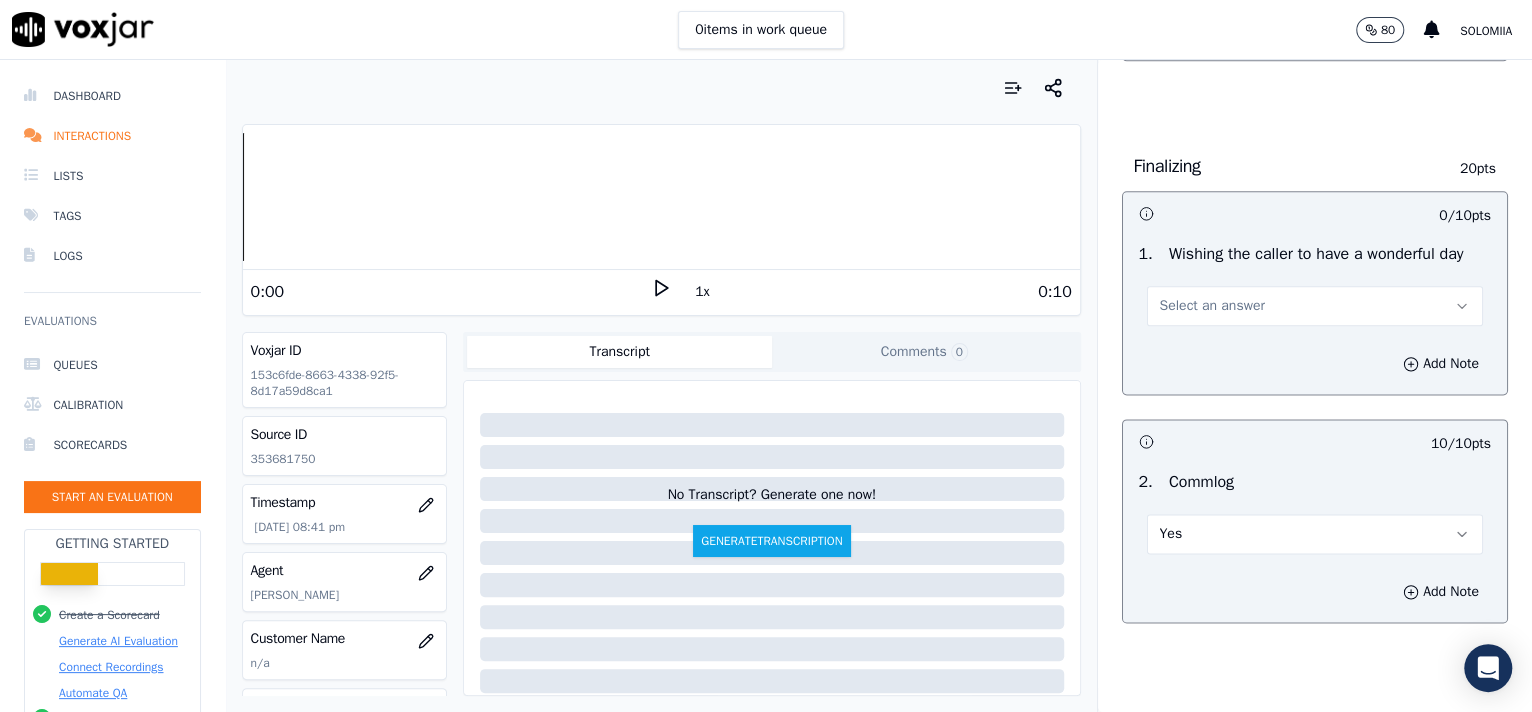 click on "Select an answer" at bounding box center [1315, 306] 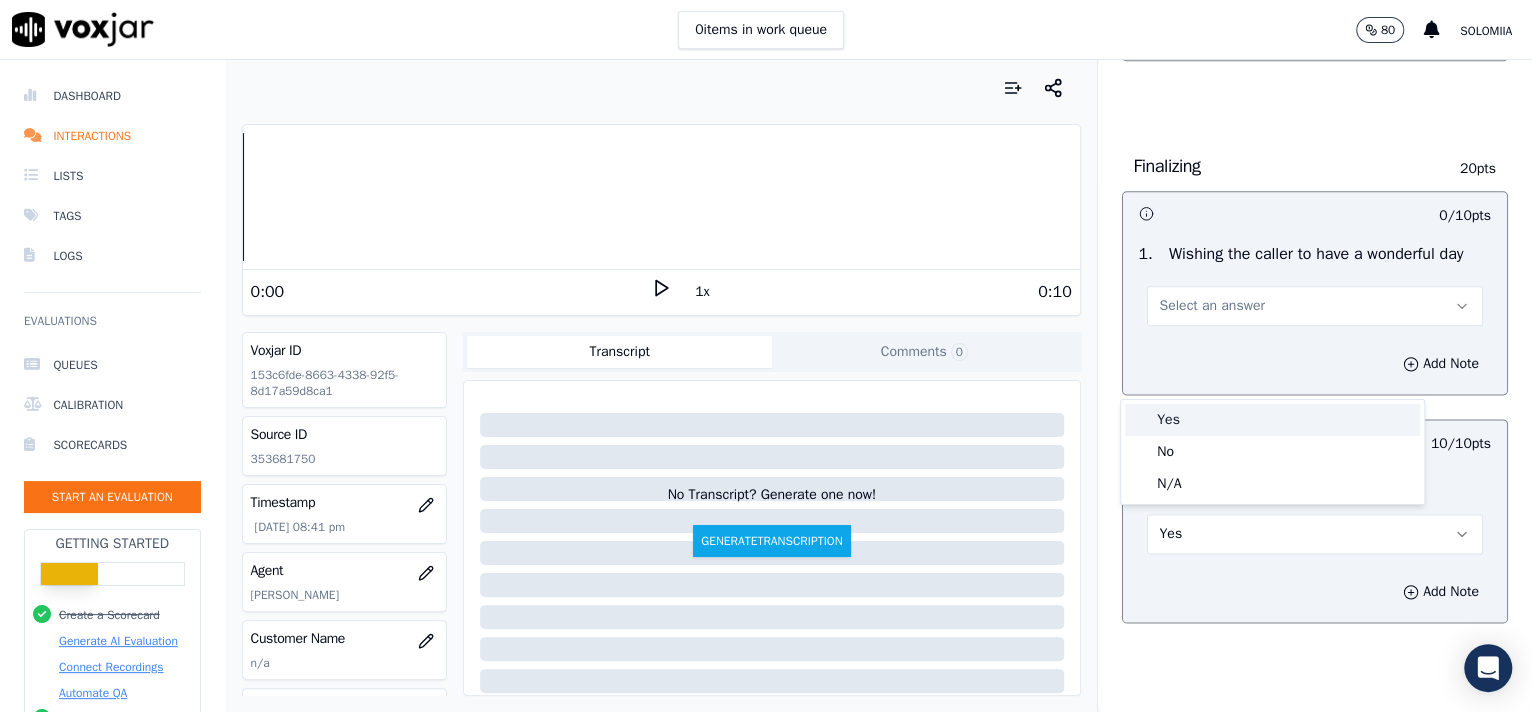 click on "Yes" at bounding box center (1272, 420) 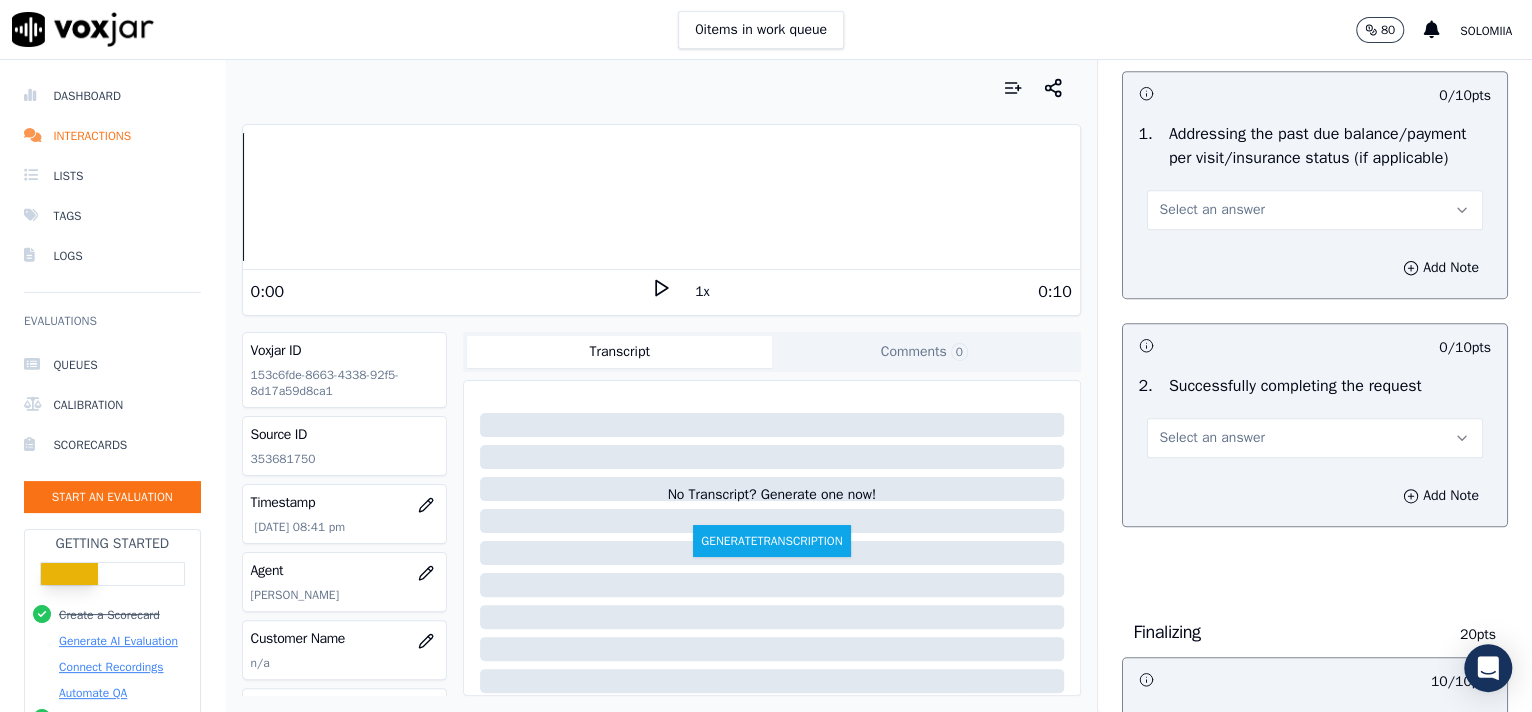 scroll, scrollTop: 927, scrollLeft: 0, axis: vertical 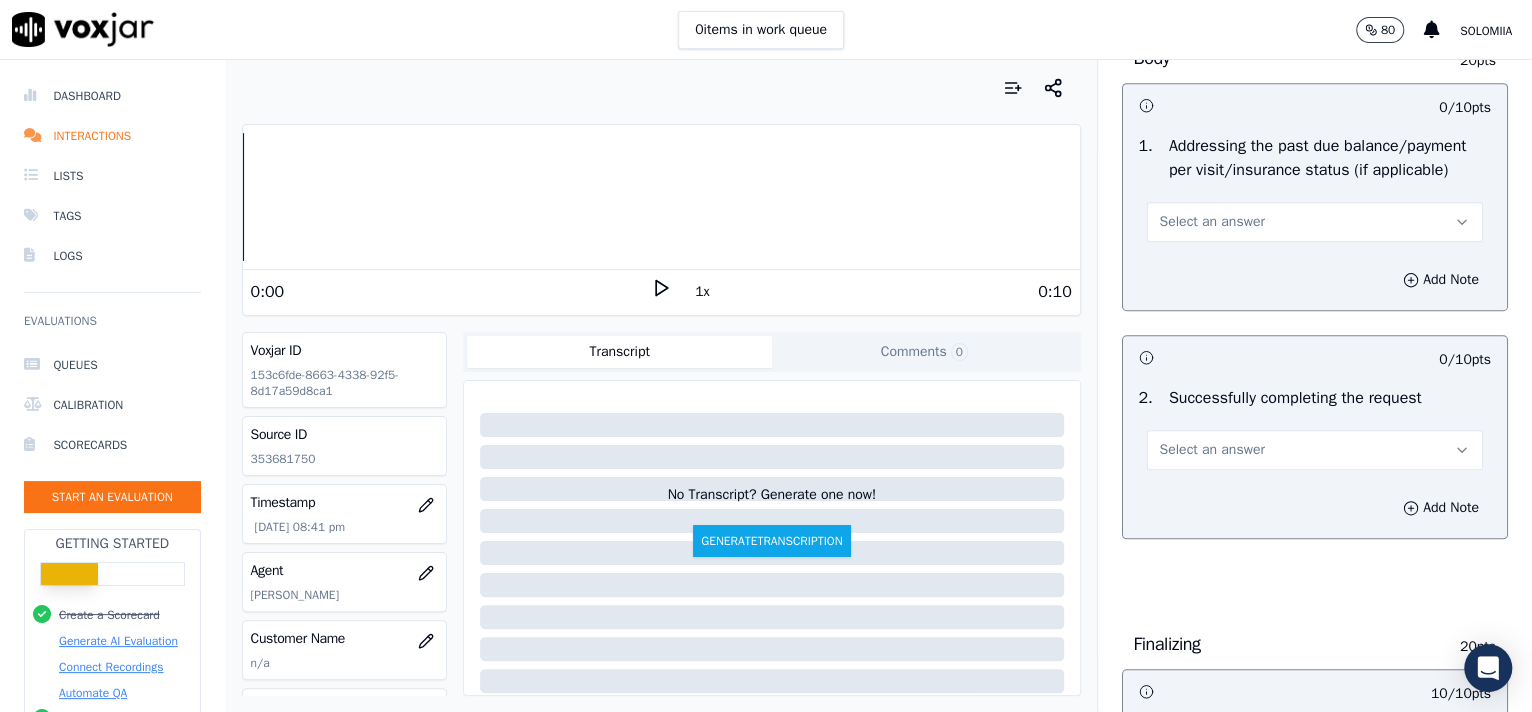 click on "Select an answer" at bounding box center [1212, 450] 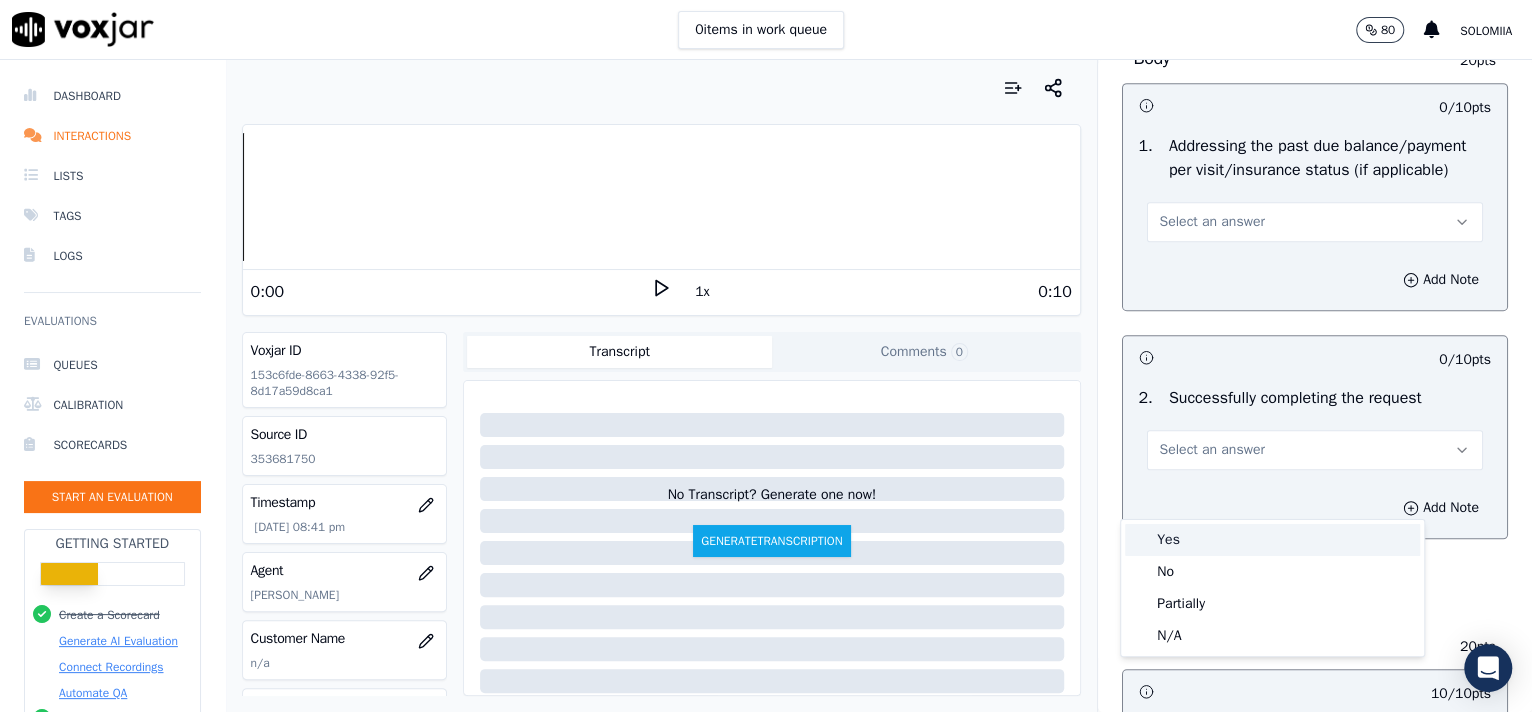 click on "Yes" at bounding box center [1272, 540] 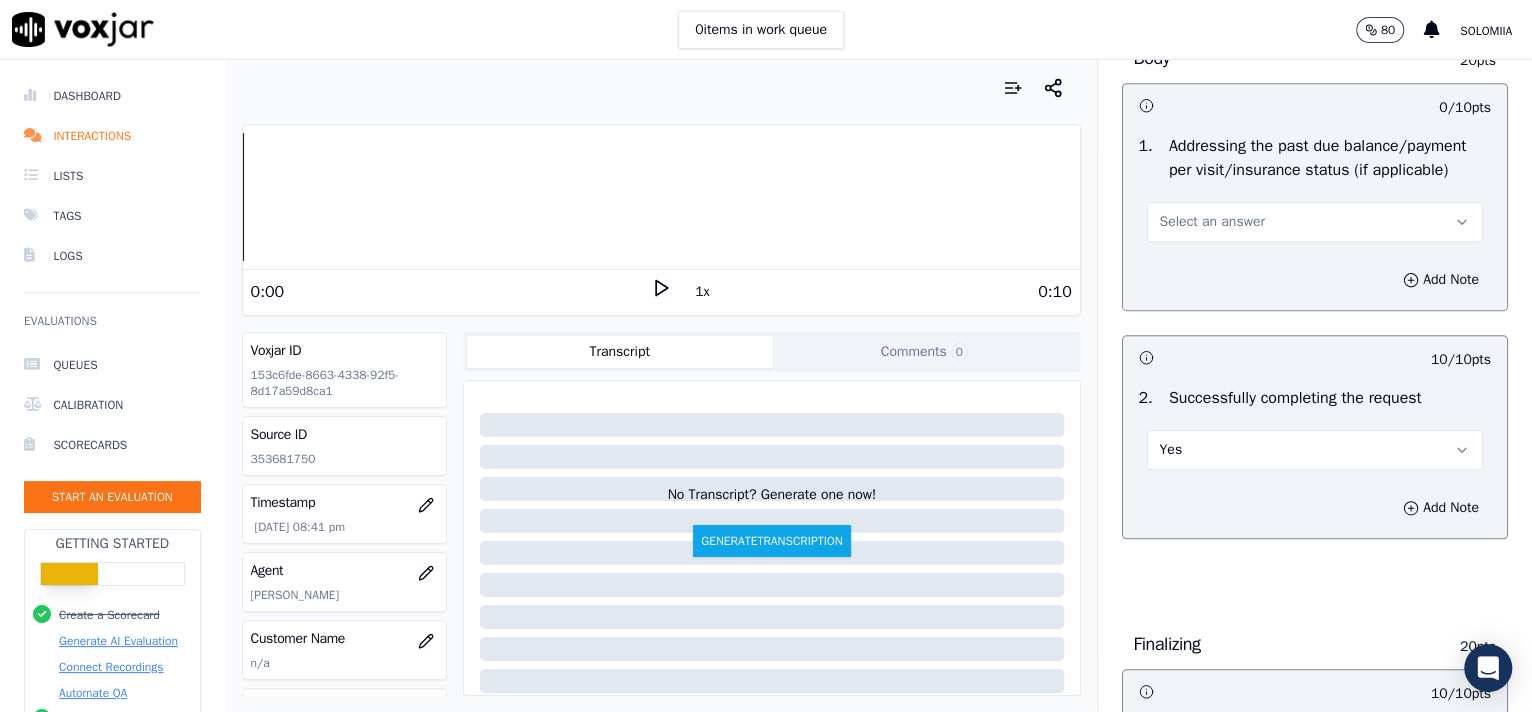 click on "Select an answer" at bounding box center (1315, 222) 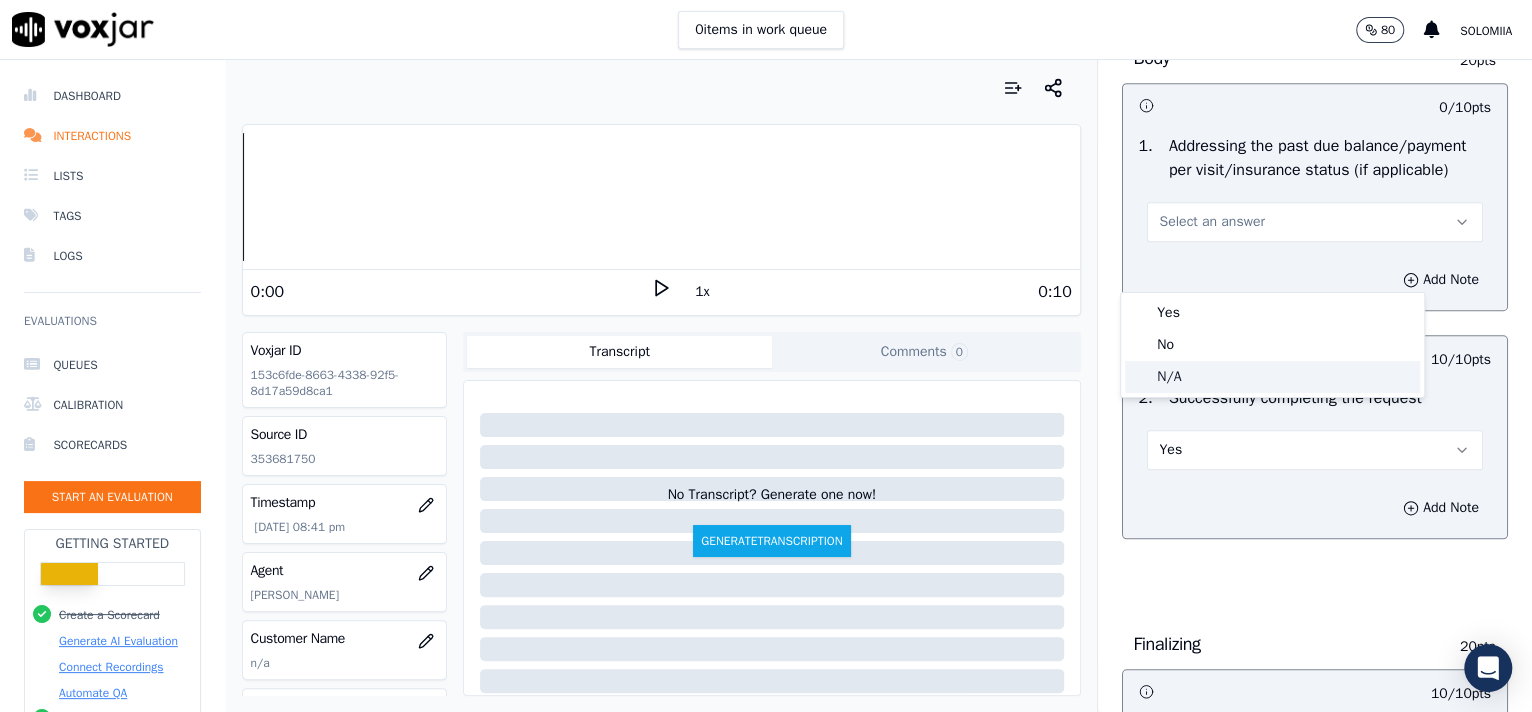 click on "N/A" 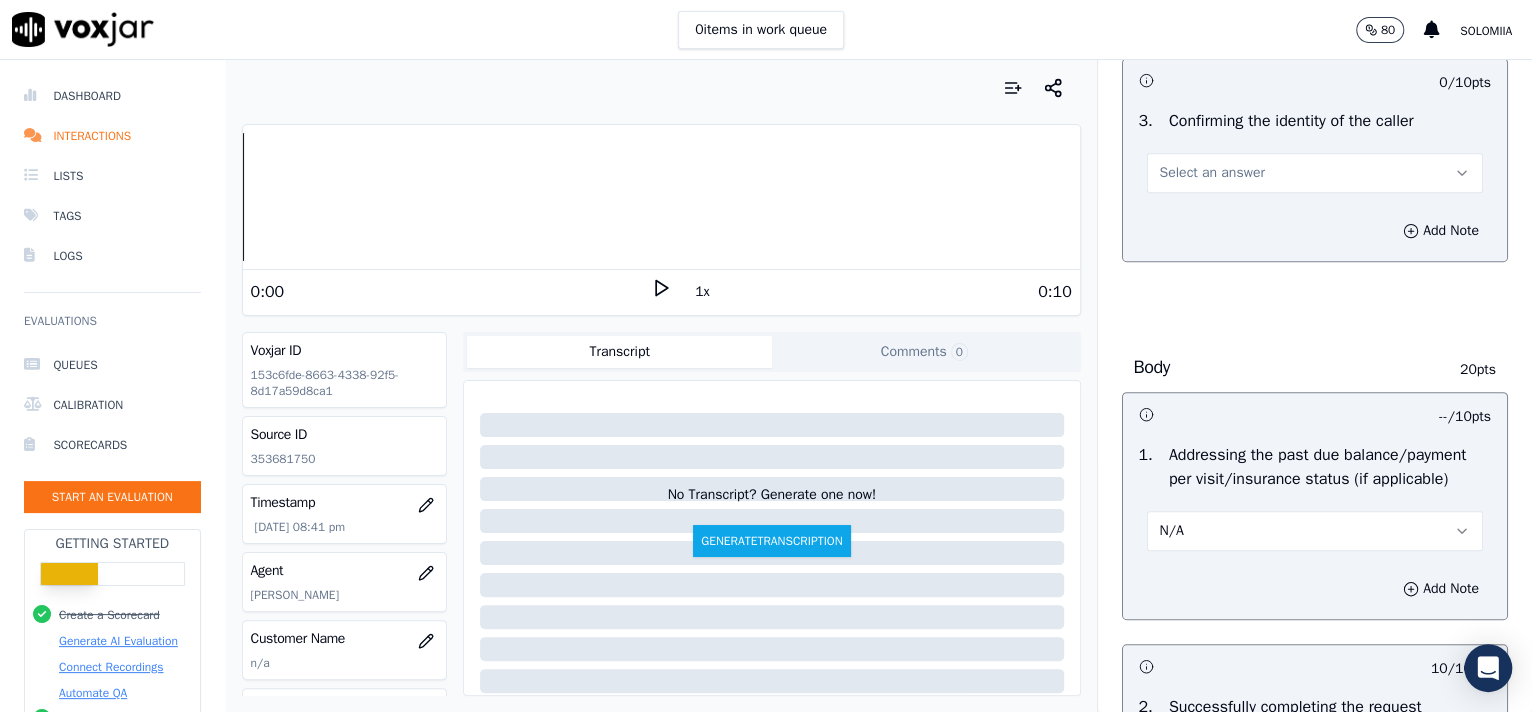 scroll, scrollTop: 560, scrollLeft: 0, axis: vertical 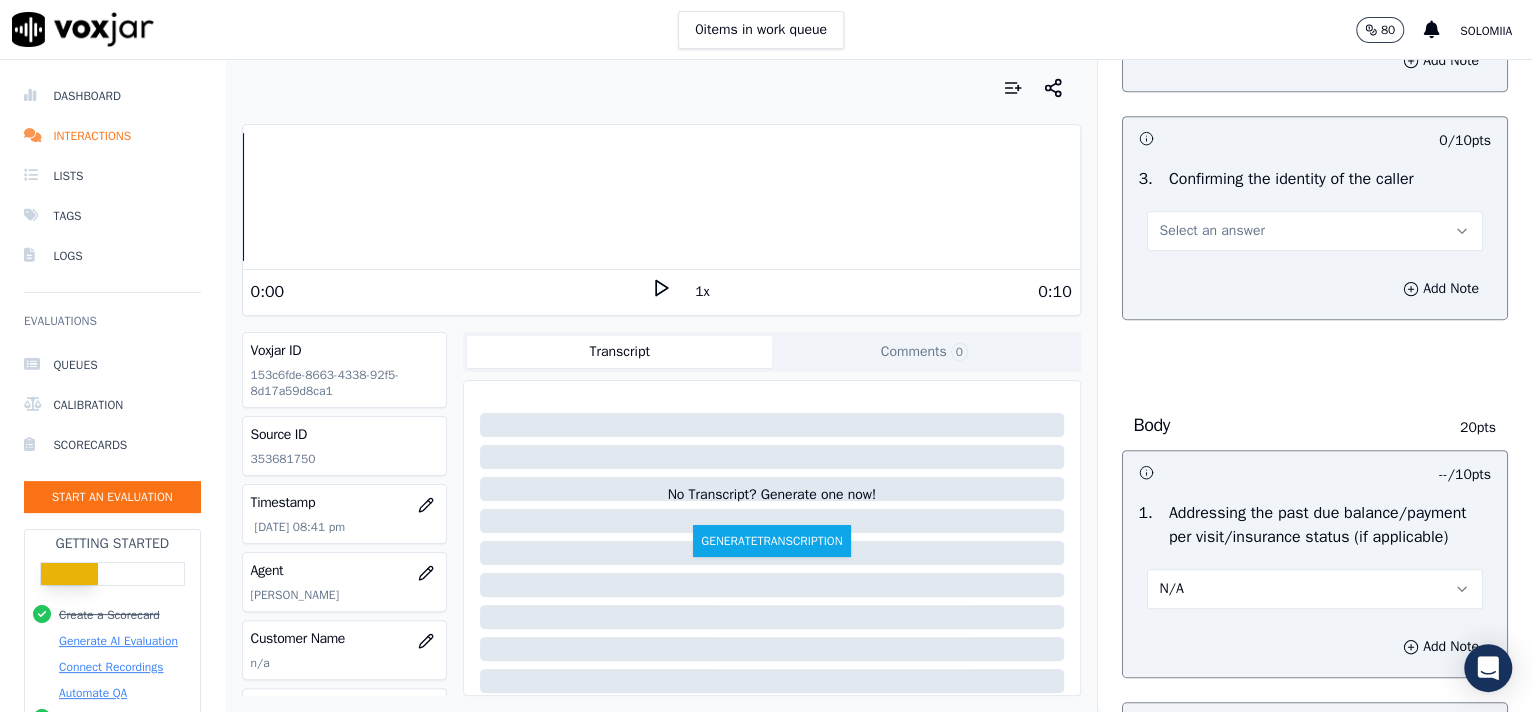 click on "Select an answer" at bounding box center [1315, 221] 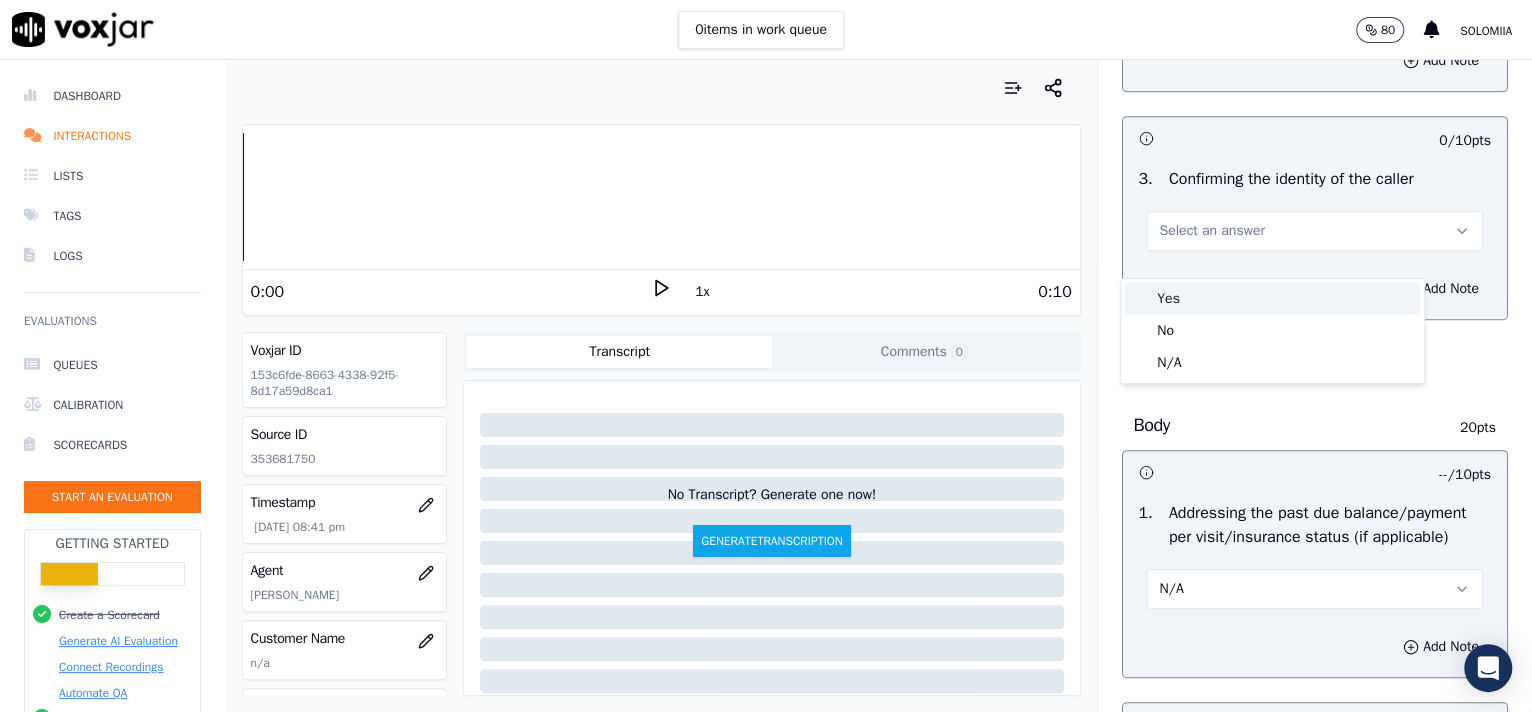 click on "Yes" at bounding box center [1272, 299] 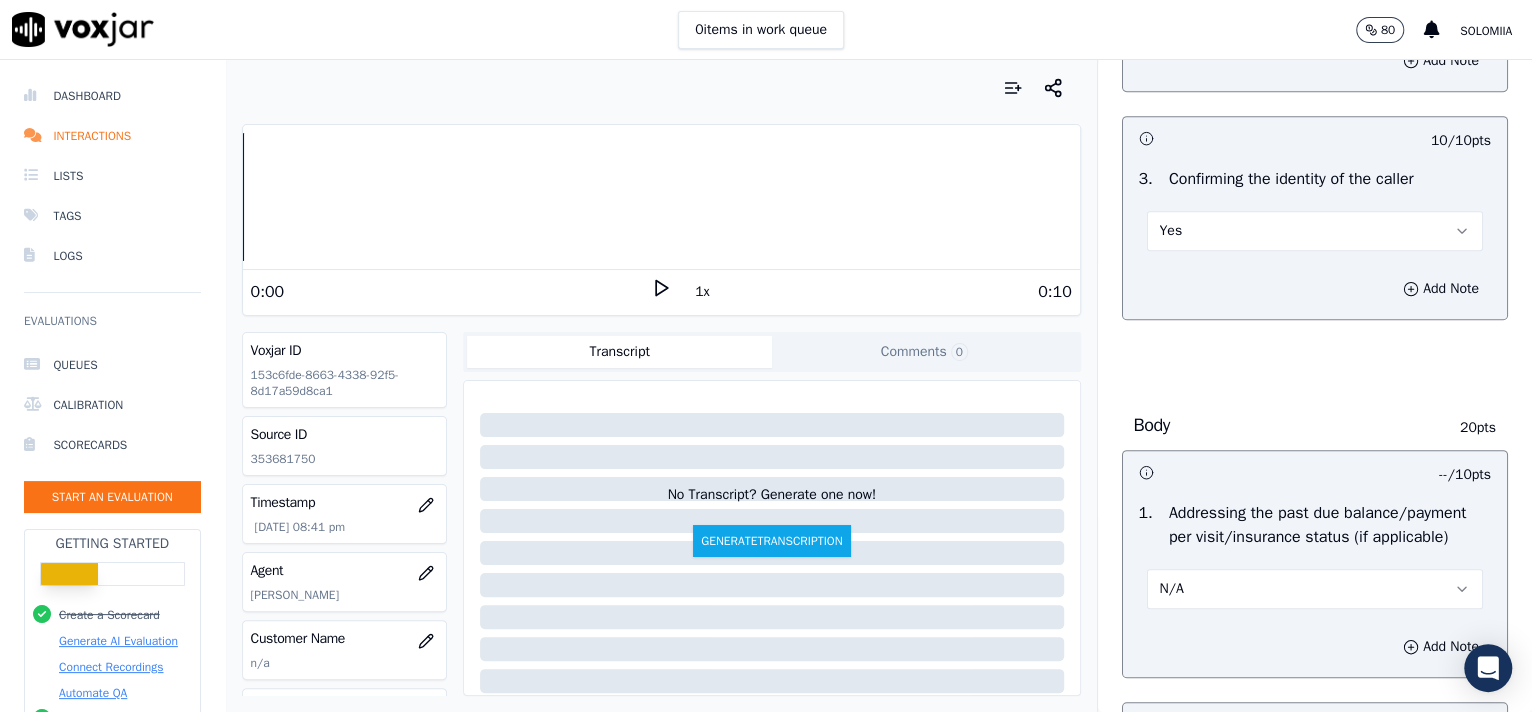 click on "Yes" at bounding box center [1315, 231] 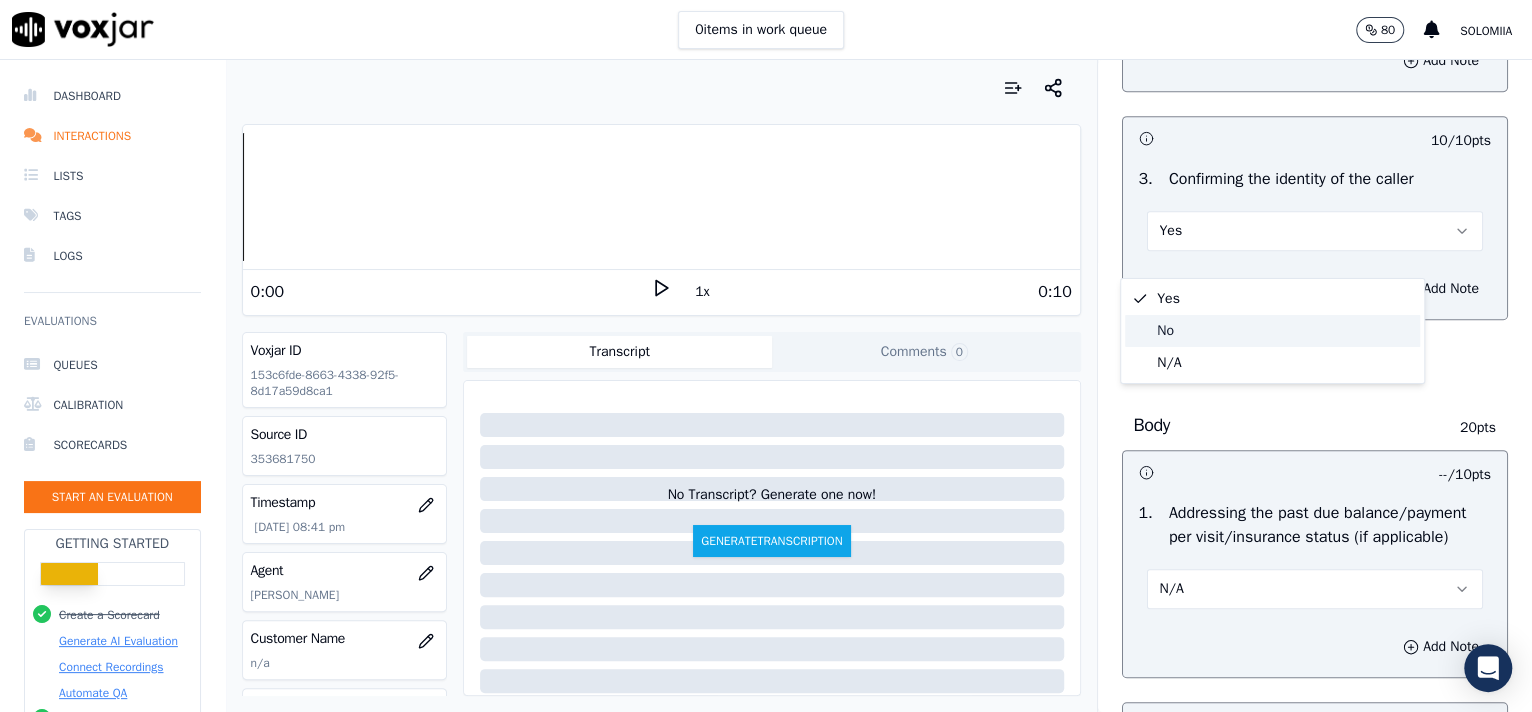 click on "No" 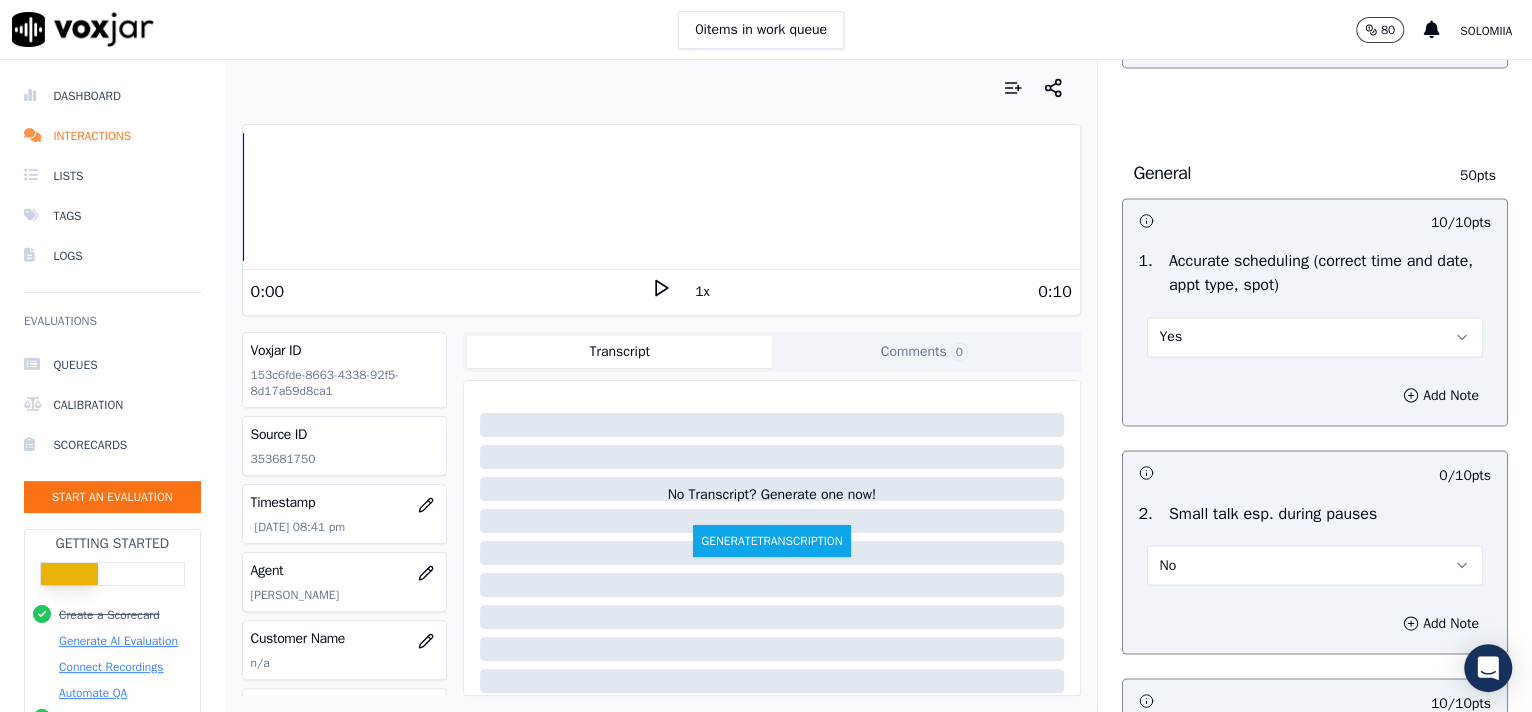 scroll, scrollTop: 3162, scrollLeft: 0, axis: vertical 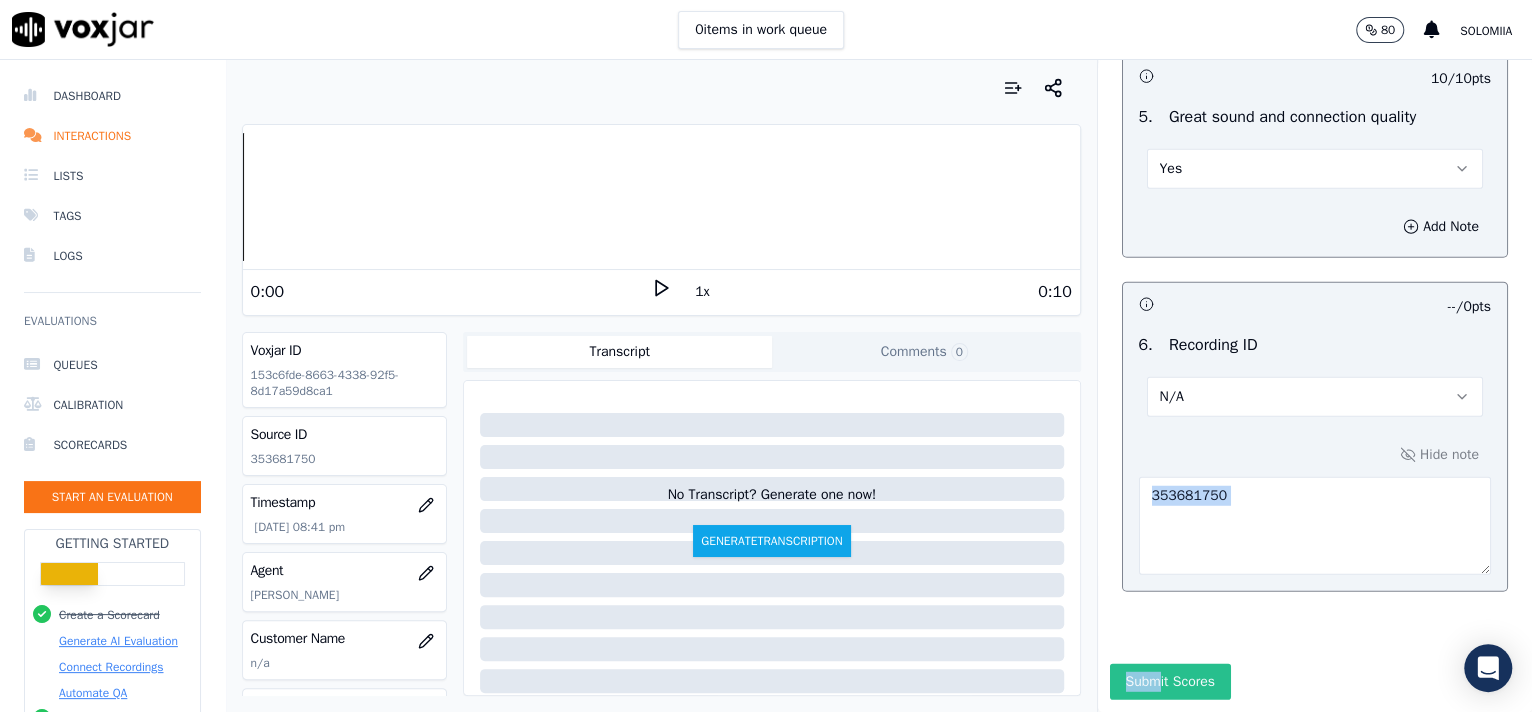 drag, startPoint x: 1129, startPoint y: 604, endPoint x: 1138, endPoint y: 616, distance: 15 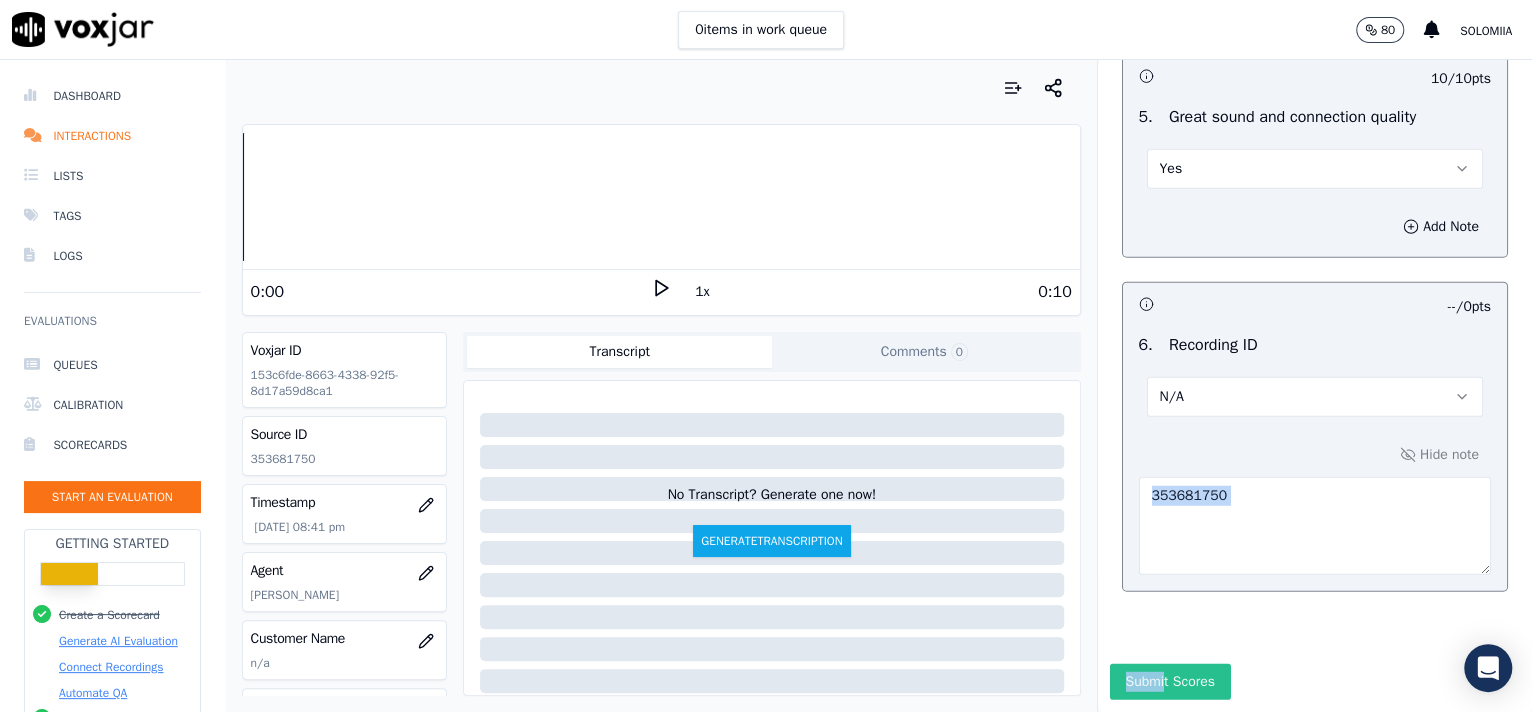click on "Submit Scores" at bounding box center [1170, 682] 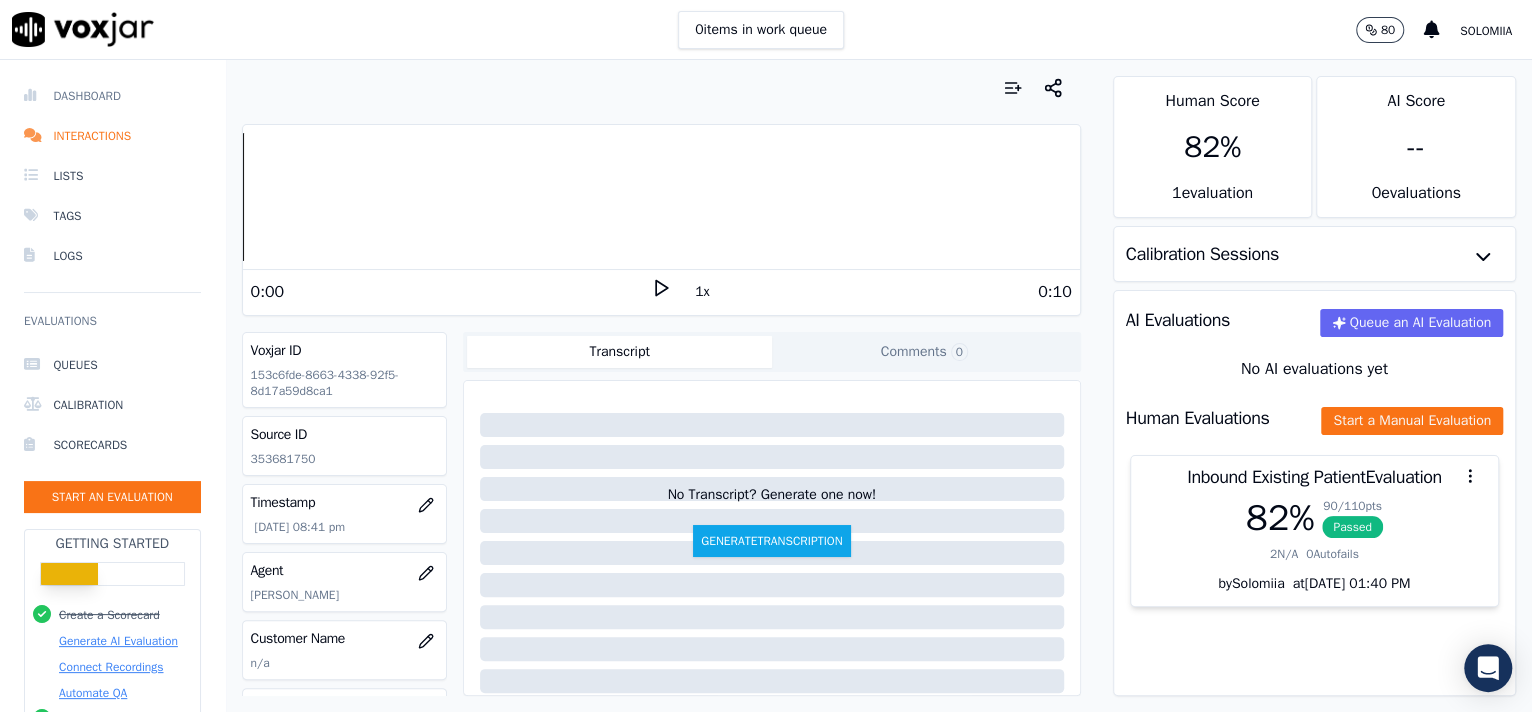 click on "Dashboard" at bounding box center [112, 96] 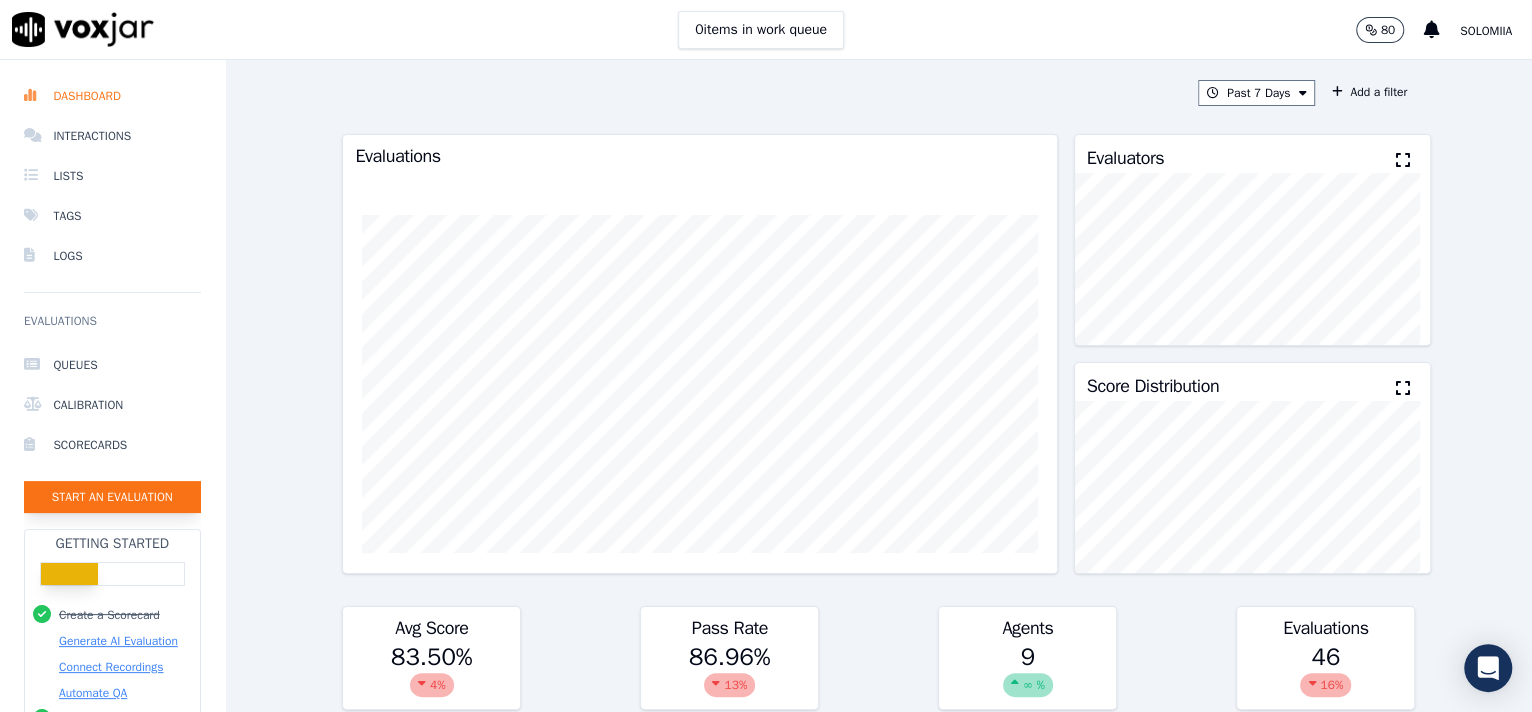 click on "Start an Evaluation" 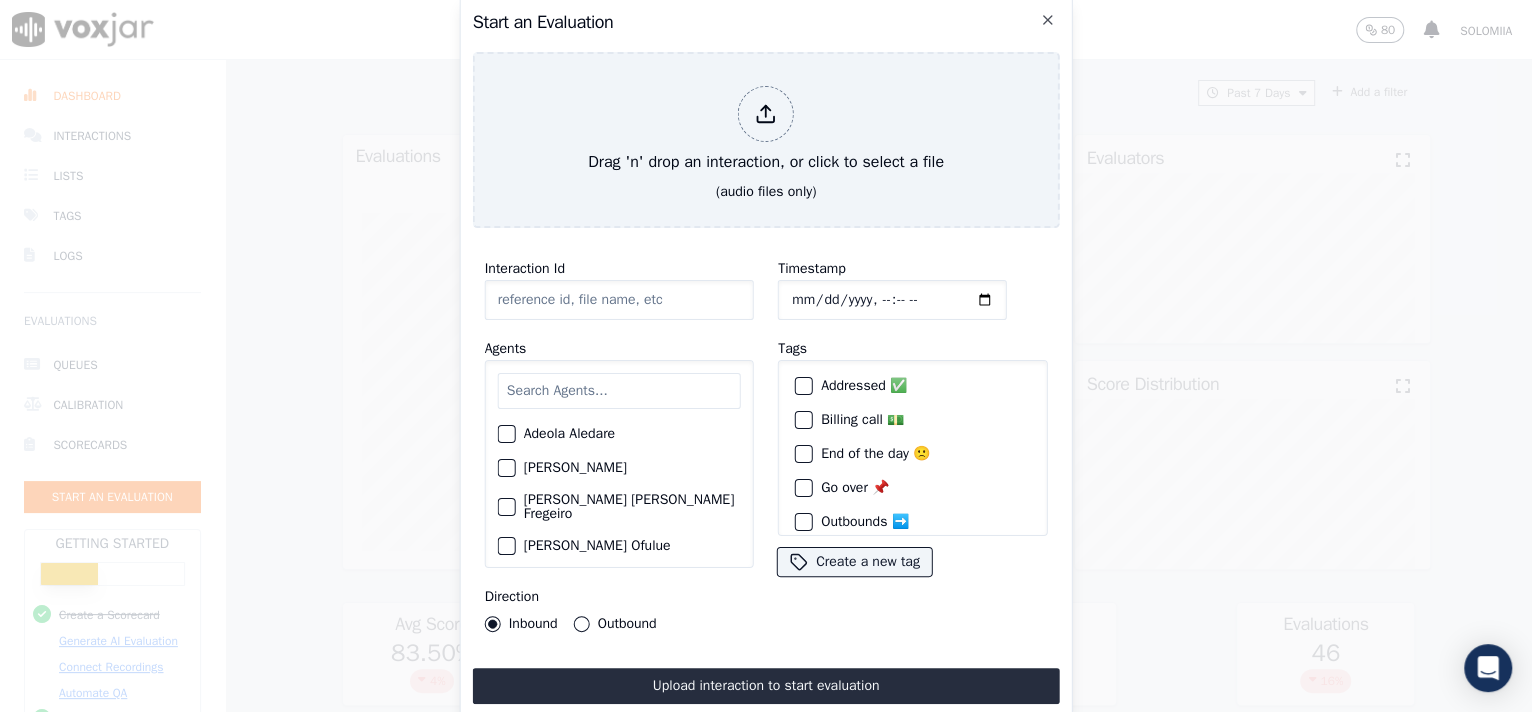 click on "Interaction Id" 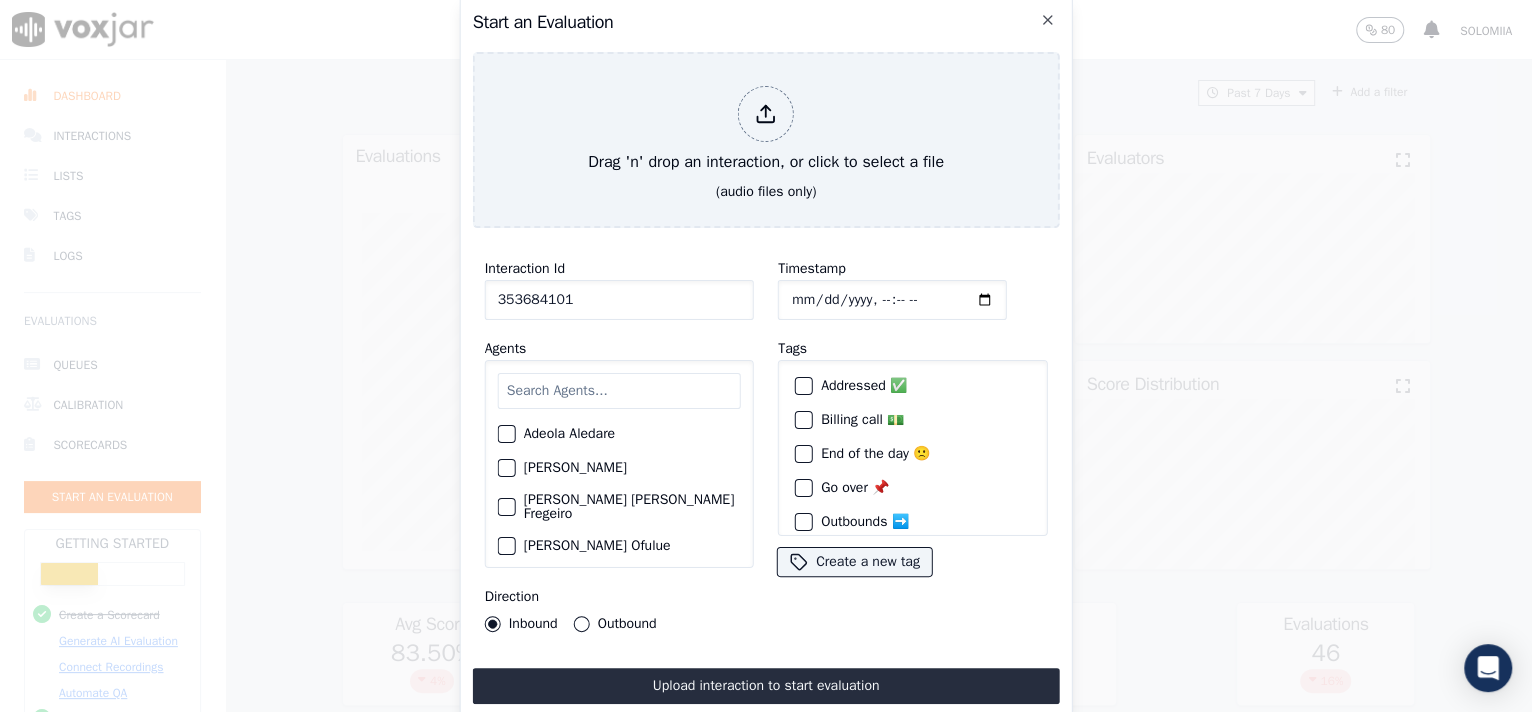 type on "353684101" 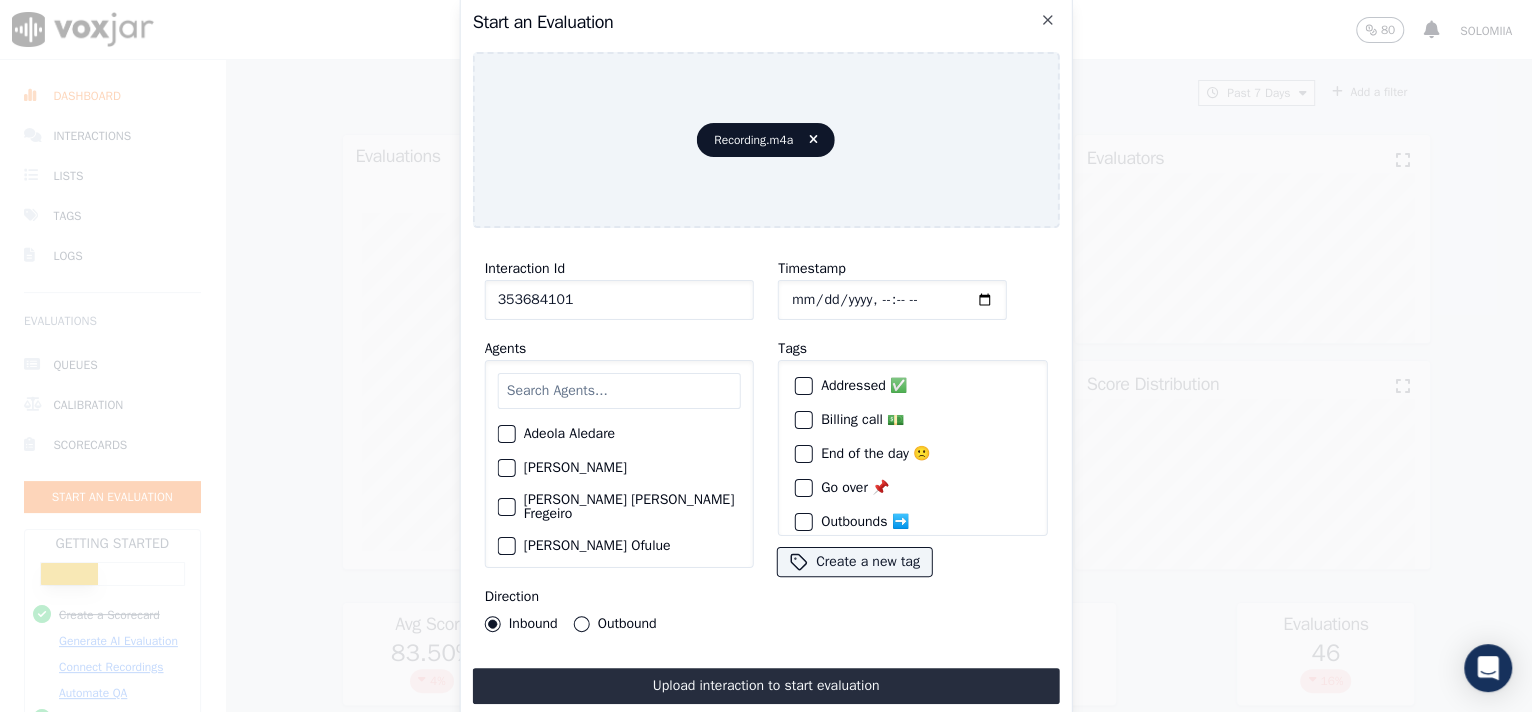 click on "Timestamp" 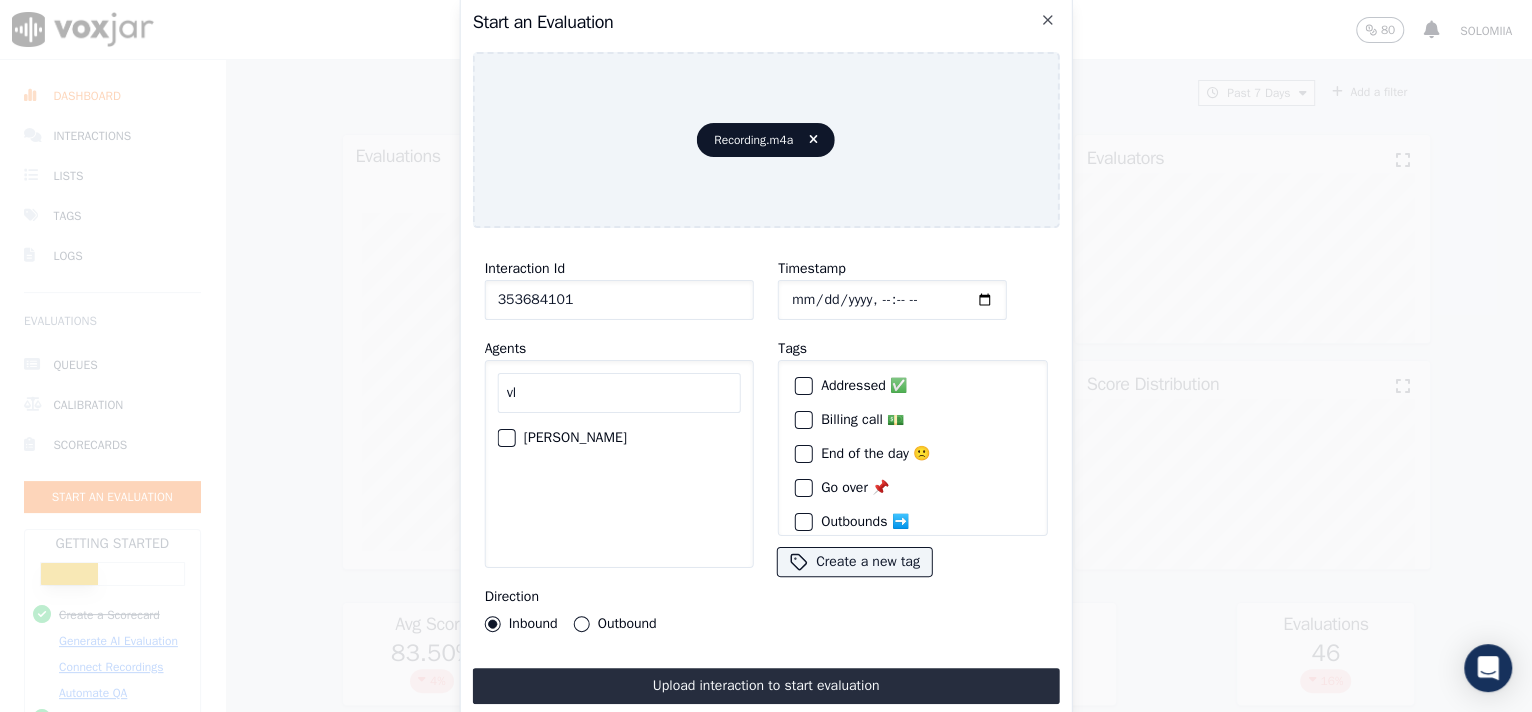type on "vl" 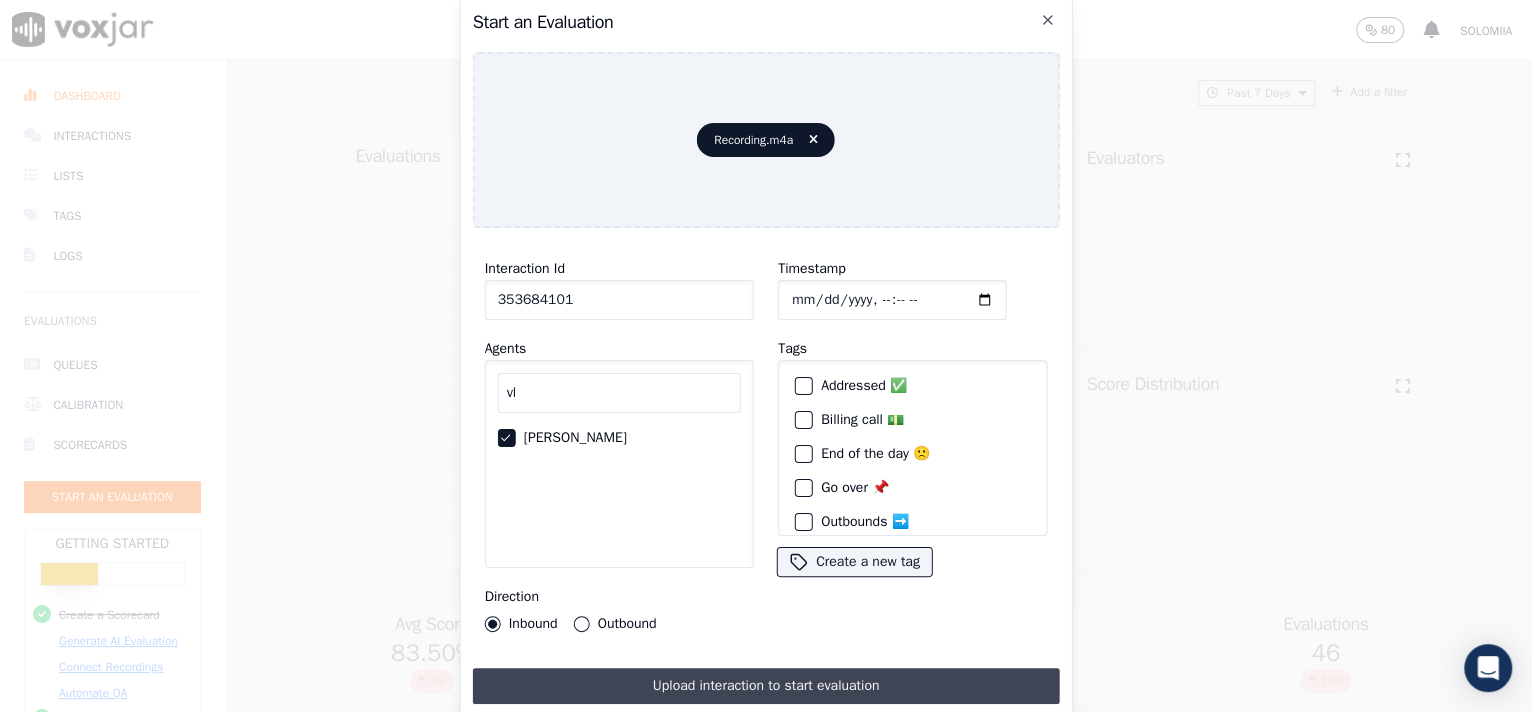 click on "Upload interaction to start evaluation" at bounding box center [766, 686] 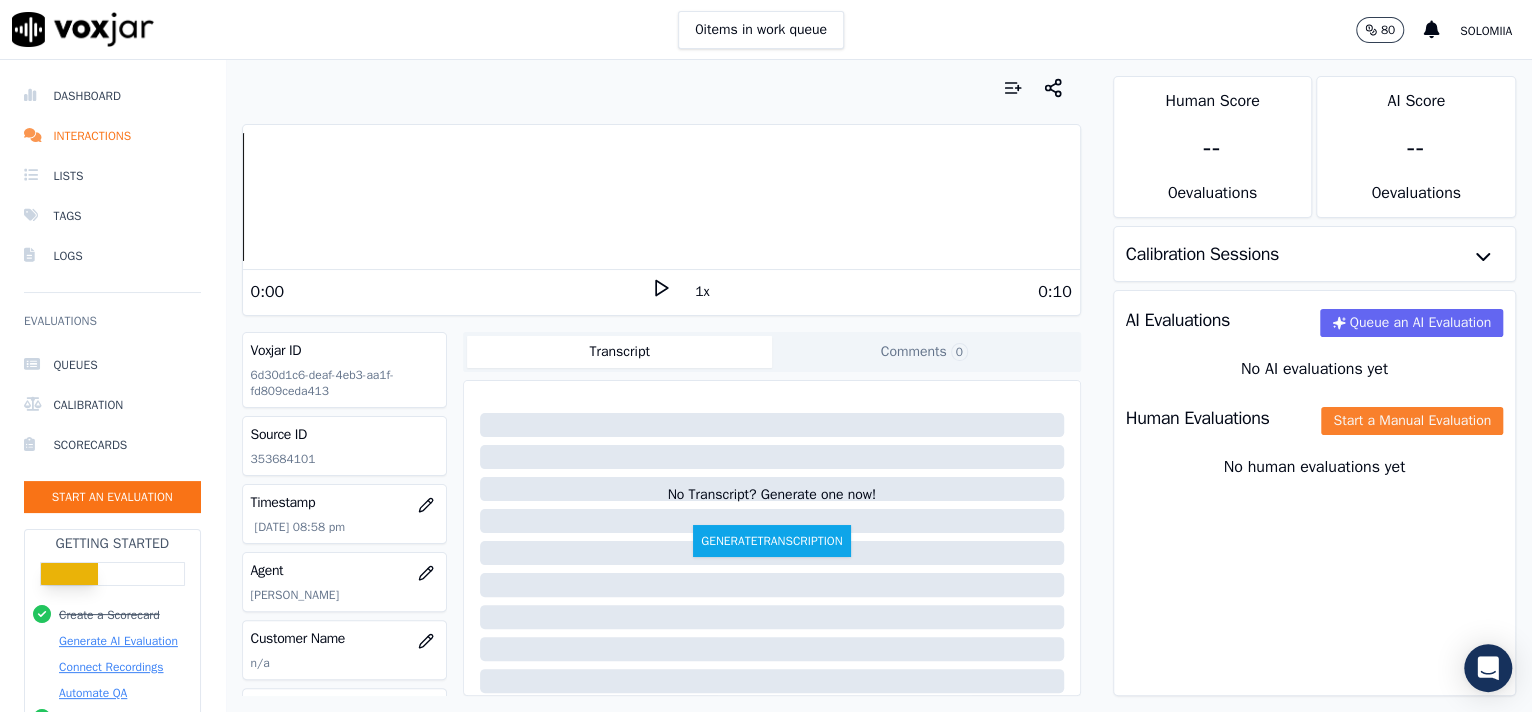click on "Start a Manual Evaluation" 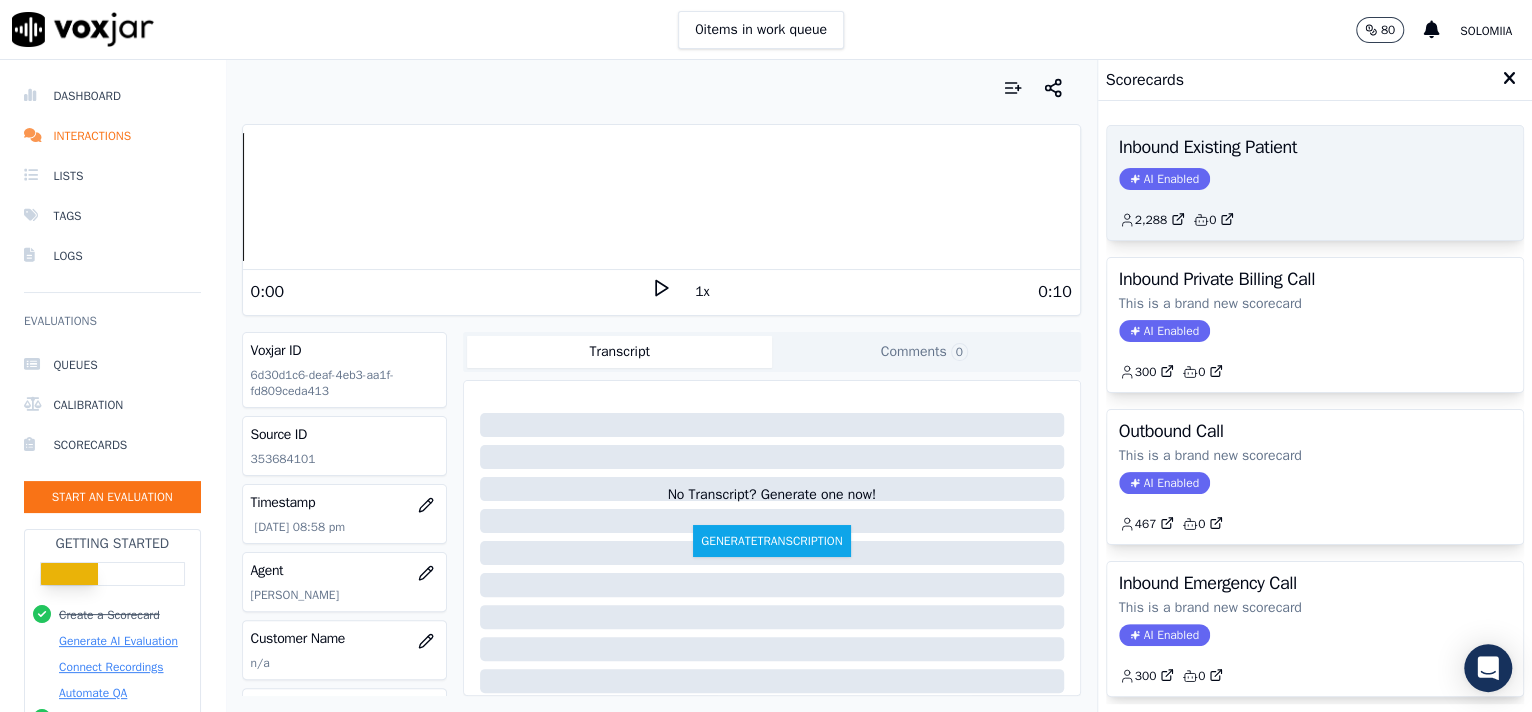 click on "2,288         0" 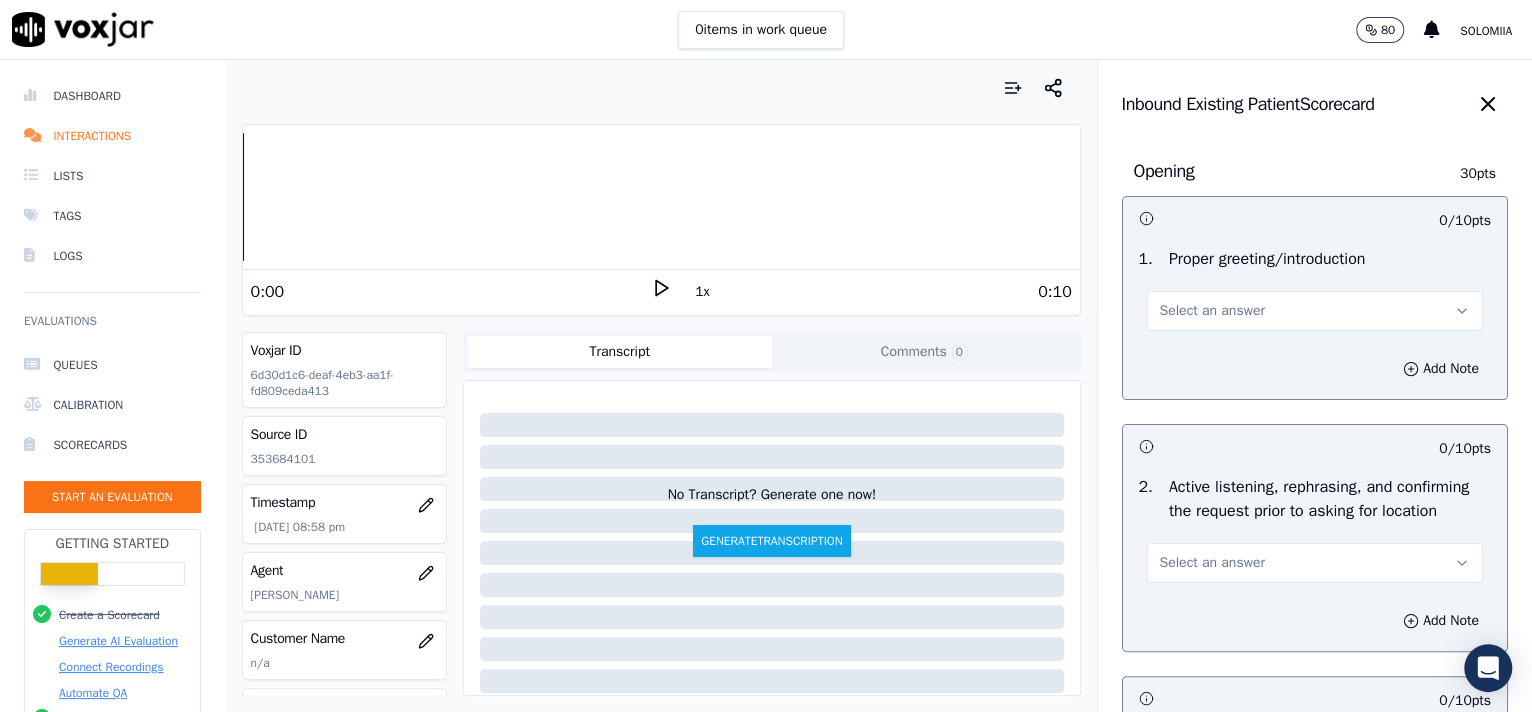 click on "Select an answer" at bounding box center [1212, 311] 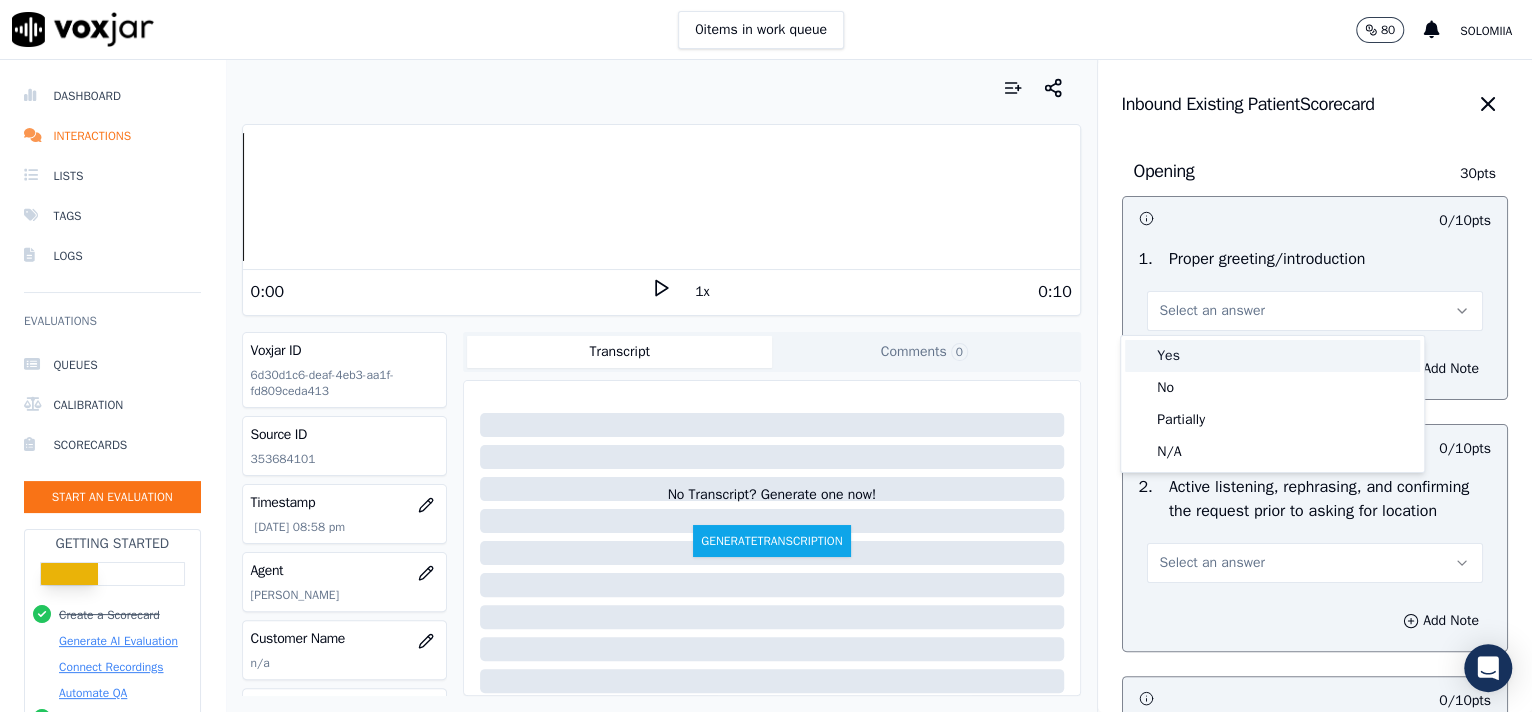 click on "Yes" at bounding box center (1272, 356) 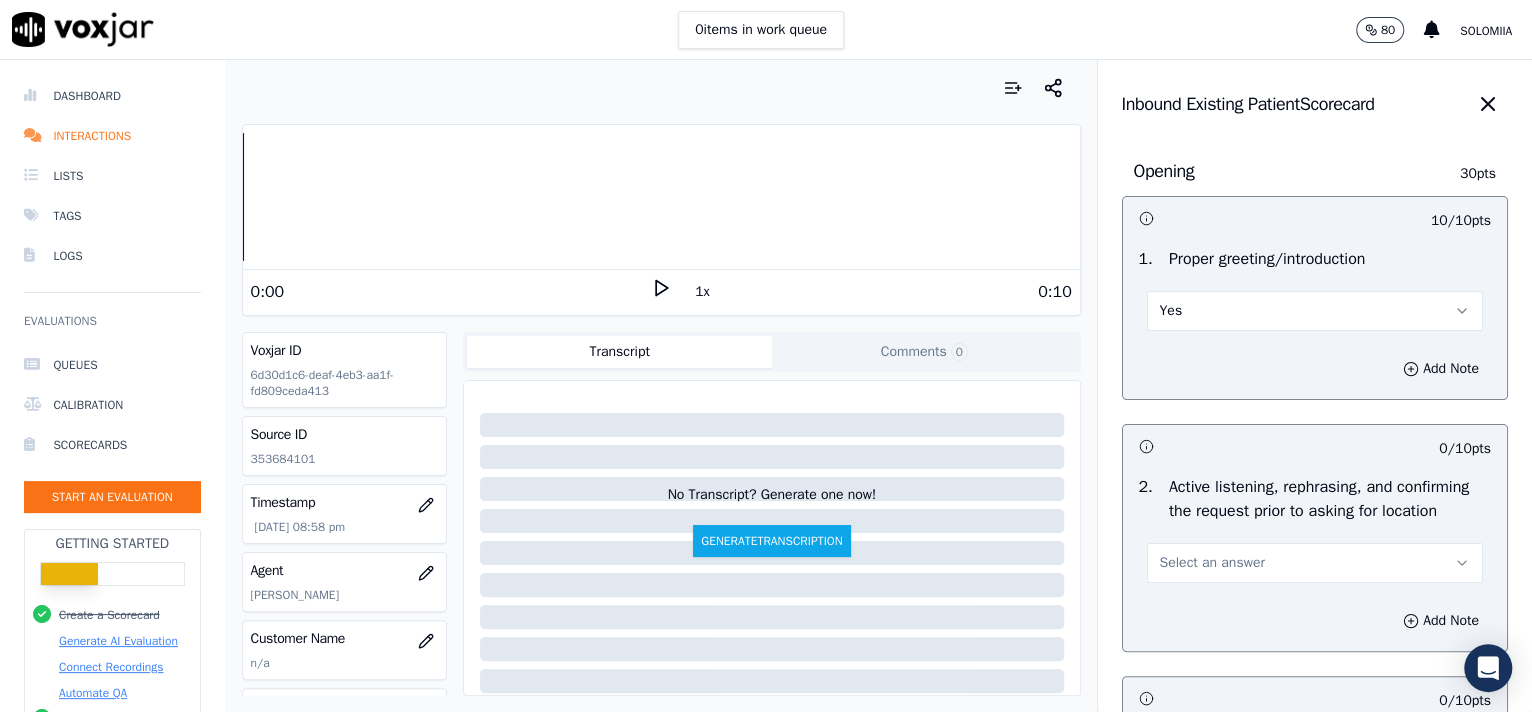 click on "Select an answer" at bounding box center [1315, 563] 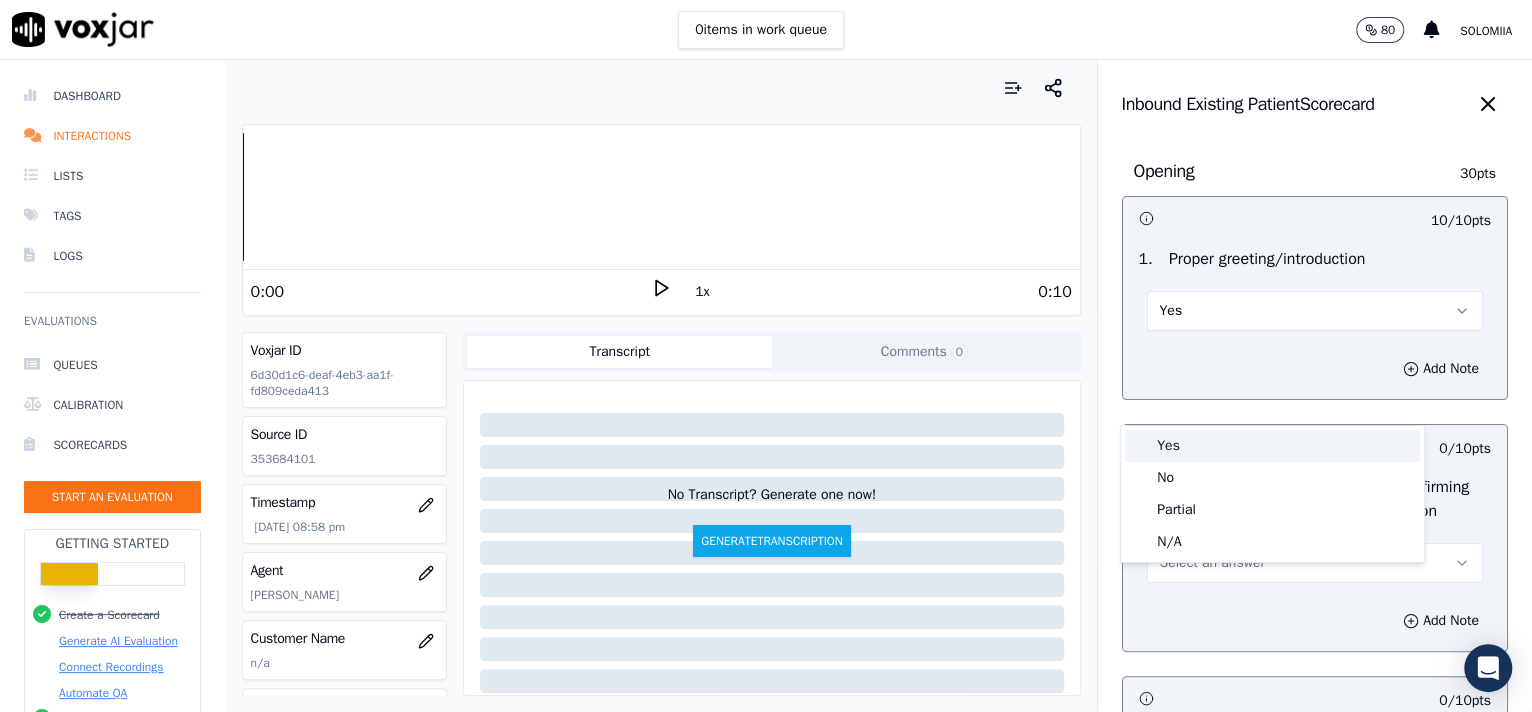 click on "Yes" at bounding box center [1272, 446] 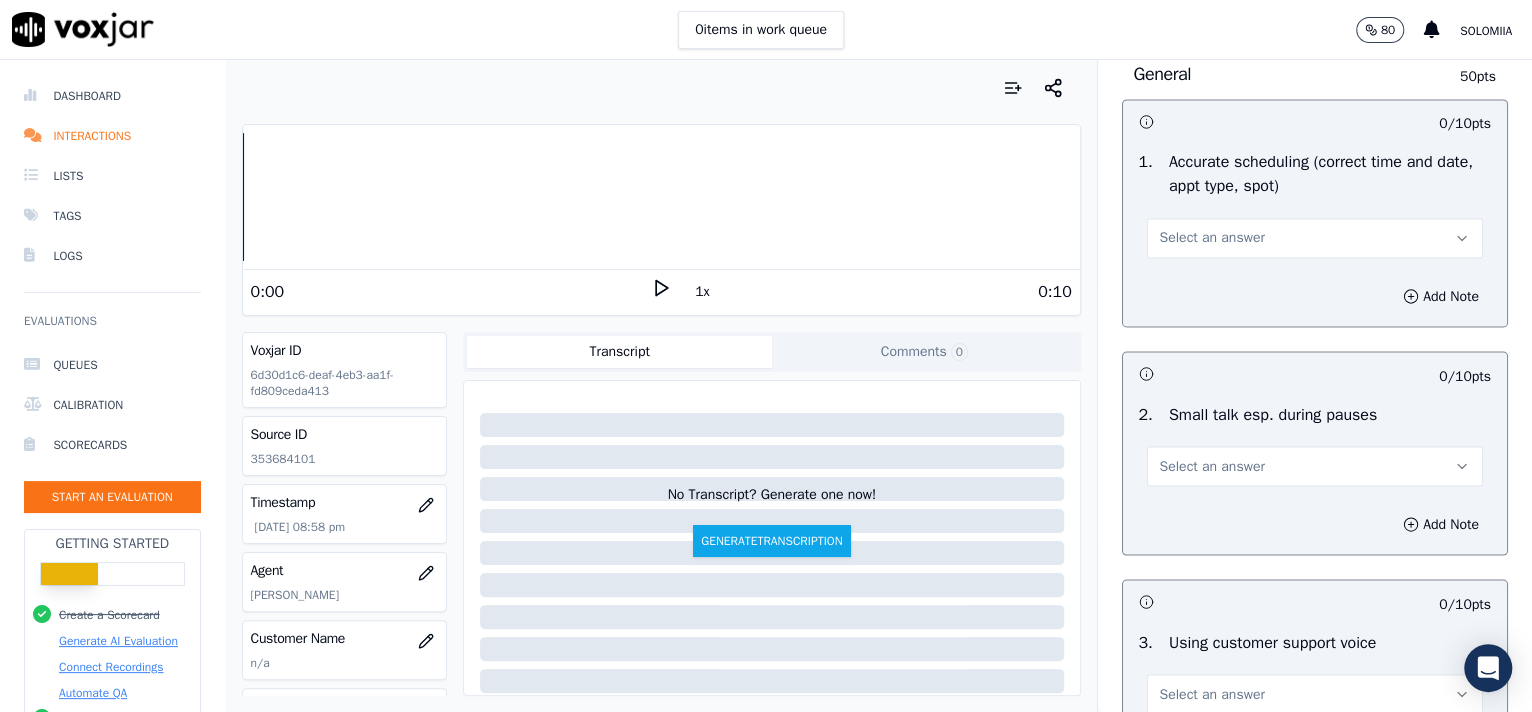 scroll, scrollTop: 3057, scrollLeft: 0, axis: vertical 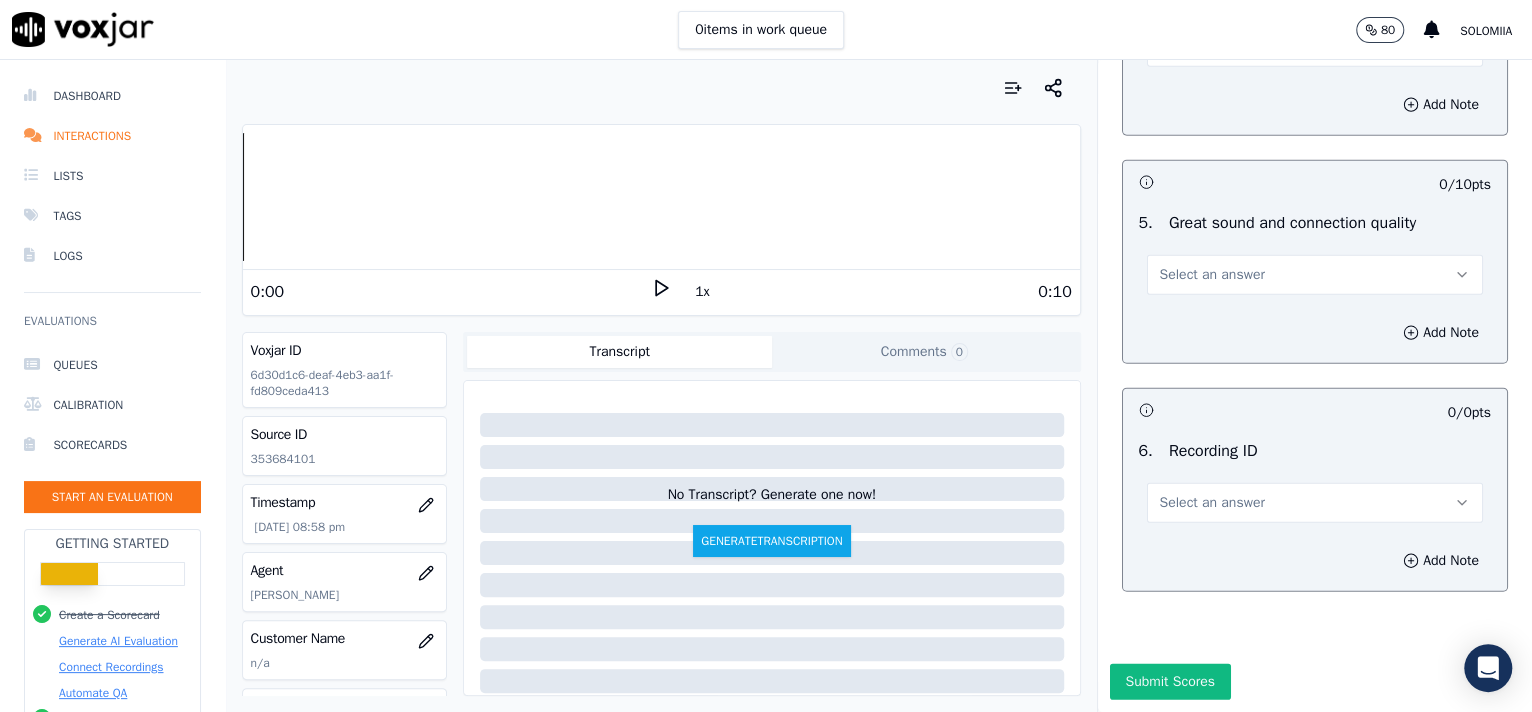 click on "Select an answer" at bounding box center (1315, 503) 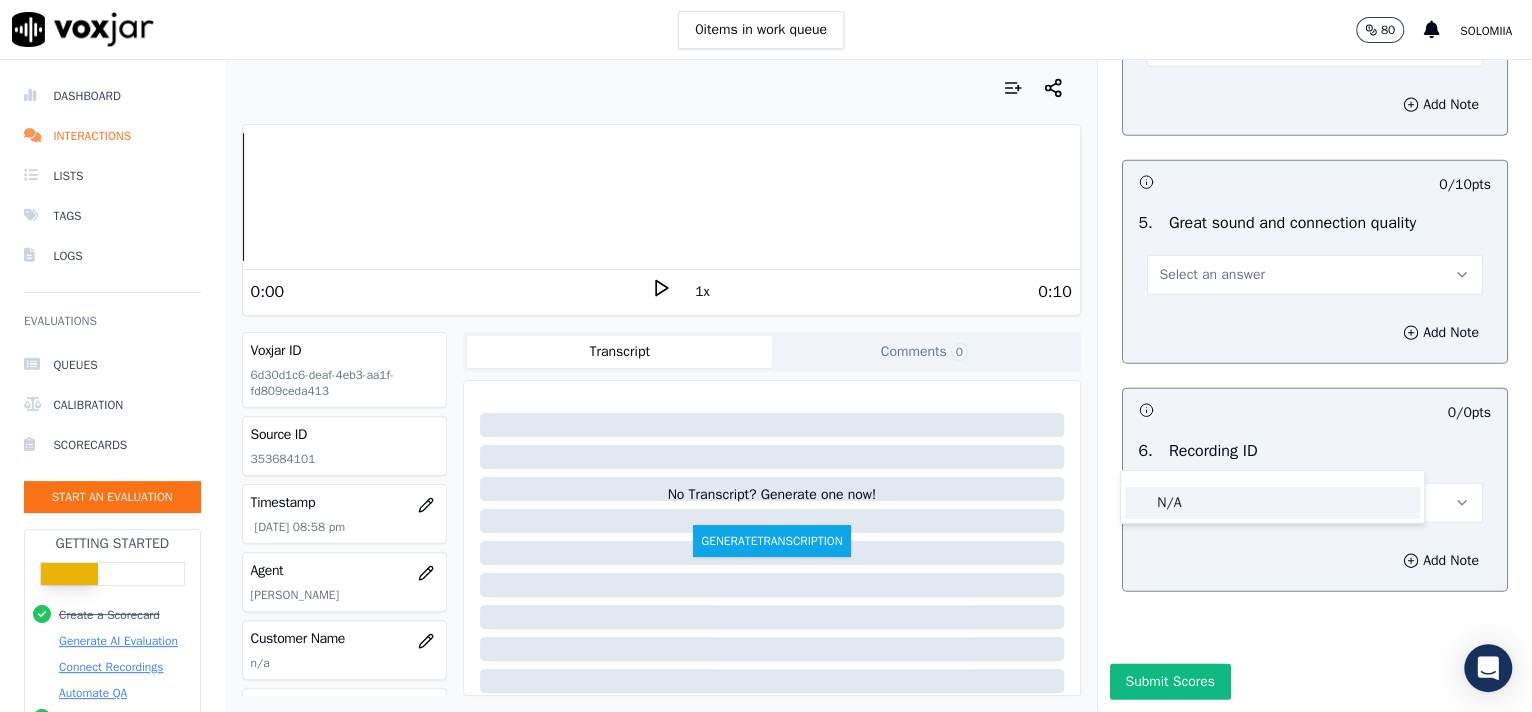 click on "N/A" 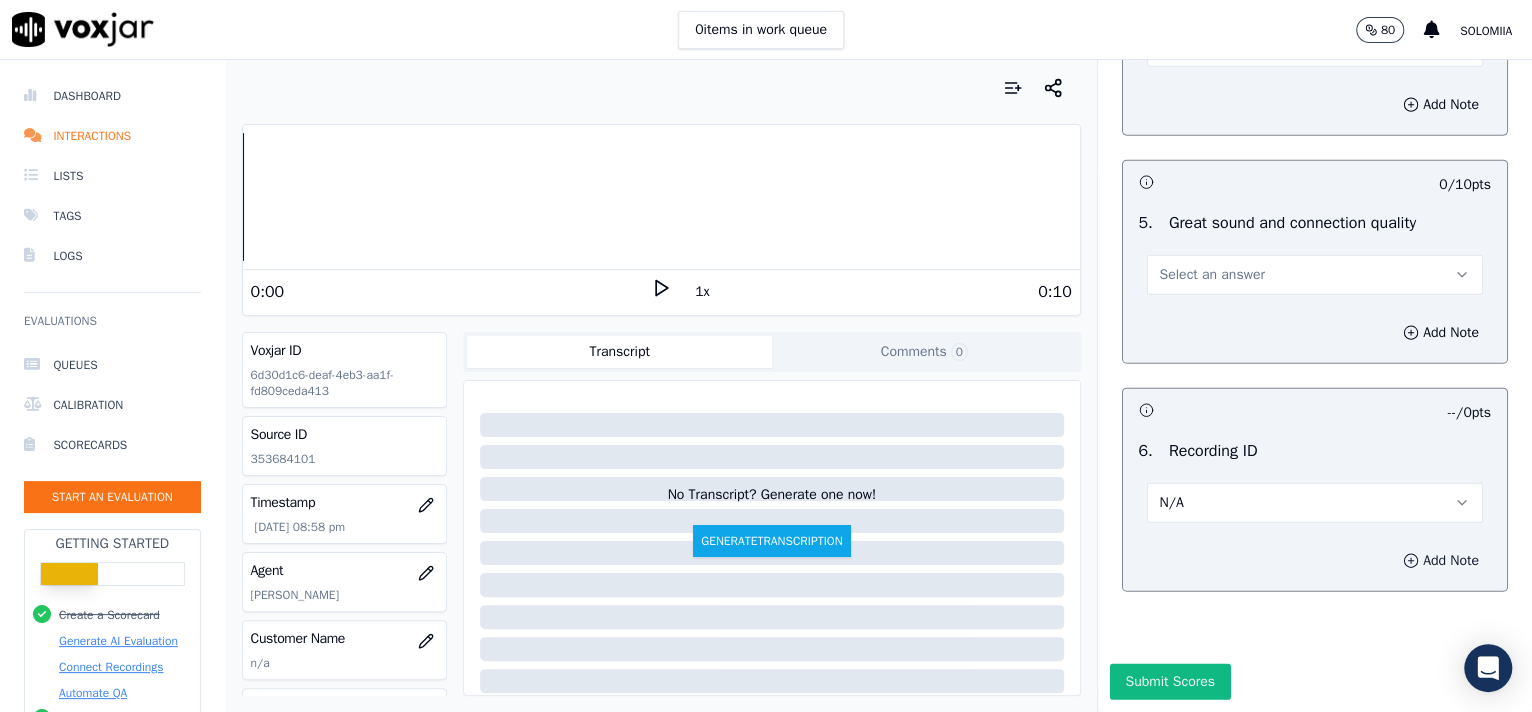click 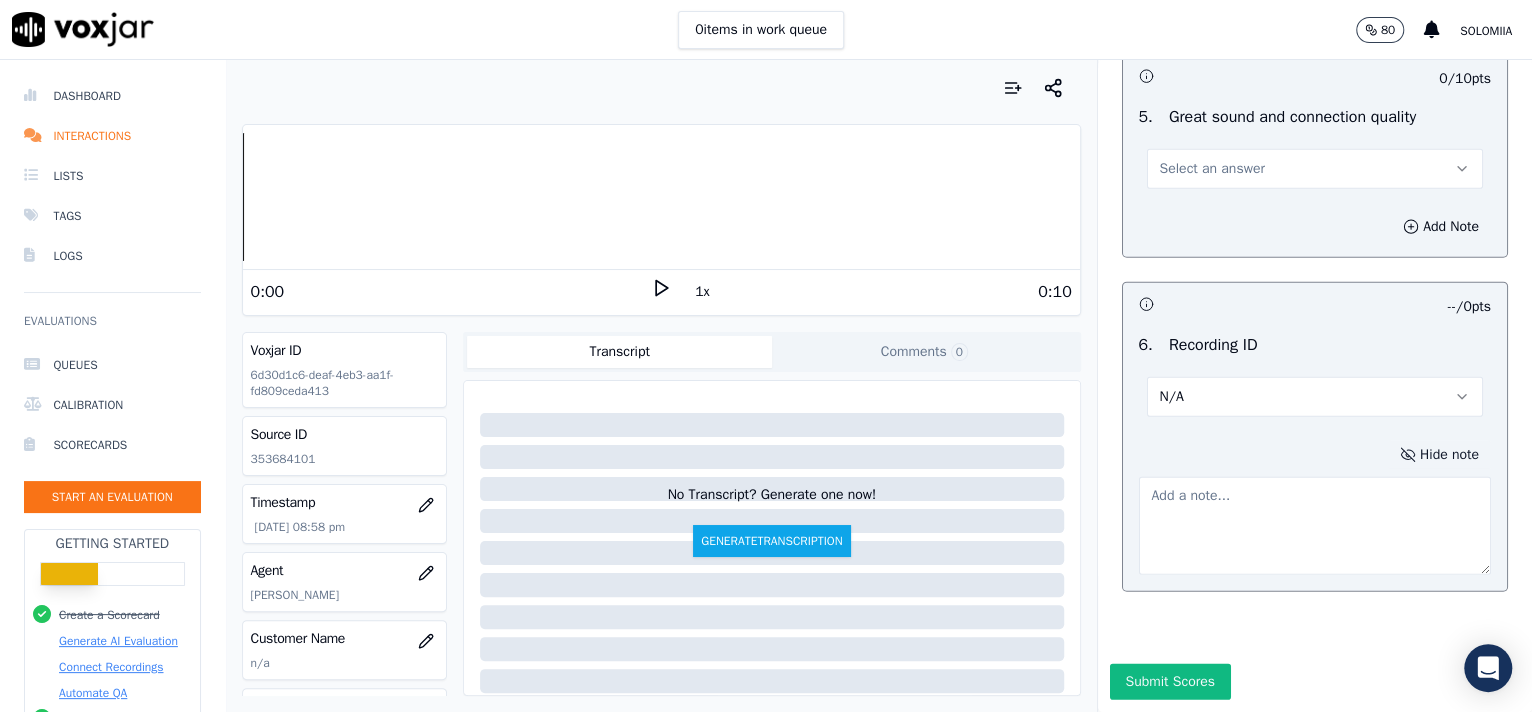 click at bounding box center (1315, 526) 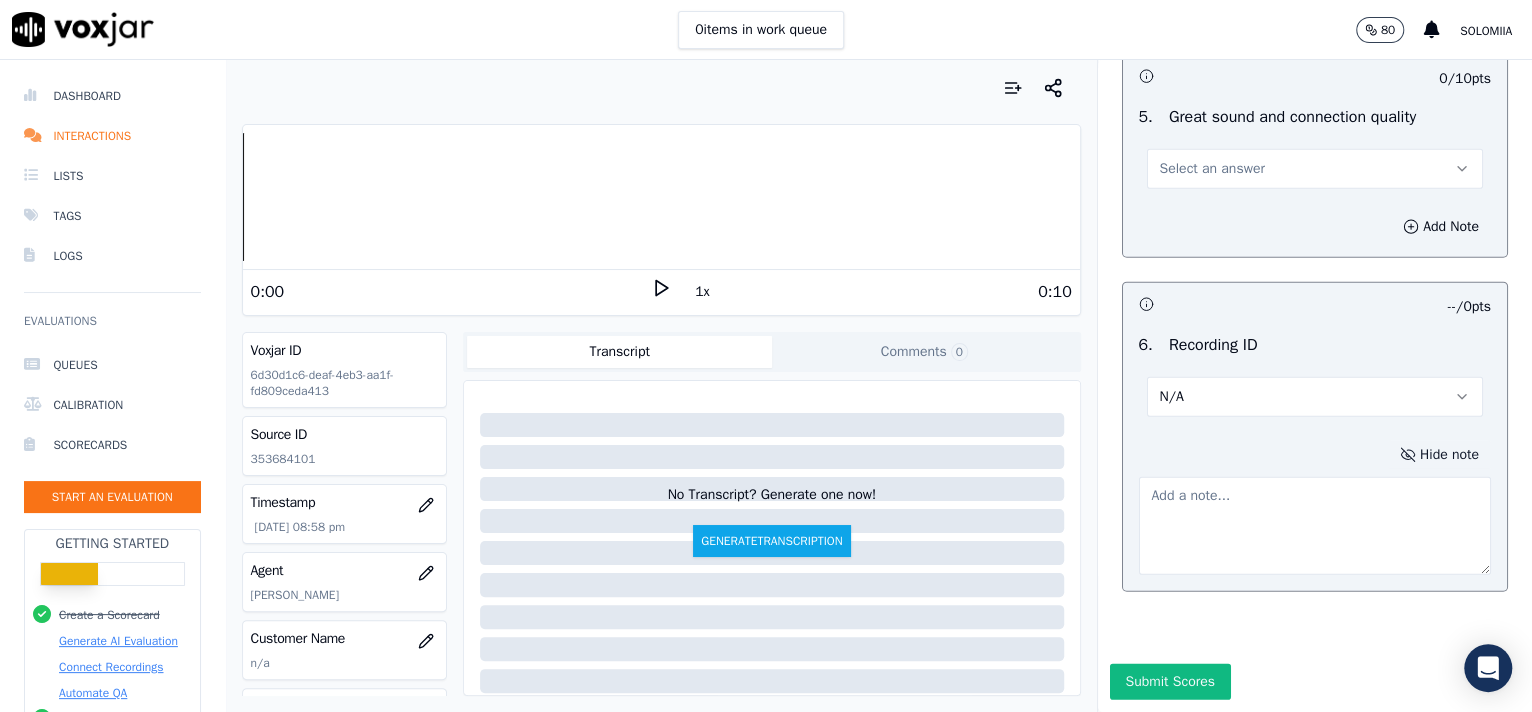paste on "353684101" 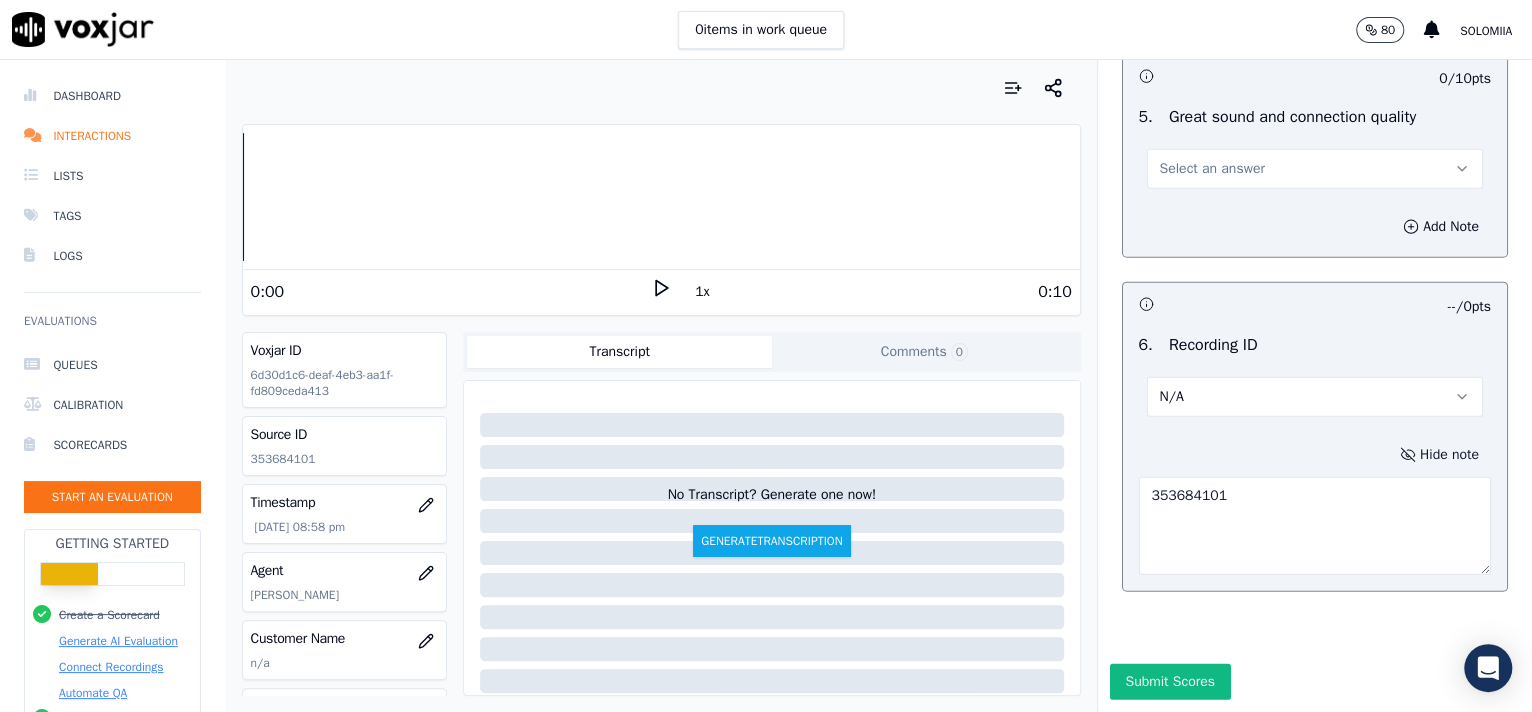 type on "353684101" 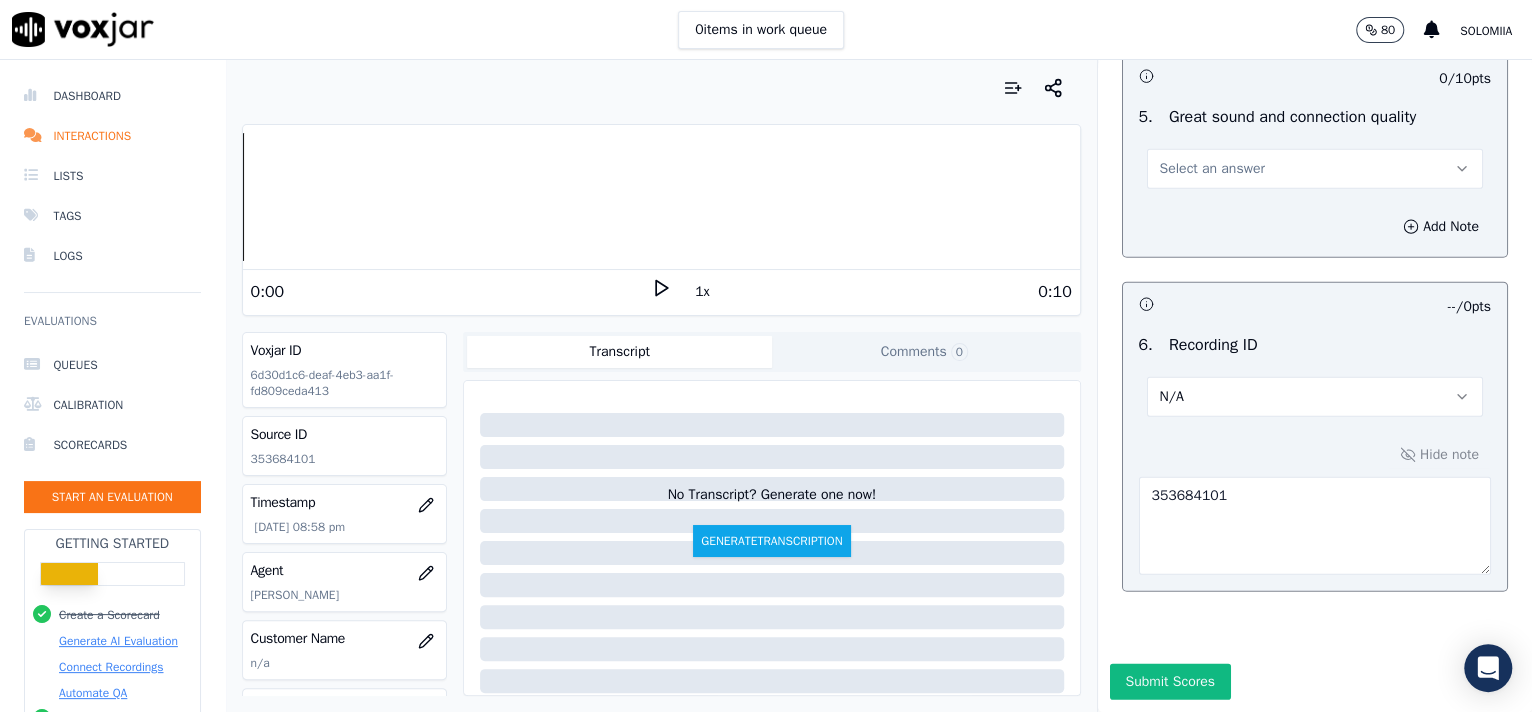 click on "Select an answer" at bounding box center (1212, 169) 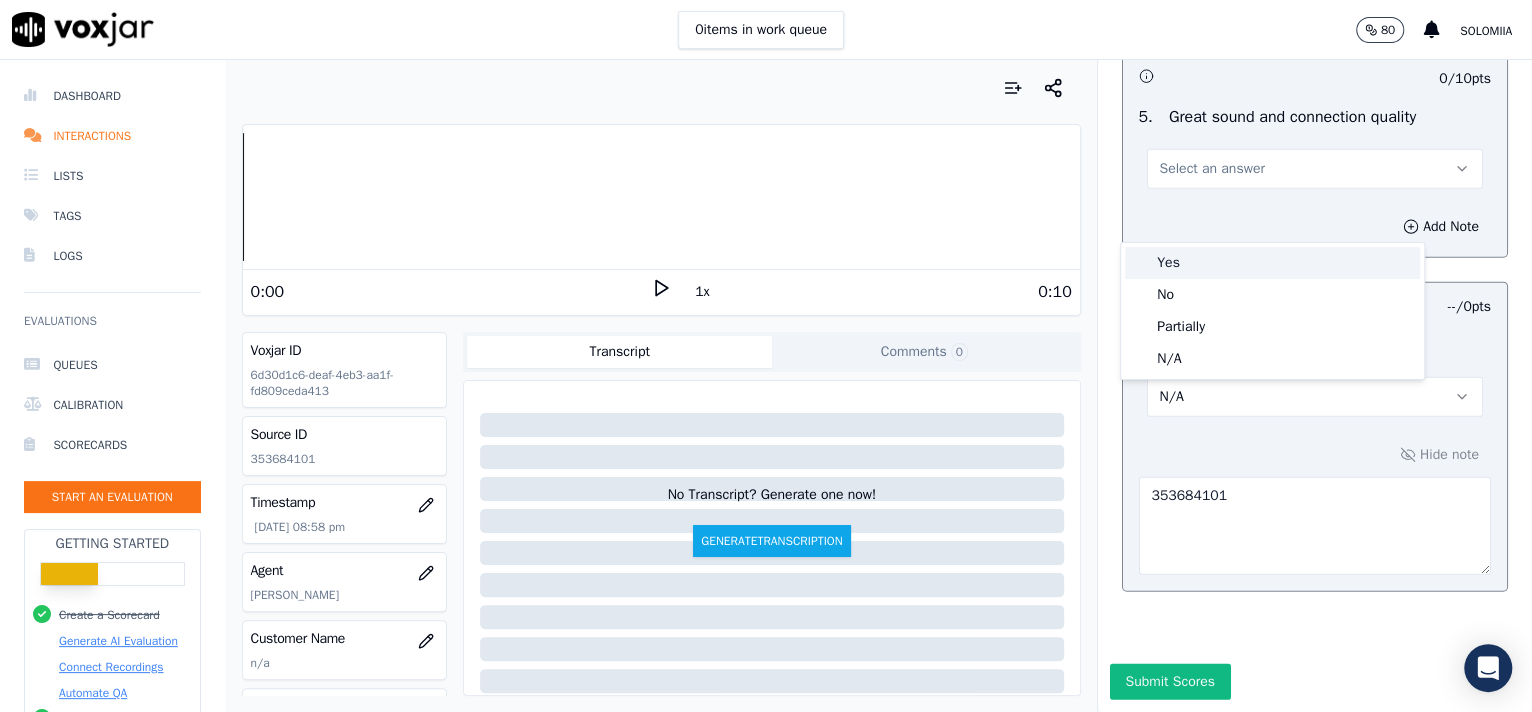 click on "Yes" at bounding box center [1272, 263] 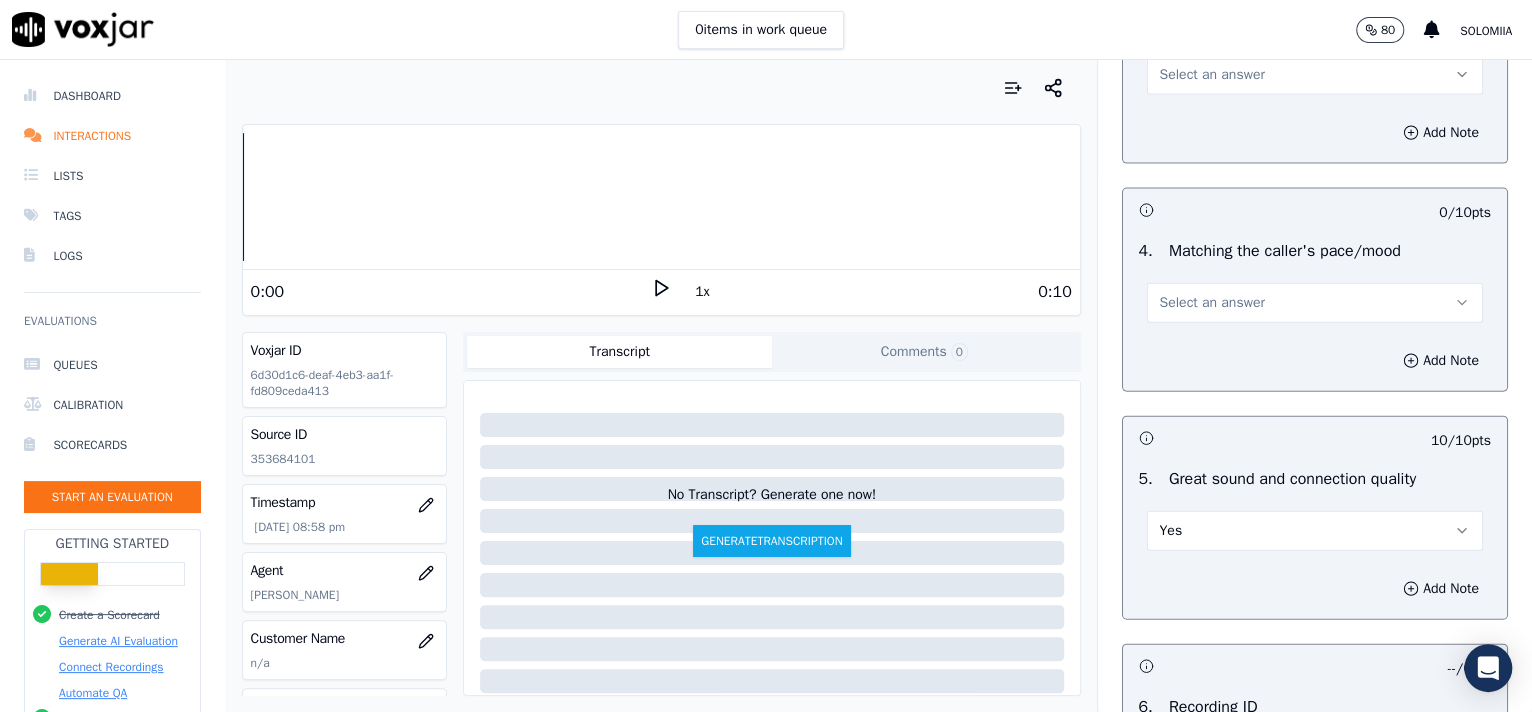 scroll, scrollTop: 2614, scrollLeft: 0, axis: vertical 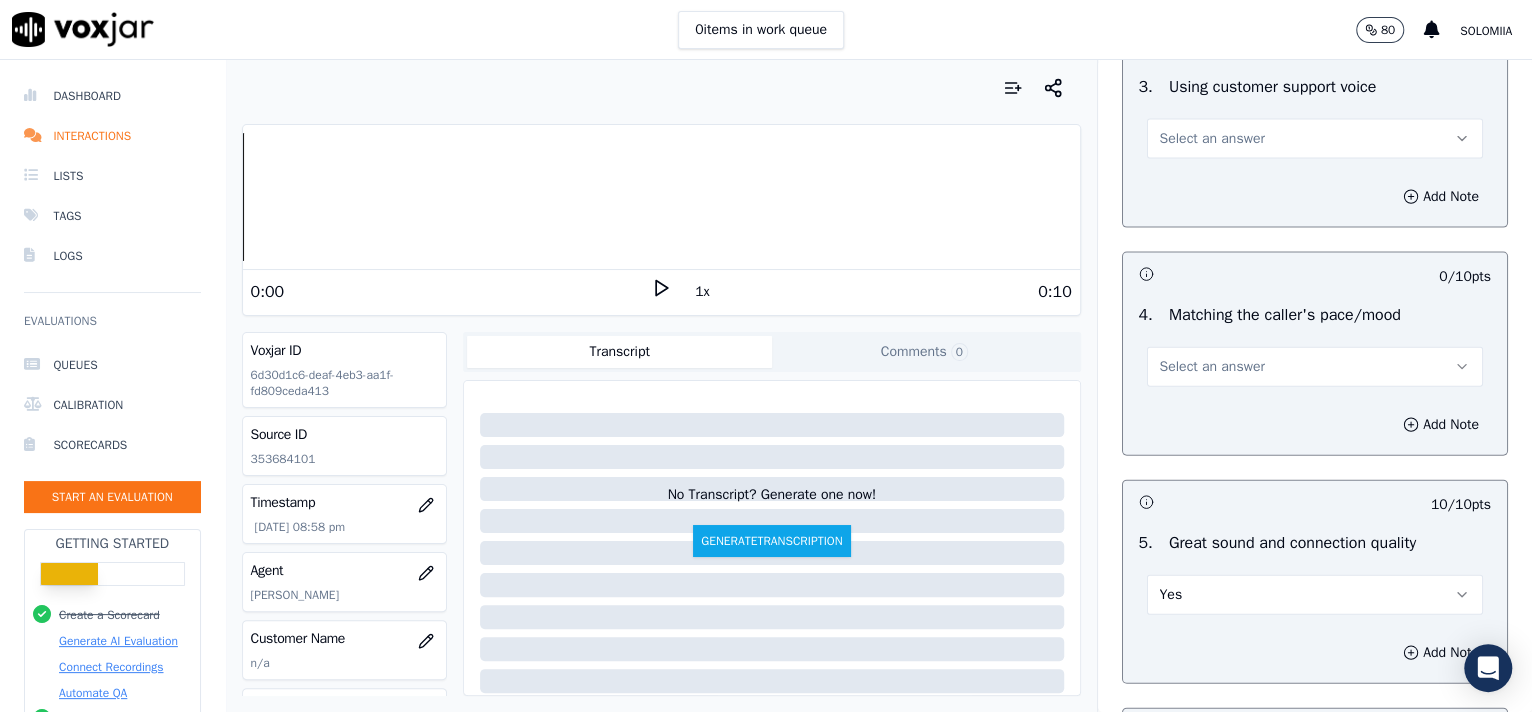 click on "Select an answer" at bounding box center [1212, 367] 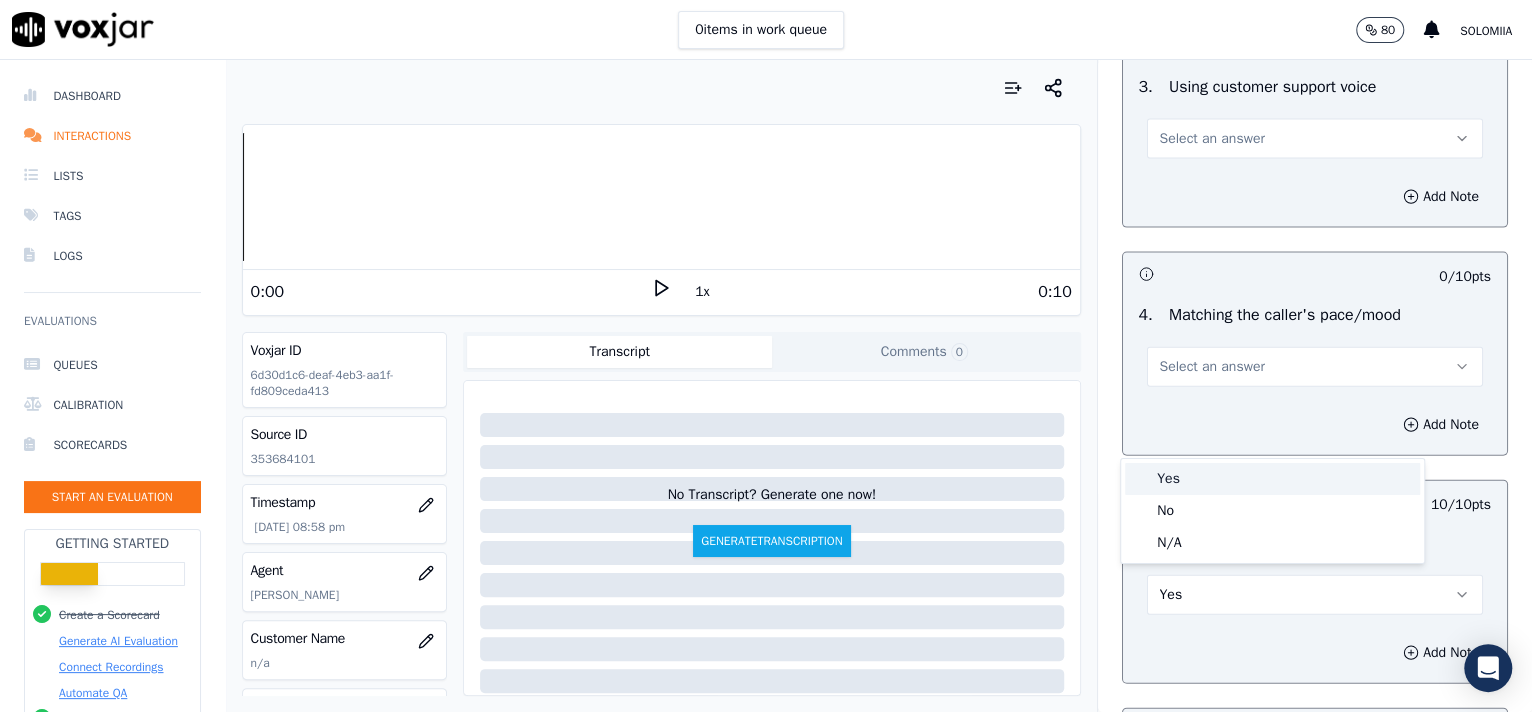 click on "Yes" at bounding box center (1272, 479) 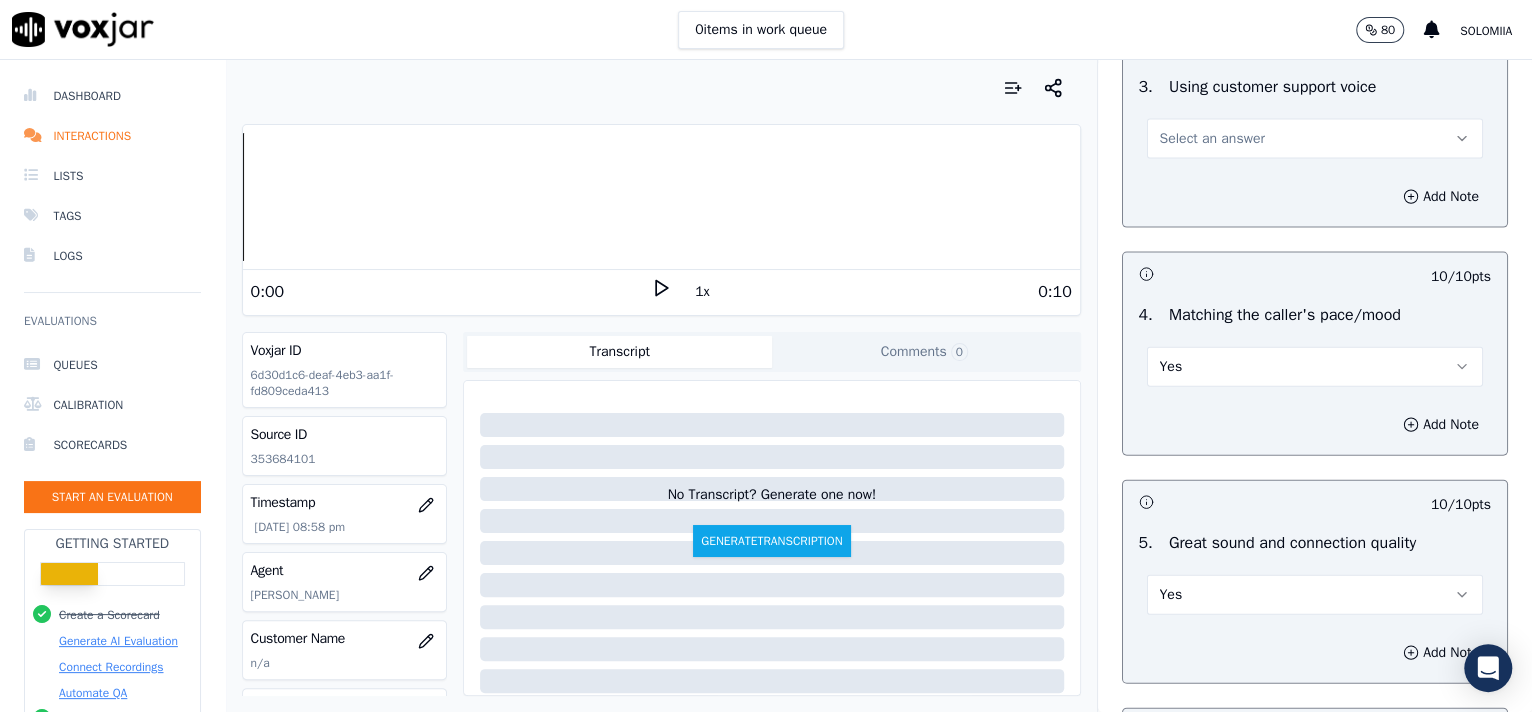 click on "Select an answer" at bounding box center (1212, 139) 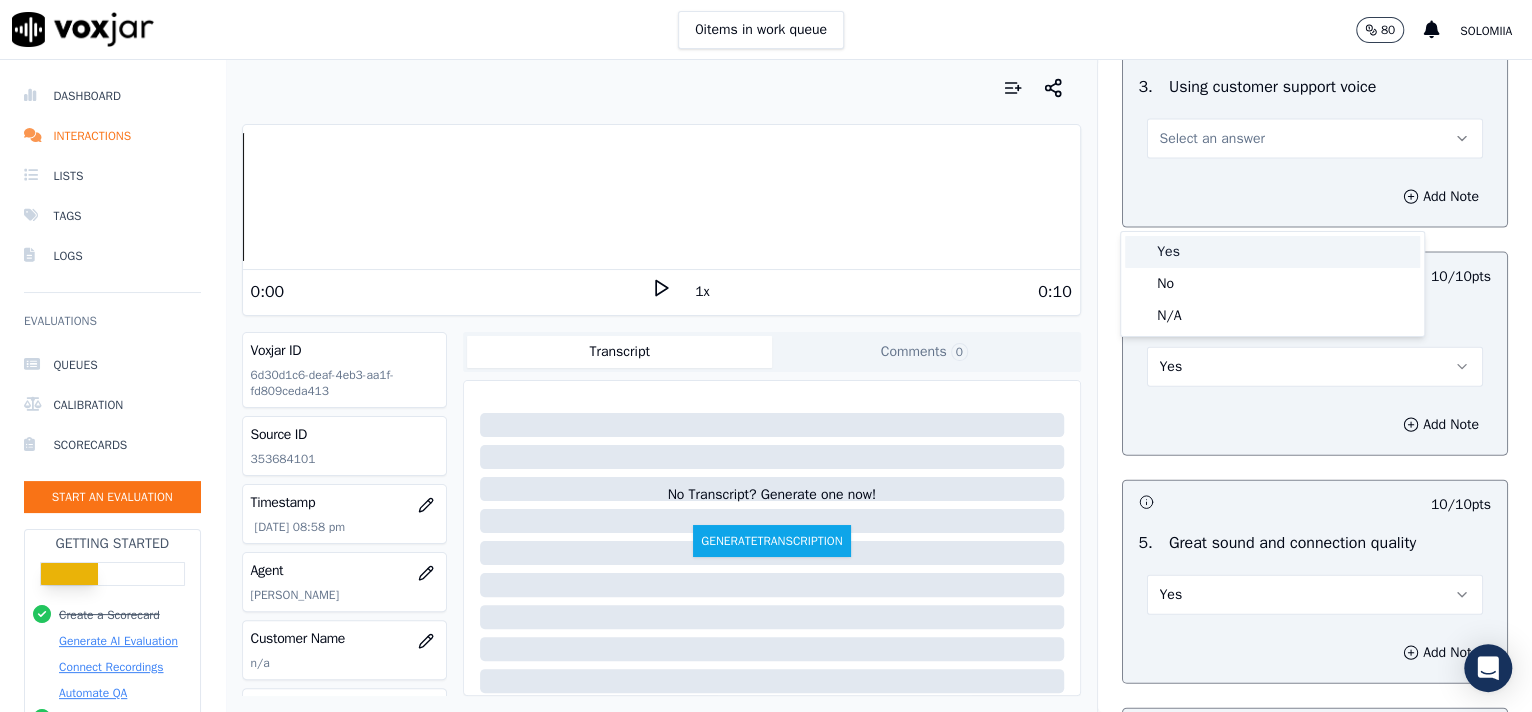 click on "Yes" at bounding box center [1272, 252] 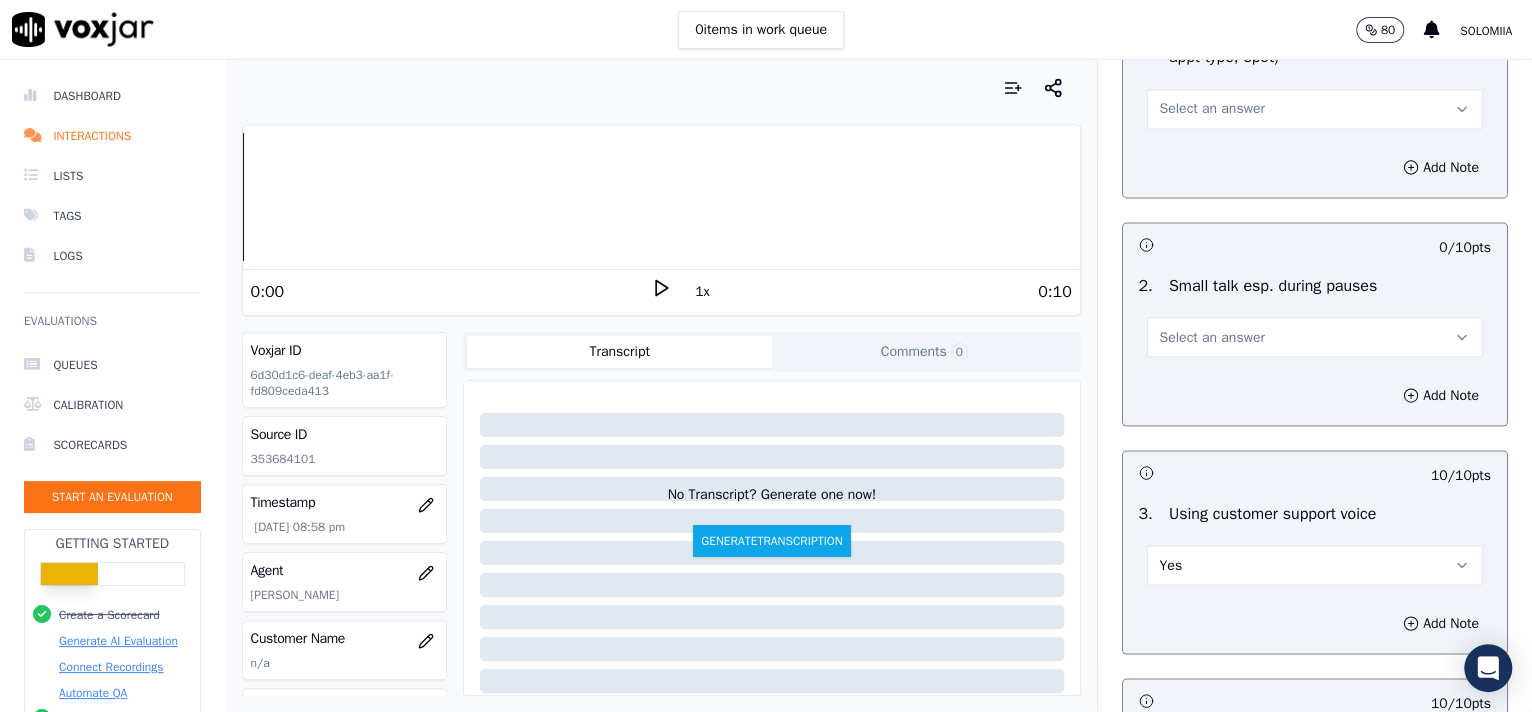 scroll, scrollTop: 2170, scrollLeft: 0, axis: vertical 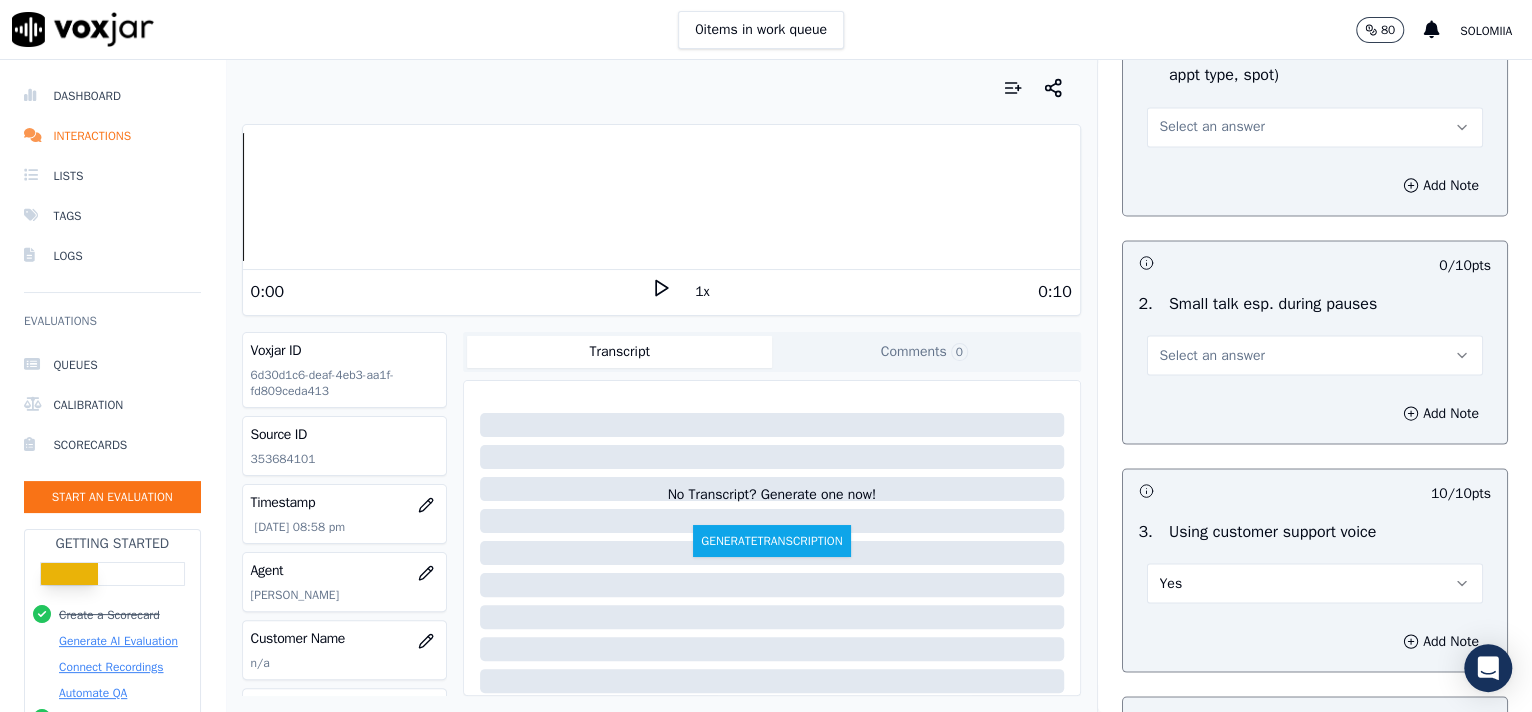 click on "Select an answer" at bounding box center (1212, 355) 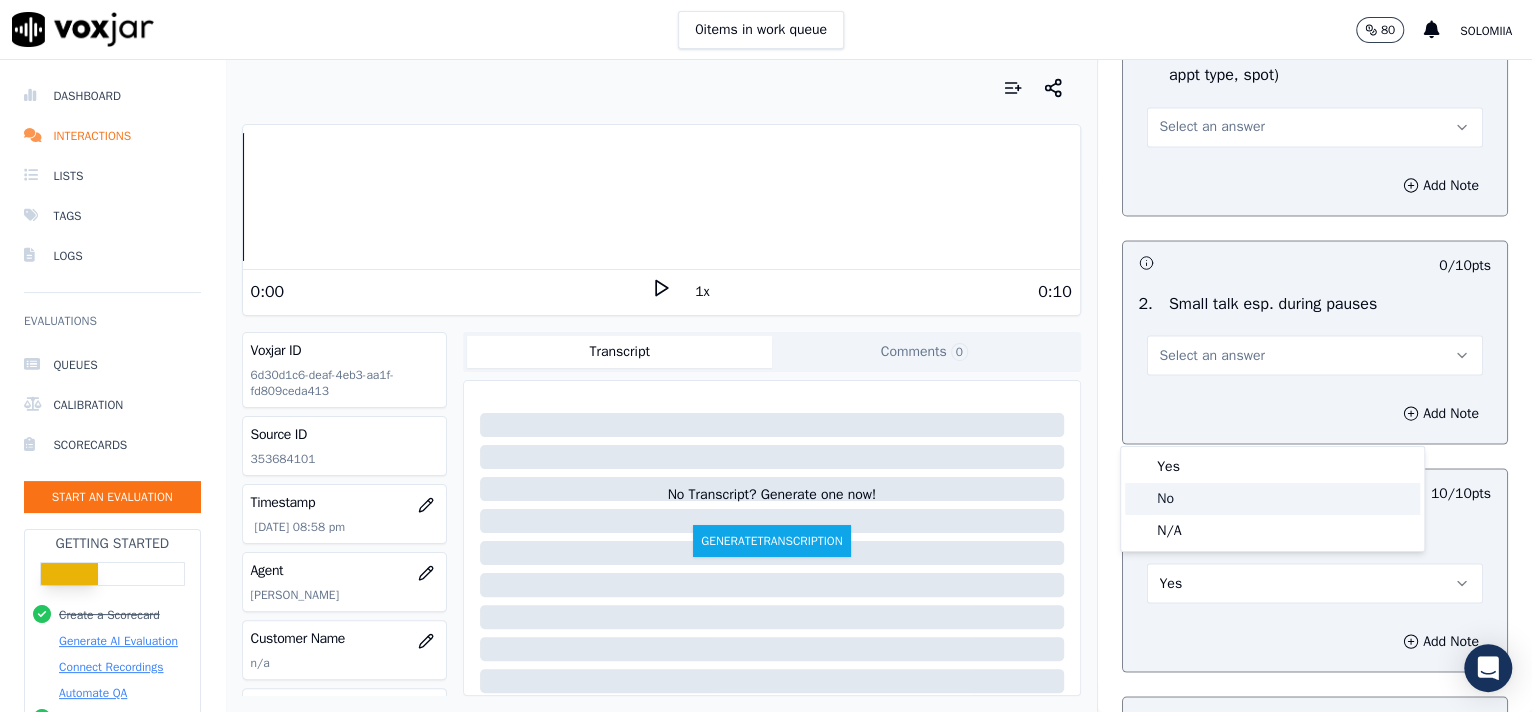 click on "No" 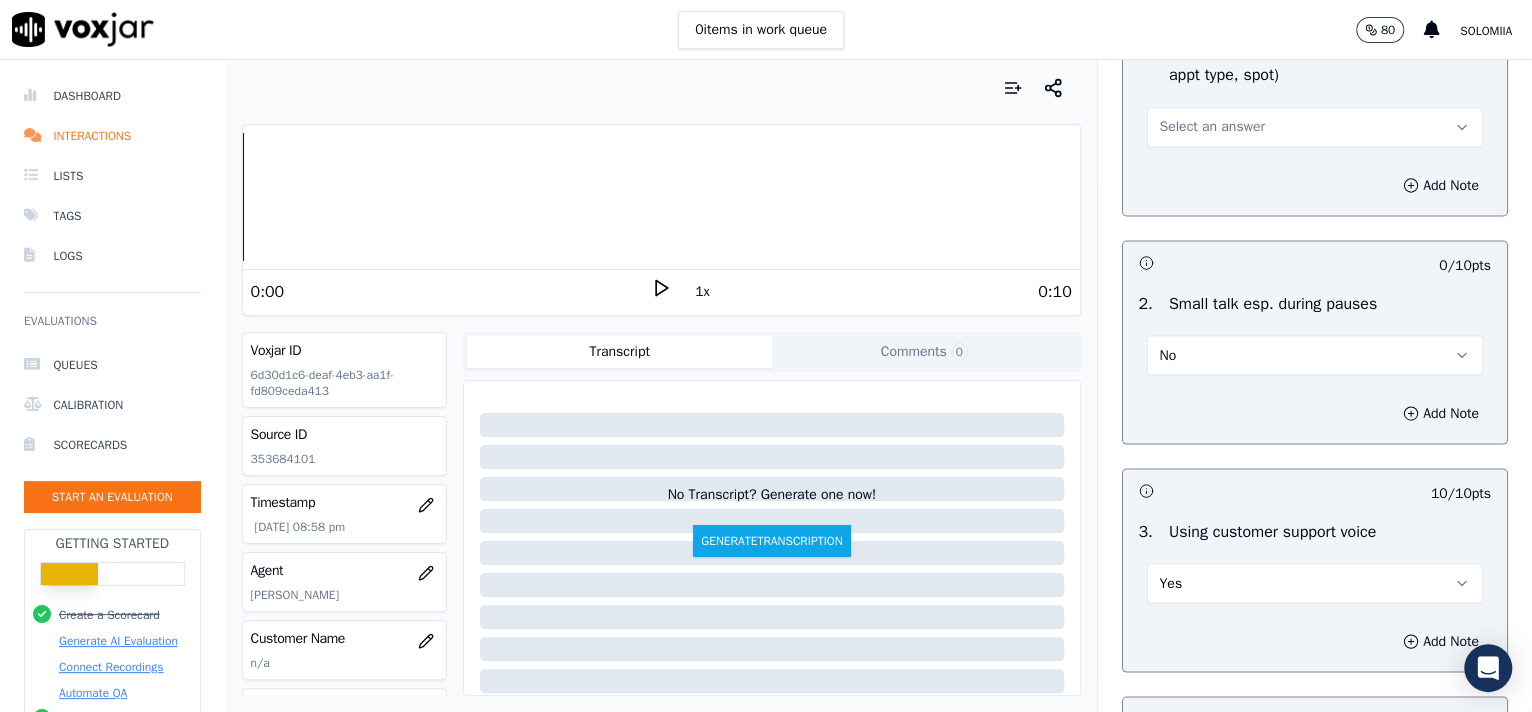 click on "Select an answer" at bounding box center (1212, 127) 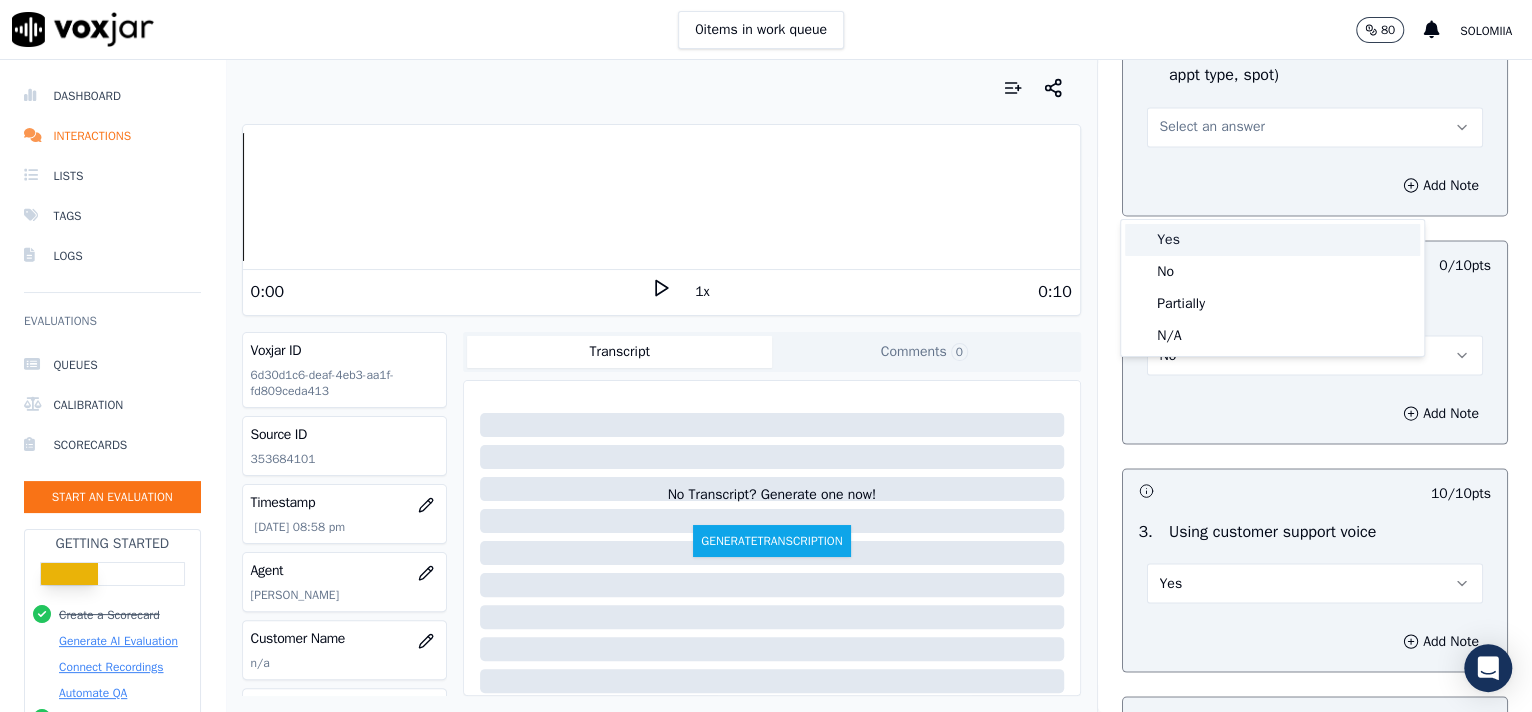 click on "Yes" at bounding box center [1272, 240] 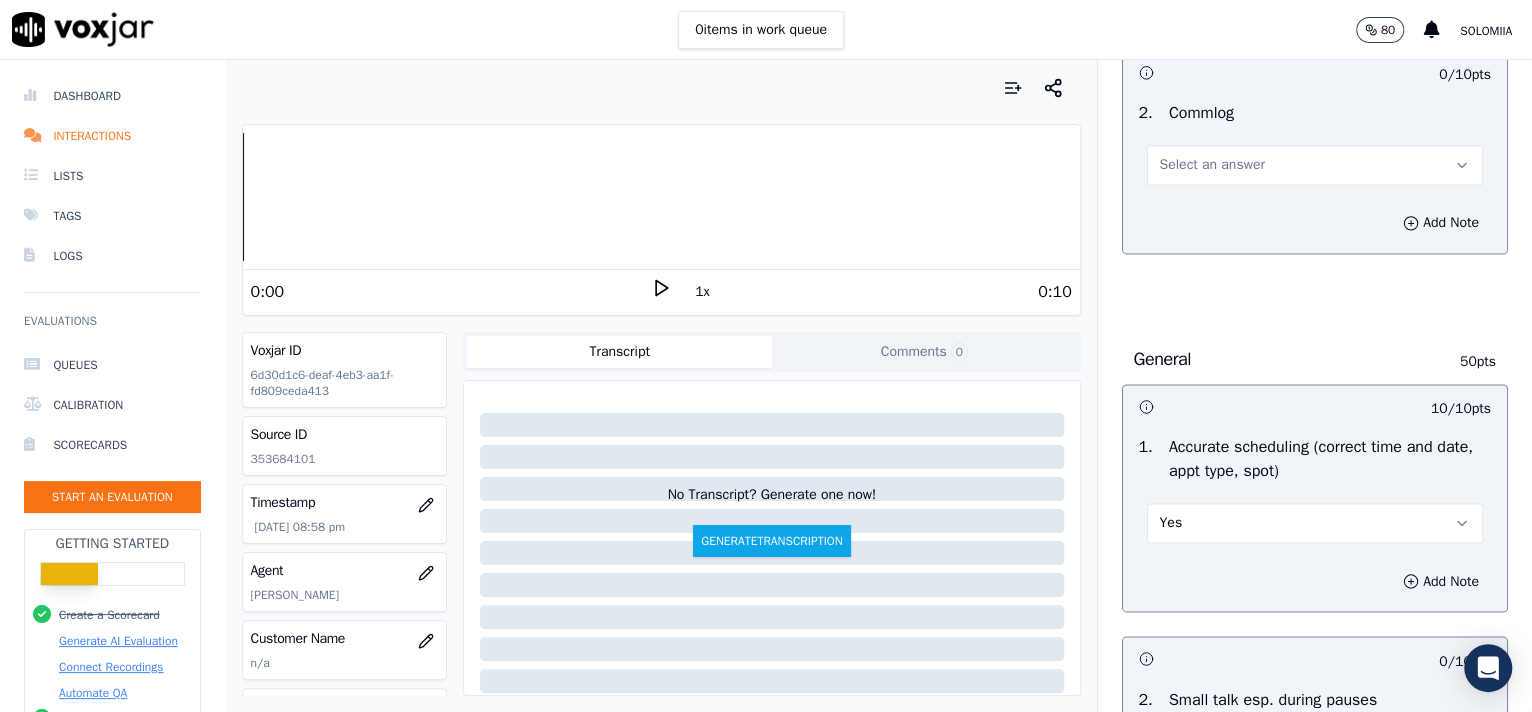 scroll, scrollTop: 1744, scrollLeft: 0, axis: vertical 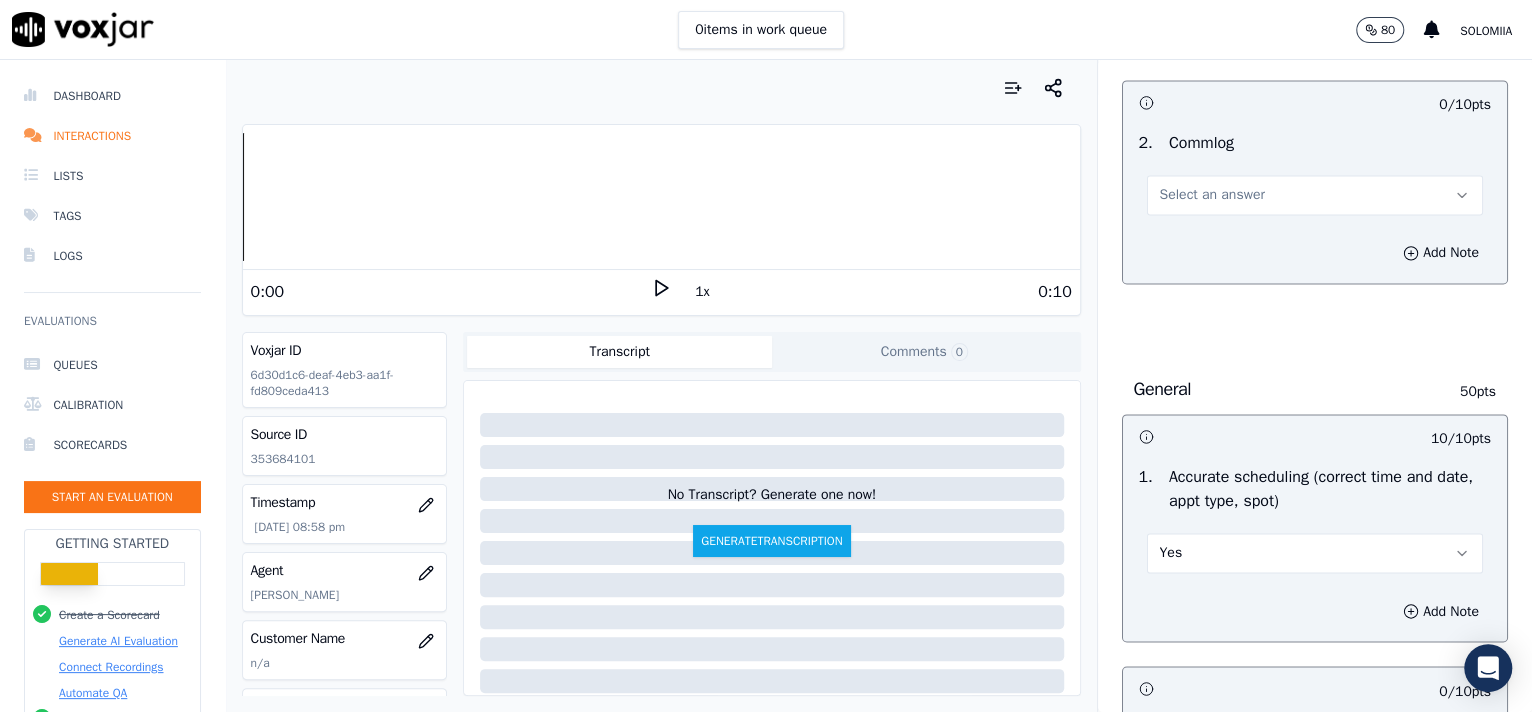 click on "Select an answer" at bounding box center (1315, 195) 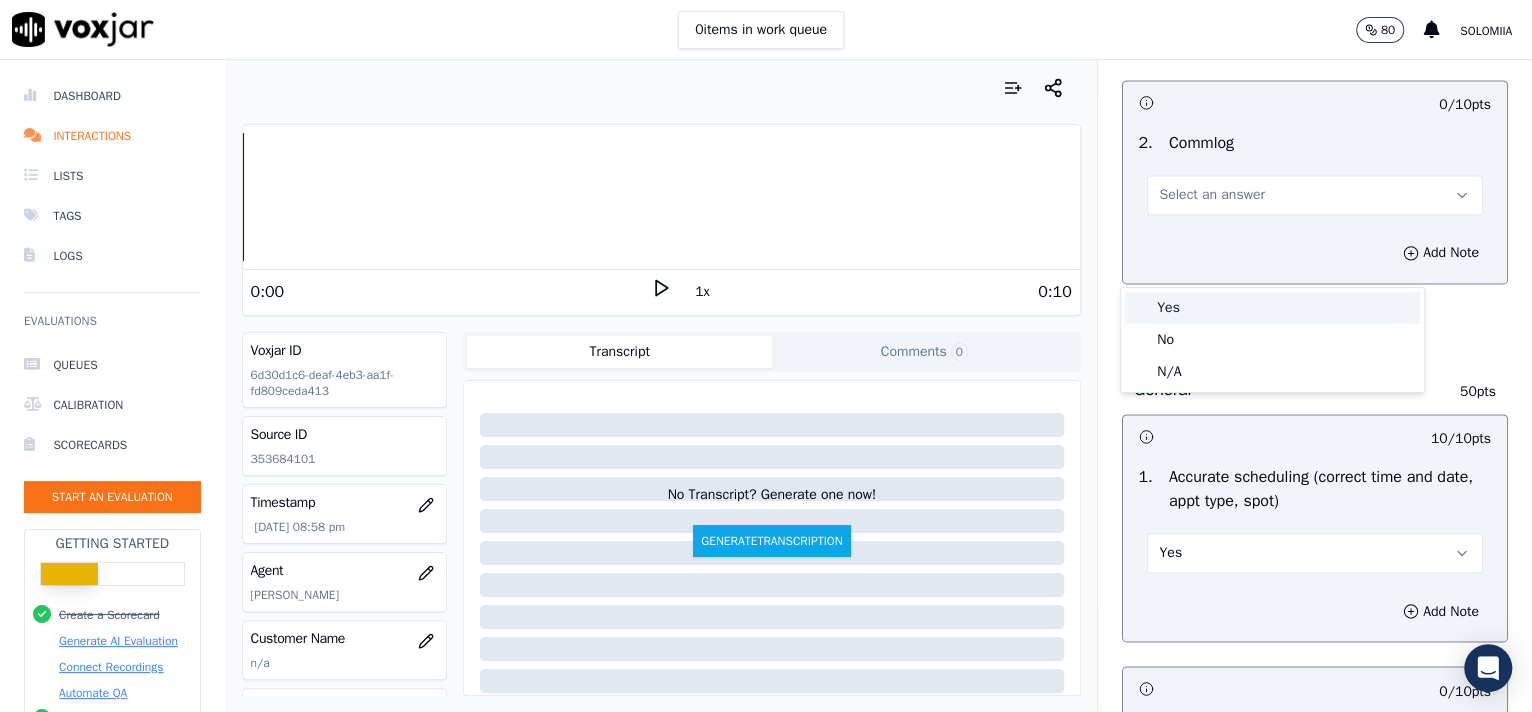click on "Yes" at bounding box center [1272, 308] 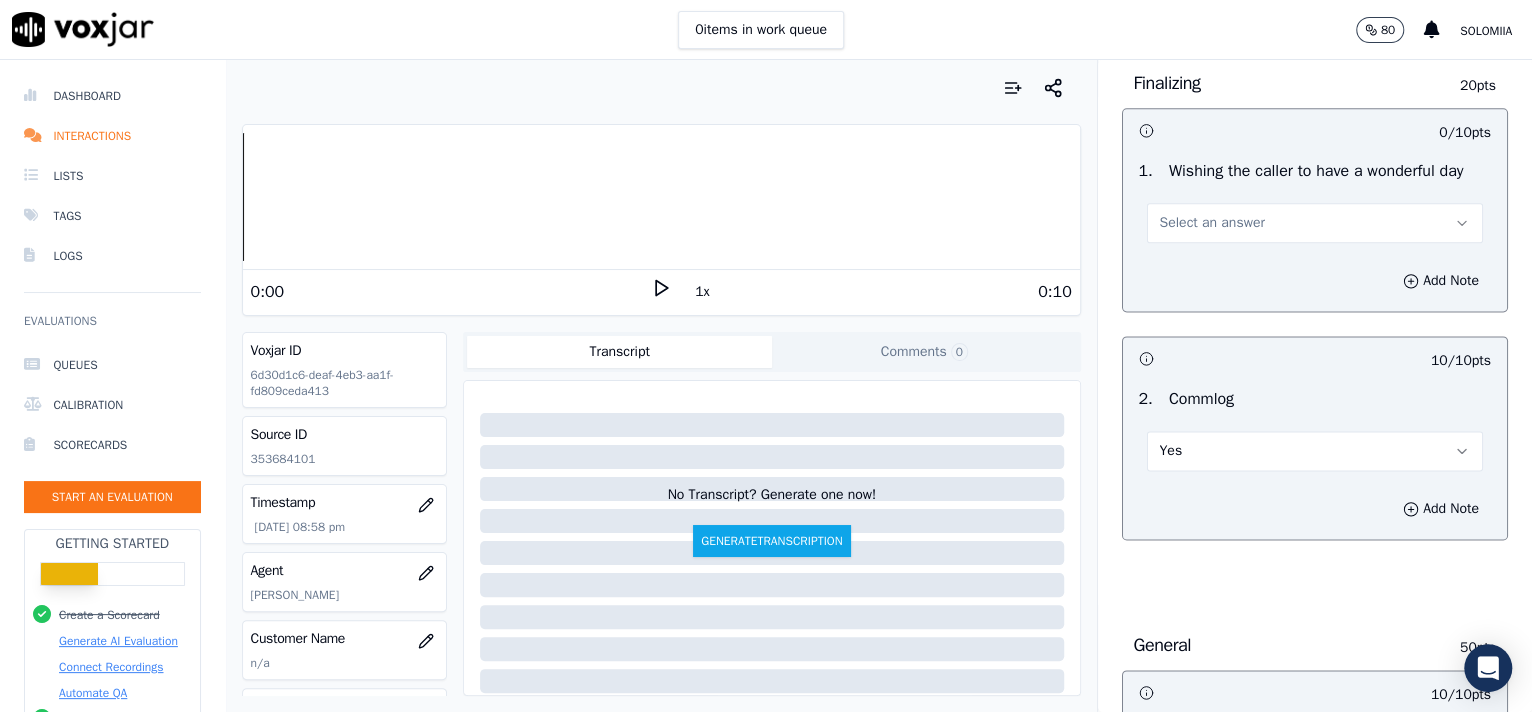 scroll, scrollTop: 1411, scrollLeft: 0, axis: vertical 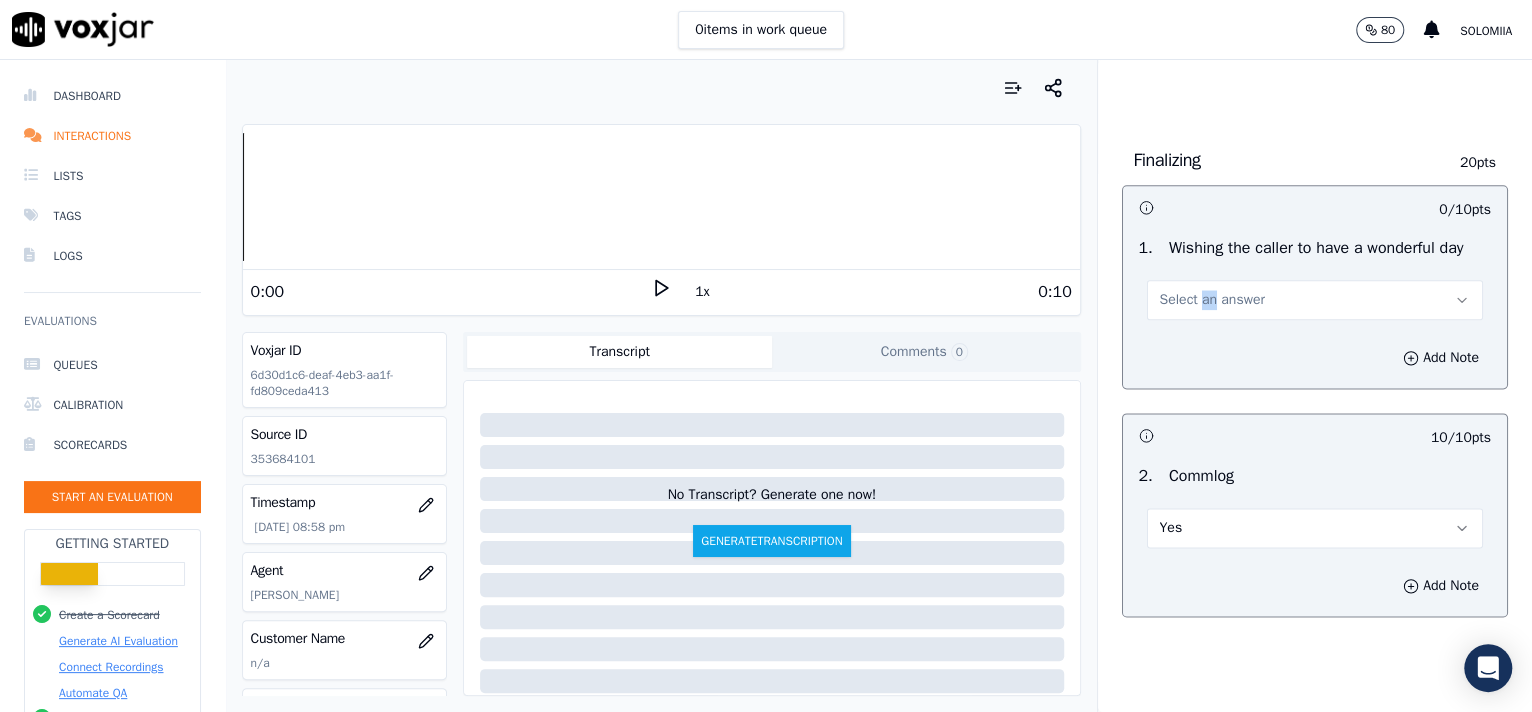 drag, startPoint x: 1189, startPoint y: 391, endPoint x: 1177, endPoint y: 381, distance: 15.6205 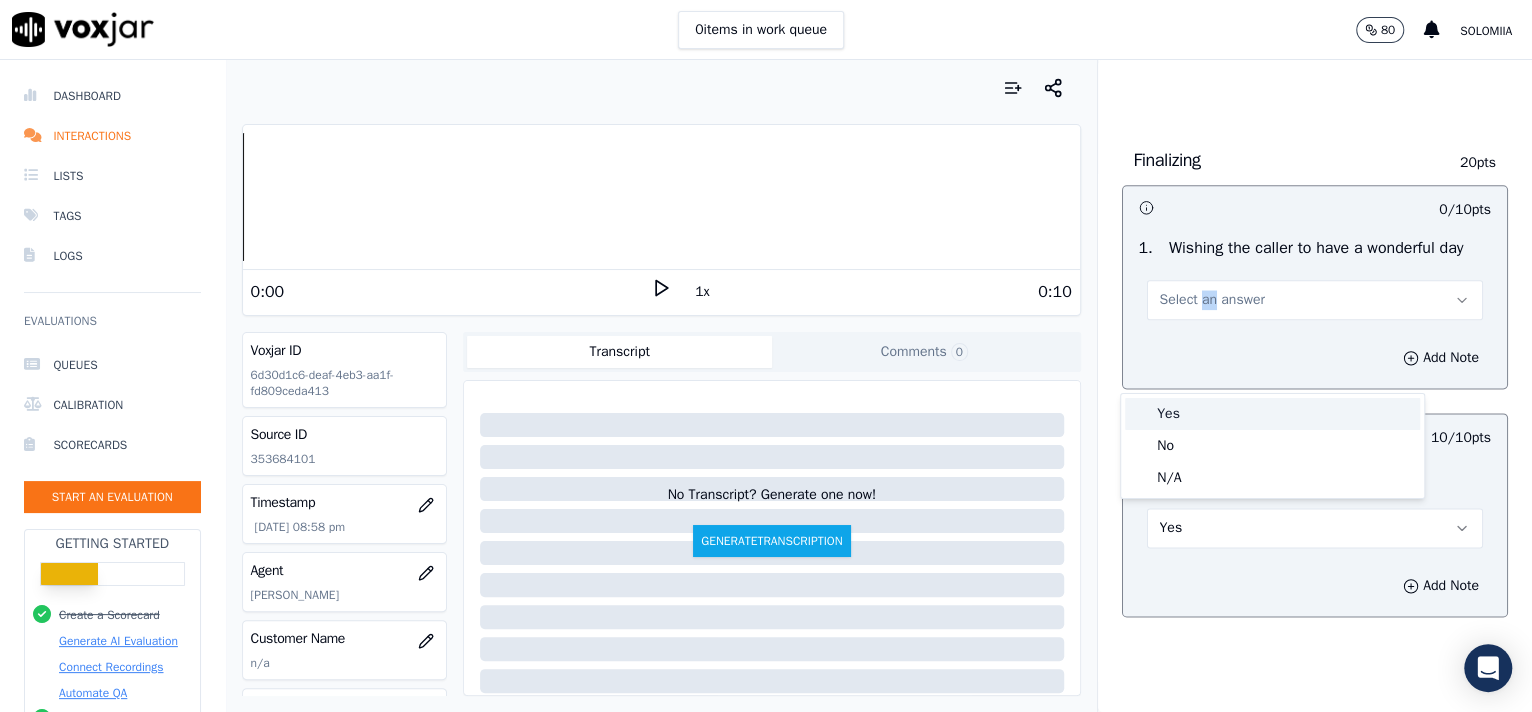 click on "Yes" at bounding box center (1272, 414) 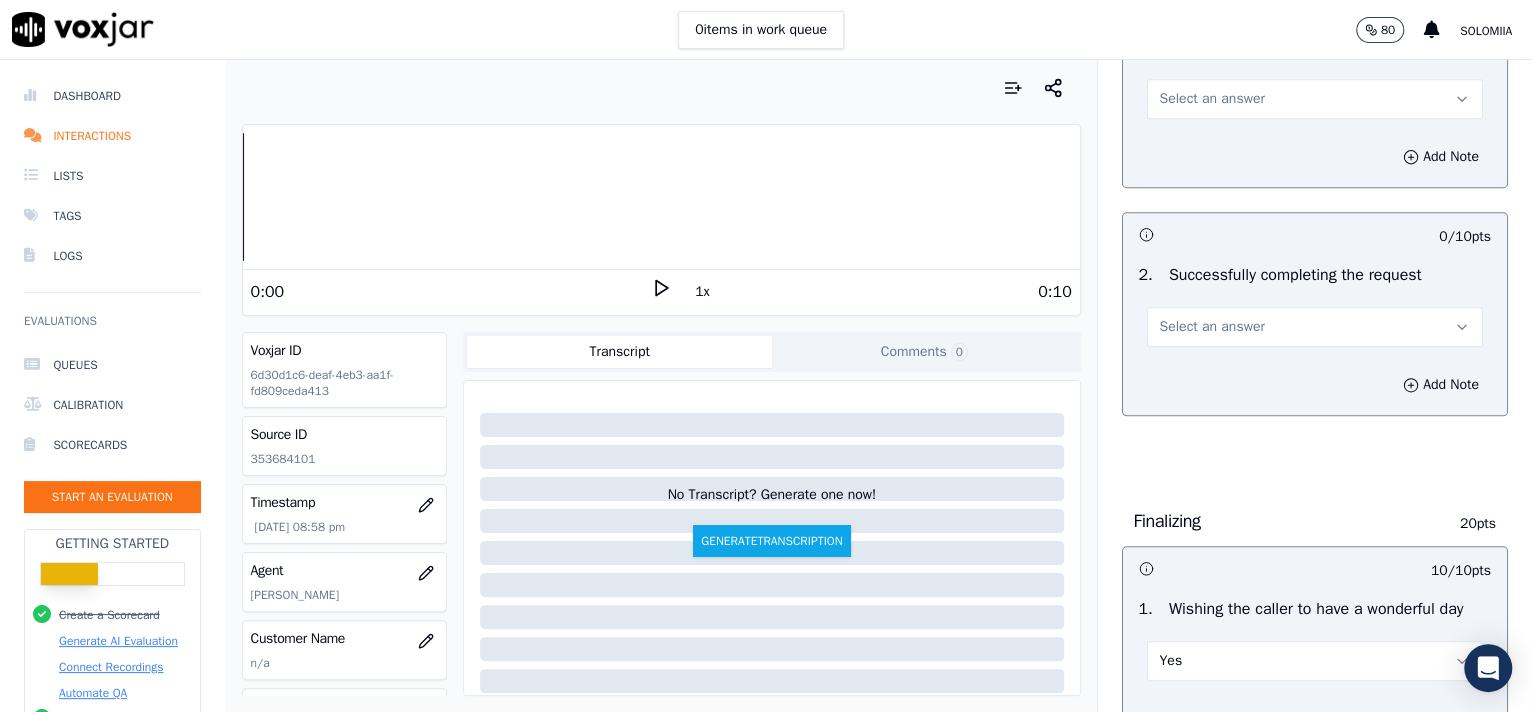 scroll, scrollTop: 950, scrollLeft: 0, axis: vertical 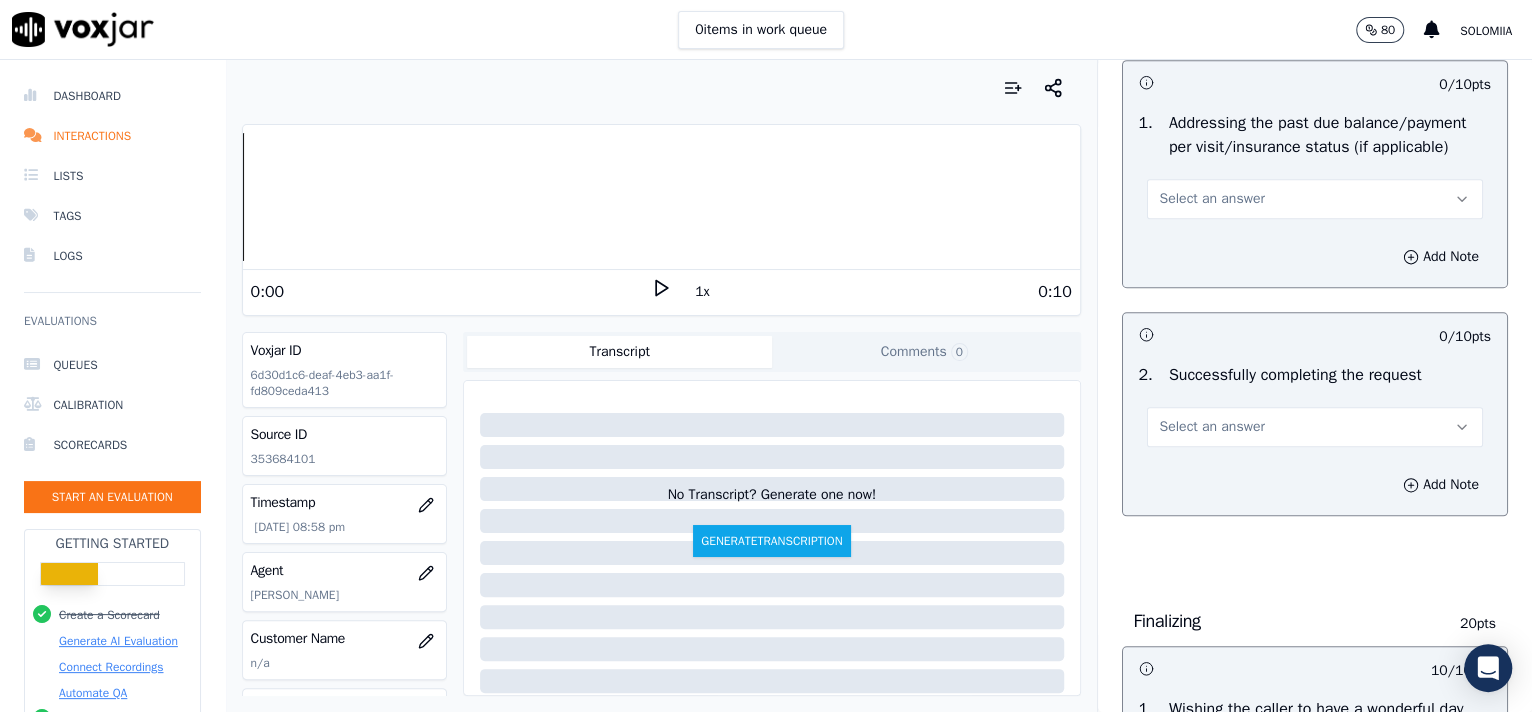 click on "Select an answer" at bounding box center (1315, 427) 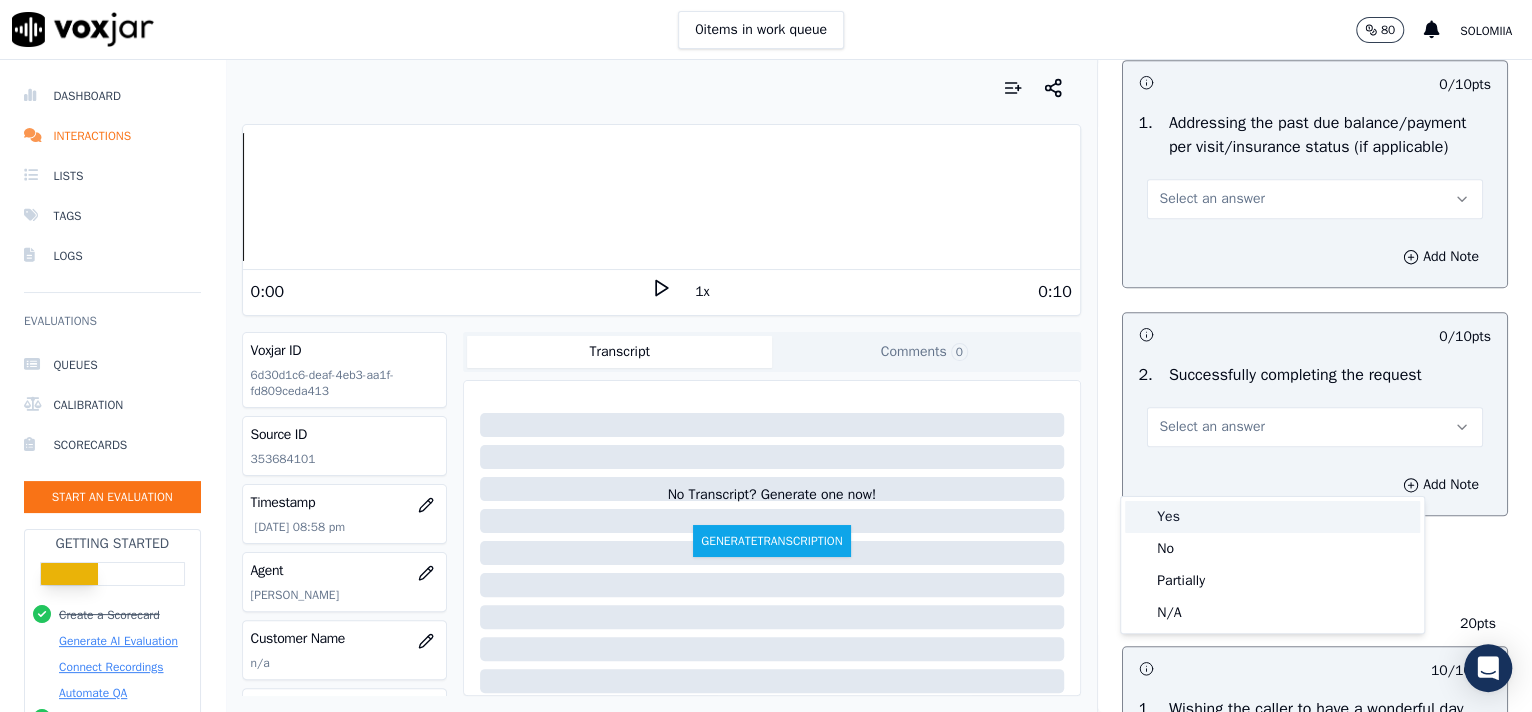 click on "Yes" at bounding box center (1272, 517) 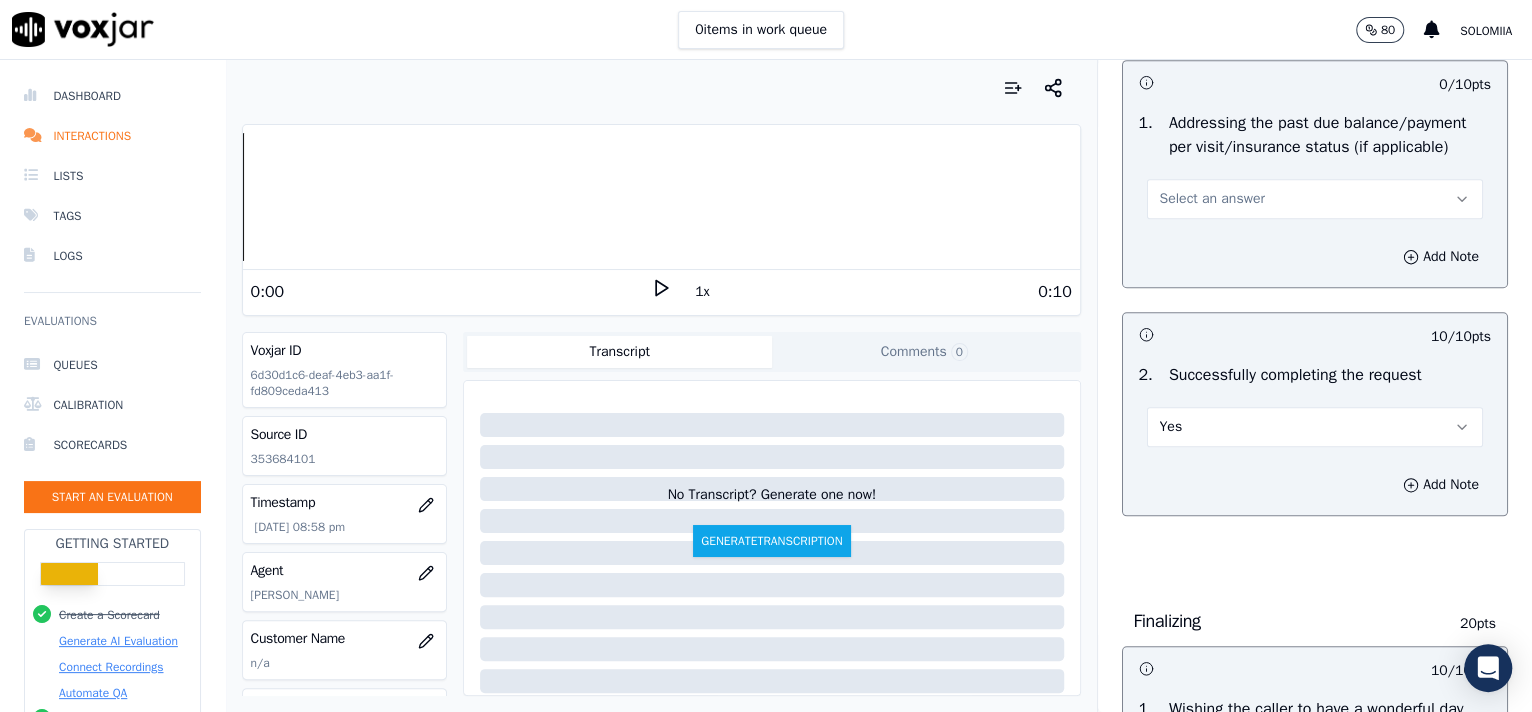 click on "Select an answer" at bounding box center [1212, 199] 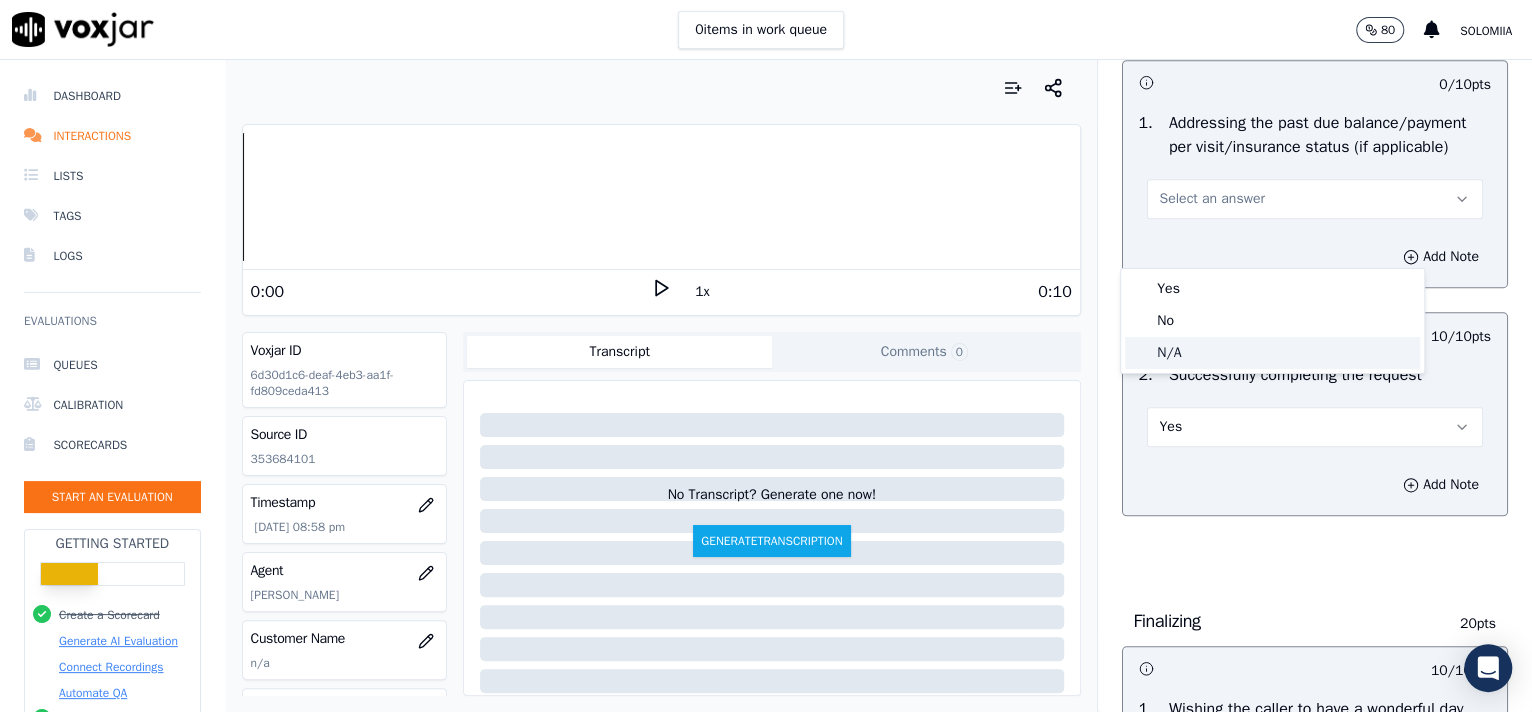 click on "N/A" 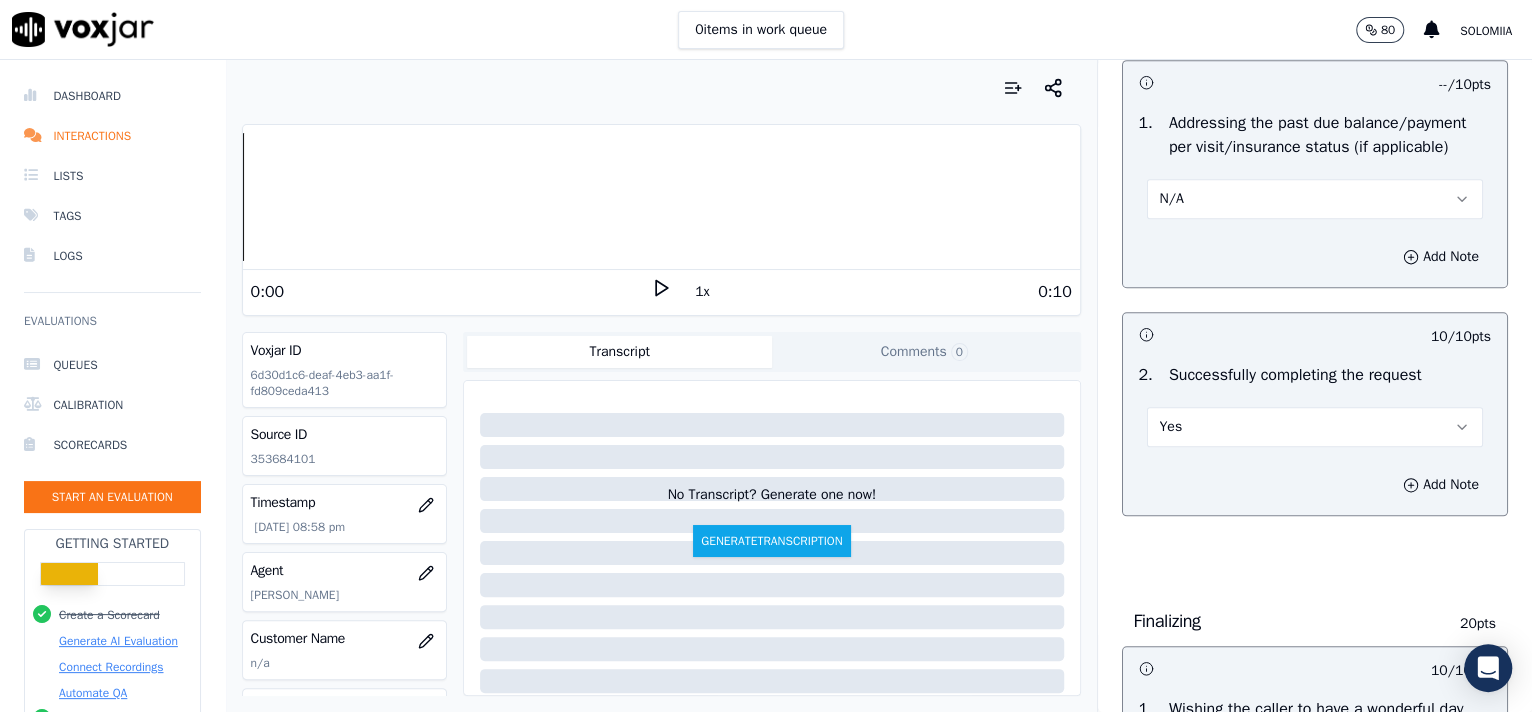 scroll, scrollTop: 659, scrollLeft: 0, axis: vertical 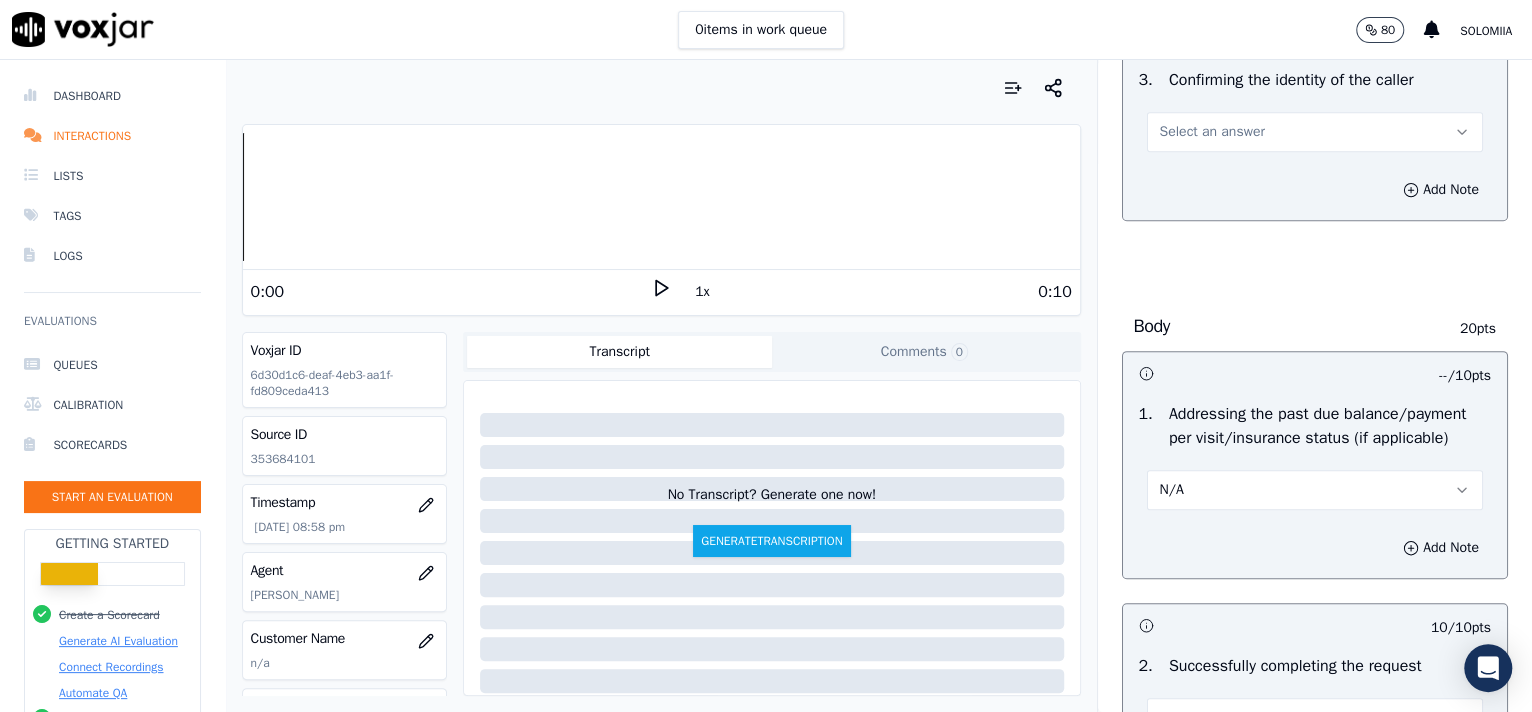 click on "Select an answer" at bounding box center [1315, 132] 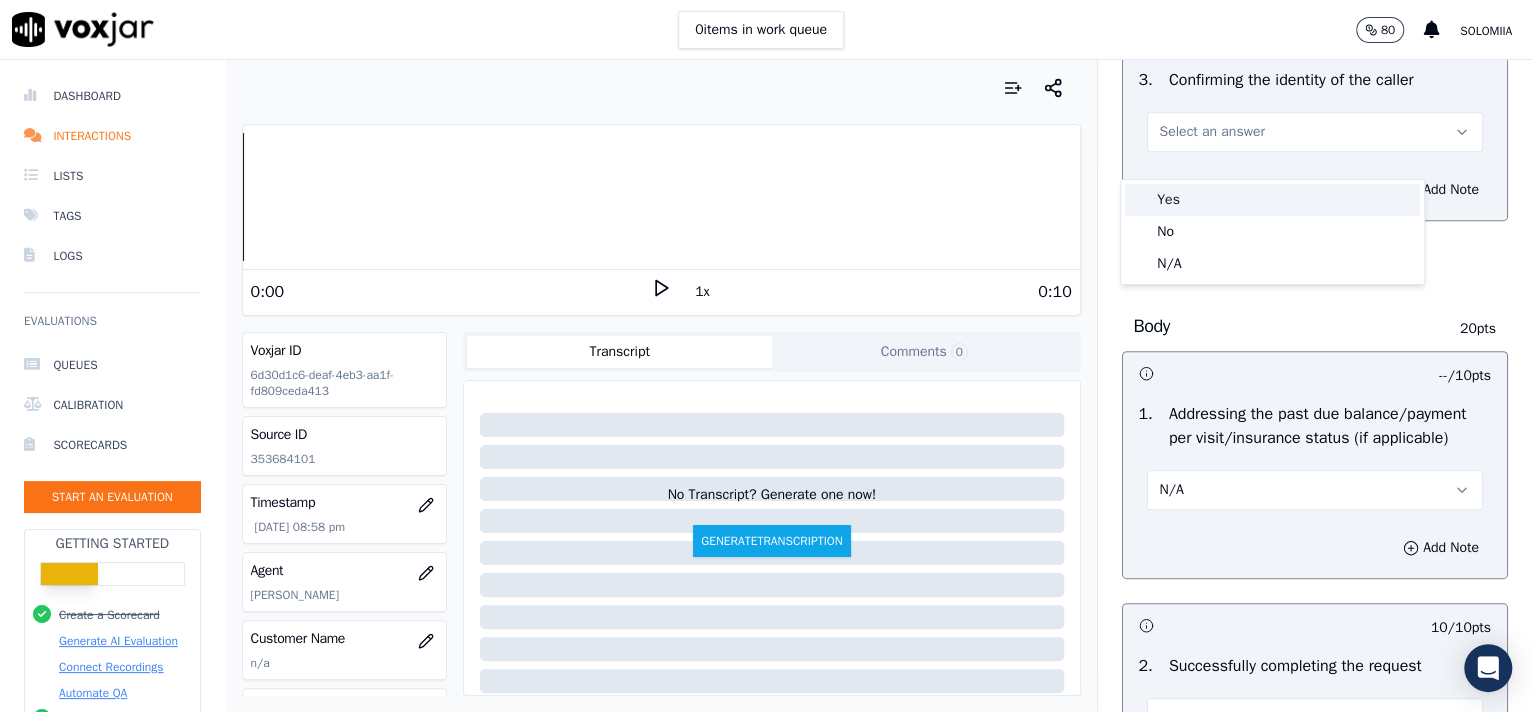 click on "Yes" at bounding box center (1272, 200) 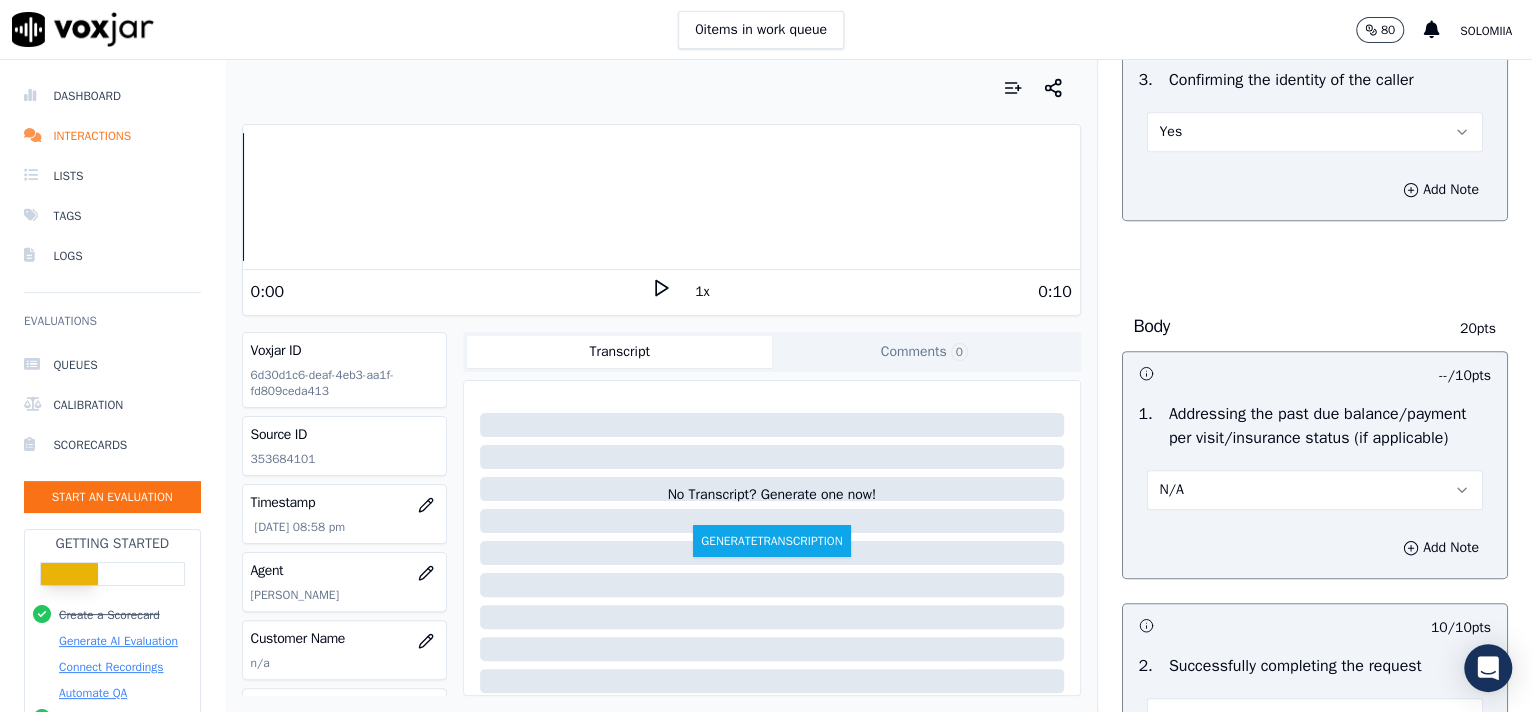 scroll, scrollTop: 3162, scrollLeft: 0, axis: vertical 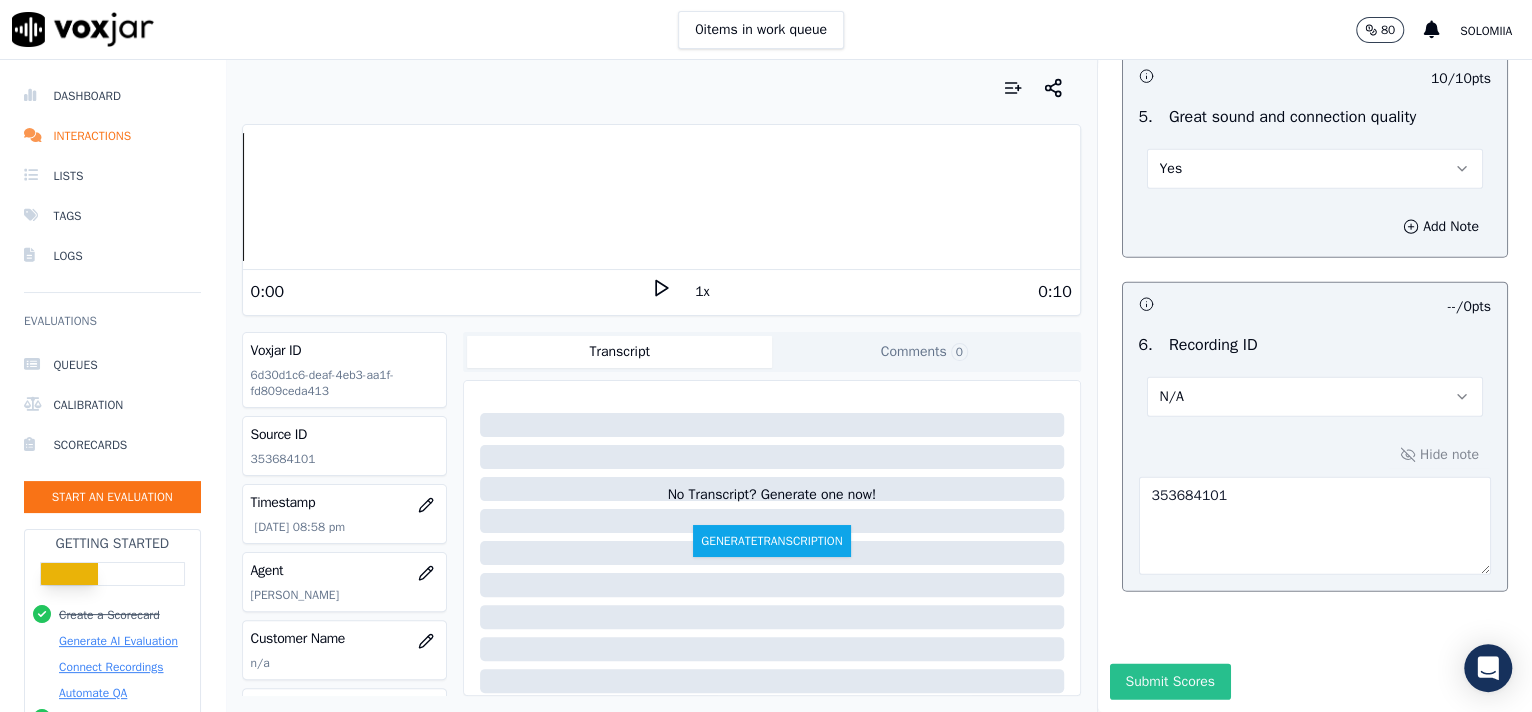 click on "Submit Scores" at bounding box center (1170, 682) 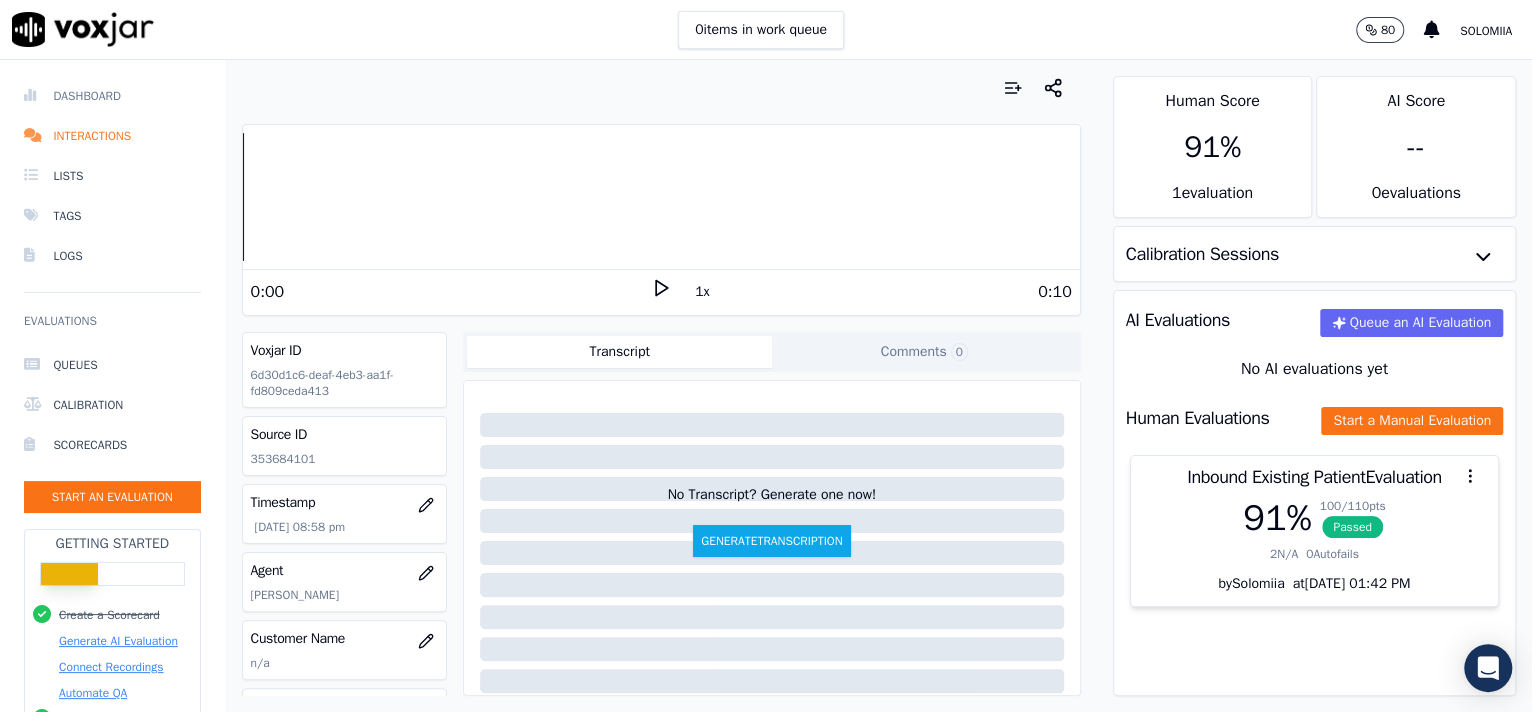 click on "Dashboard" at bounding box center [112, 96] 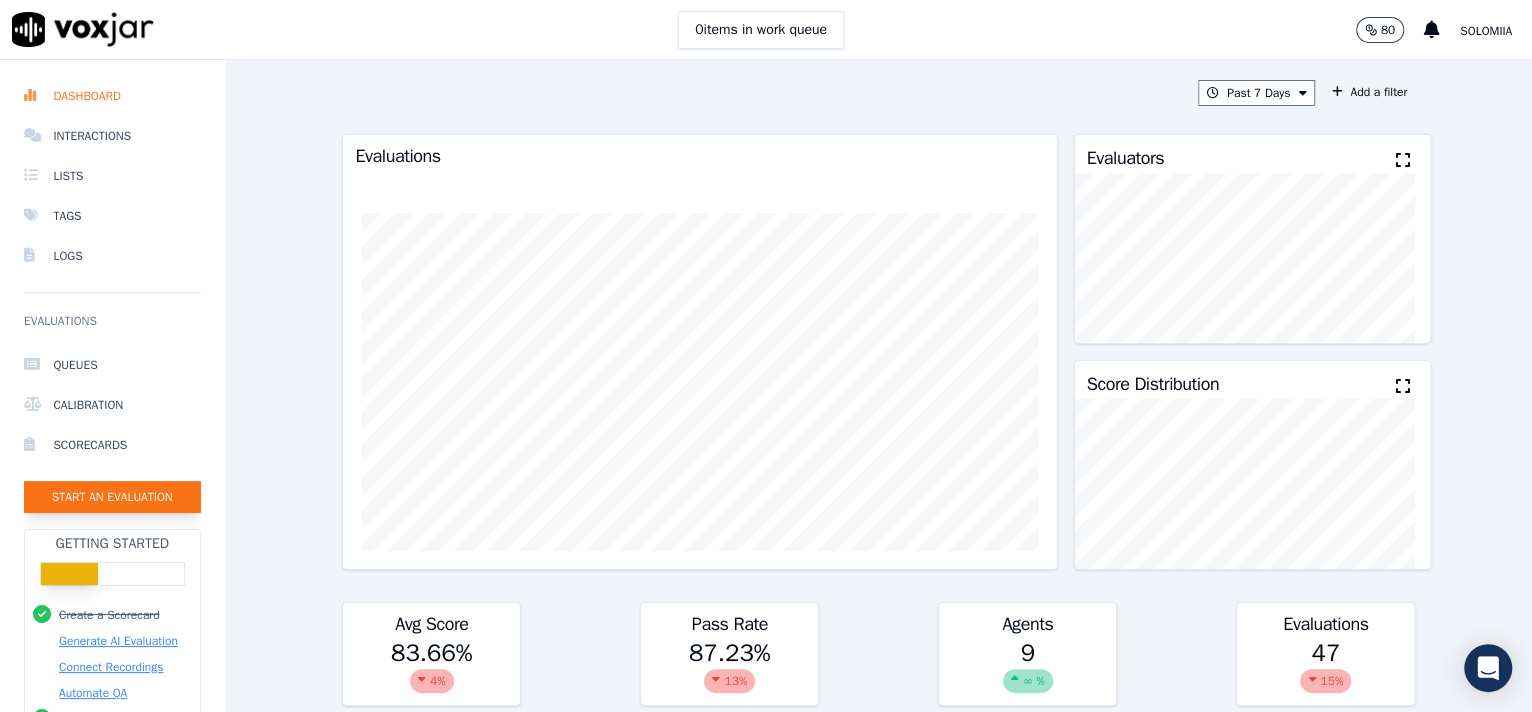 click on "Start an Evaluation" 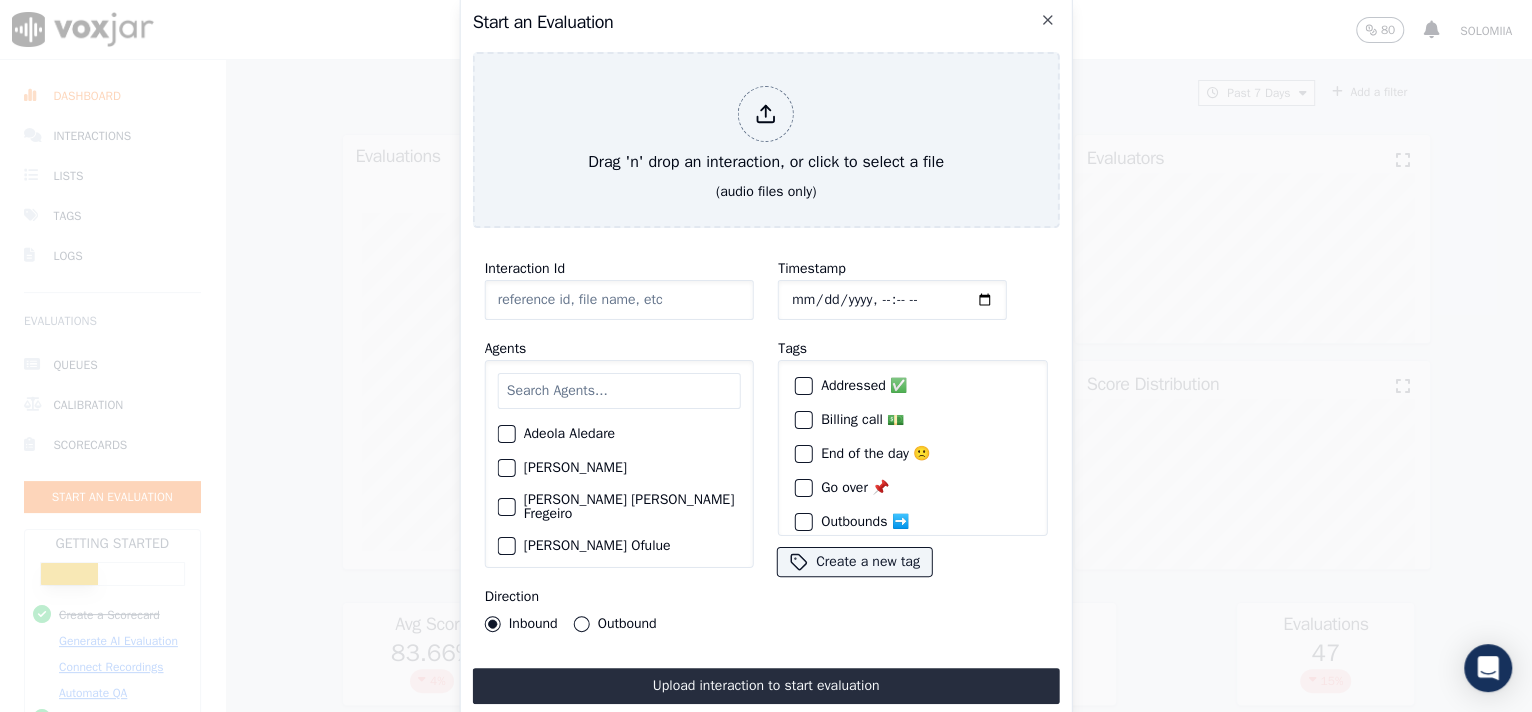 click on "Interaction Id" 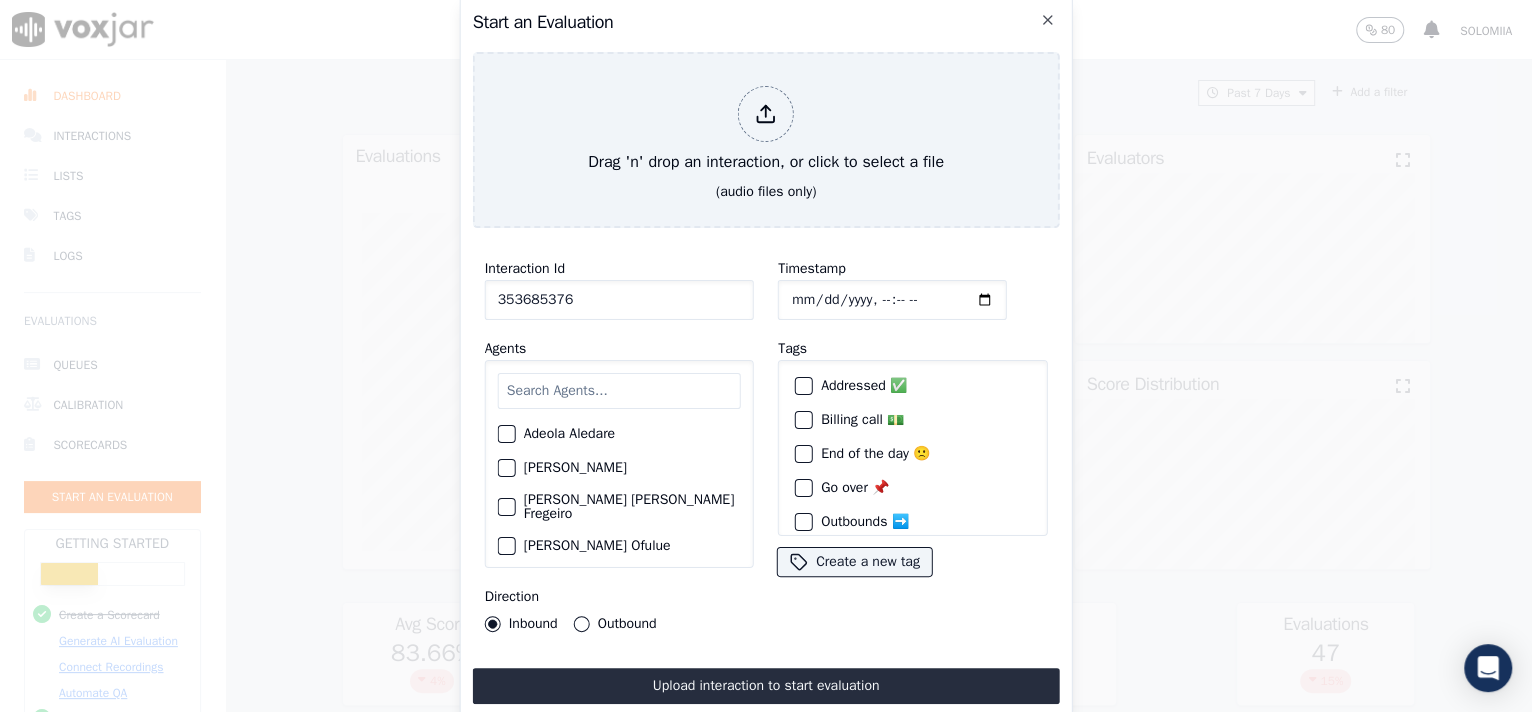 type on "353685376" 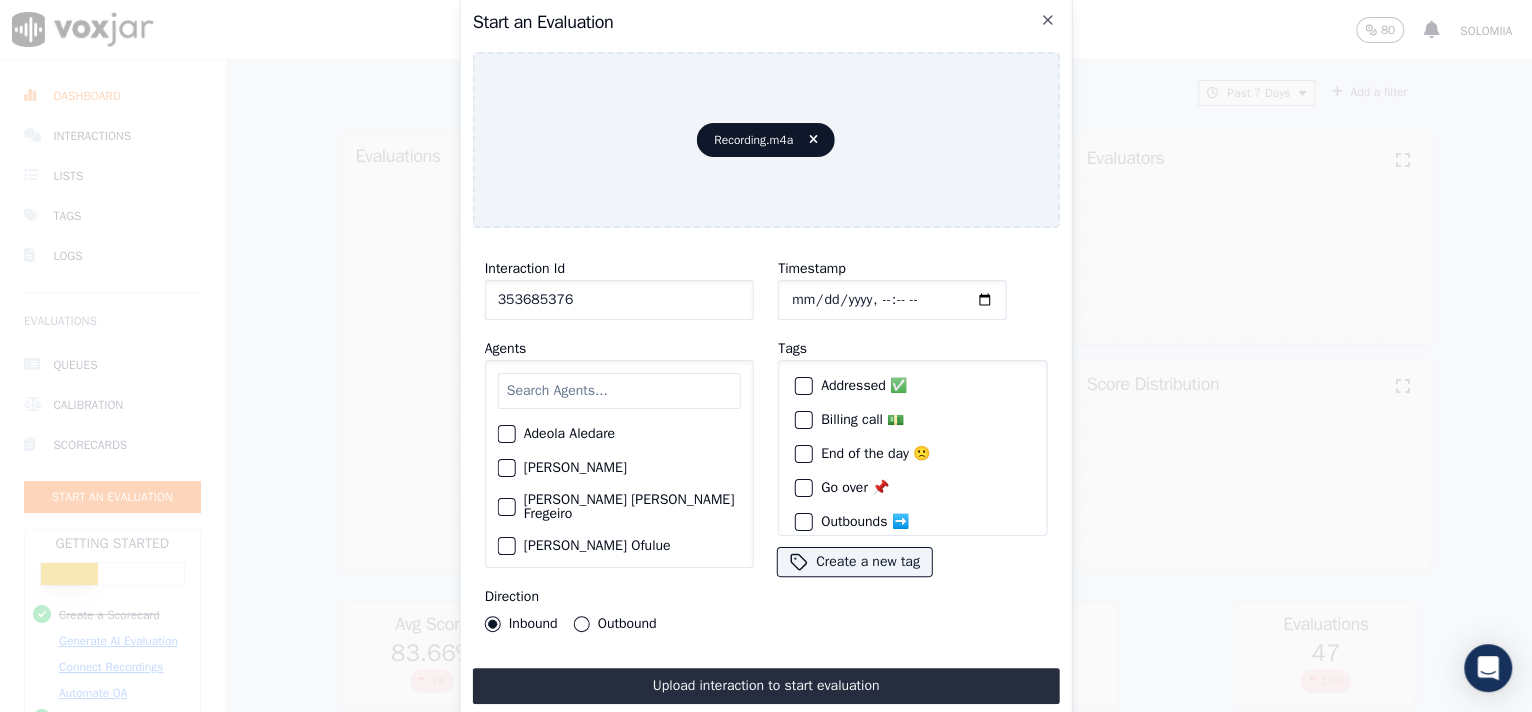 click on "Timestamp" 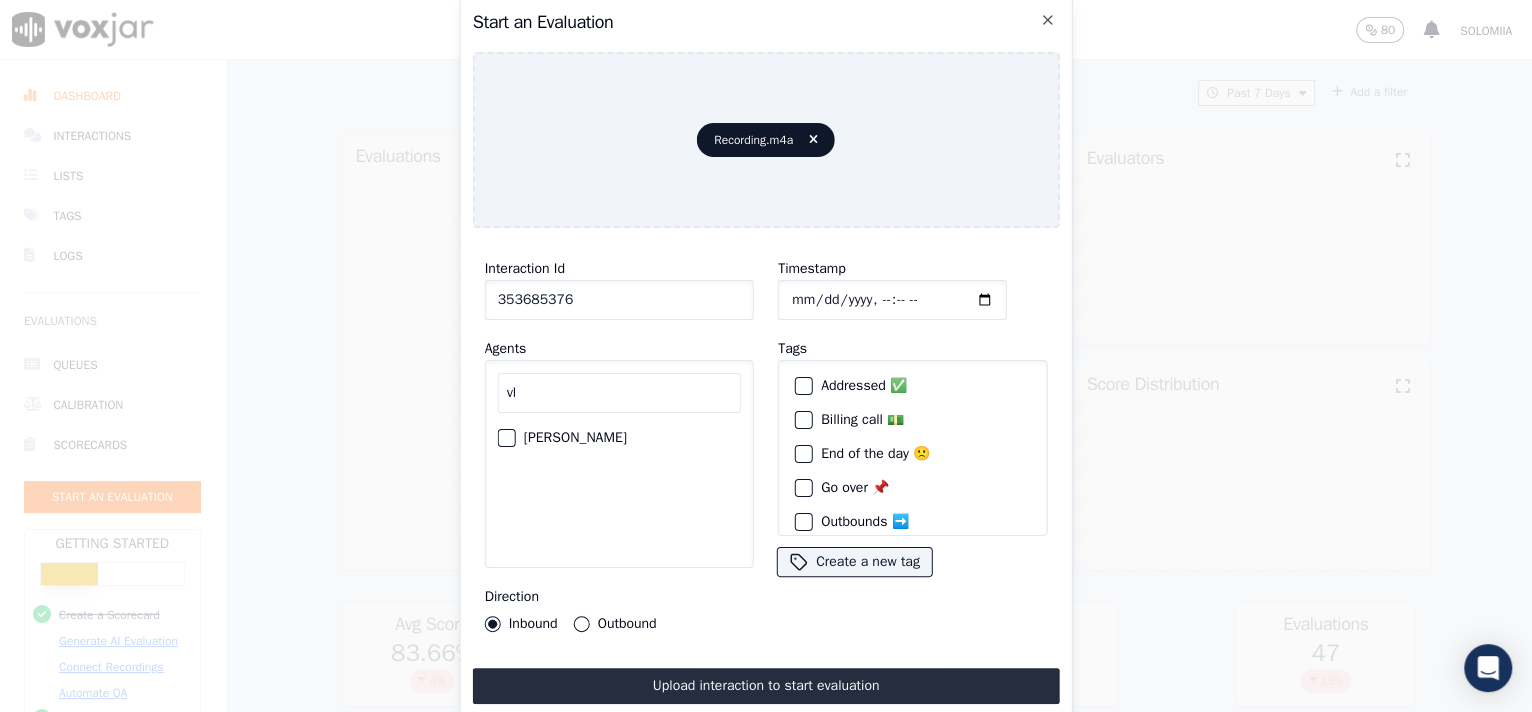 type on "vl" 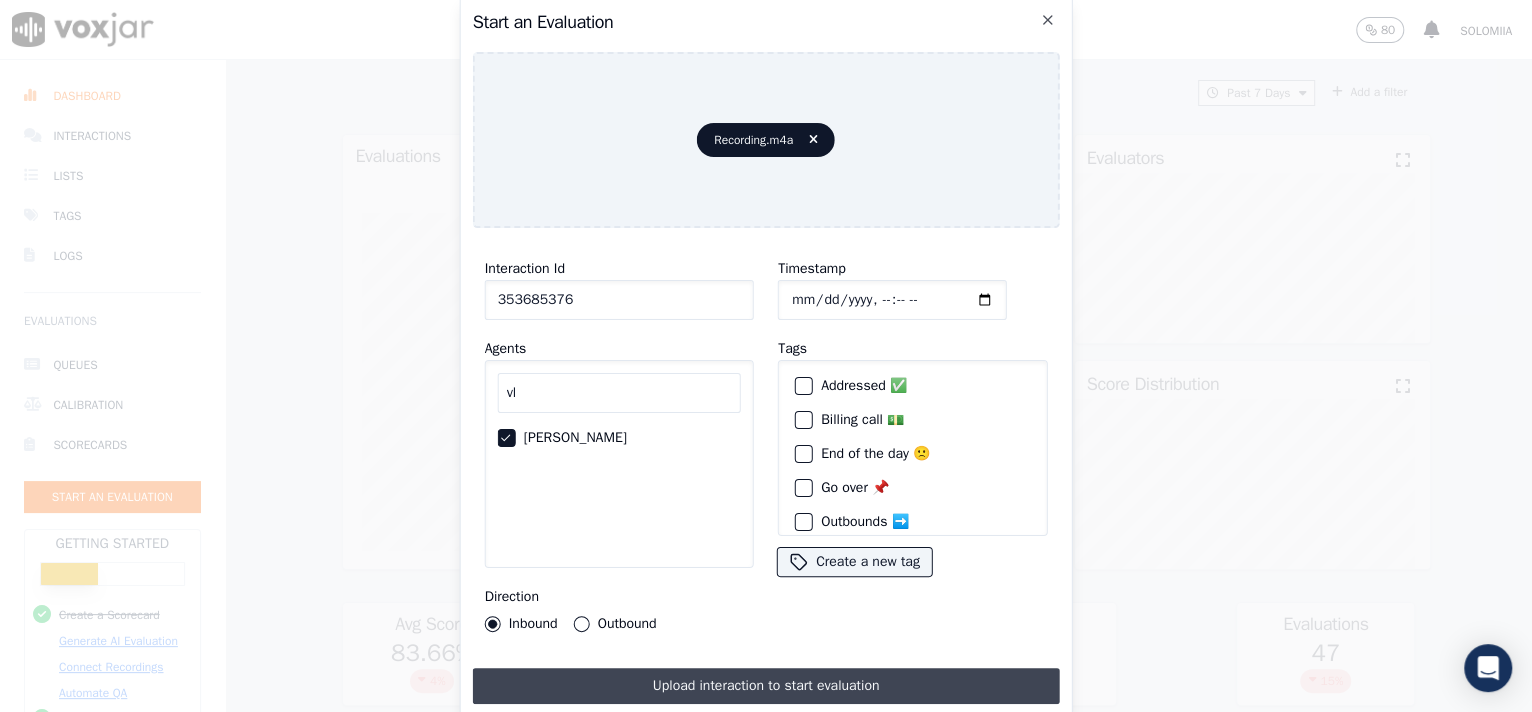 click on "Upload interaction to start evaluation" at bounding box center (766, 686) 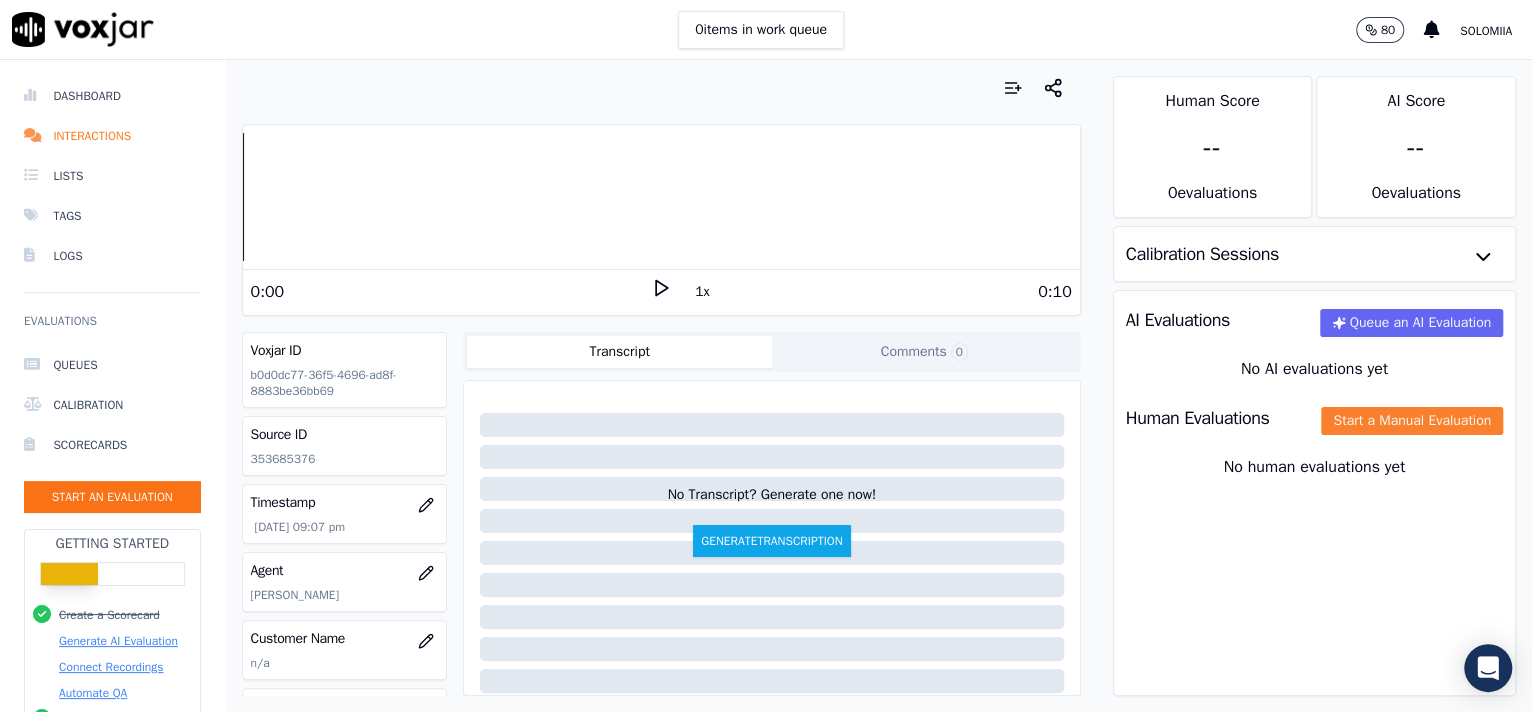 click on "Start a Manual Evaluation" 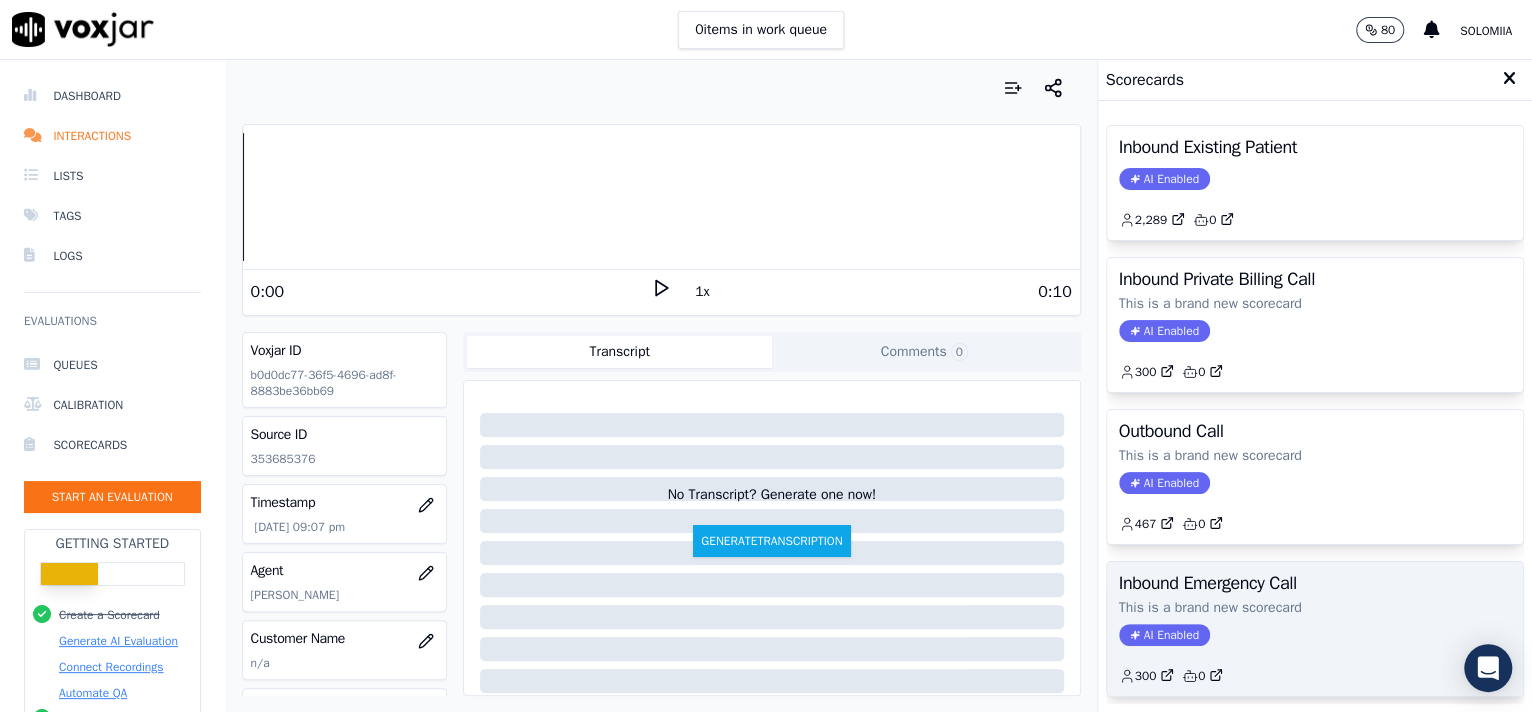 click on "Inbound Emergency Call   This is a brand new scorecard     AI Enabled       300         0" at bounding box center (1315, 629) 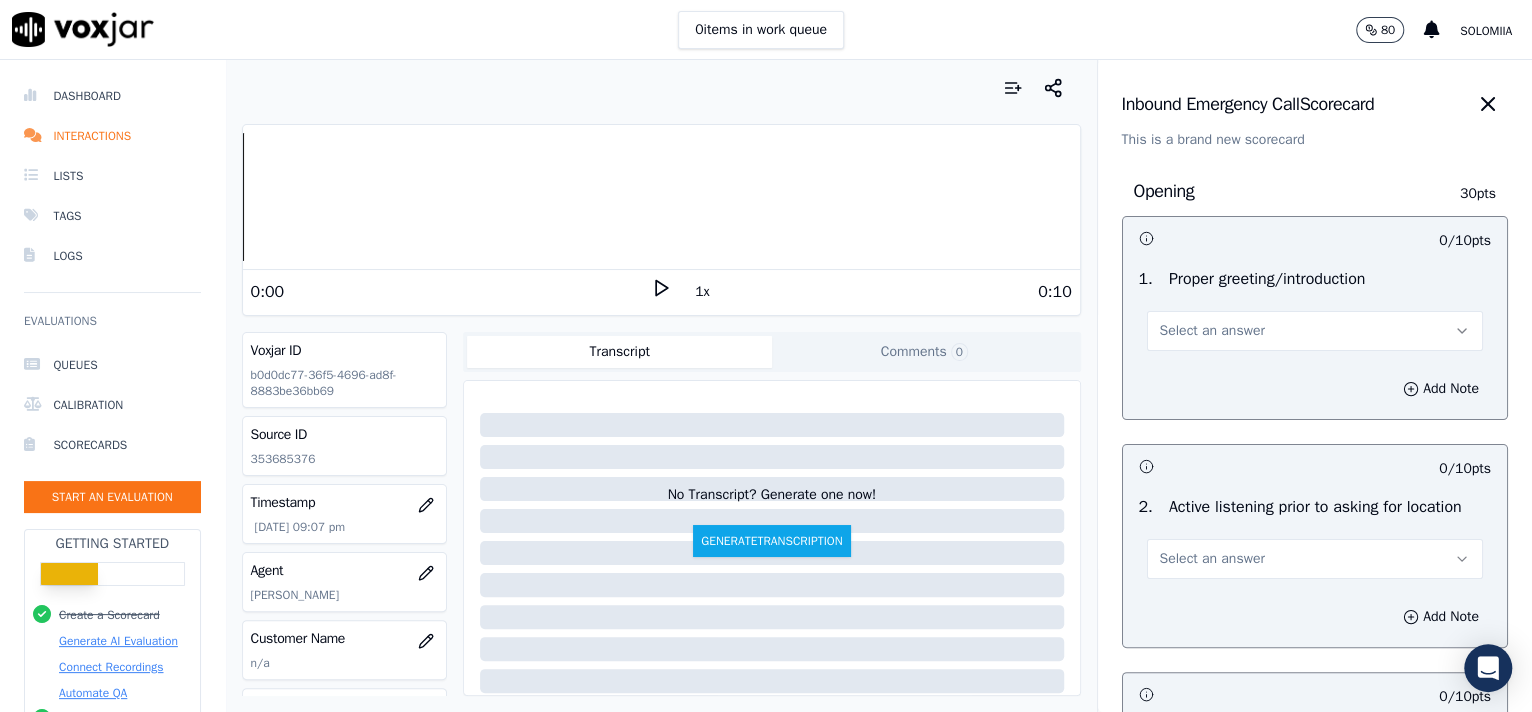 click on "1 .   Proper greeting/introduction    Select an answer" at bounding box center (1315, 309) 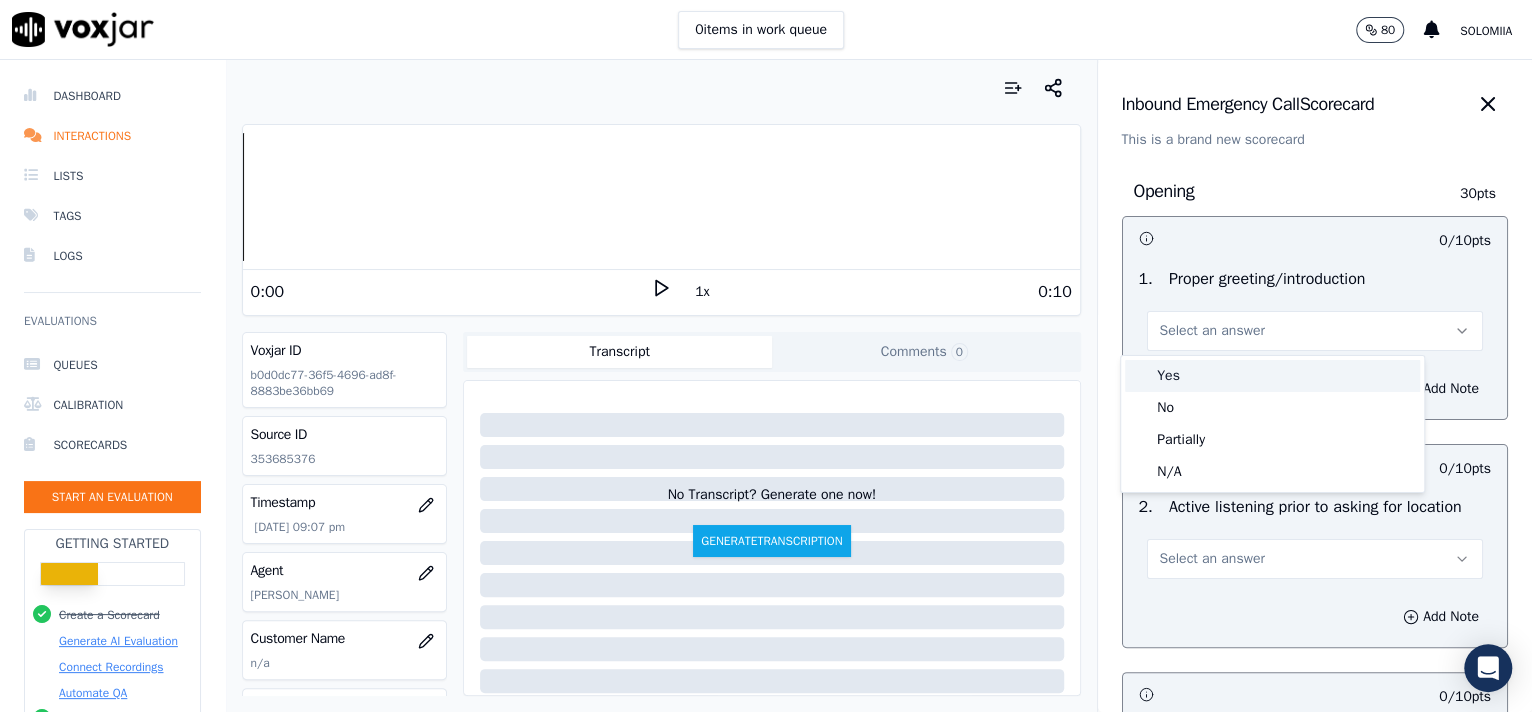 click on "Yes" at bounding box center (1272, 376) 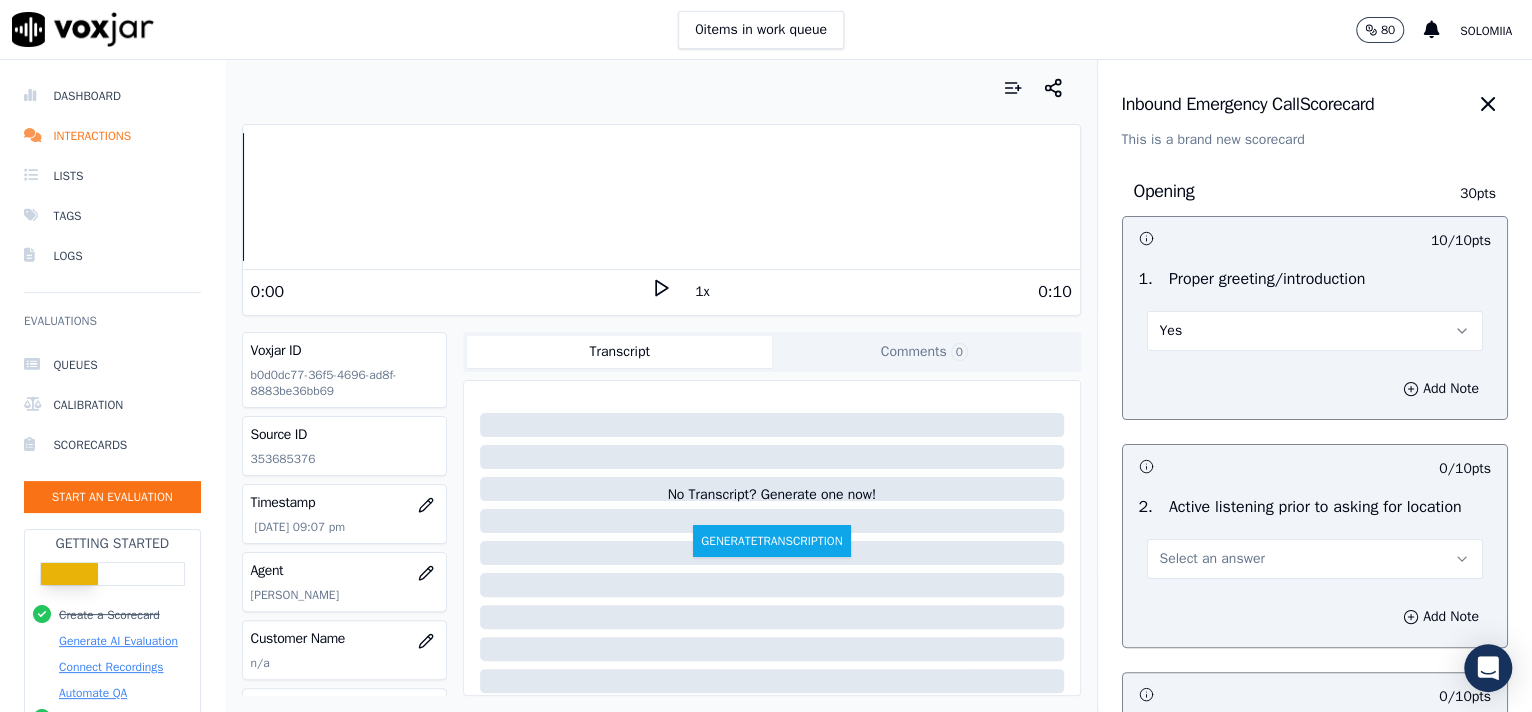 click on "Select an answer" at bounding box center [1315, 559] 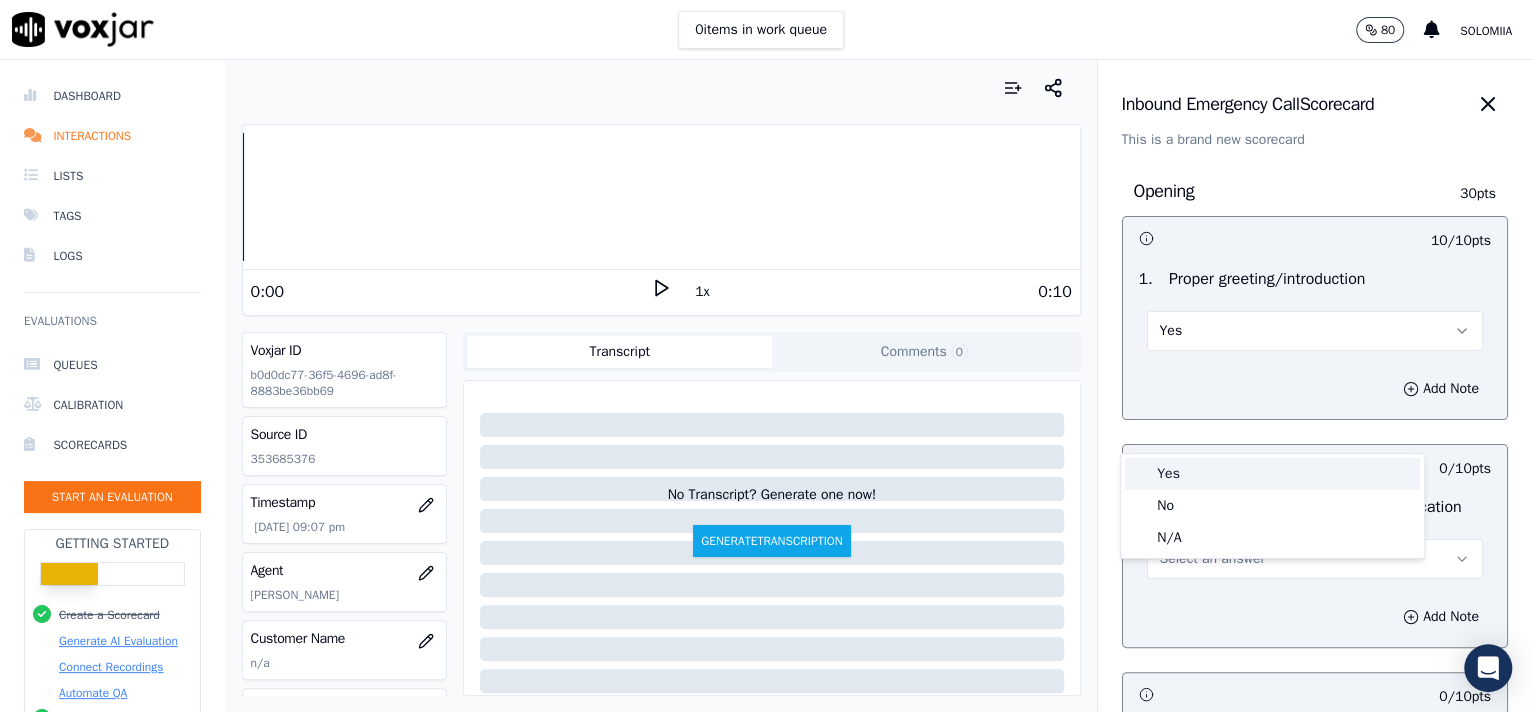 click on "Yes" at bounding box center [1272, 474] 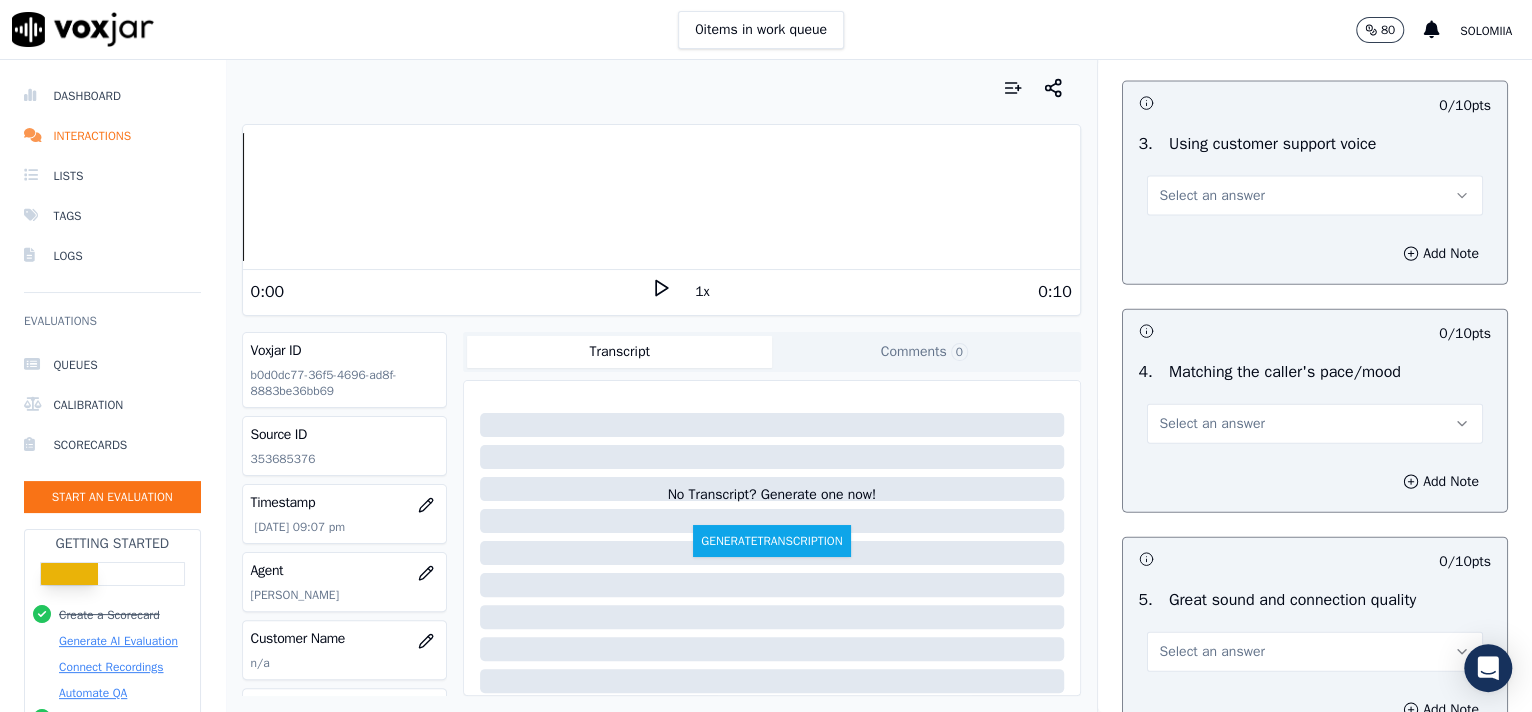 scroll, scrollTop: 3376, scrollLeft: 0, axis: vertical 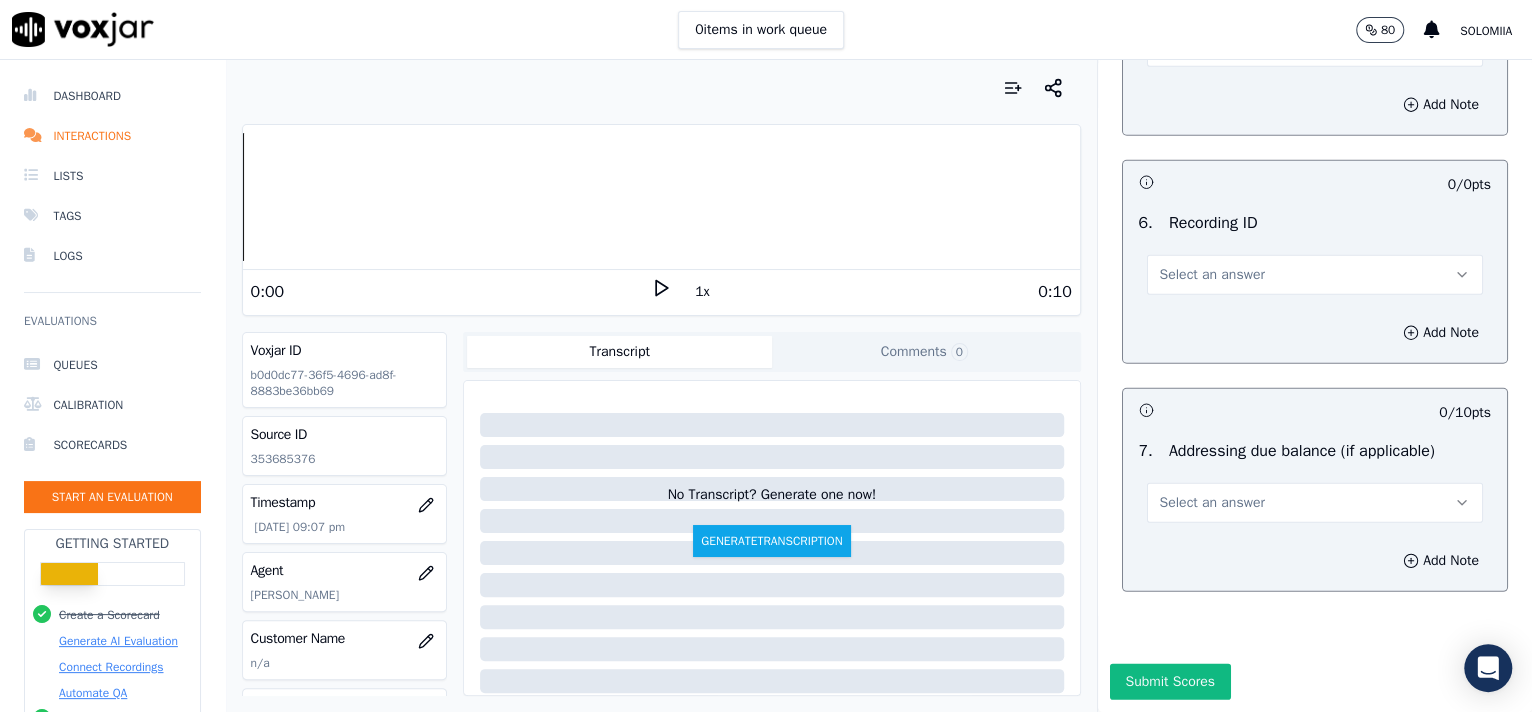 click on "Select an answer" at bounding box center [1315, 503] 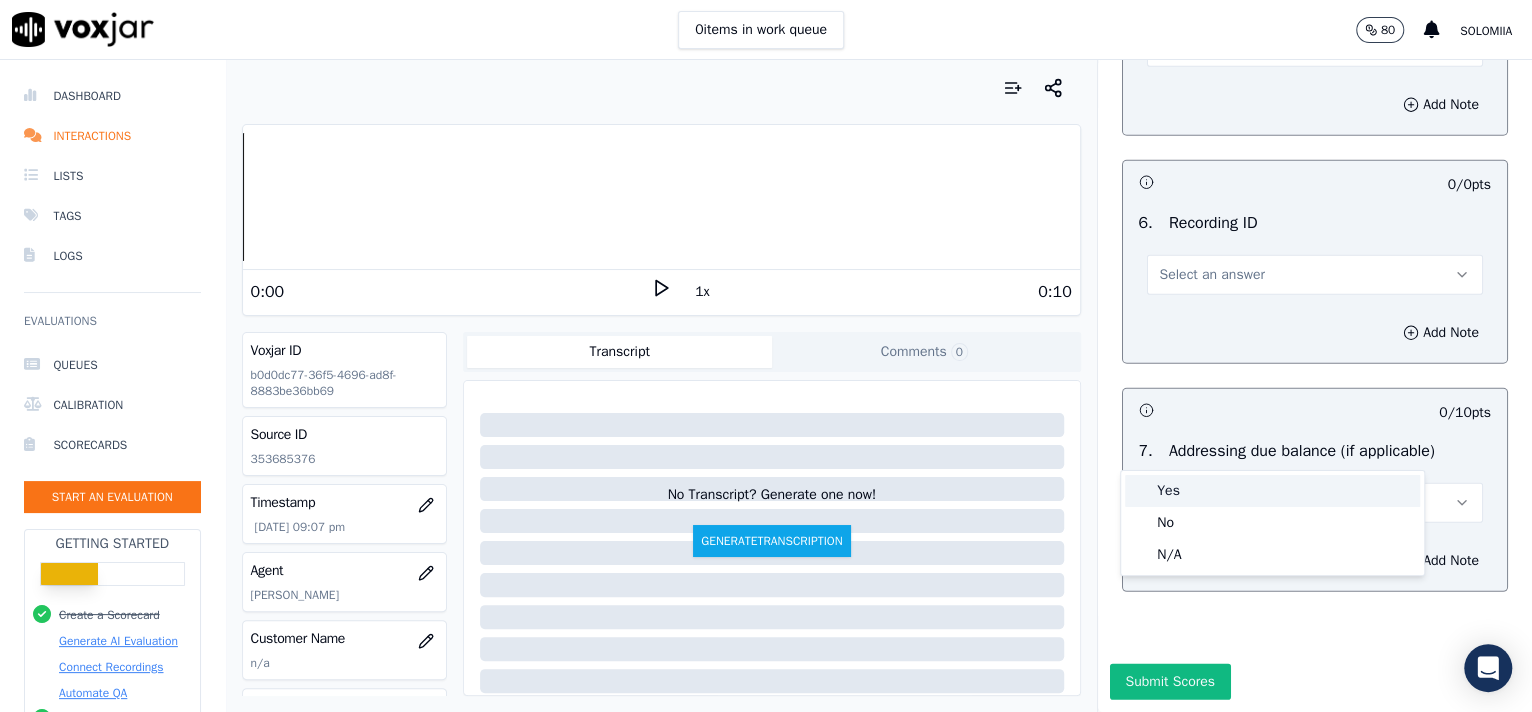 click on "Yes" at bounding box center (1272, 491) 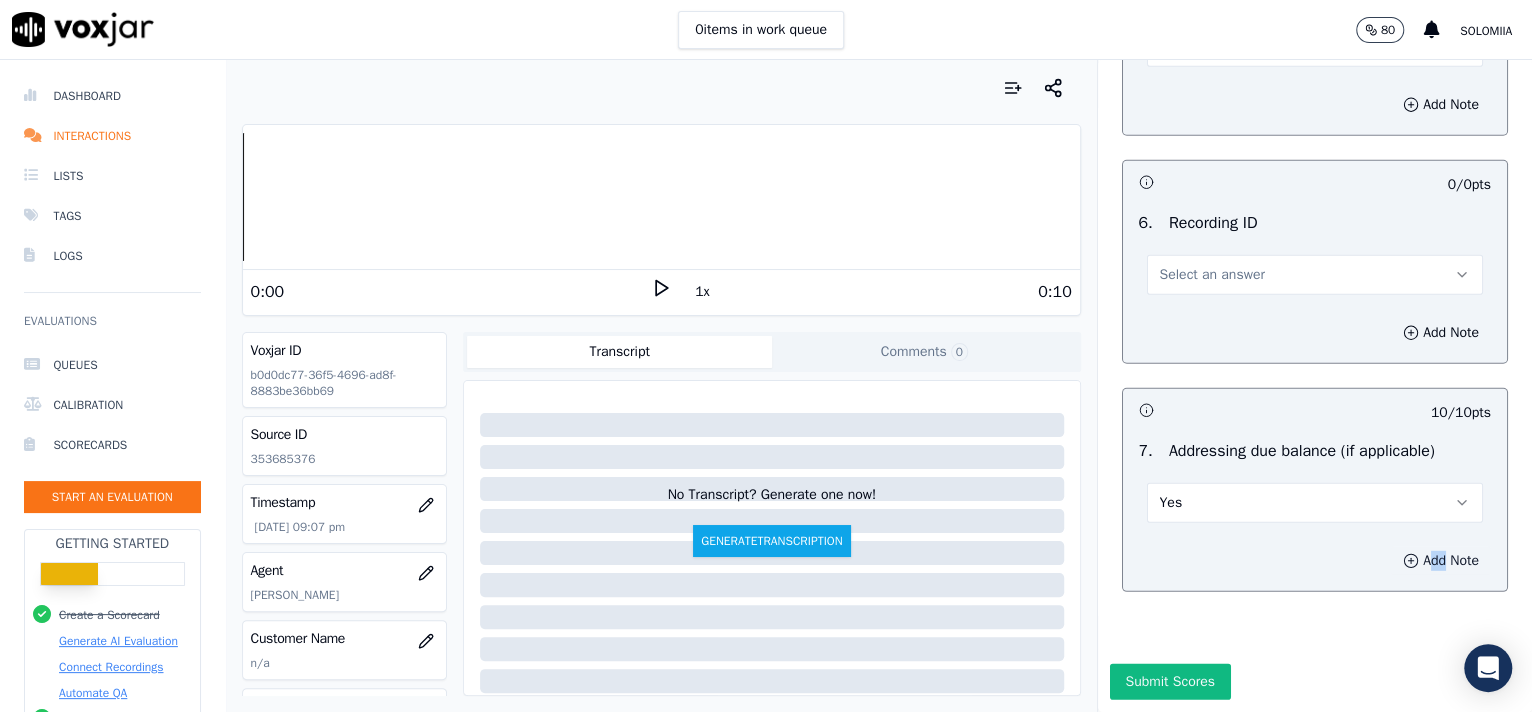 drag, startPoint x: 1397, startPoint y: 486, endPoint x: 1372, endPoint y: 496, distance: 26.925823 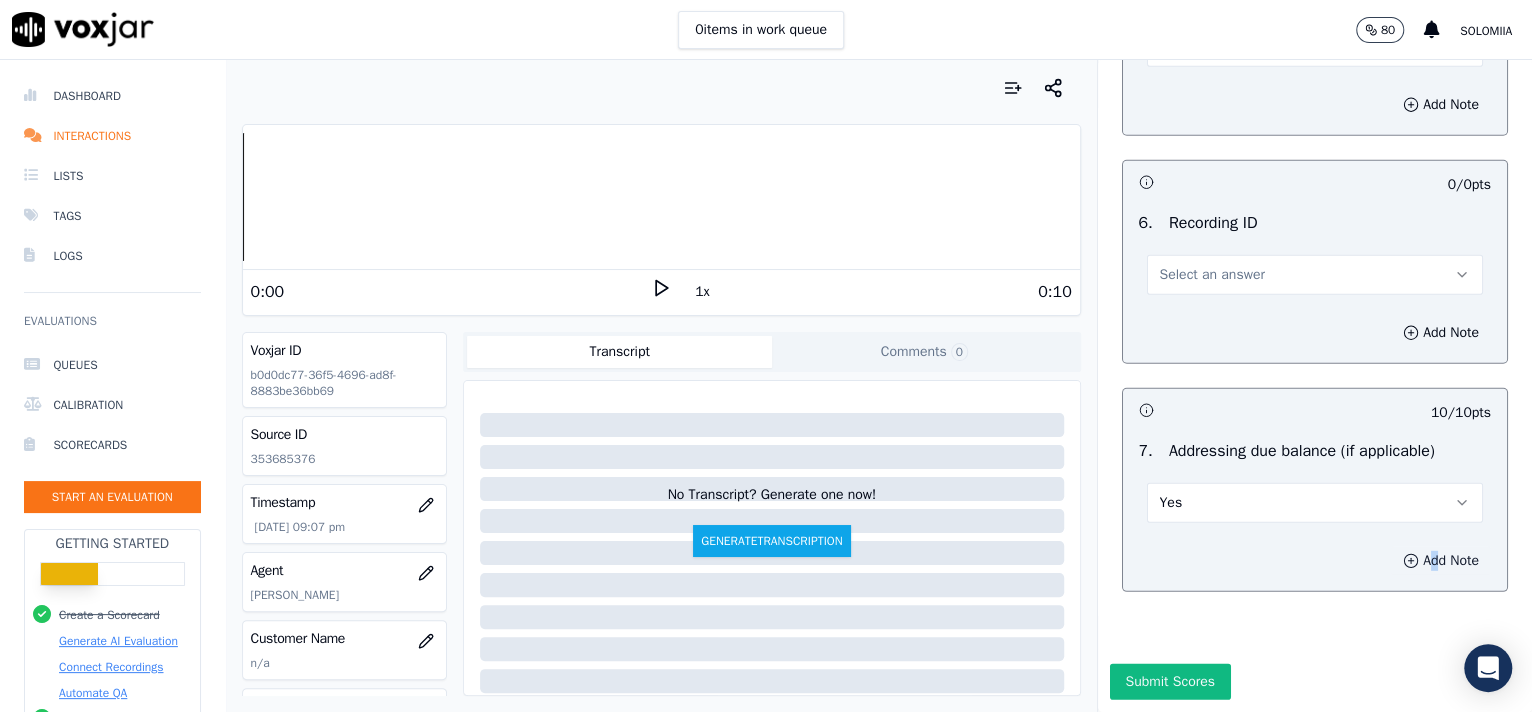 click on "Add Note" at bounding box center [1441, 561] 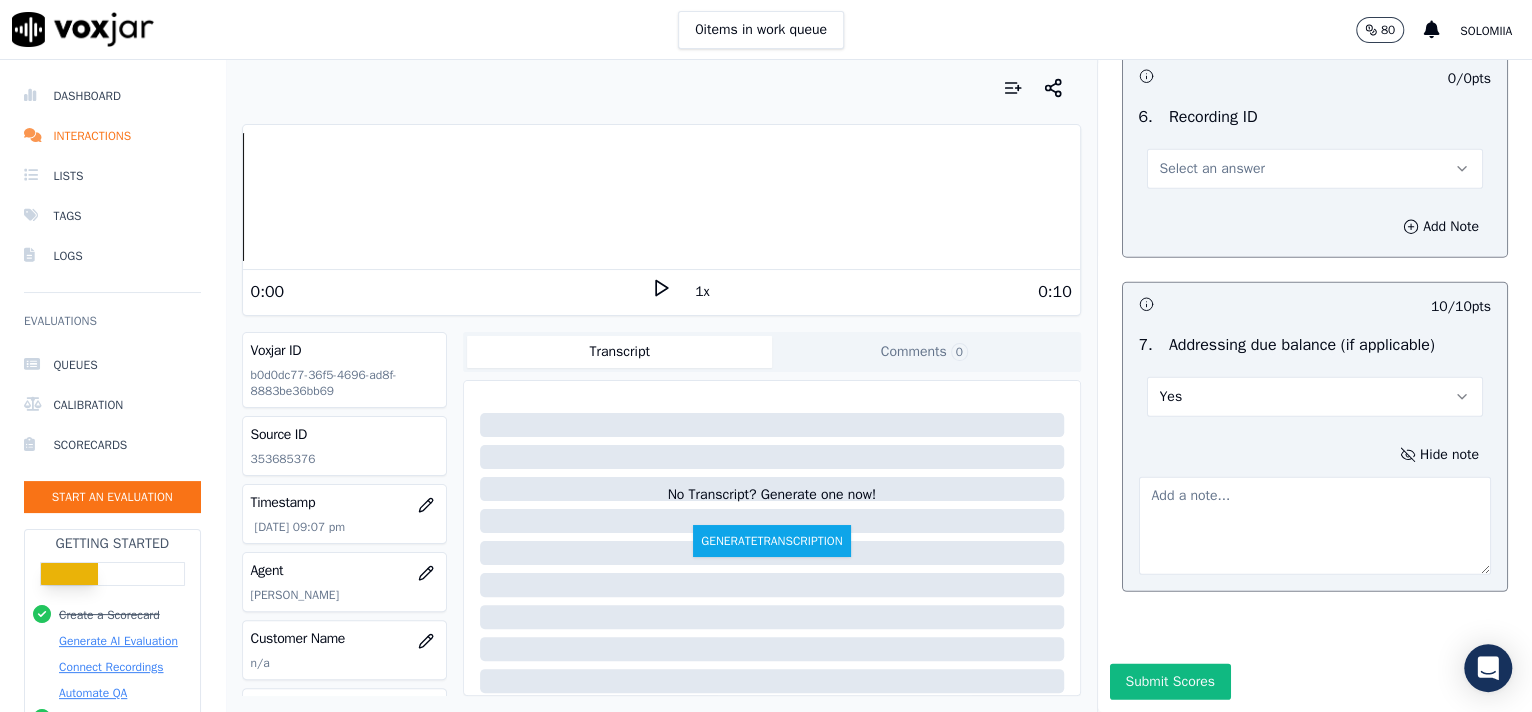 drag, startPoint x: 1213, startPoint y: 525, endPoint x: 1236, endPoint y: 246, distance: 279.9464 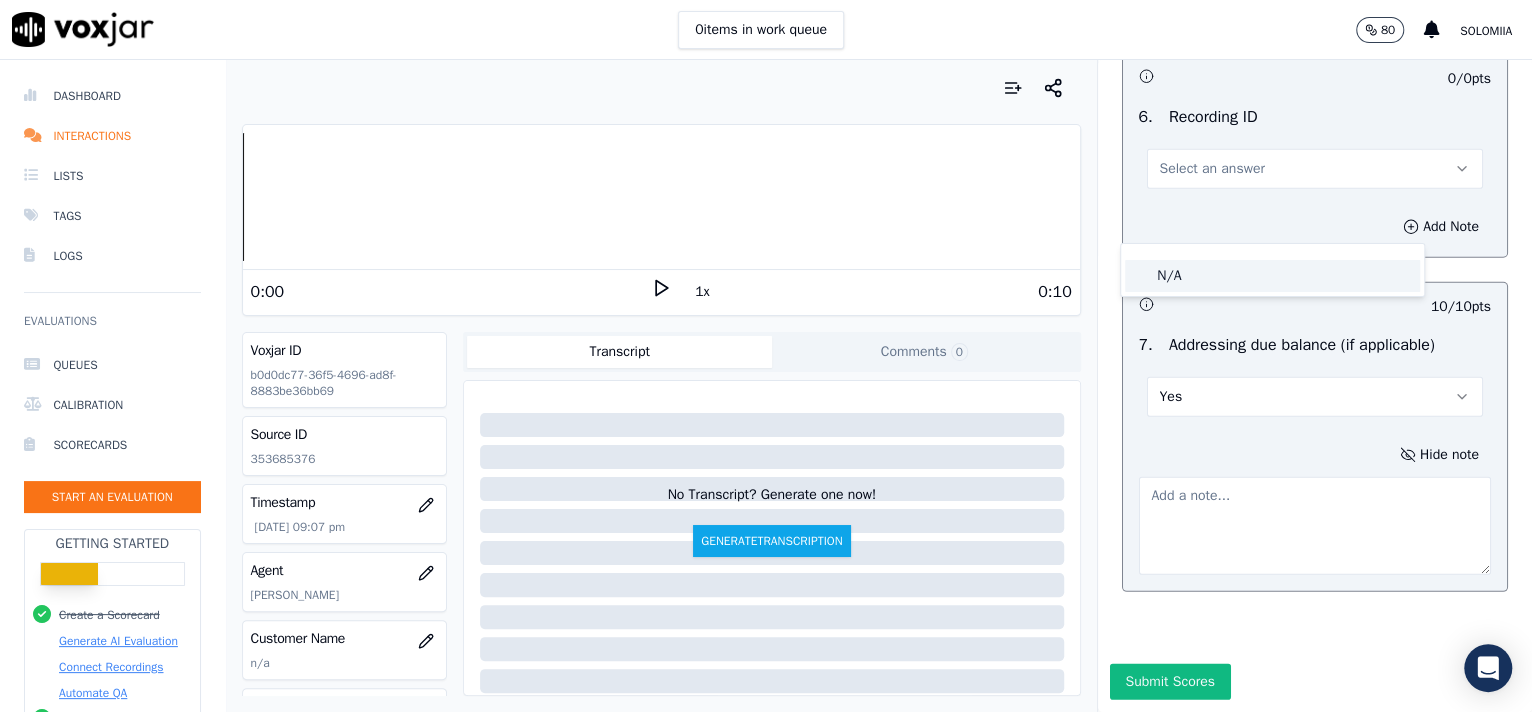 click on "N/A" 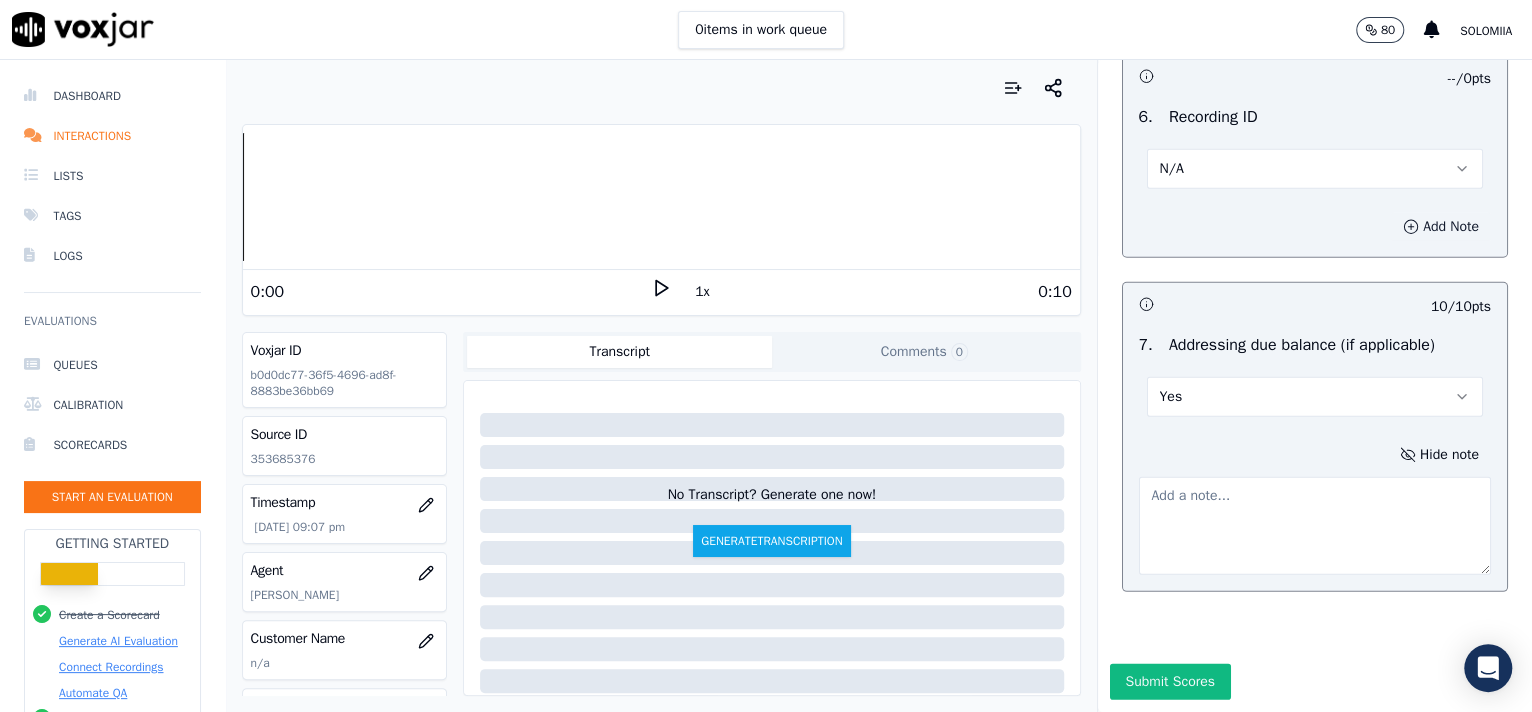 click on "Add Note" at bounding box center (1441, 227) 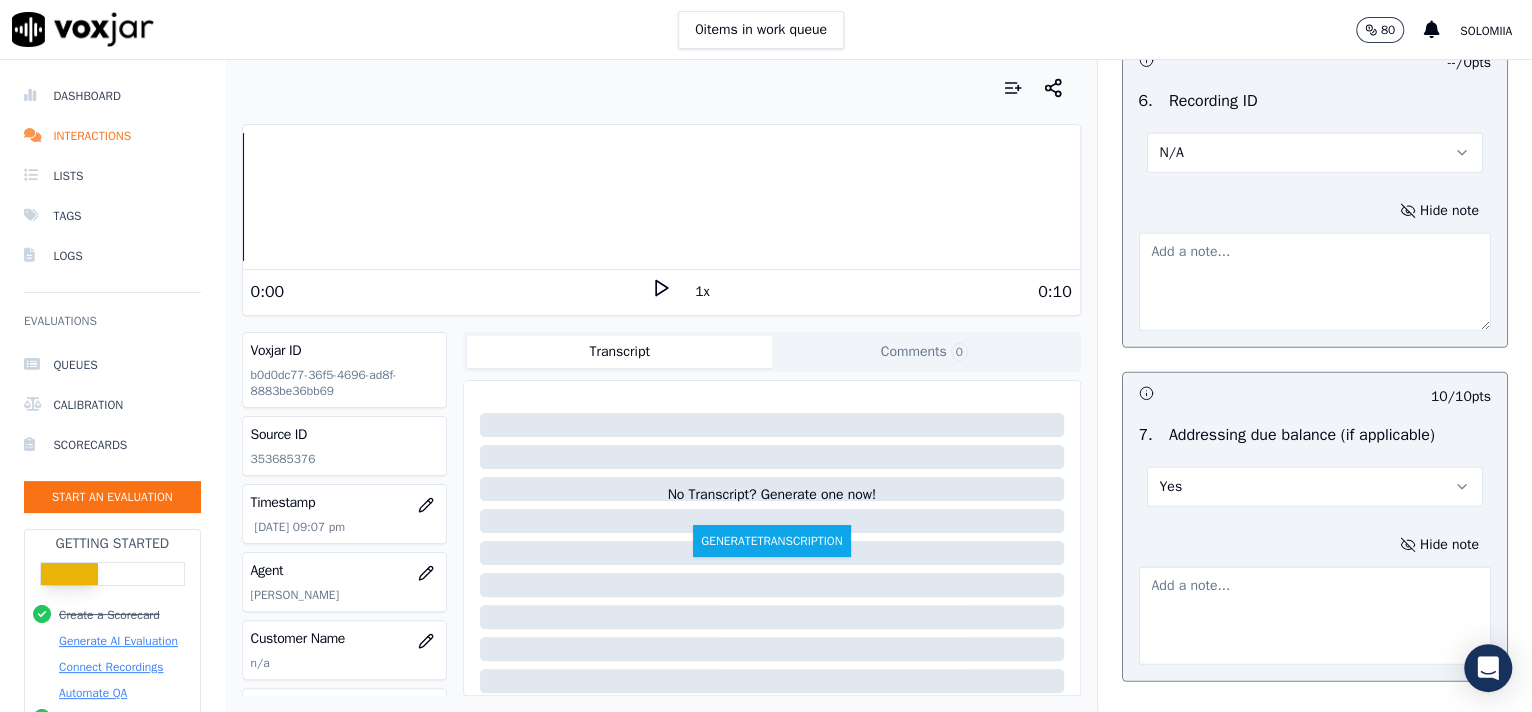 click at bounding box center (1315, 282) 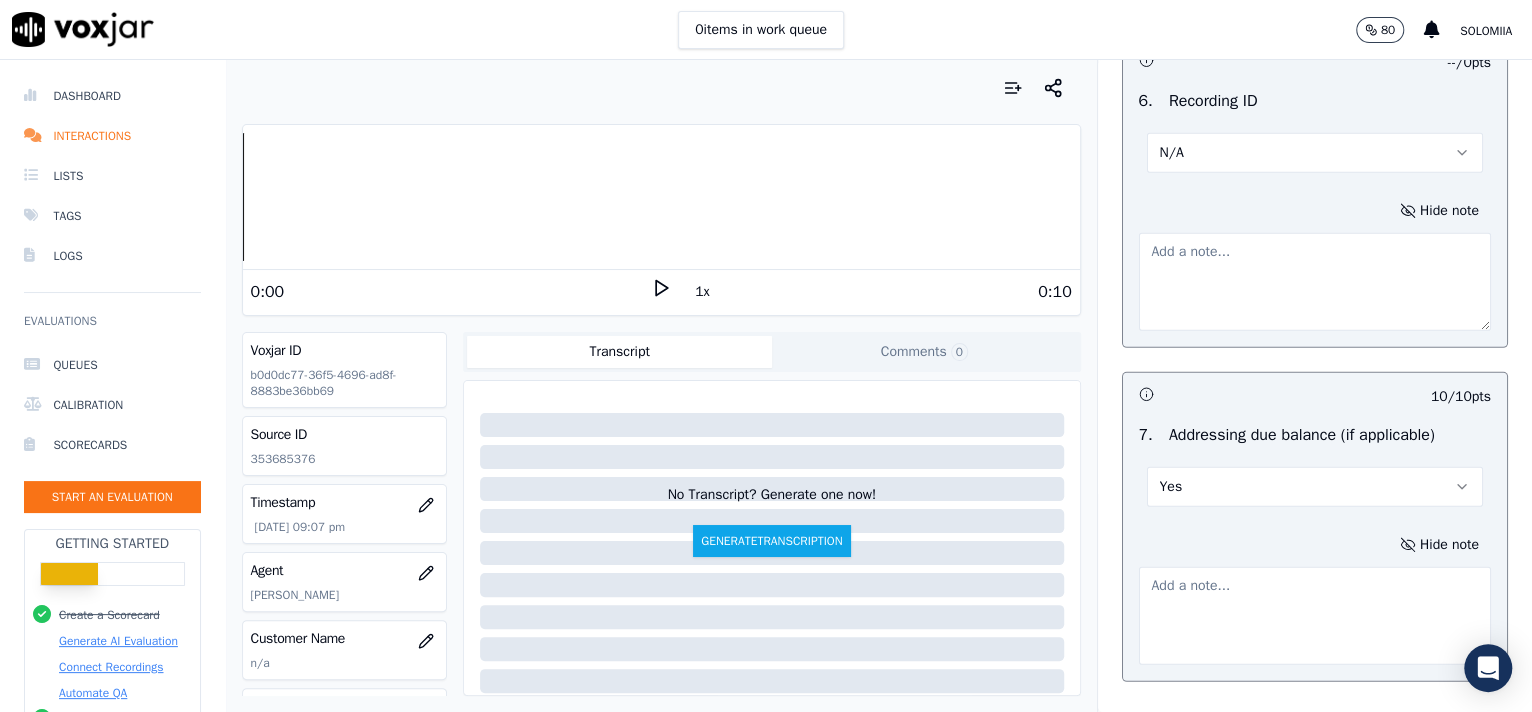 paste on "353685376" 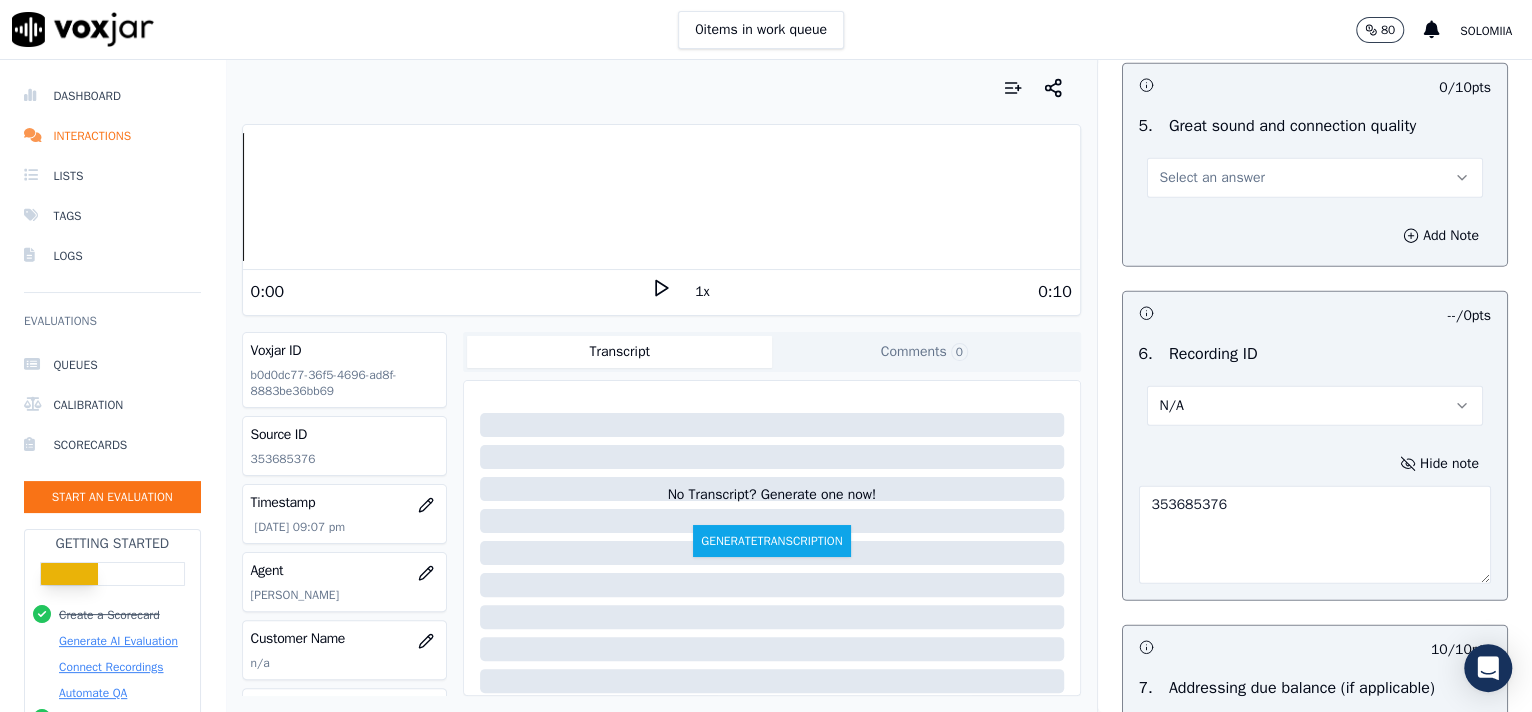 scroll, scrollTop: 3058, scrollLeft: 0, axis: vertical 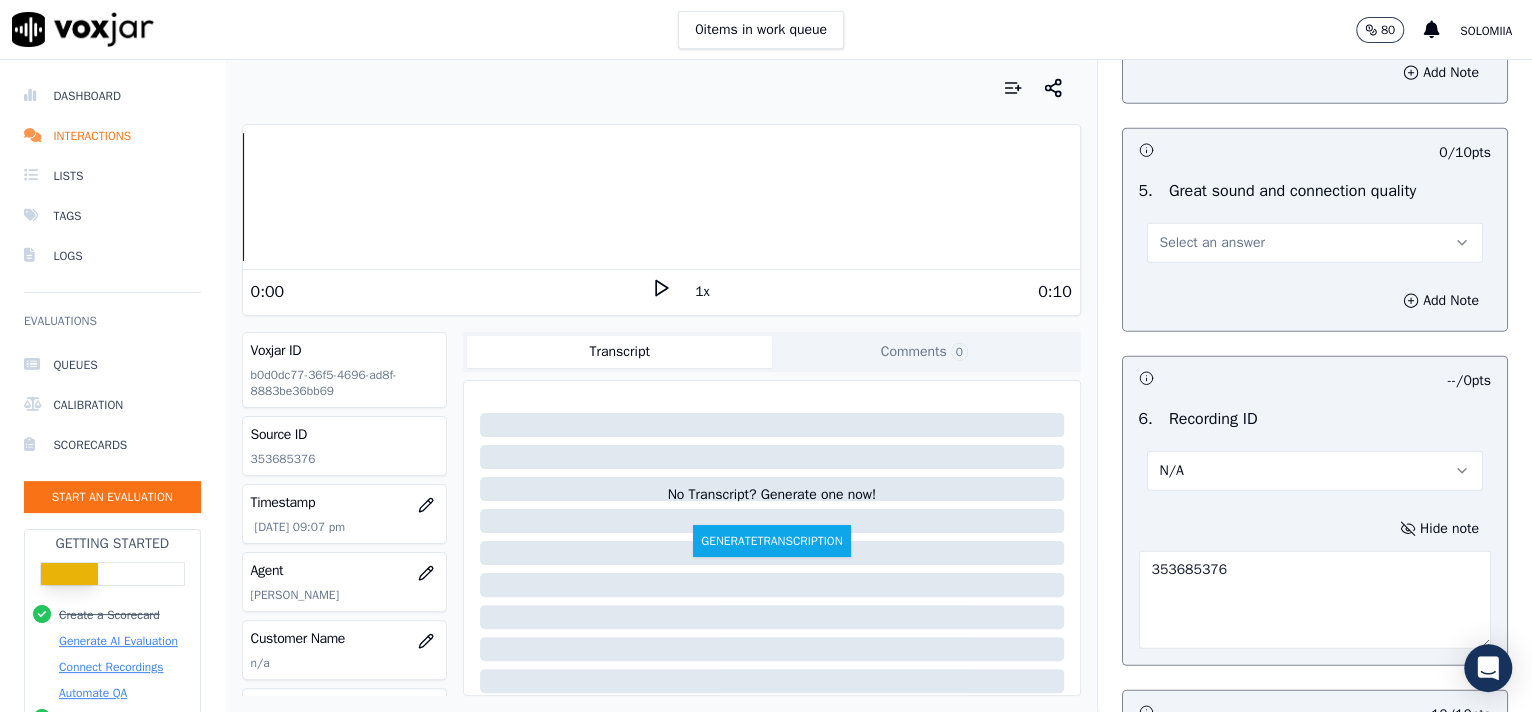 type on "353685376" 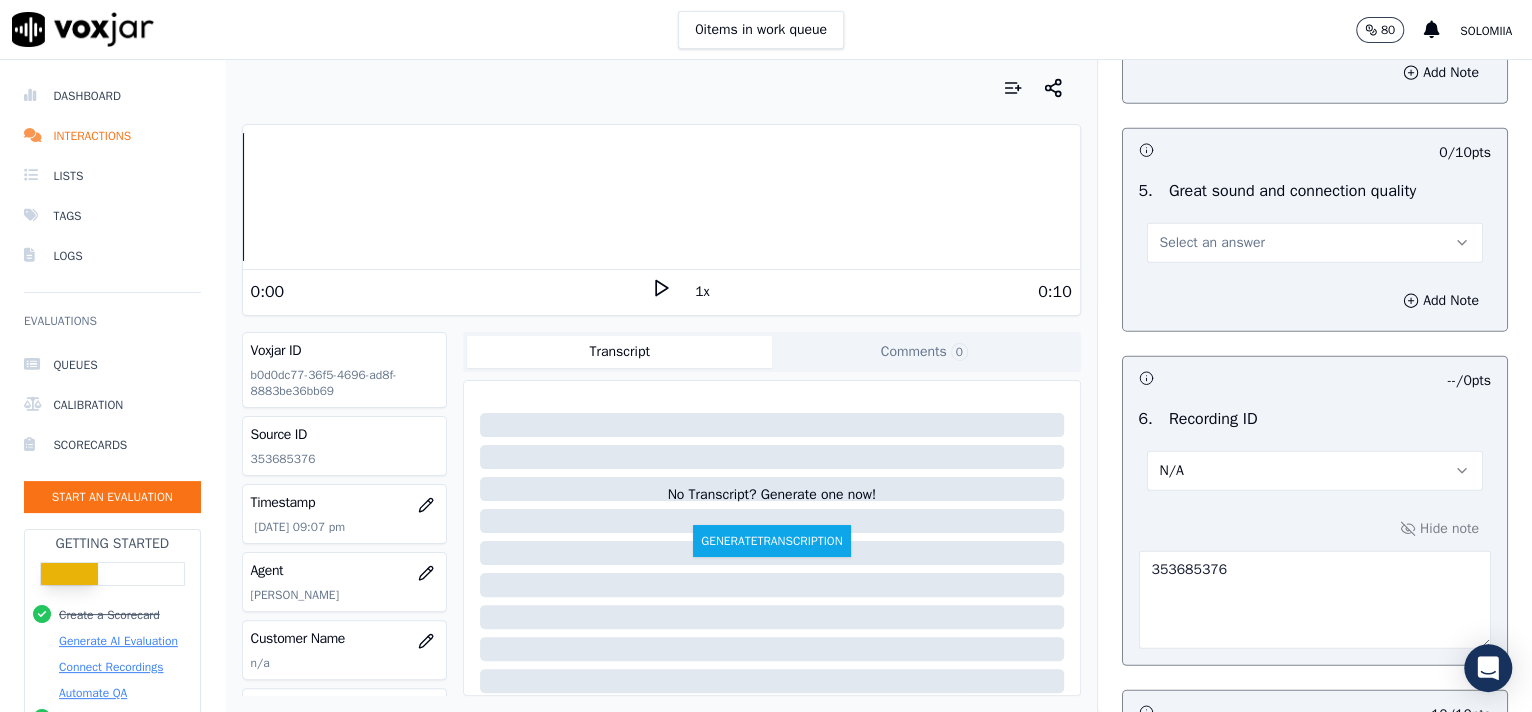 click on "5 .   Great sound and connection quality   Select an answer" at bounding box center (1315, 221) 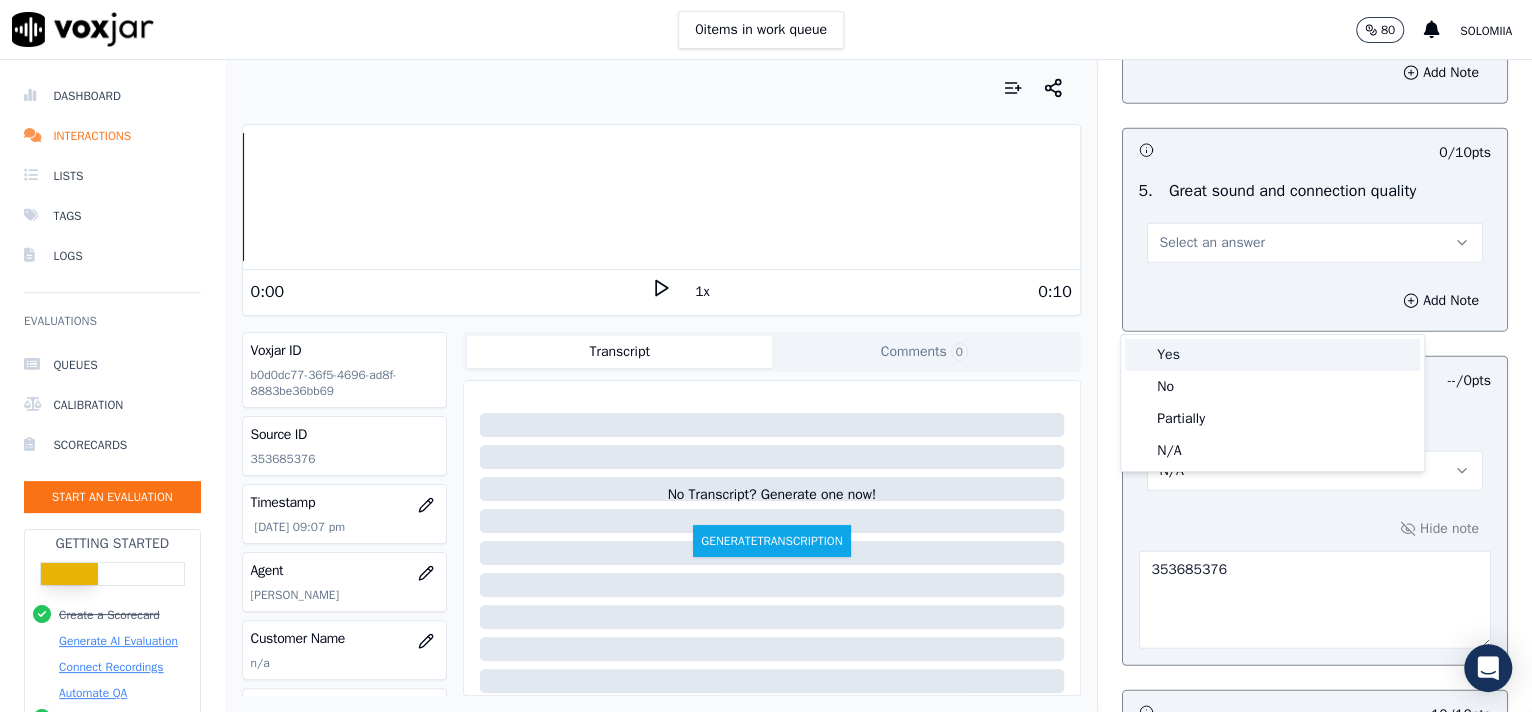 click on "Yes" at bounding box center [1272, 355] 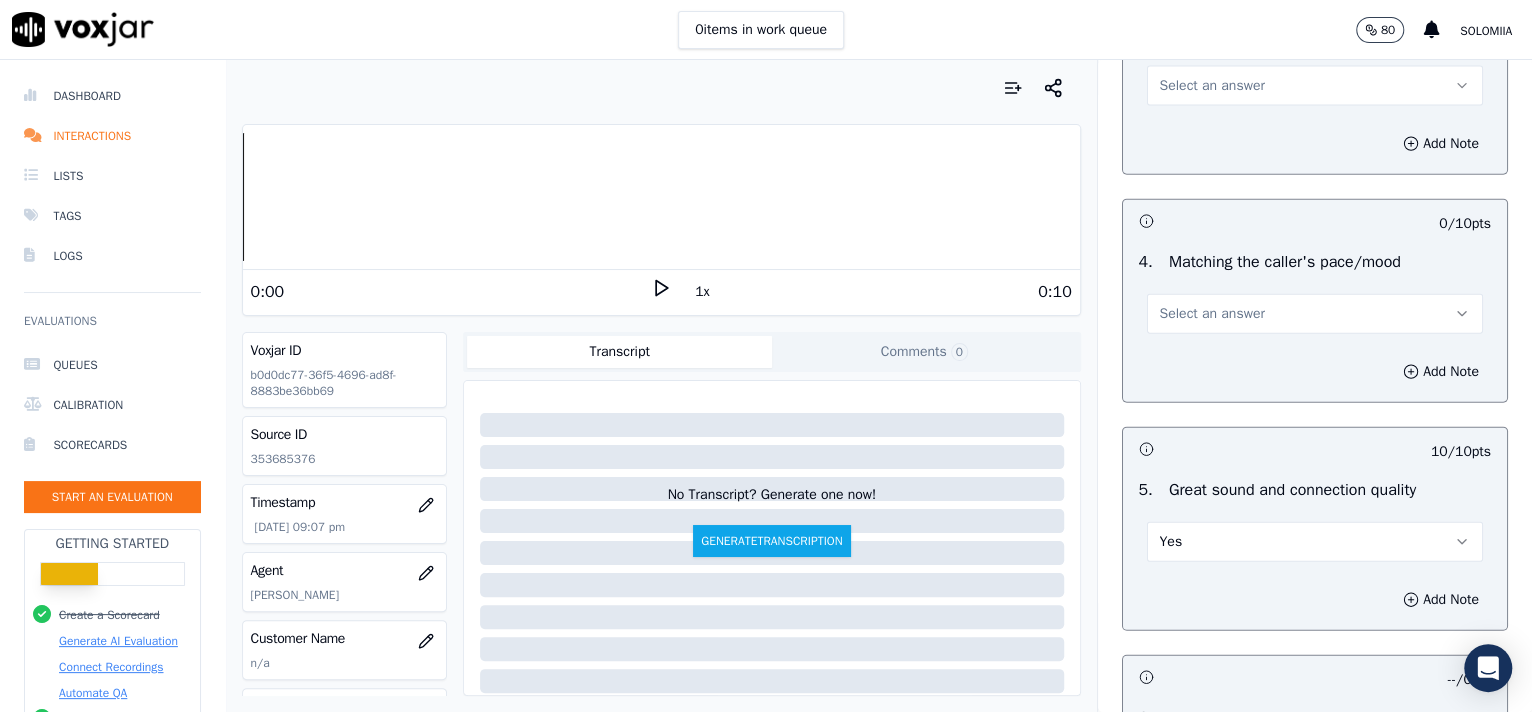 scroll, scrollTop: 2700, scrollLeft: 0, axis: vertical 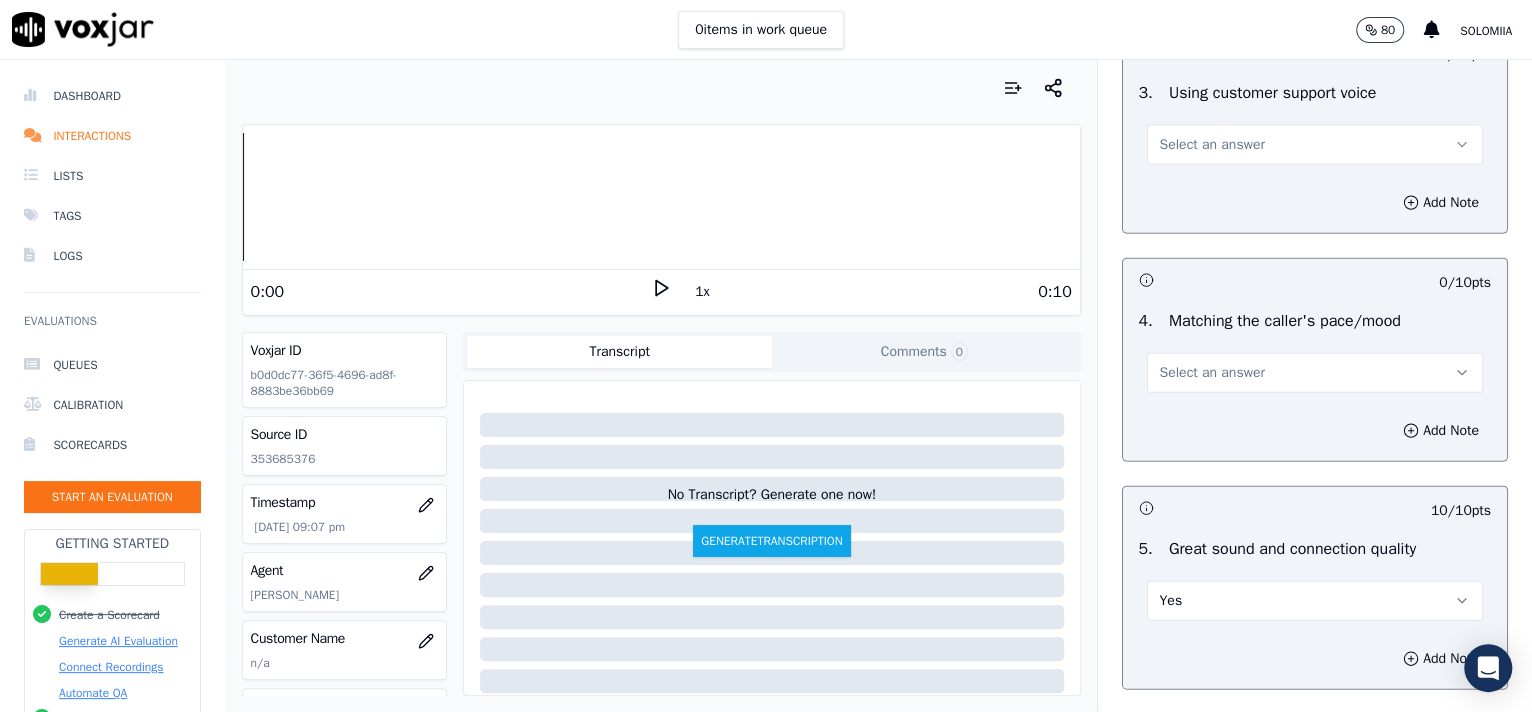 click on "Select an answer" at bounding box center [1315, 373] 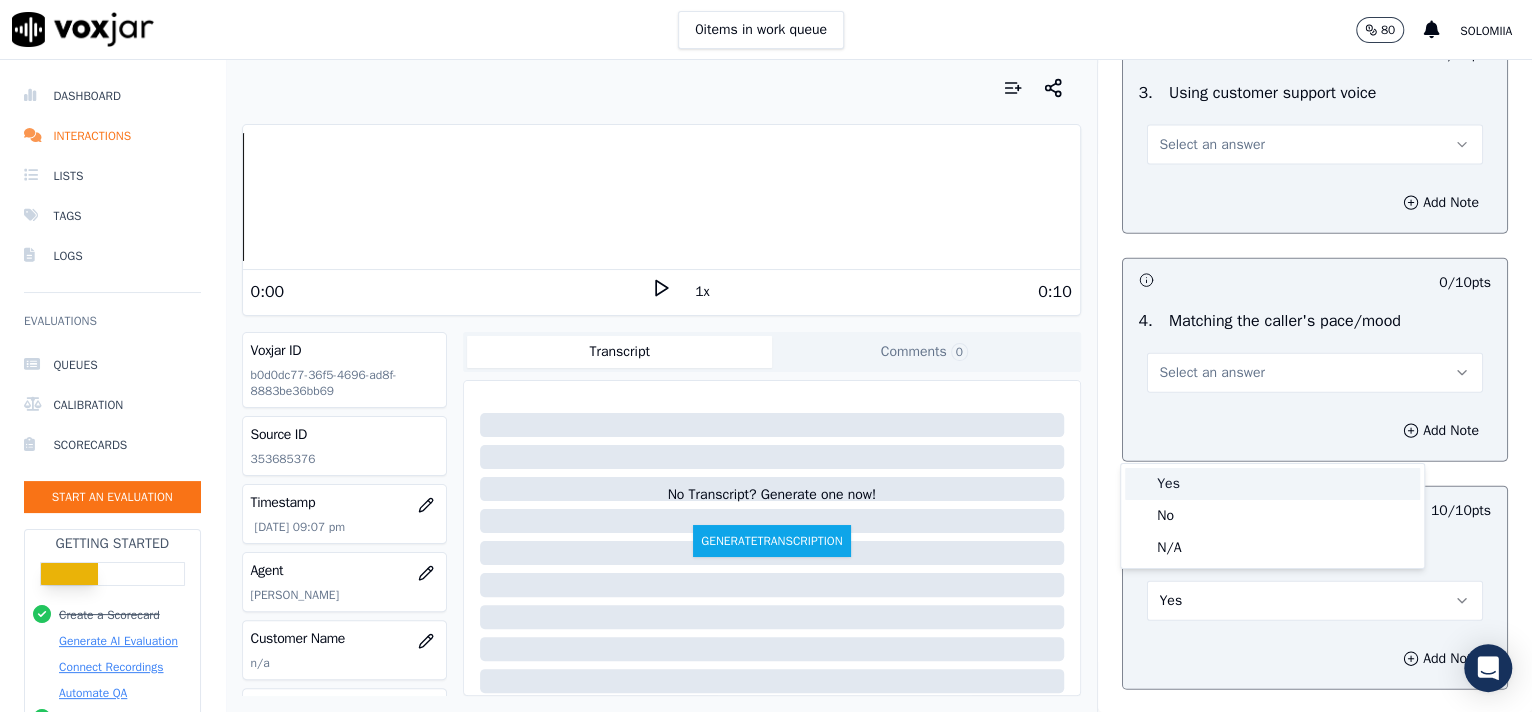 click on "Yes" at bounding box center [1272, 484] 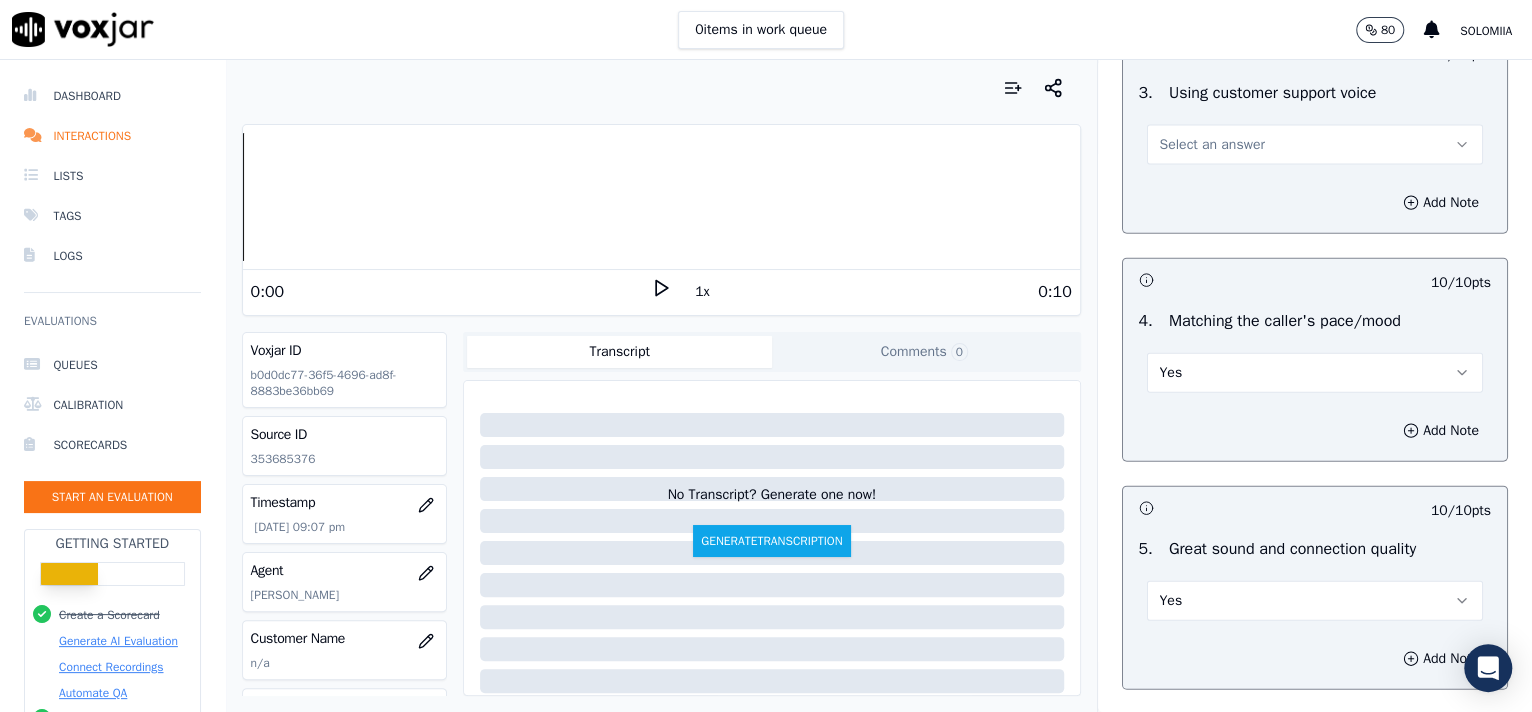 click on "Select an answer" at bounding box center (1315, 145) 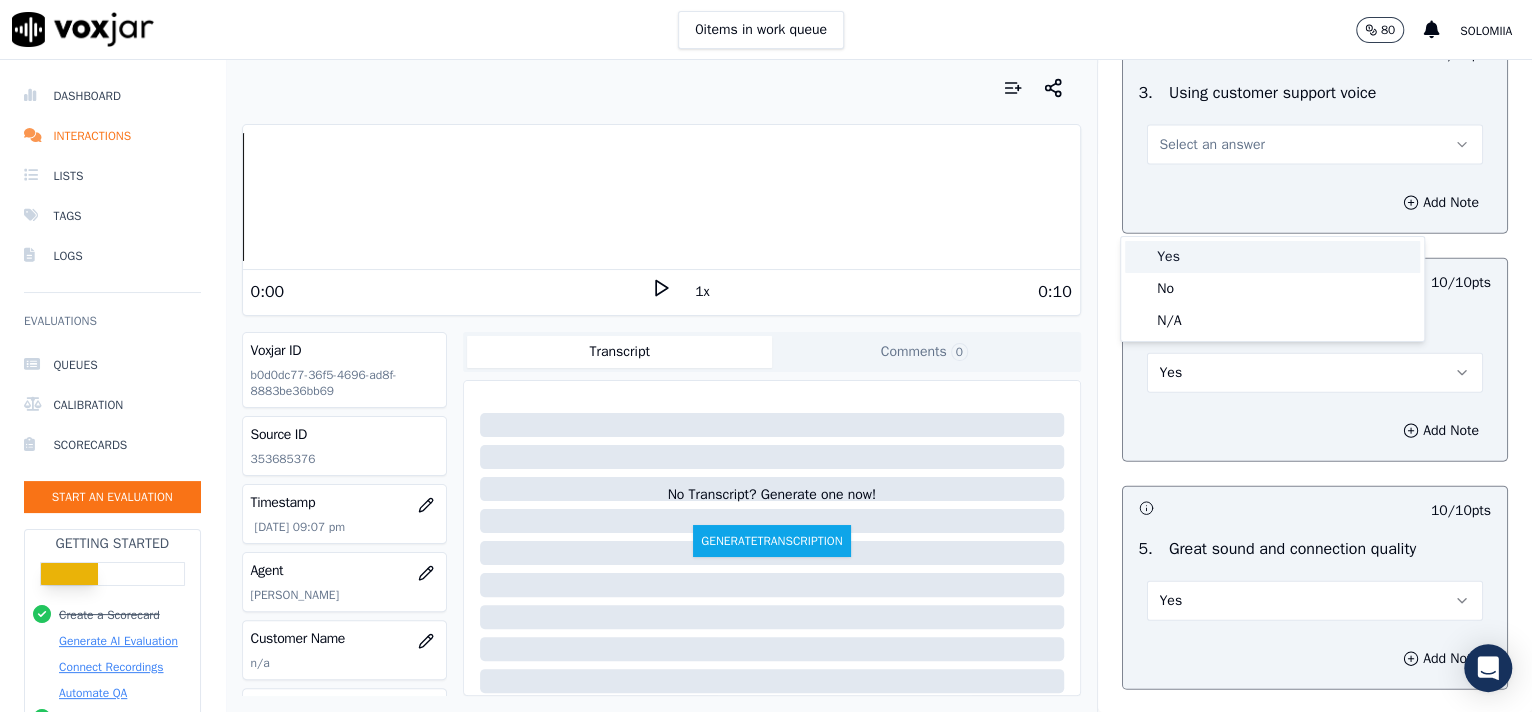 click on "Yes" at bounding box center (1272, 257) 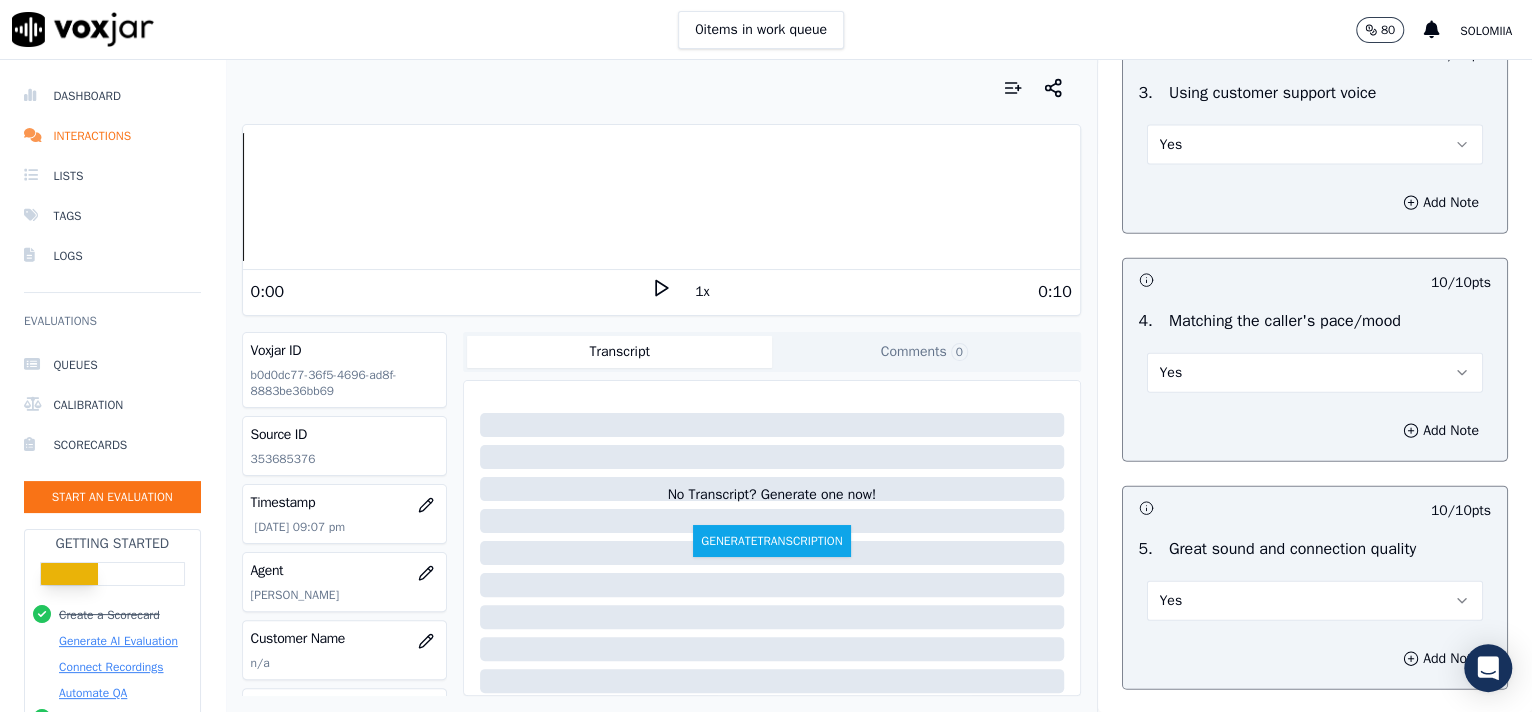 scroll, scrollTop: 2420, scrollLeft: 0, axis: vertical 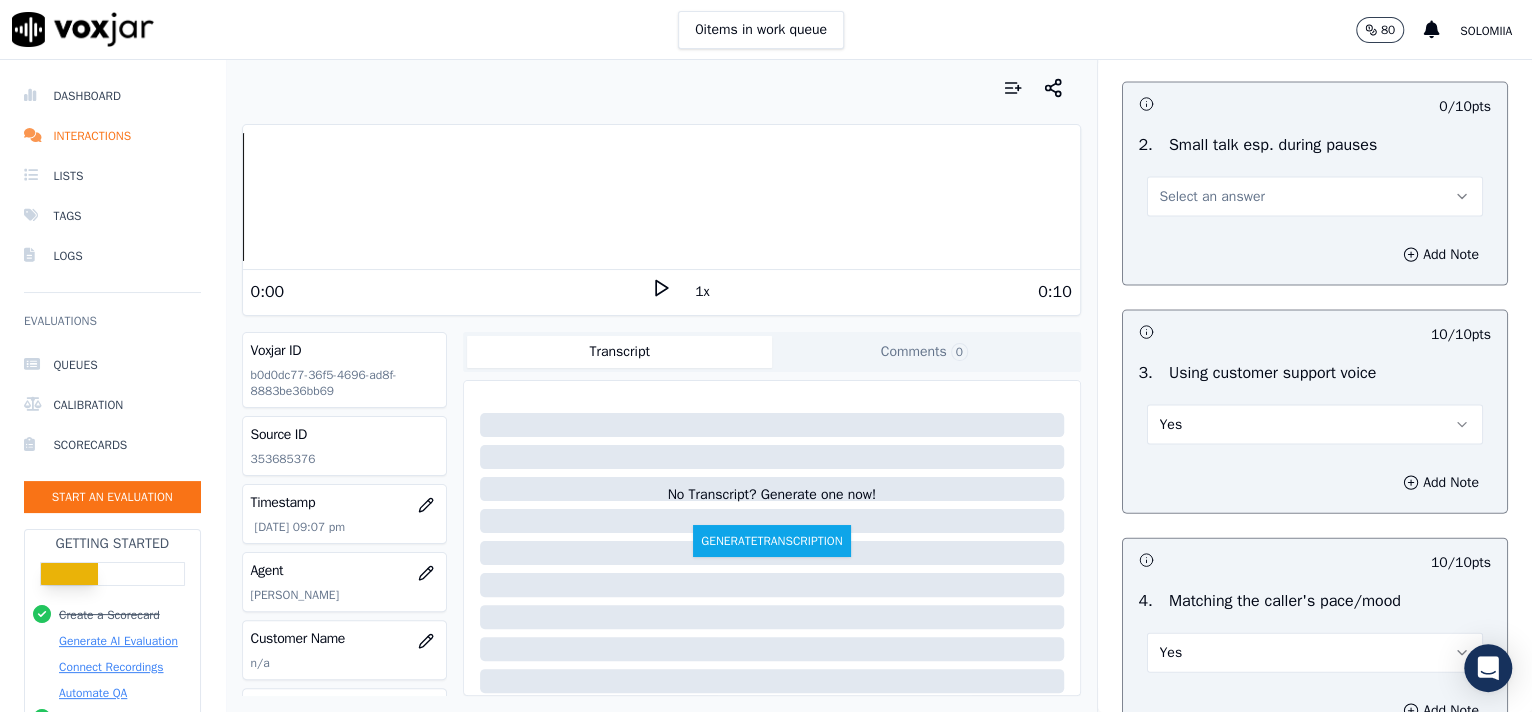 click on "Select an answer" at bounding box center [1315, 197] 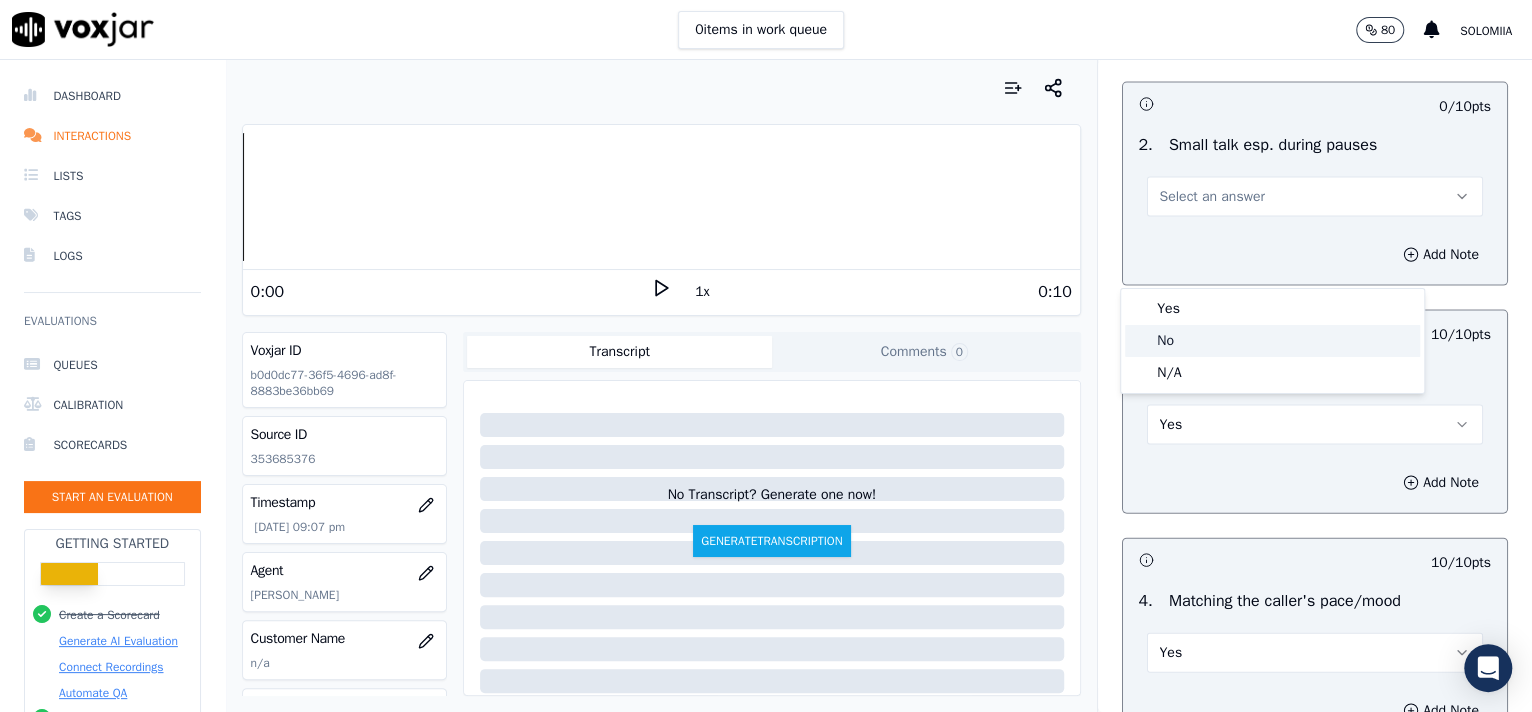 click on "No" 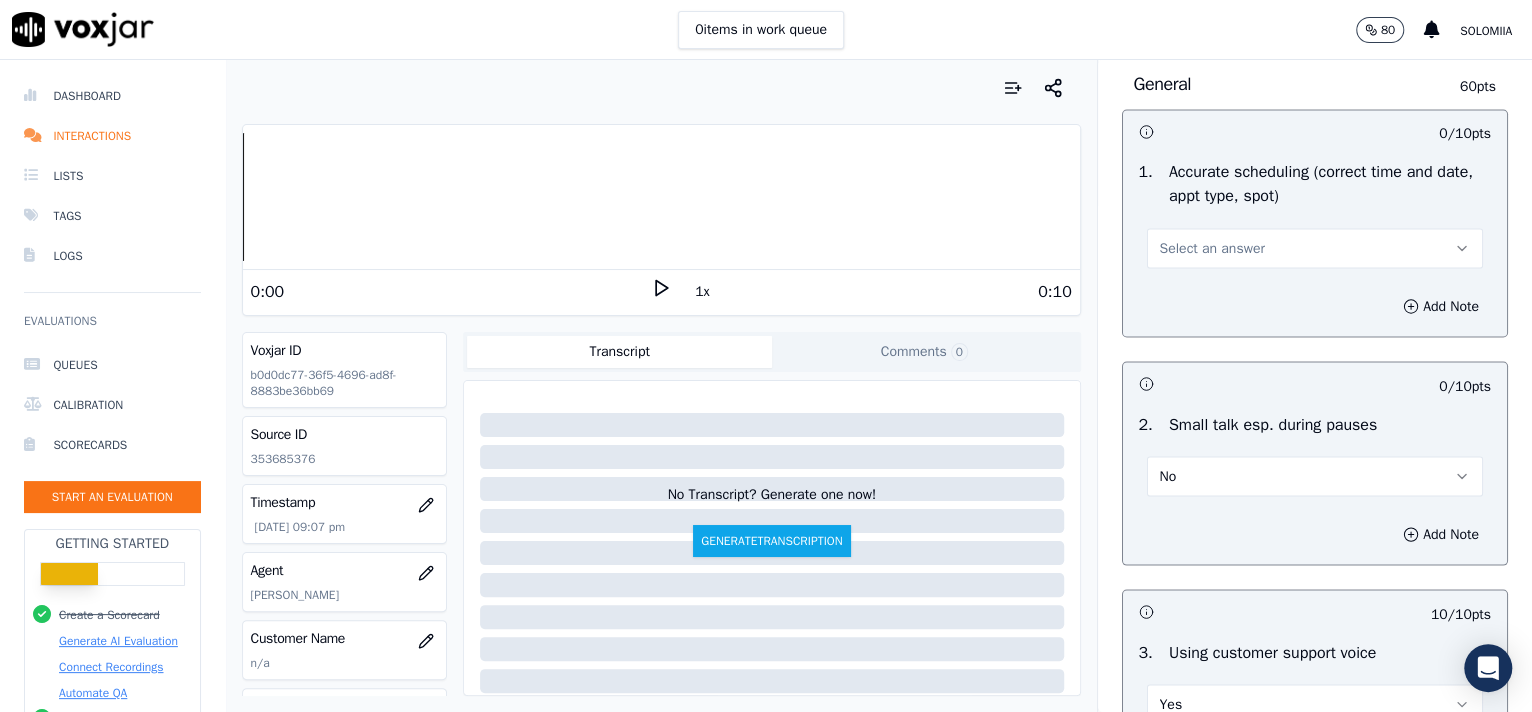 scroll, scrollTop: 2095, scrollLeft: 0, axis: vertical 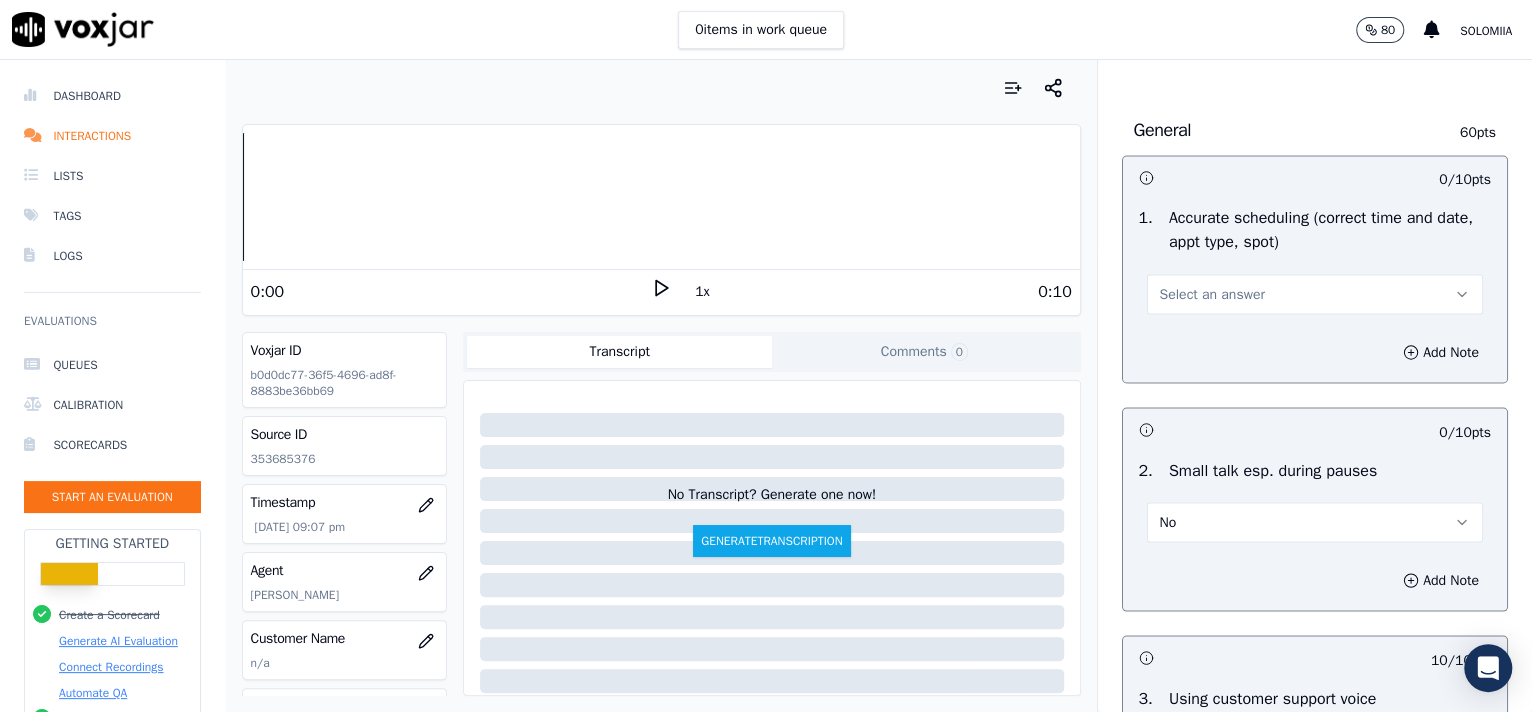 click on "Select an answer" at bounding box center (1315, 294) 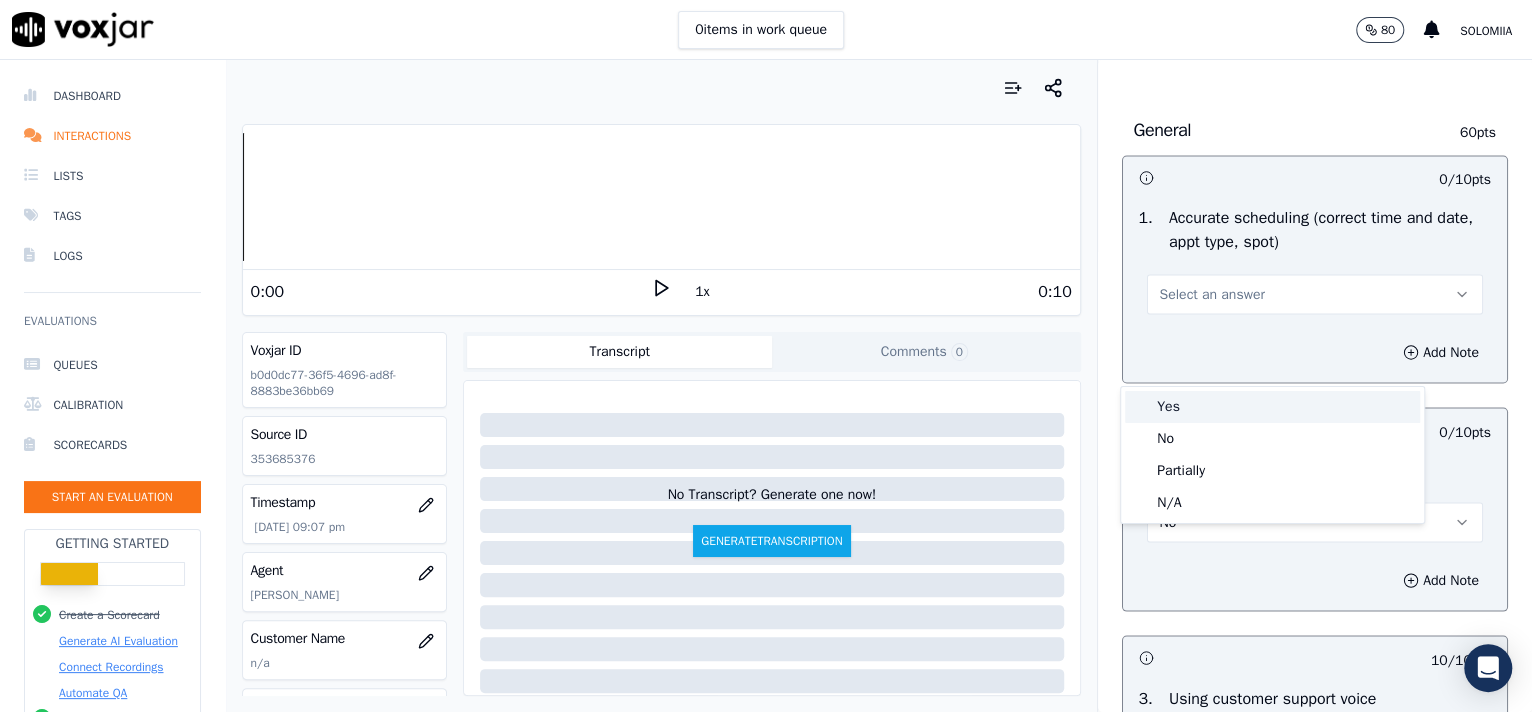 click on "Yes" at bounding box center (1272, 407) 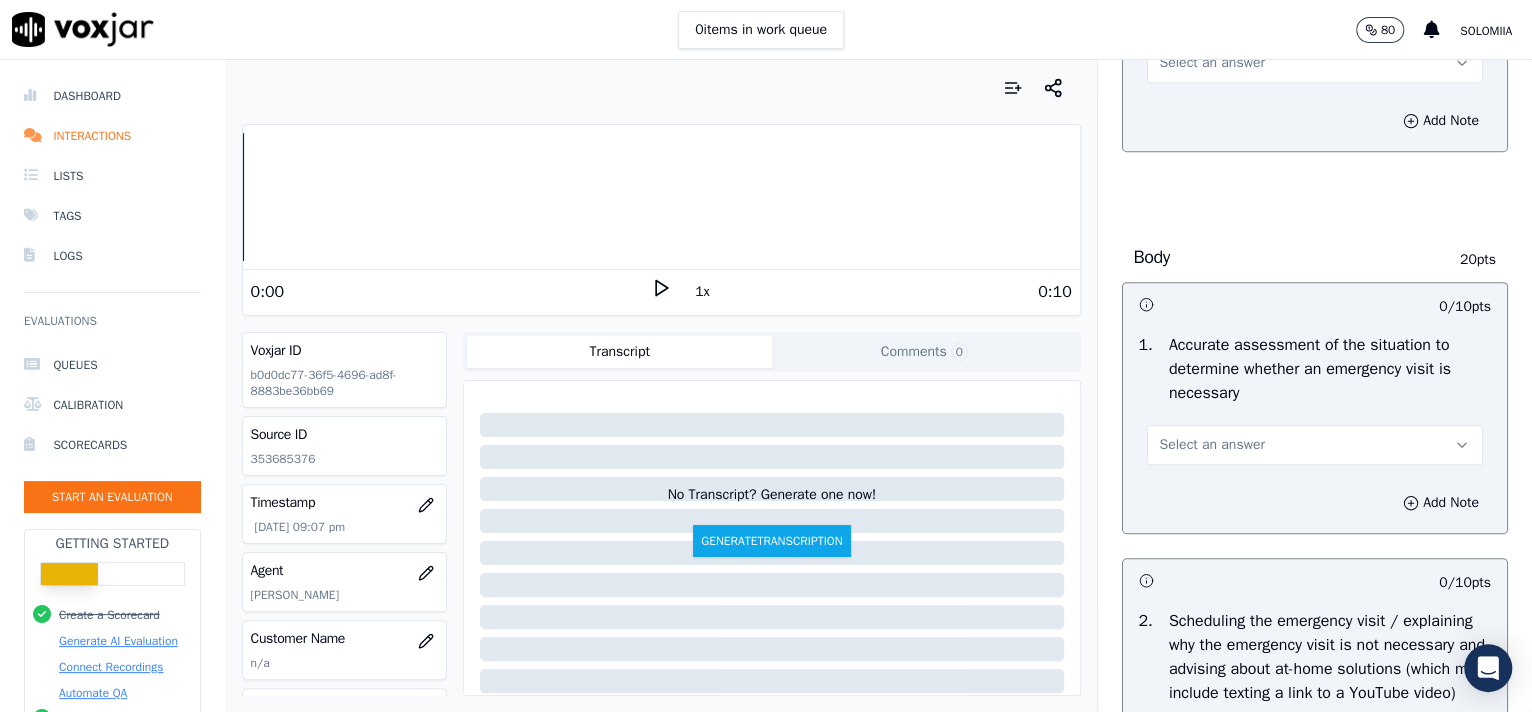 scroll, scrollTop: 744, scrollLeft: 0, axis: vertical 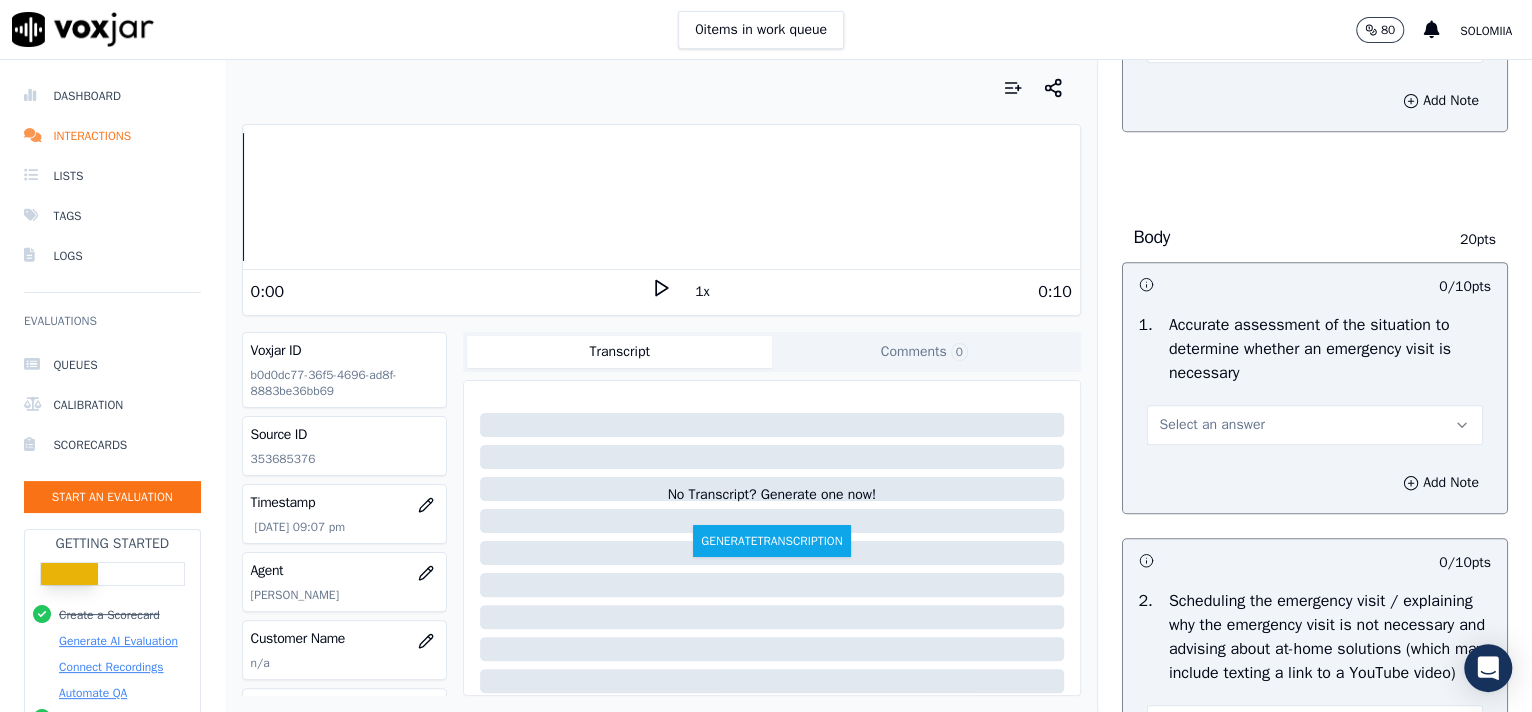 click on "Select an answer" at bounding box center (1315, 43) 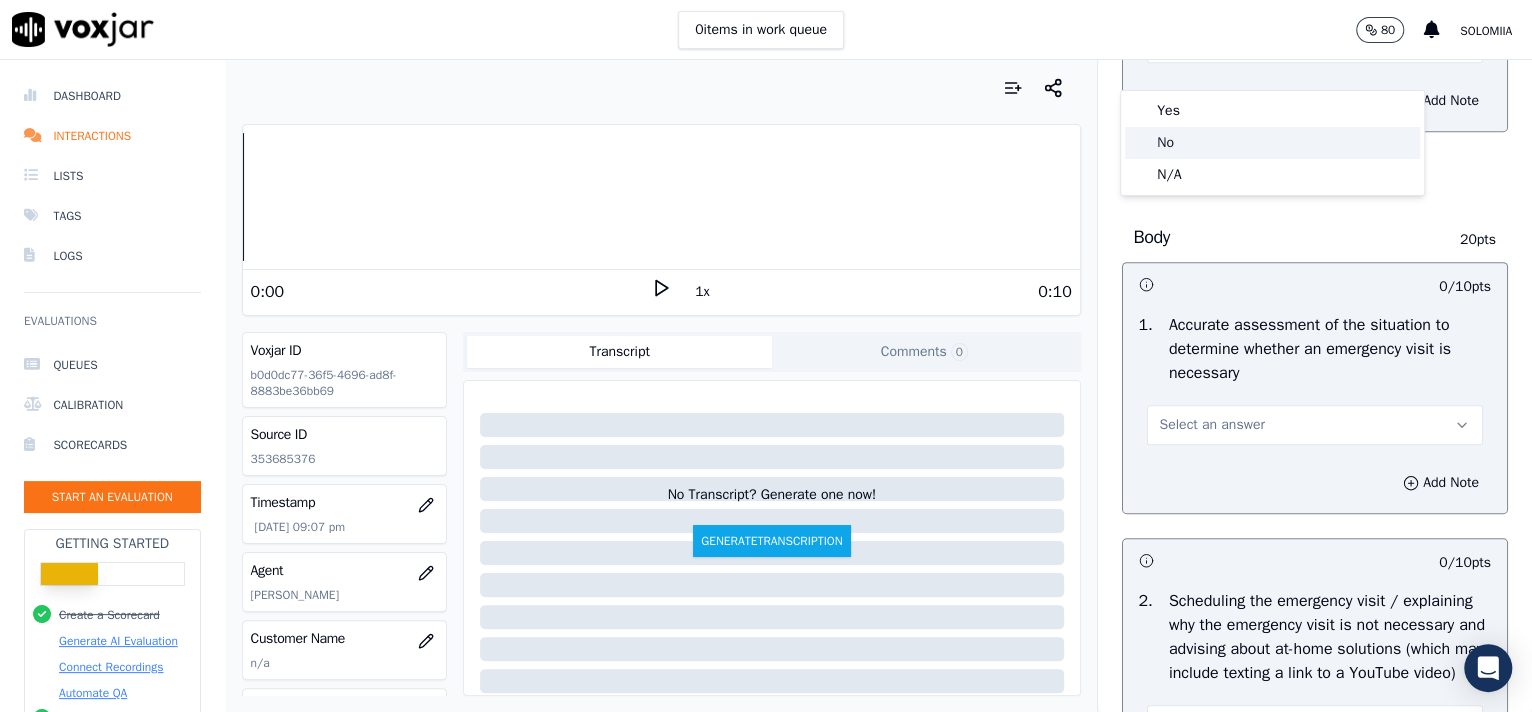 click on "No" 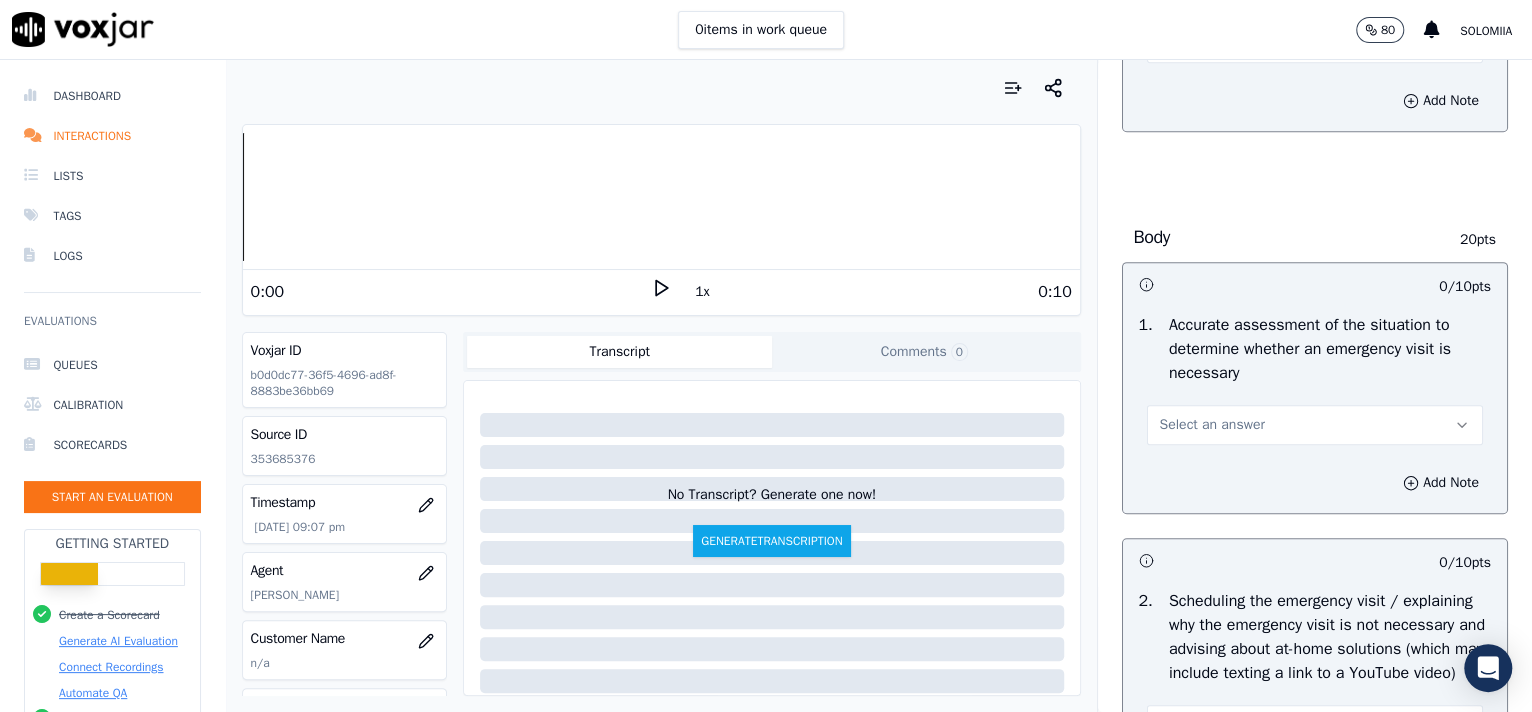 click on "Select an answer" at bounding box center [1315, 425] 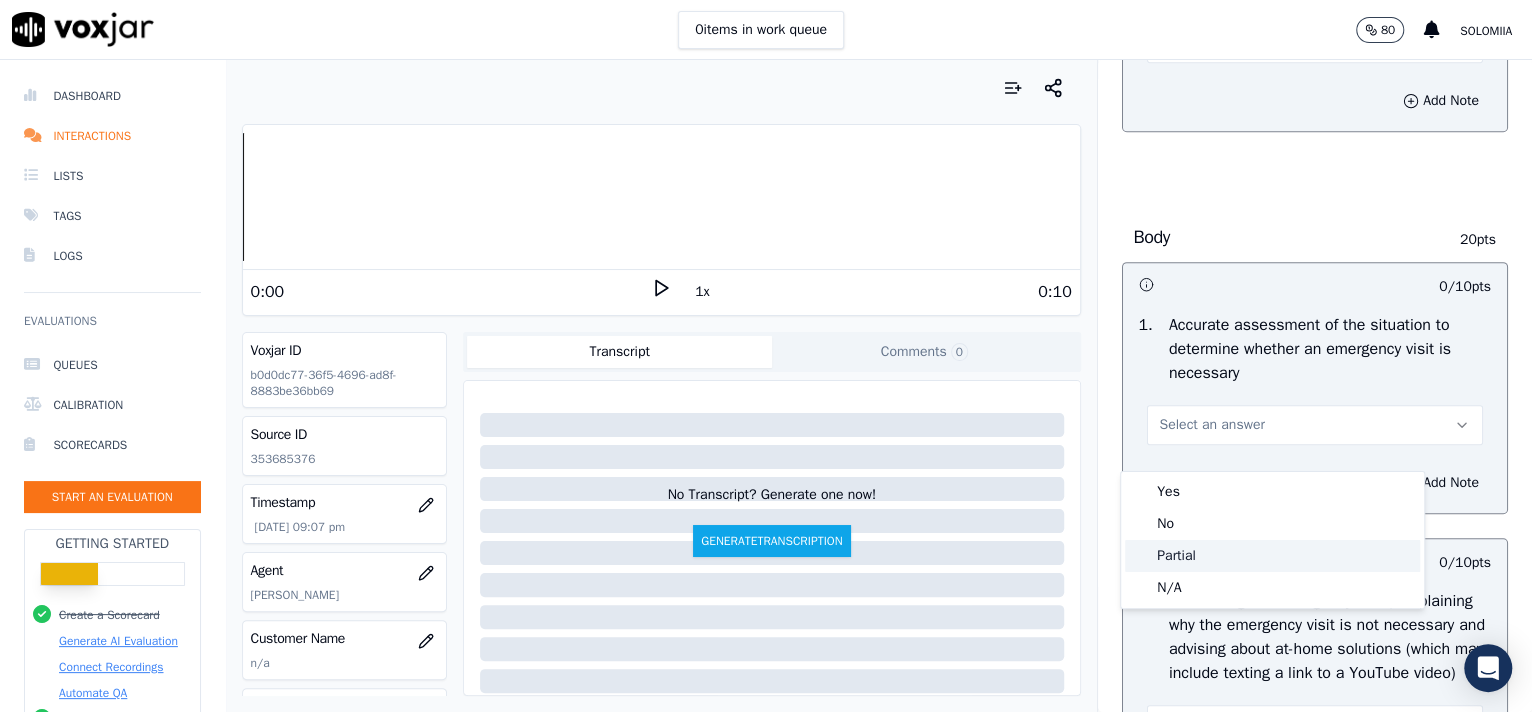 click on "Partial" 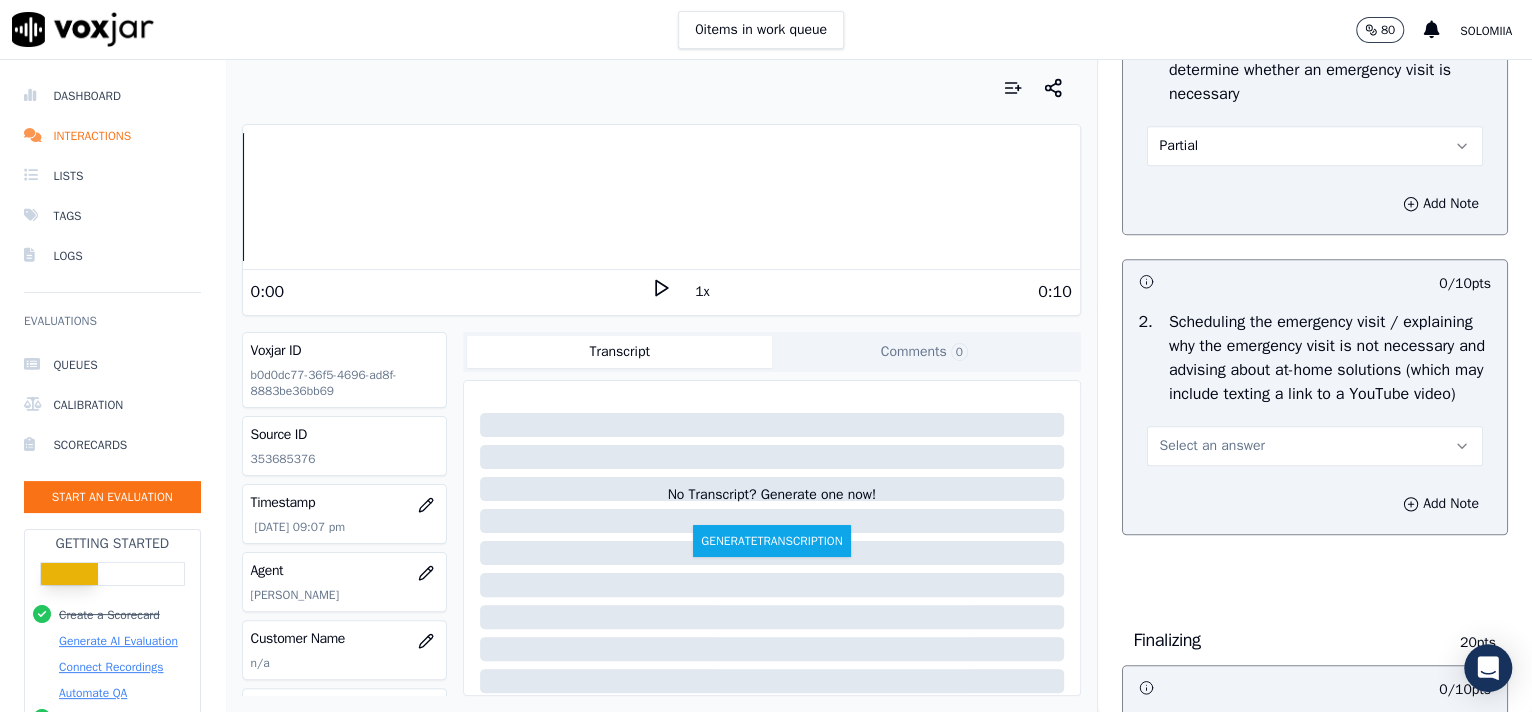 scroll, scrollTop: 1036, scrollLeft: 0, axis: vertical 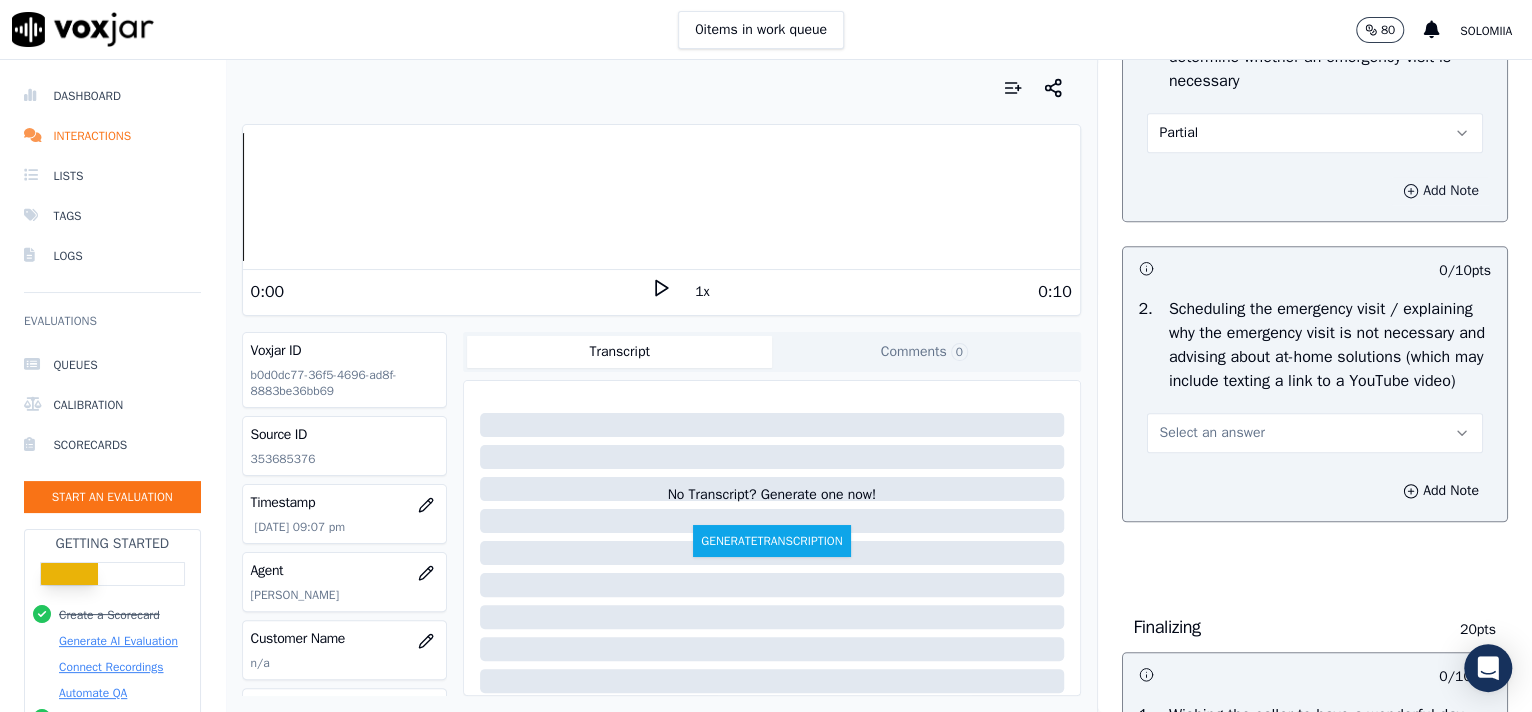 click on "Add Note" at bounding box center (1441, 191) 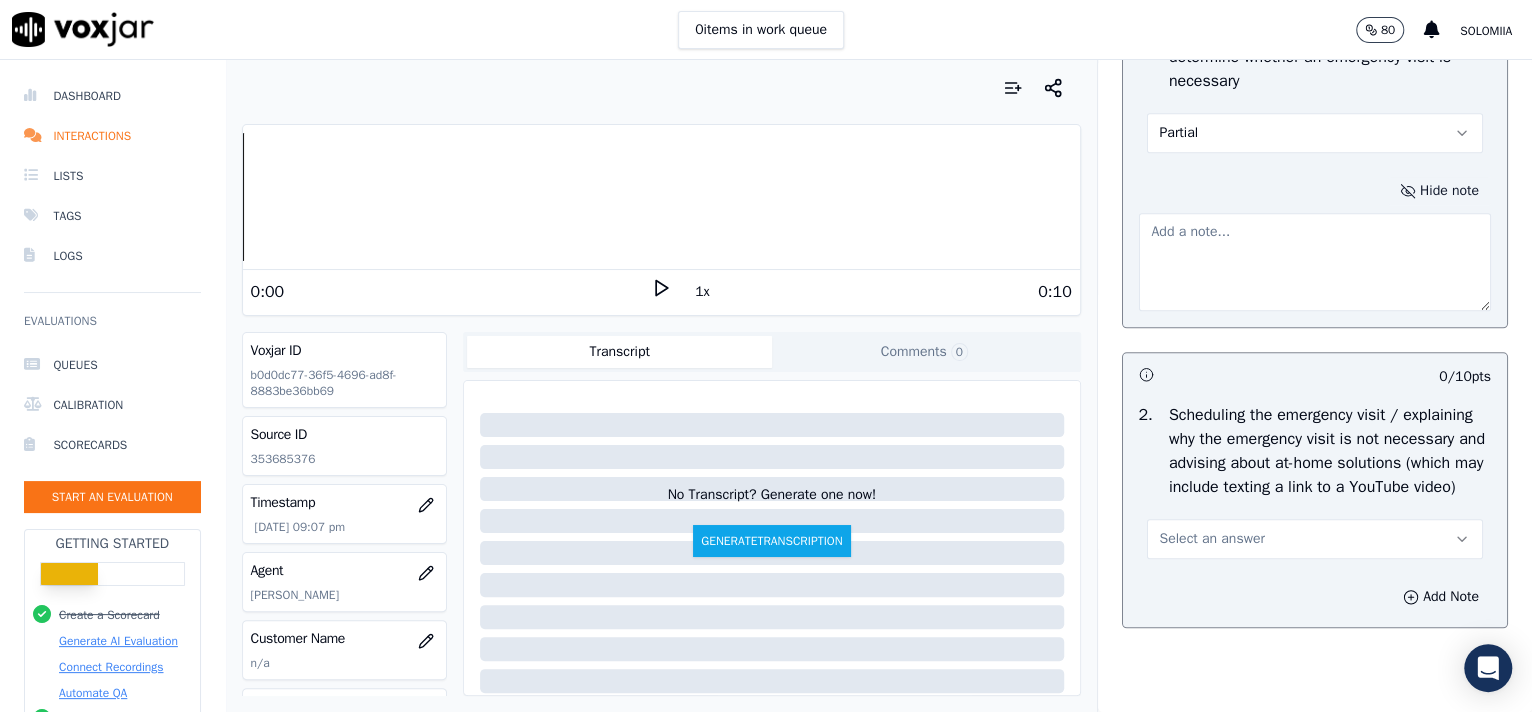 click at bounding box center (1315, 262) 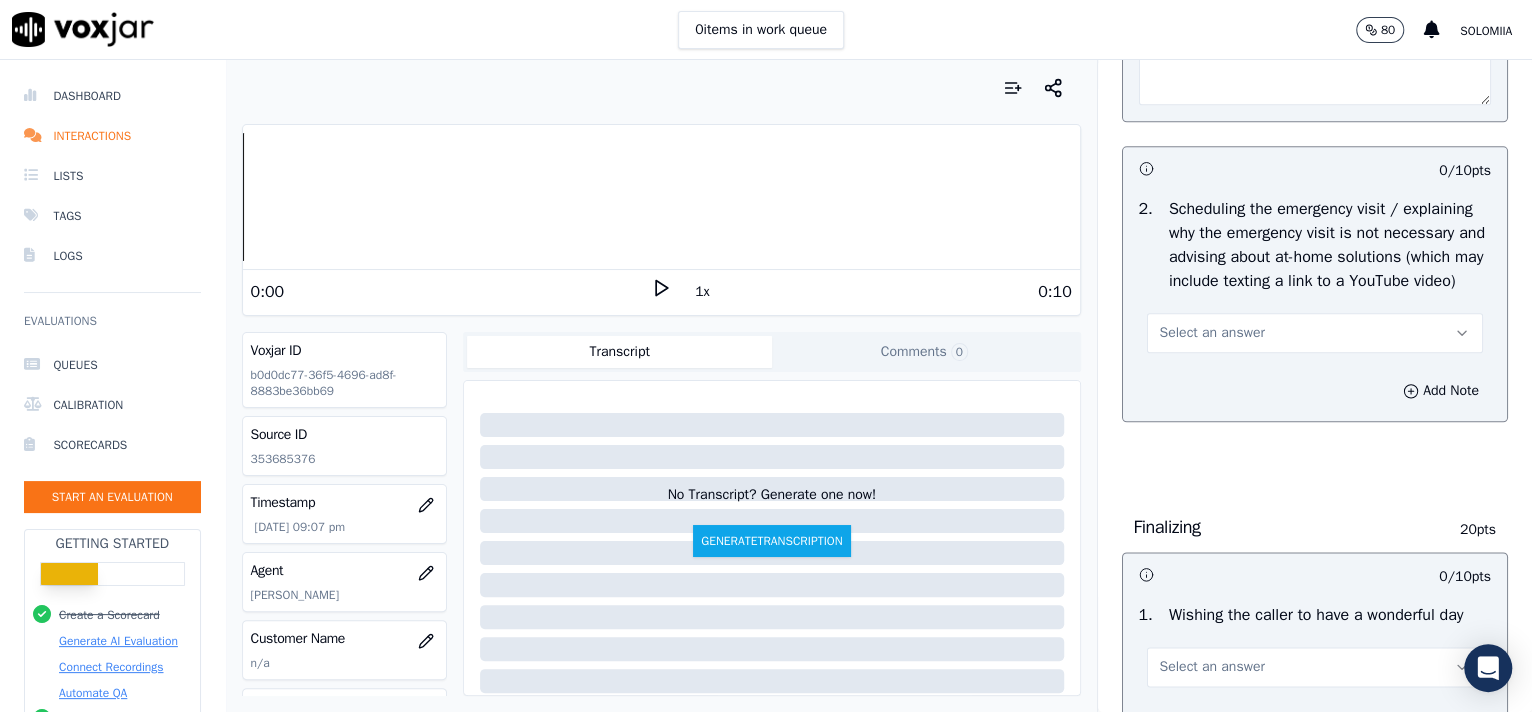 scroll, scrollTop: 1195, scrollLeft: 0, axis: vertical 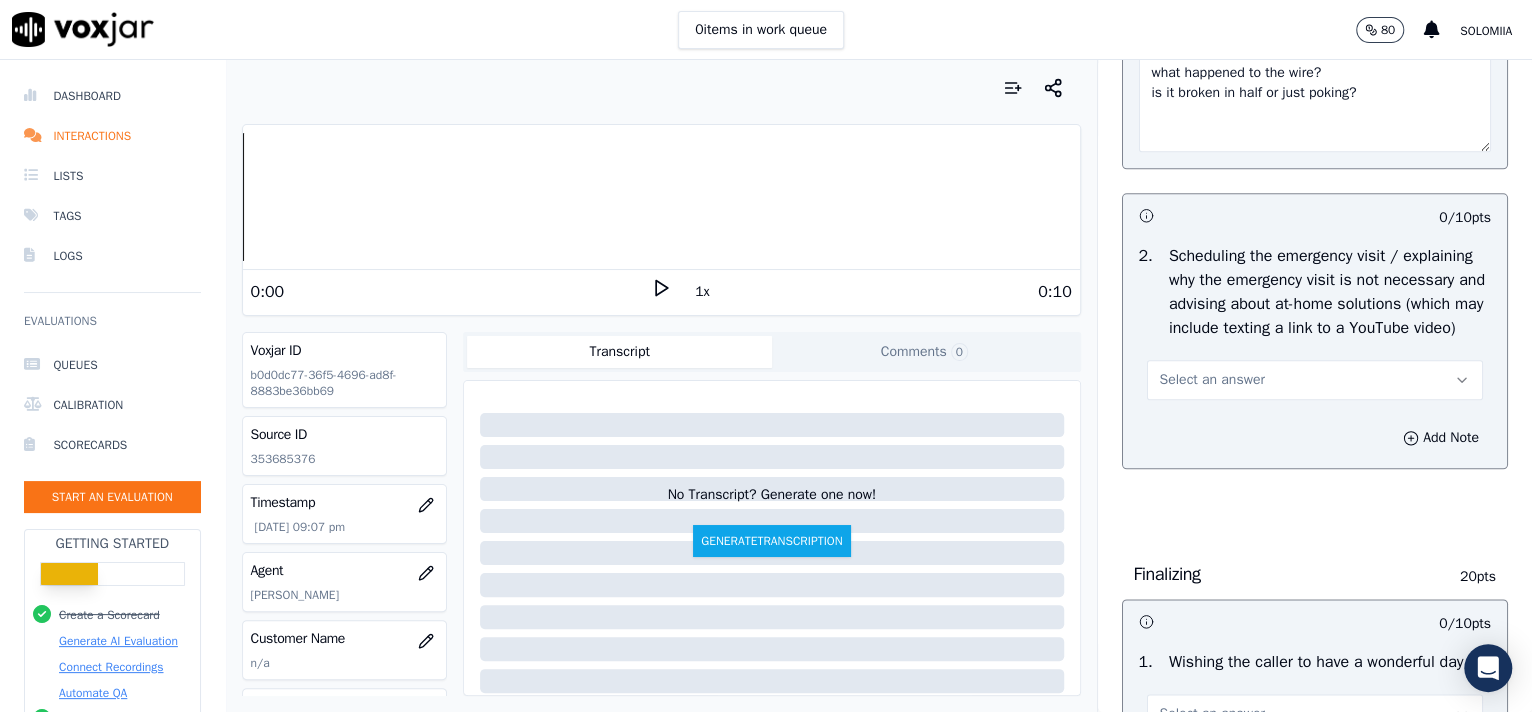 click on "Select an answer" at bounding box center [1212, 380] 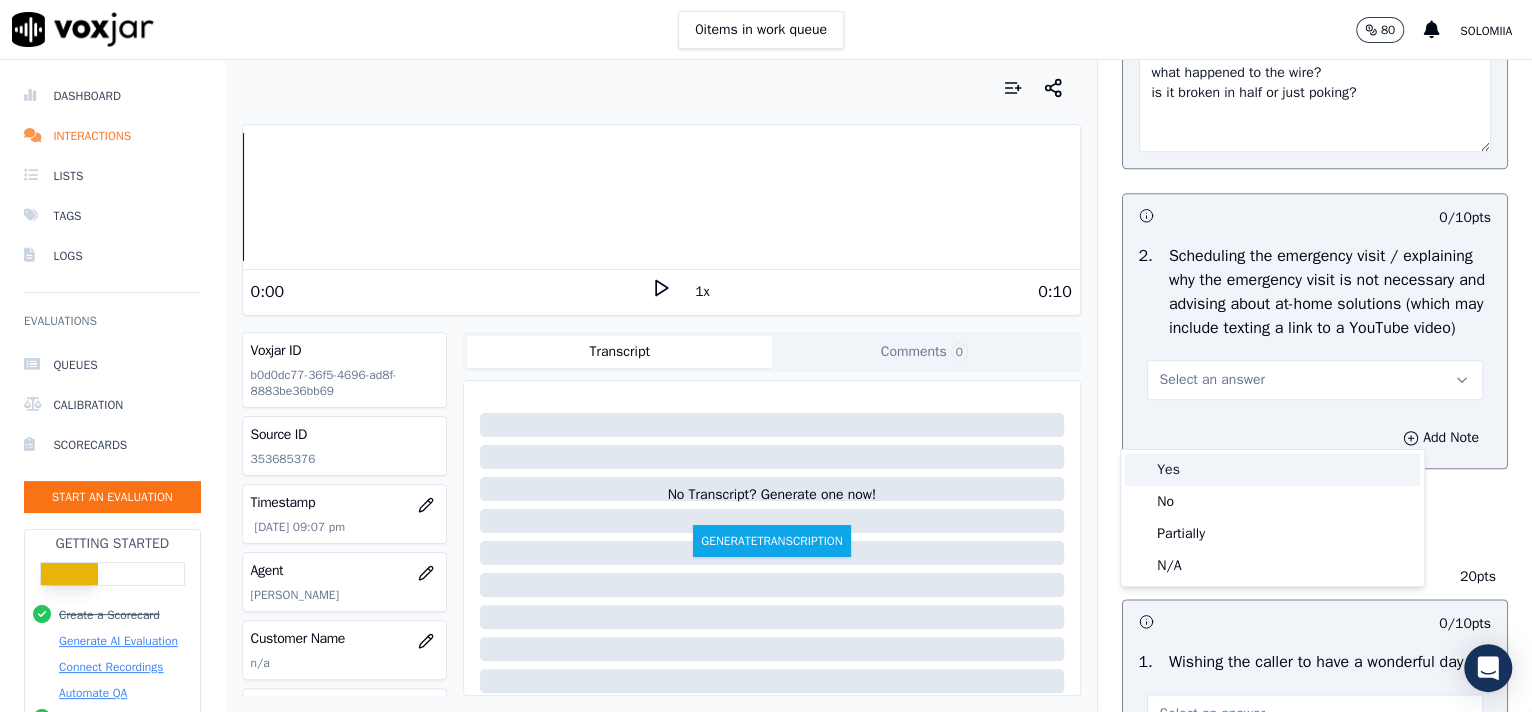 click on "Yes" at bounding box center [1272, 470] 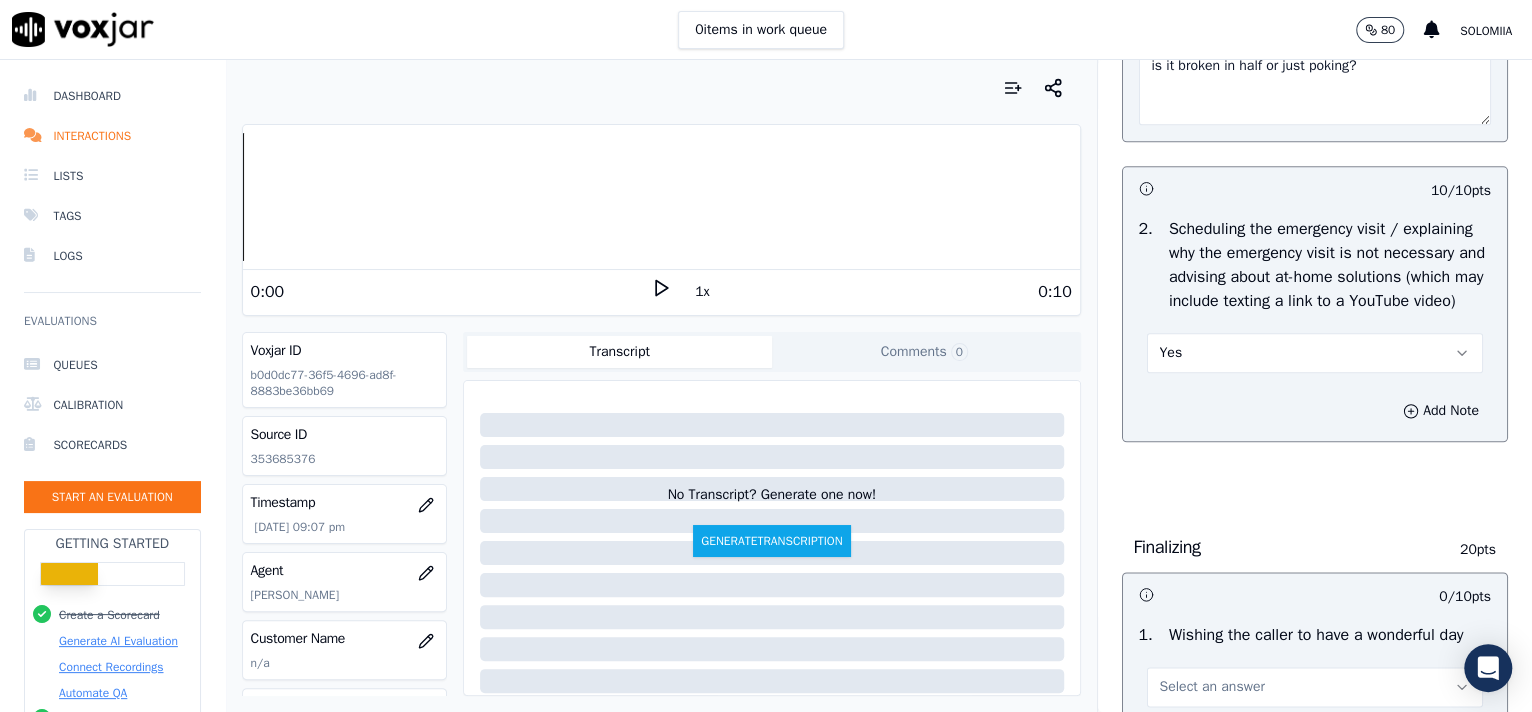 scroll, scrollTop: 1130, scrollLeft: 0, axis: vertical 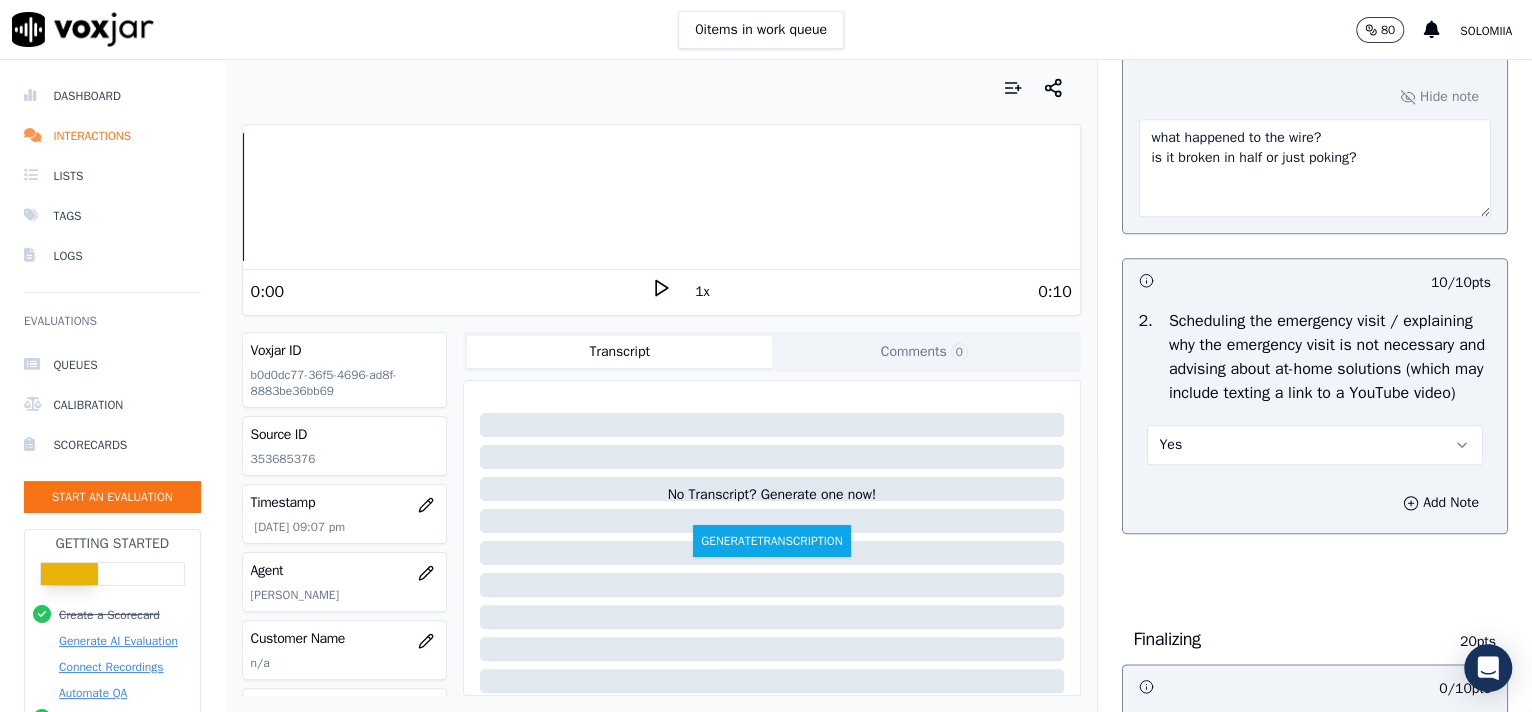 click on "what happened to the wire?
is it broken in half or just poking?" at bounding box center [1315, 168] 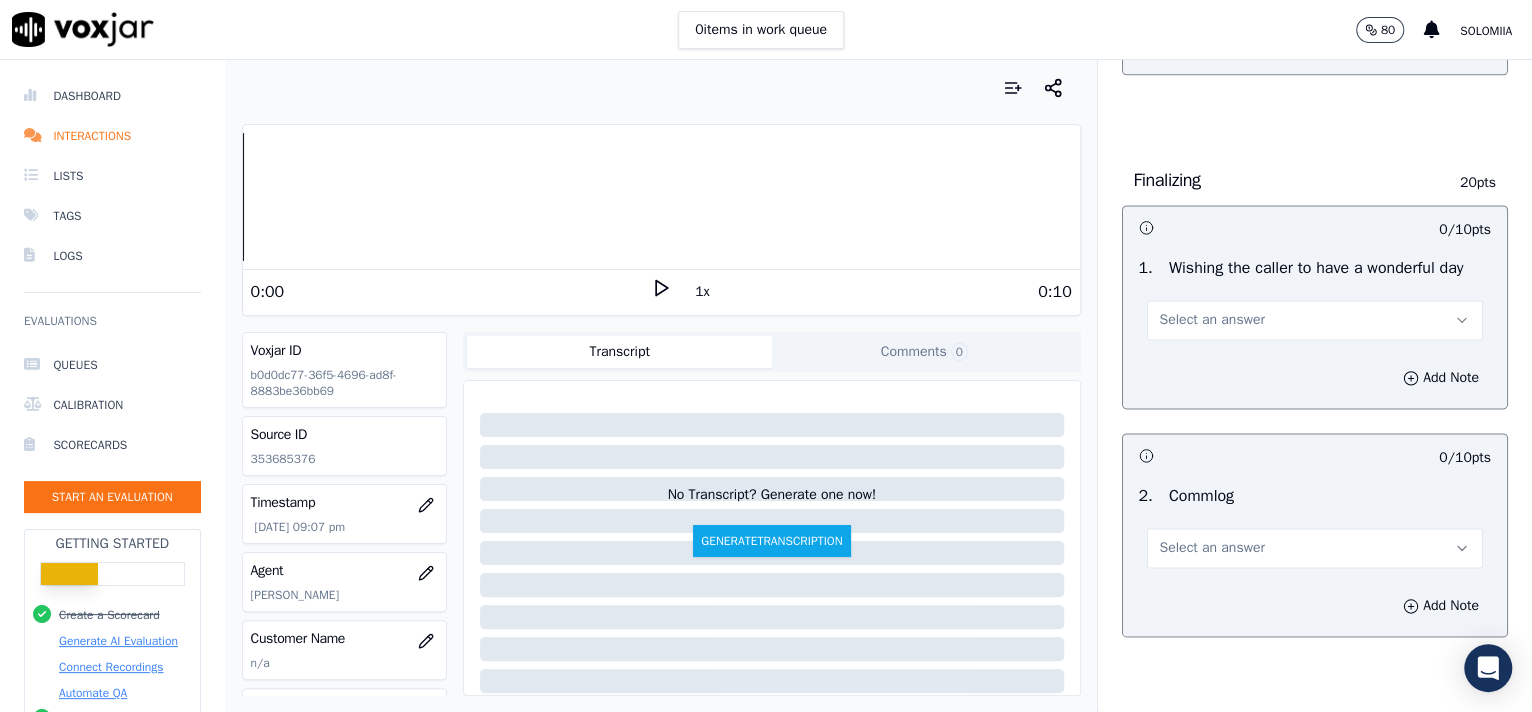 scroll, scrollTop: 1708, scrollLeft: 0, axis: vertical 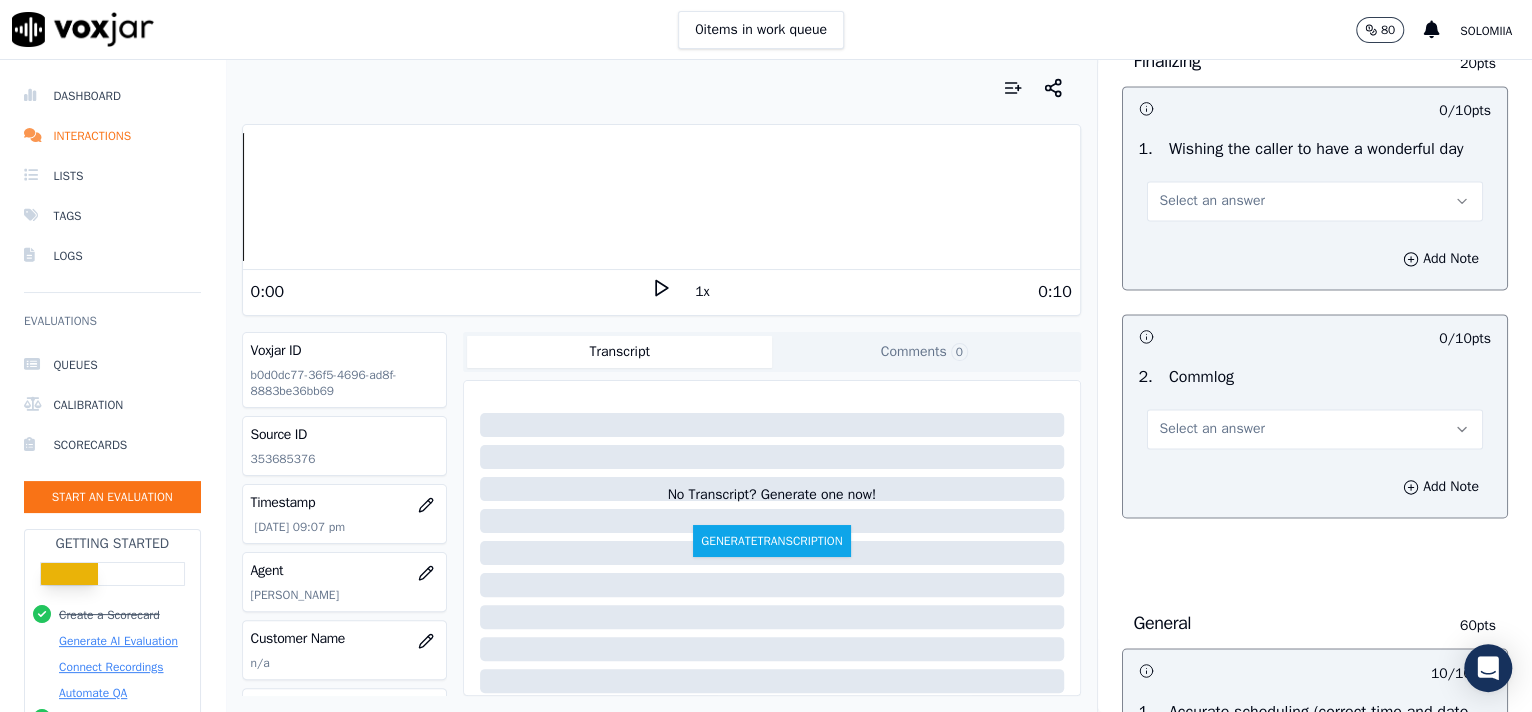 type on "what happened to the wire?
is it broken in half or just poking?
os it a wire at all or maybe just a ligature?" 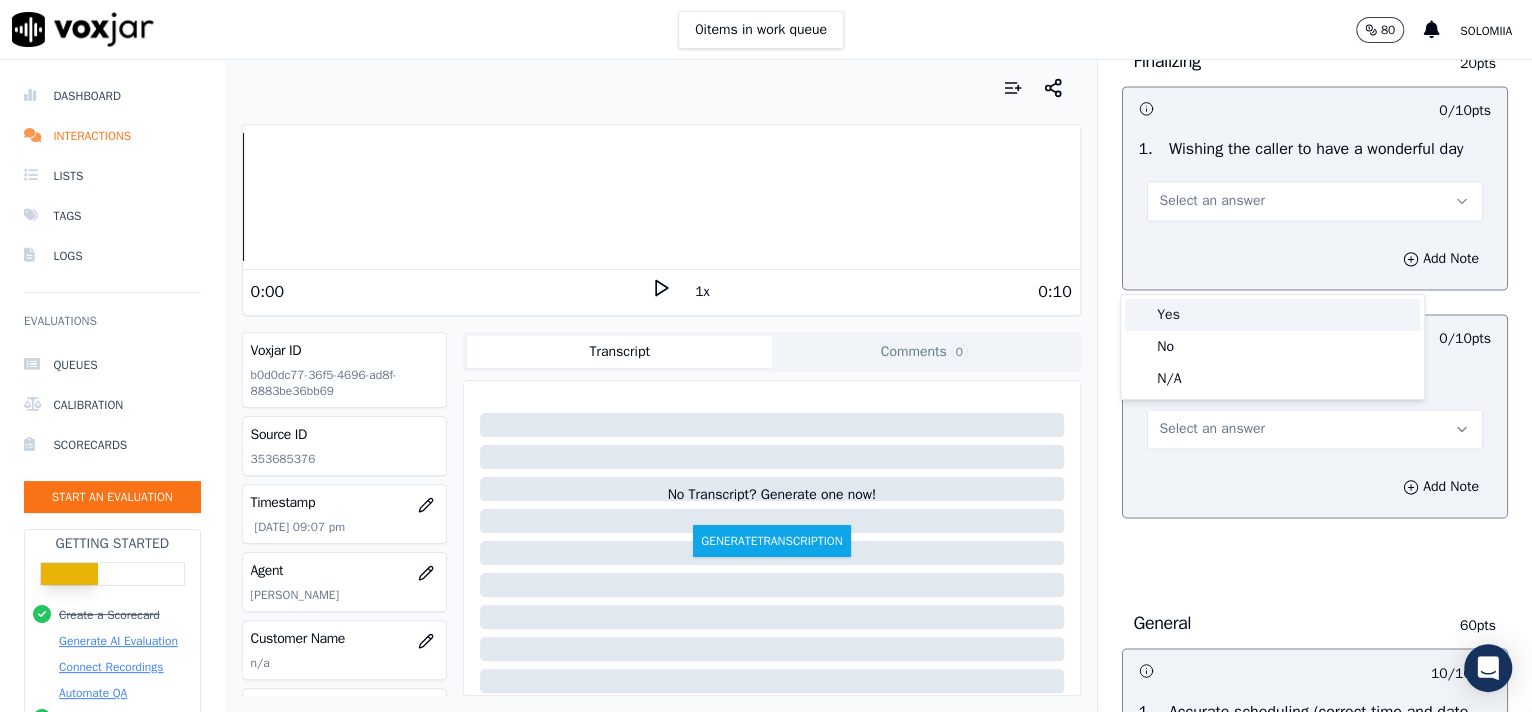 click on "Yes" at bounding box center [1272, 315] 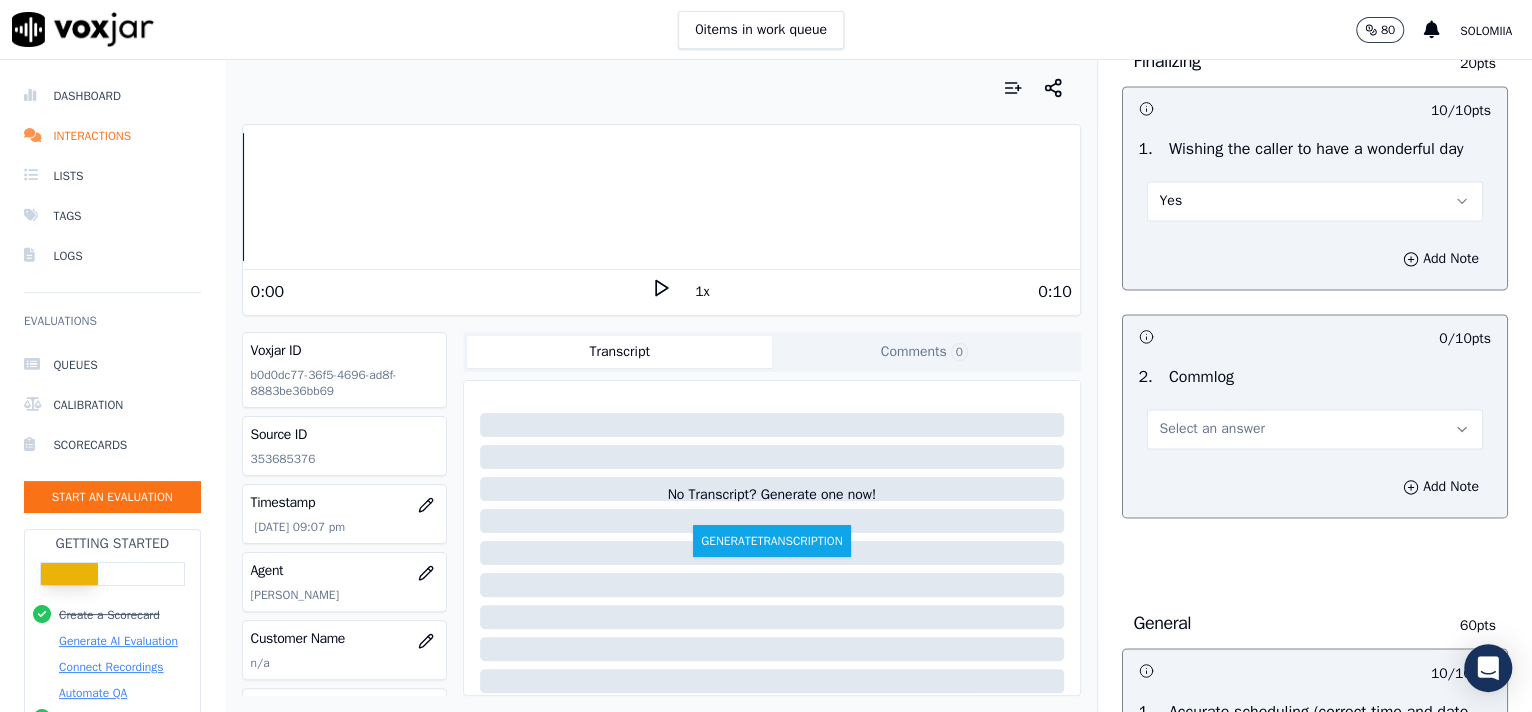 click on "Select an answer" at bounding box center (1315, 429) 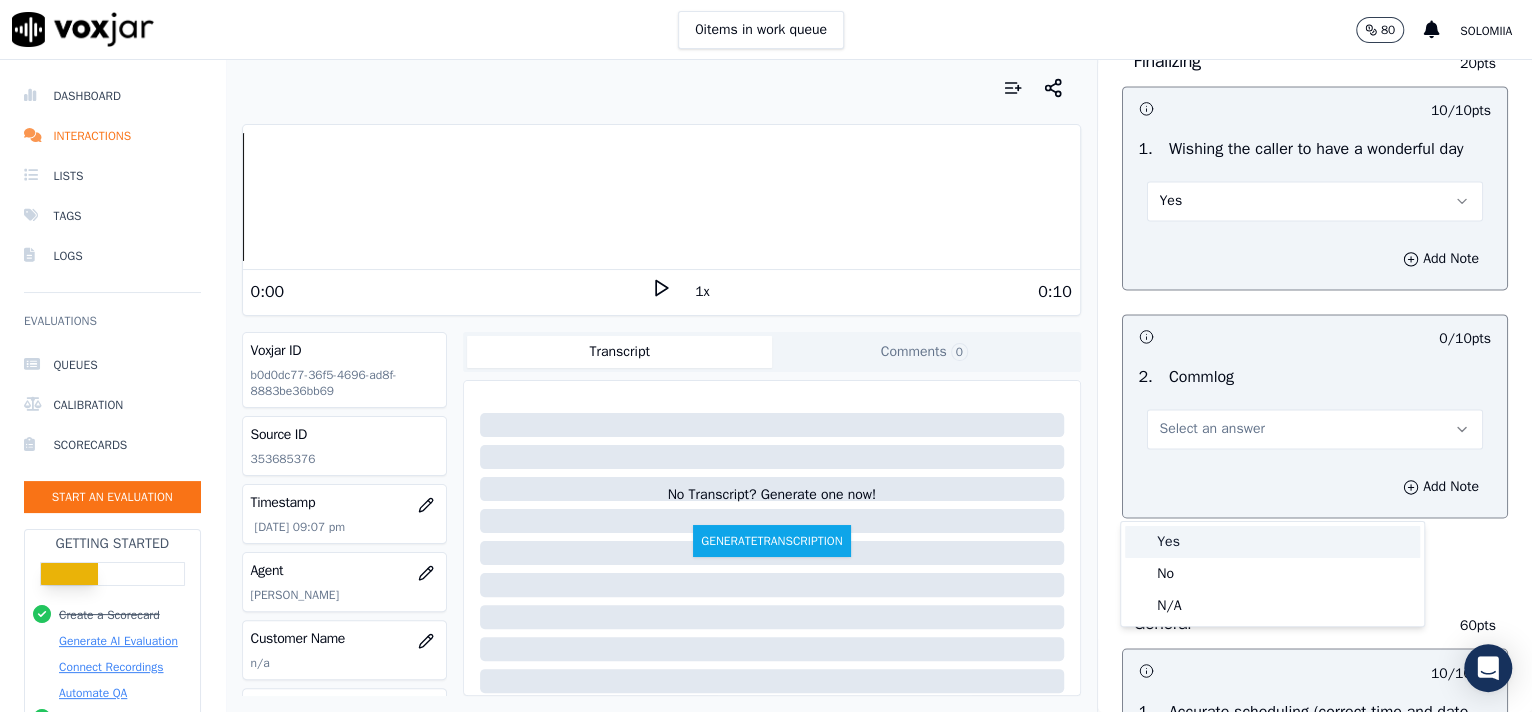 click on "Yes" at bounding box center [1272, 542] 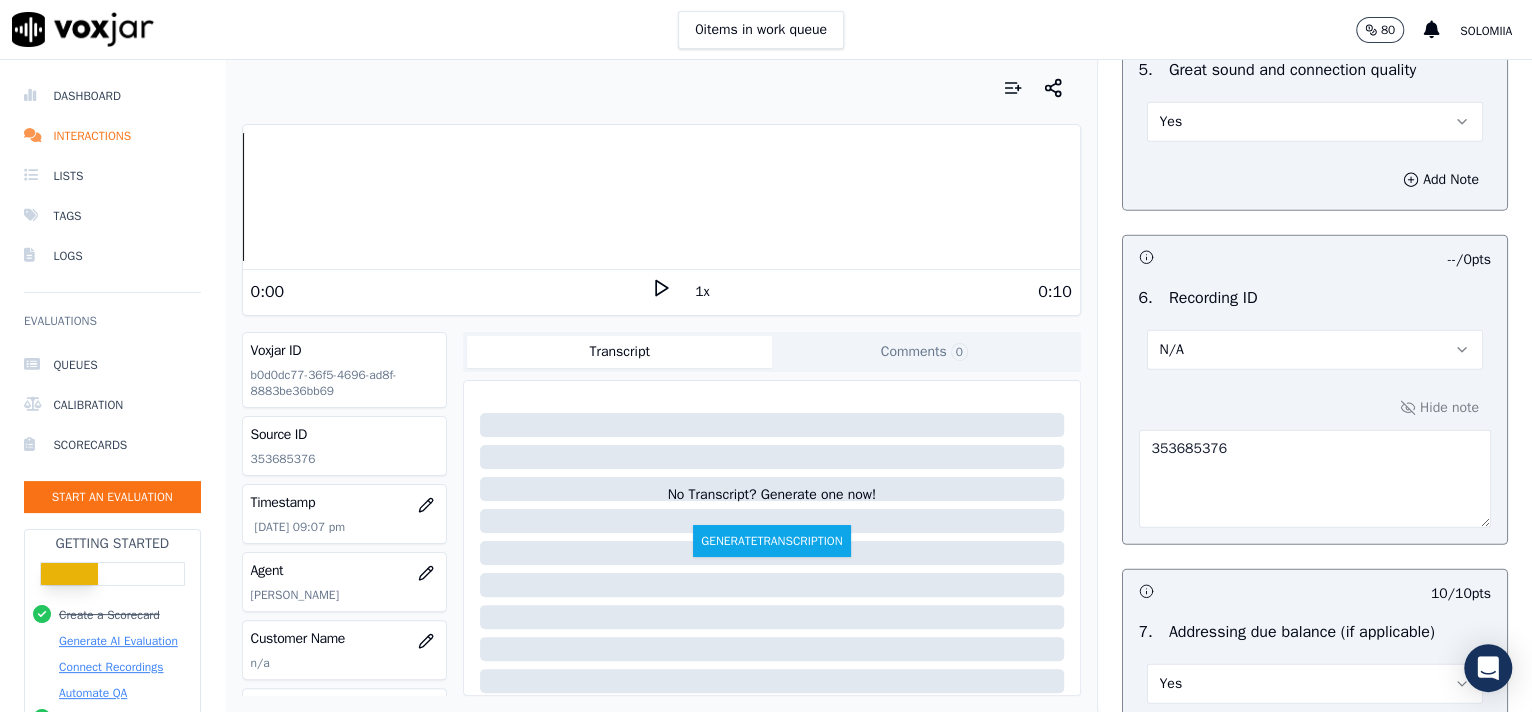 scroll, scrollTop: 3694, scrollLeft: 0, axis: vertical 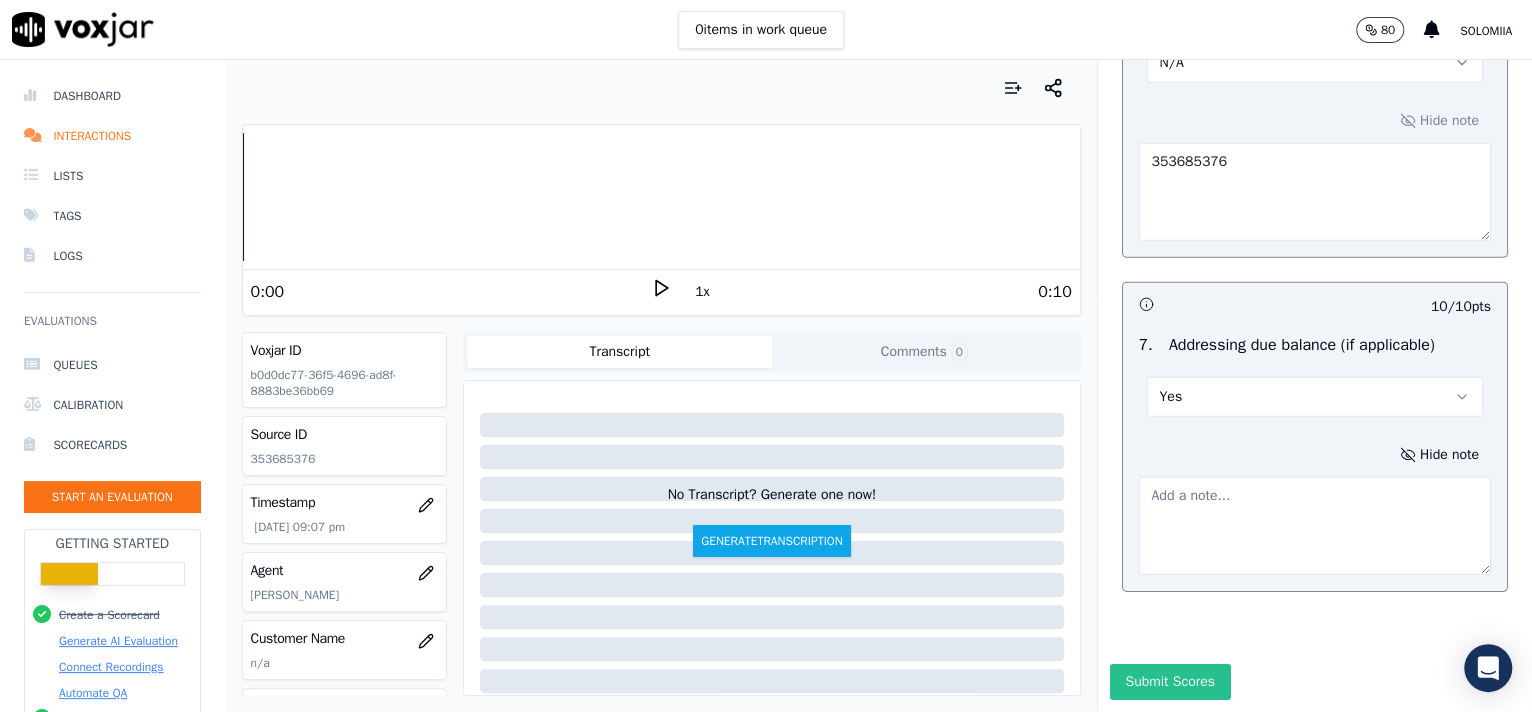 click on "Submit Scores" at bounding box center (1170, 682) 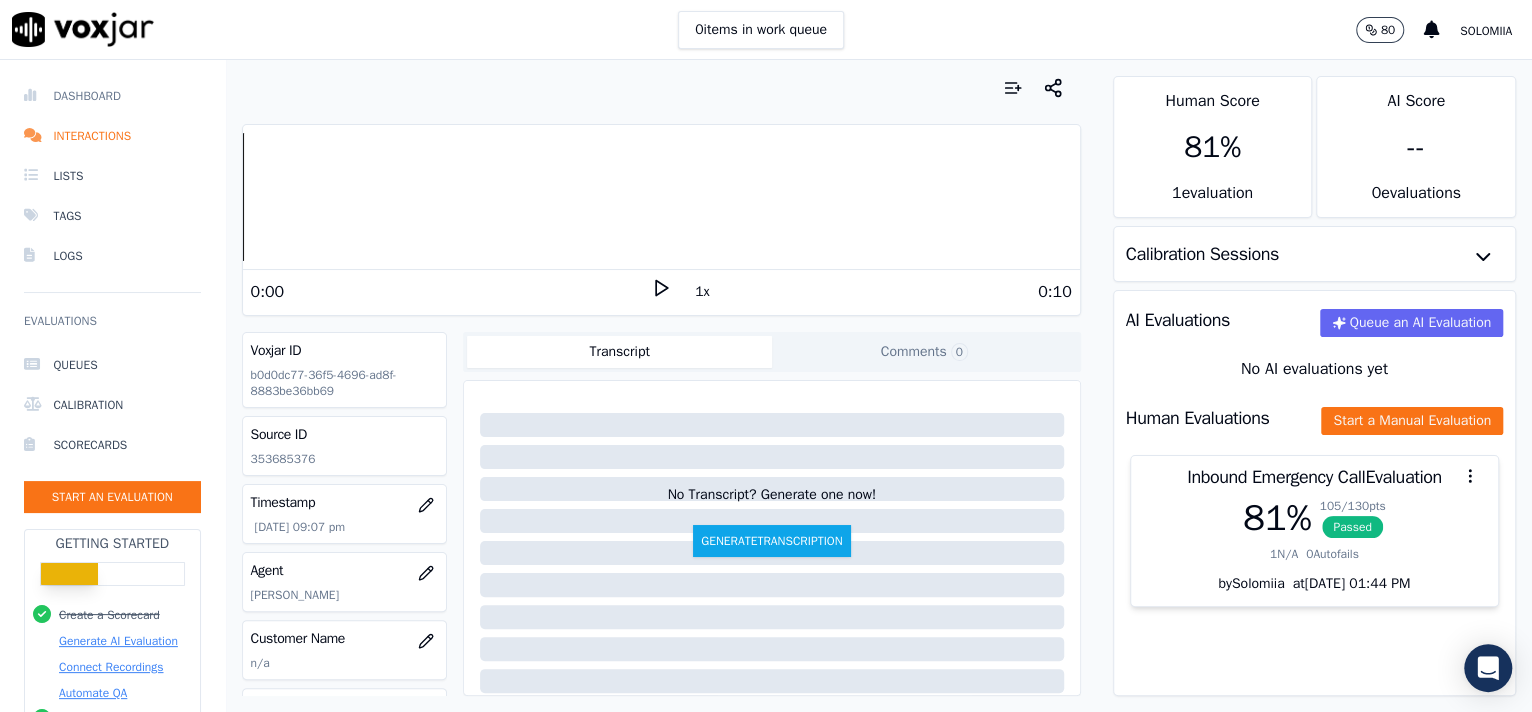 click on "Dashboard" at bounding box center [112, 96] 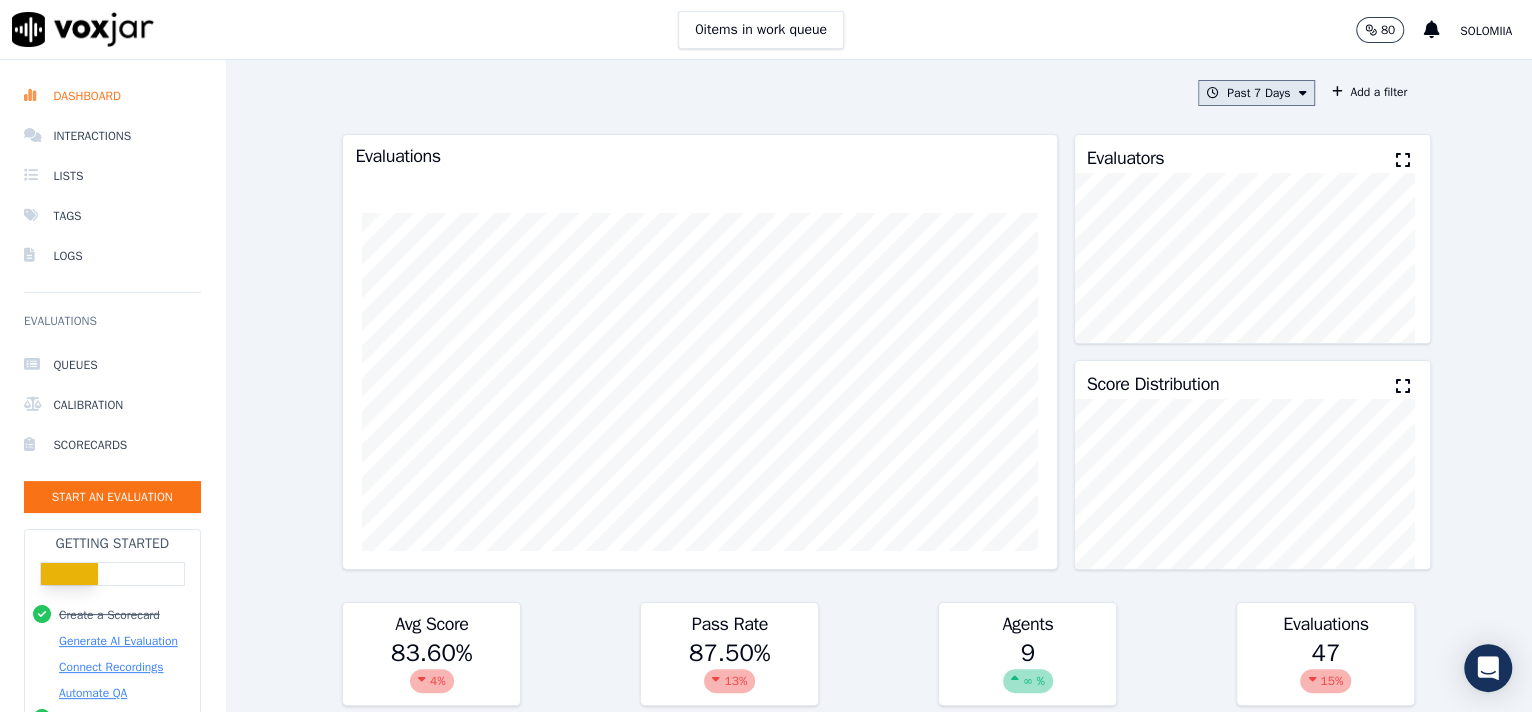 click on "Past 7 Days" at bounding box center [1256, 93] 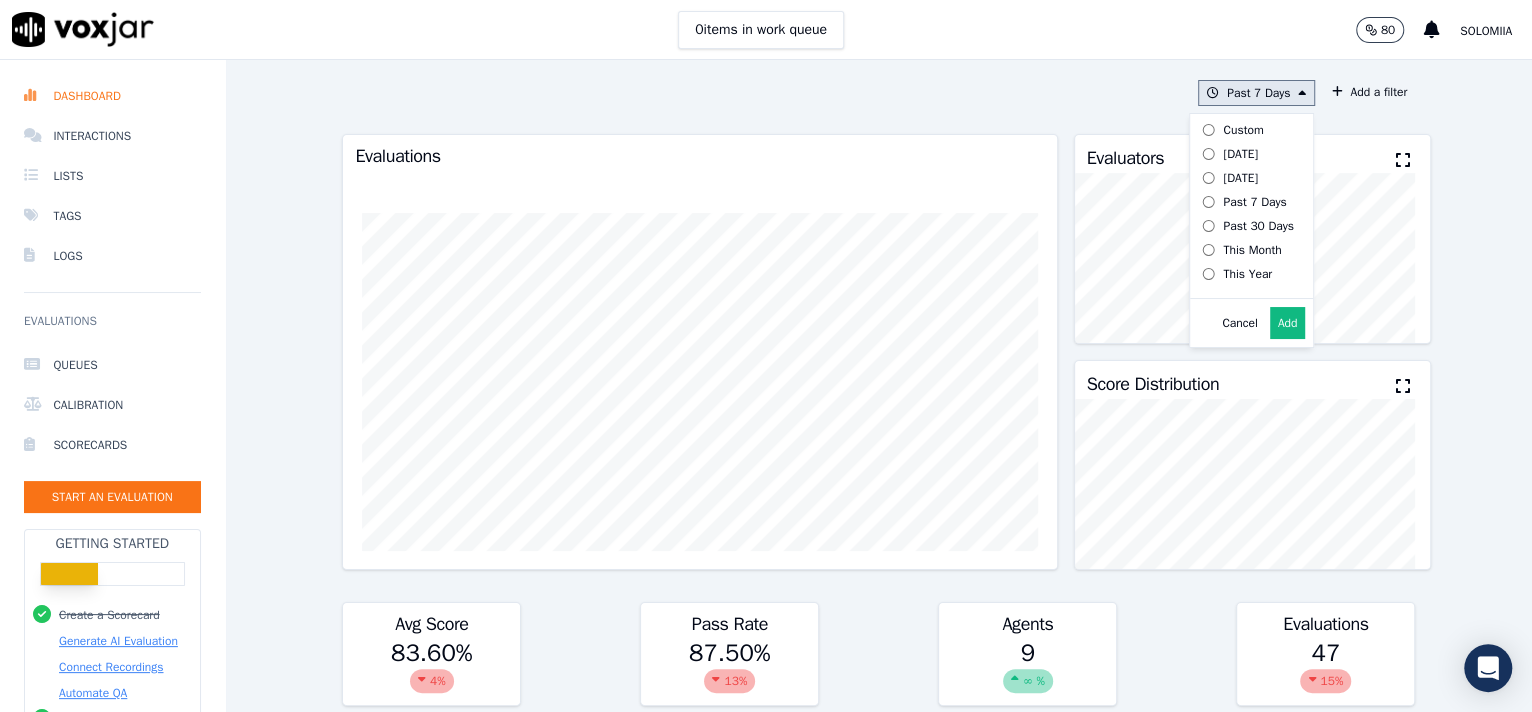 click on "This Year" at bounding box center (1247, 274) 